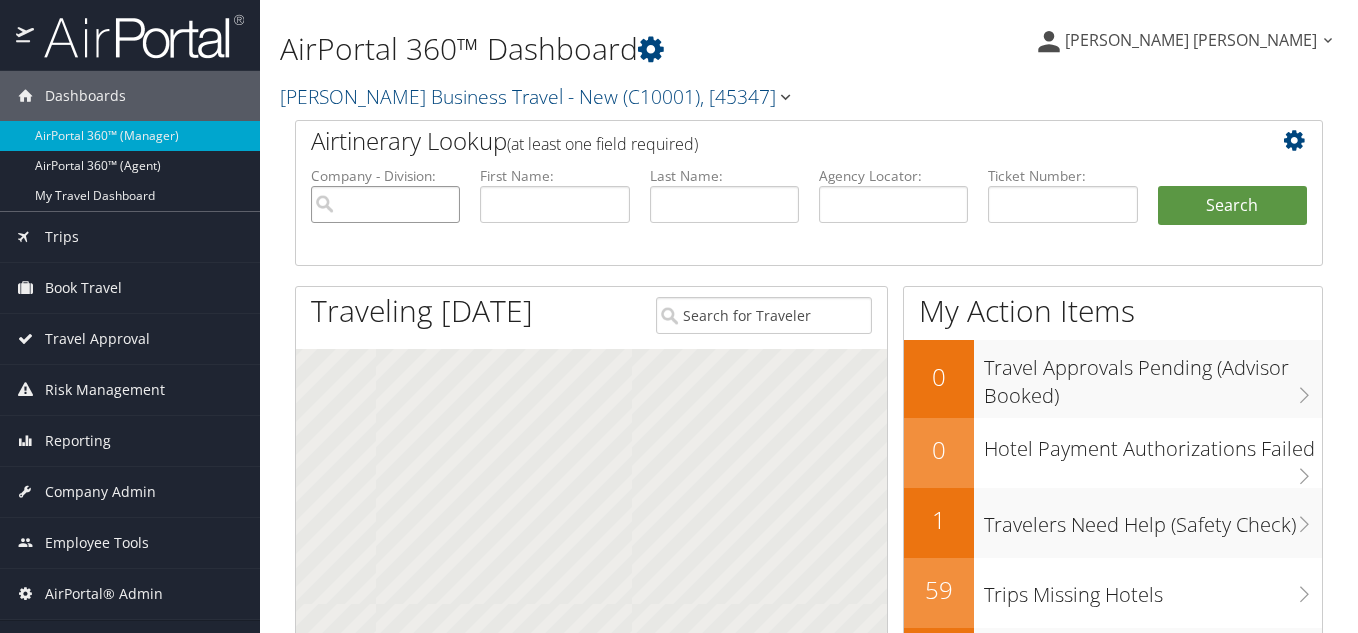 scroll, scrollTop: 0, scrollLeft: 0, axis: both 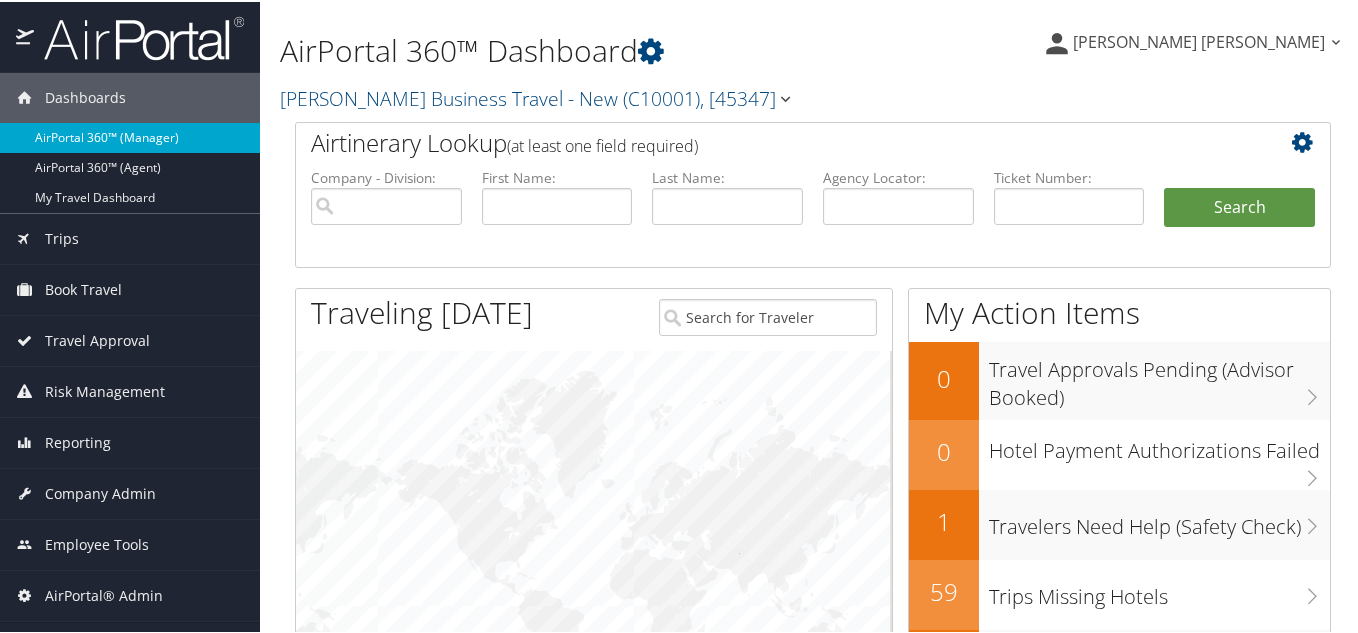 click on "AirPortal 360™ (Manager)" at bounding box center [130, 136] 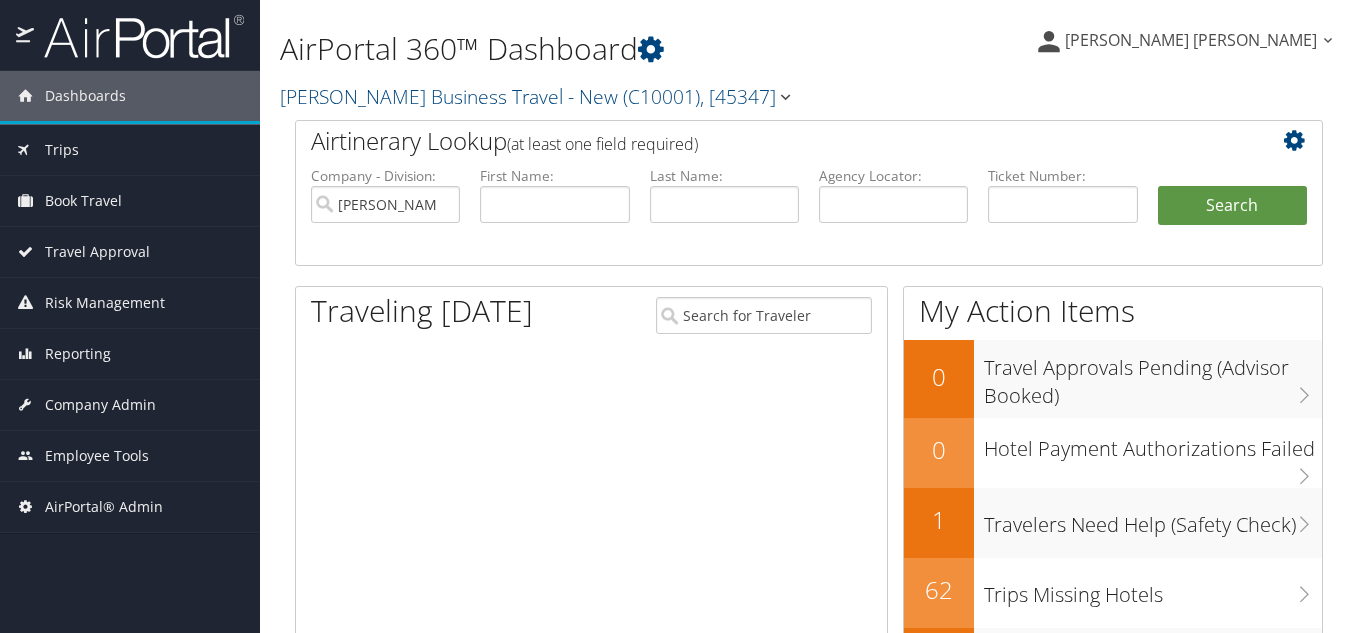 scroll, scrollTop: 0, scrollLeft: 0, axis: both 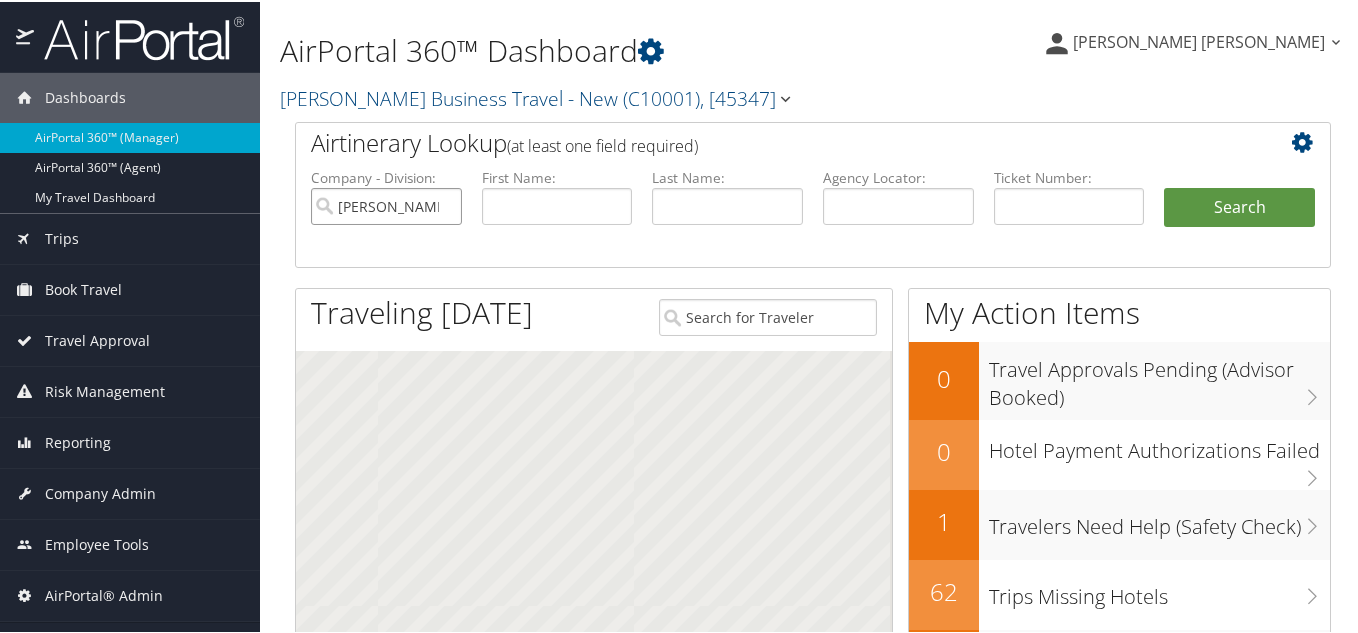 click on "Christopherson Business Travel - New" at bounding box center (386, 204) 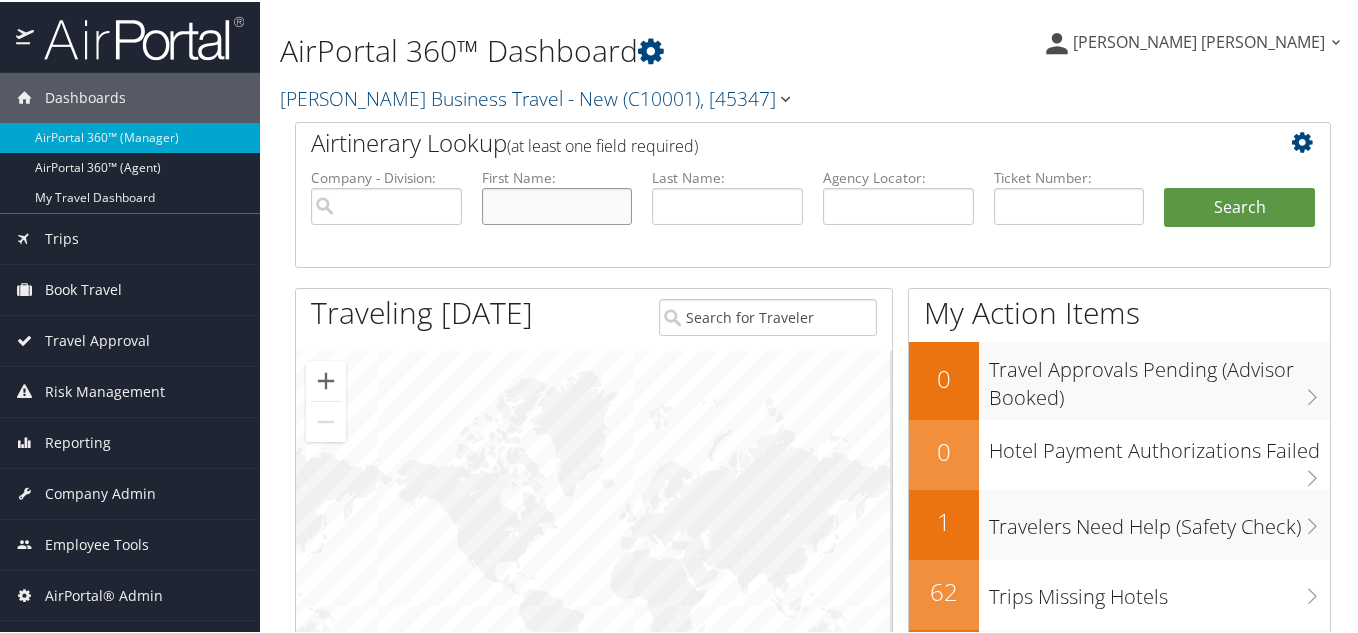 click at bounding box center (557, 204) 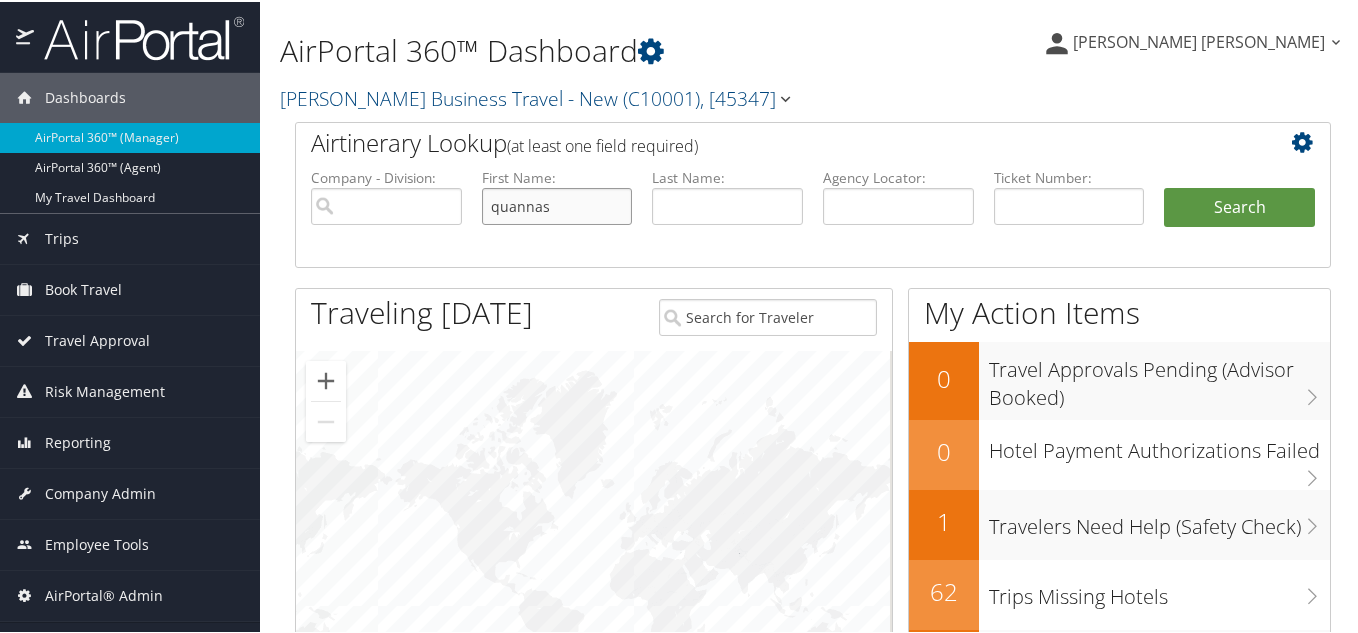 click on "quannas" at bounding box center [557, 204] 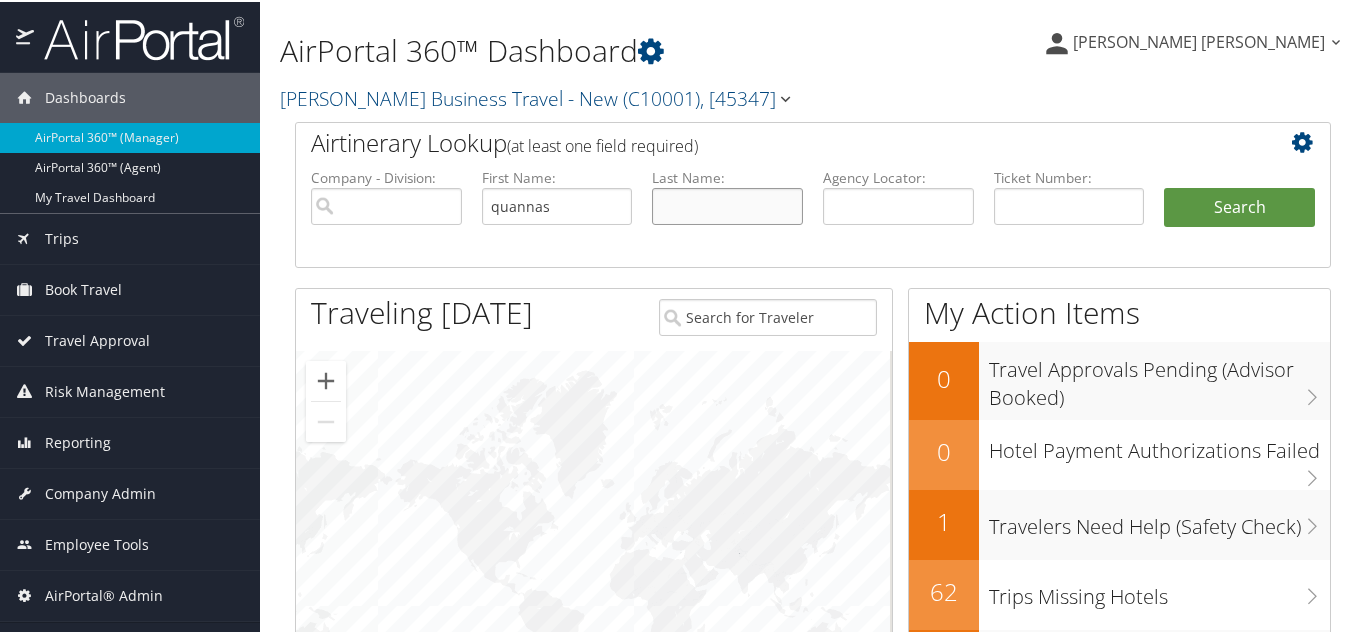 click at bounding box center (727, 204) 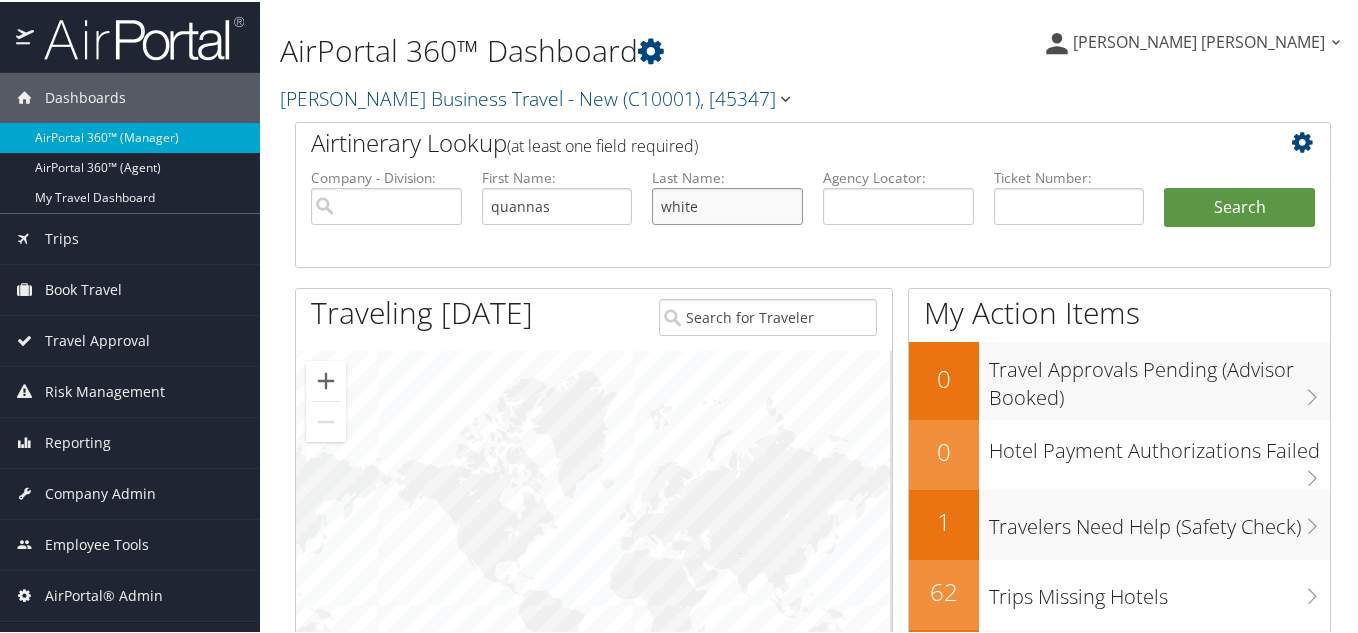 type on "white" 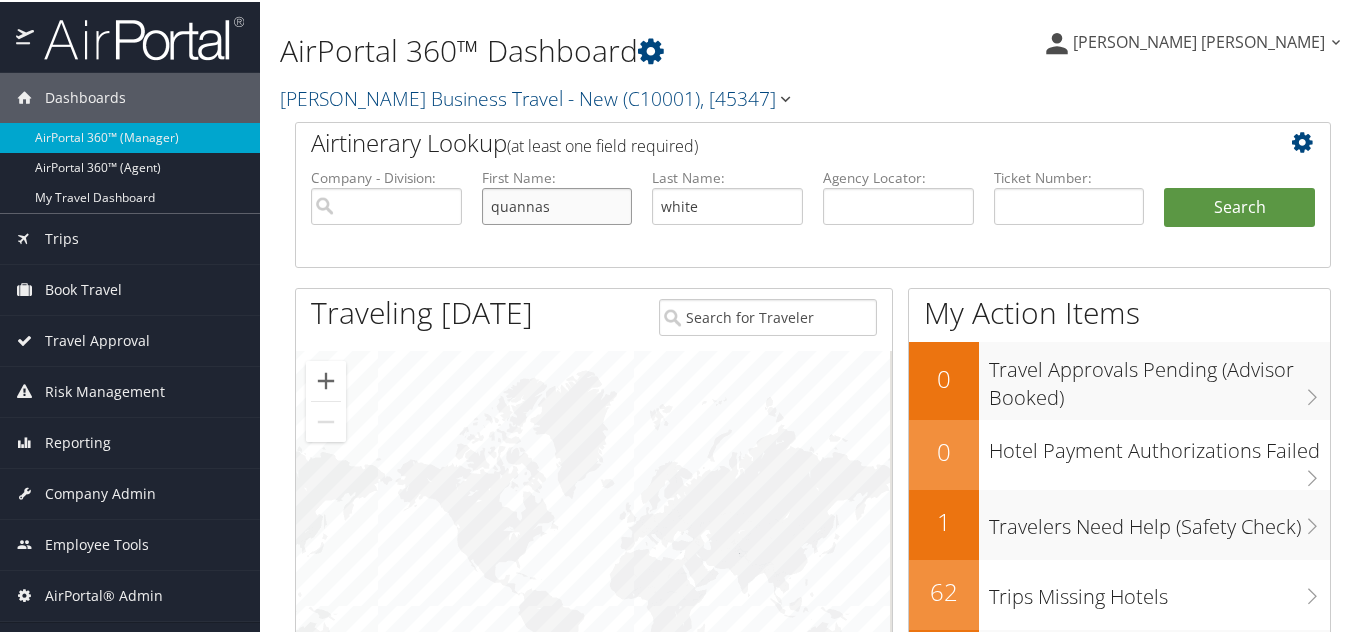 click on "quannas" at bounding box center (557, 204) 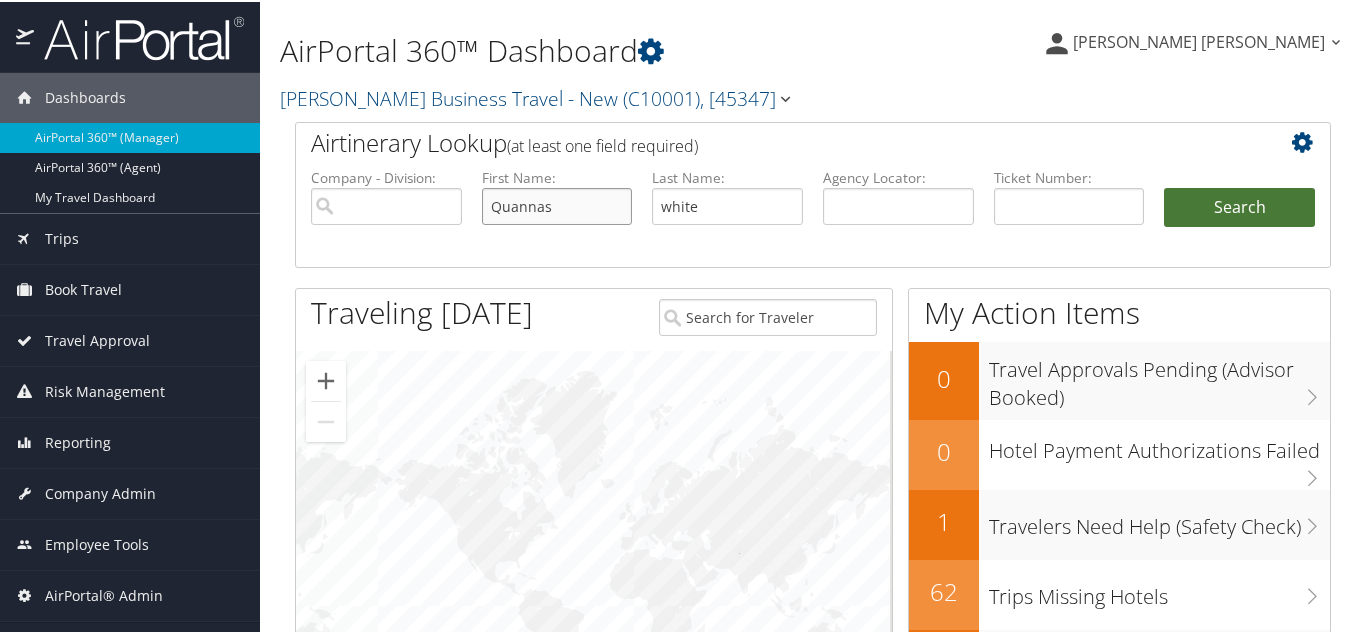 type on "Quannas" 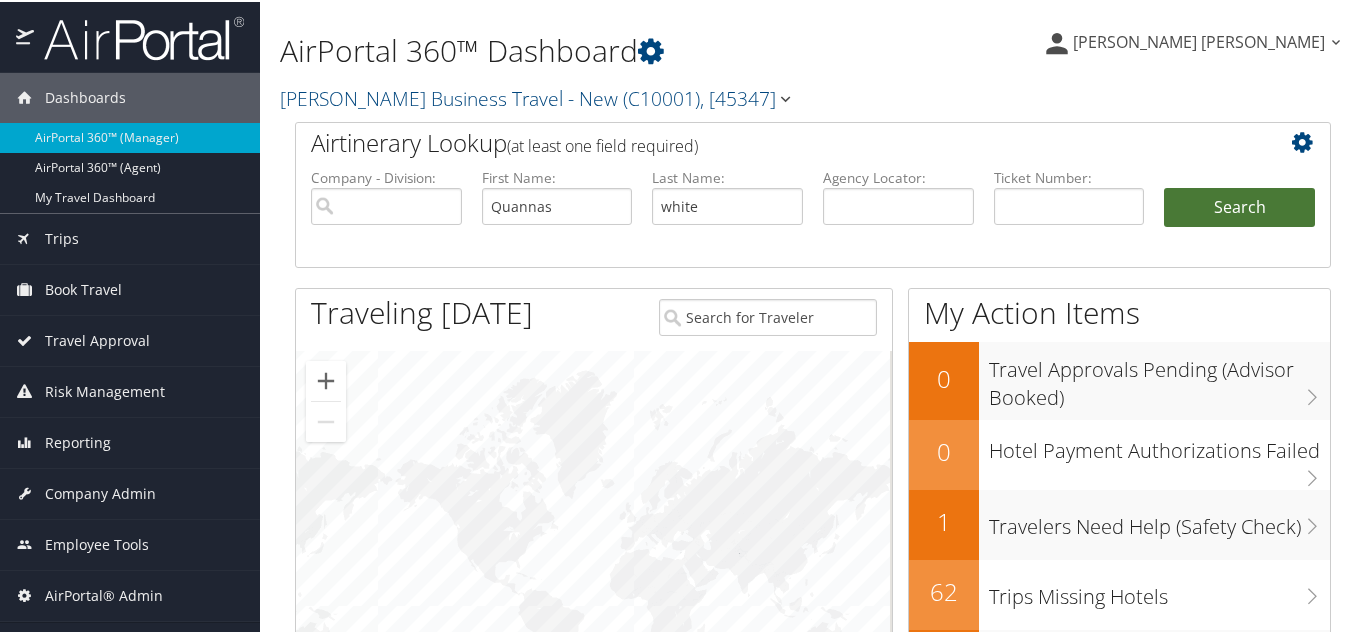 click on "Search" at bounding box center (1239, 206) 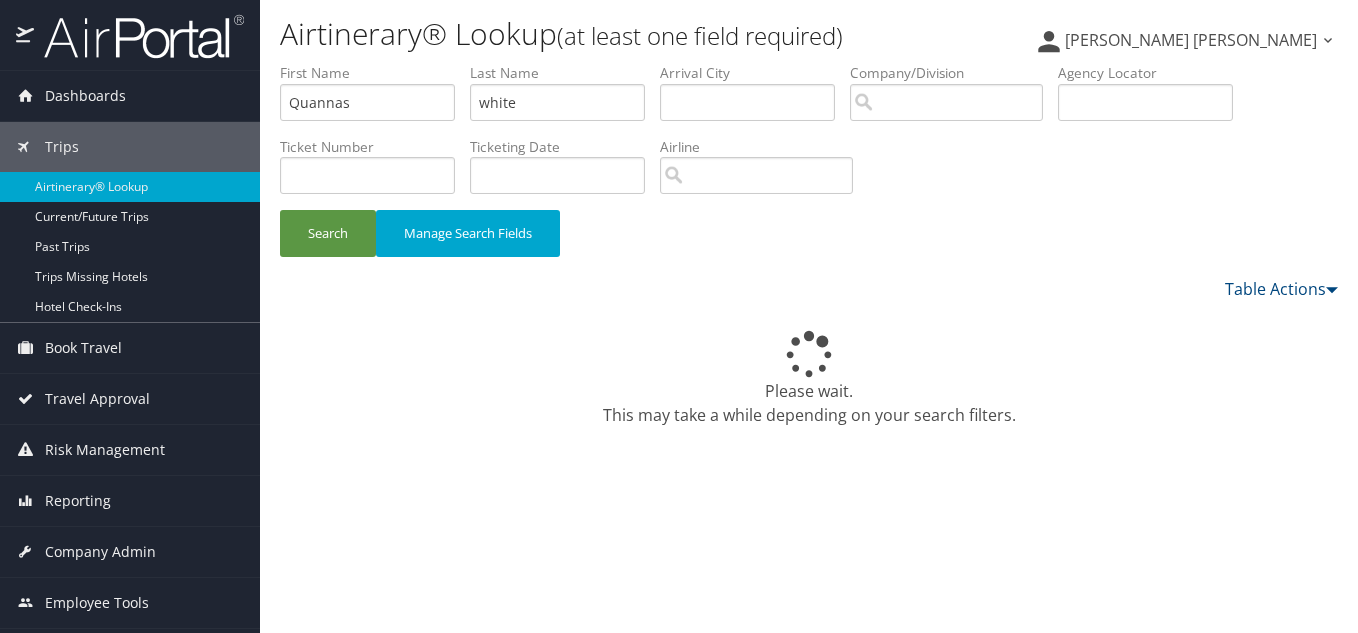 scroll, scrollTop: 0, scrollLeft: 0, axis: both 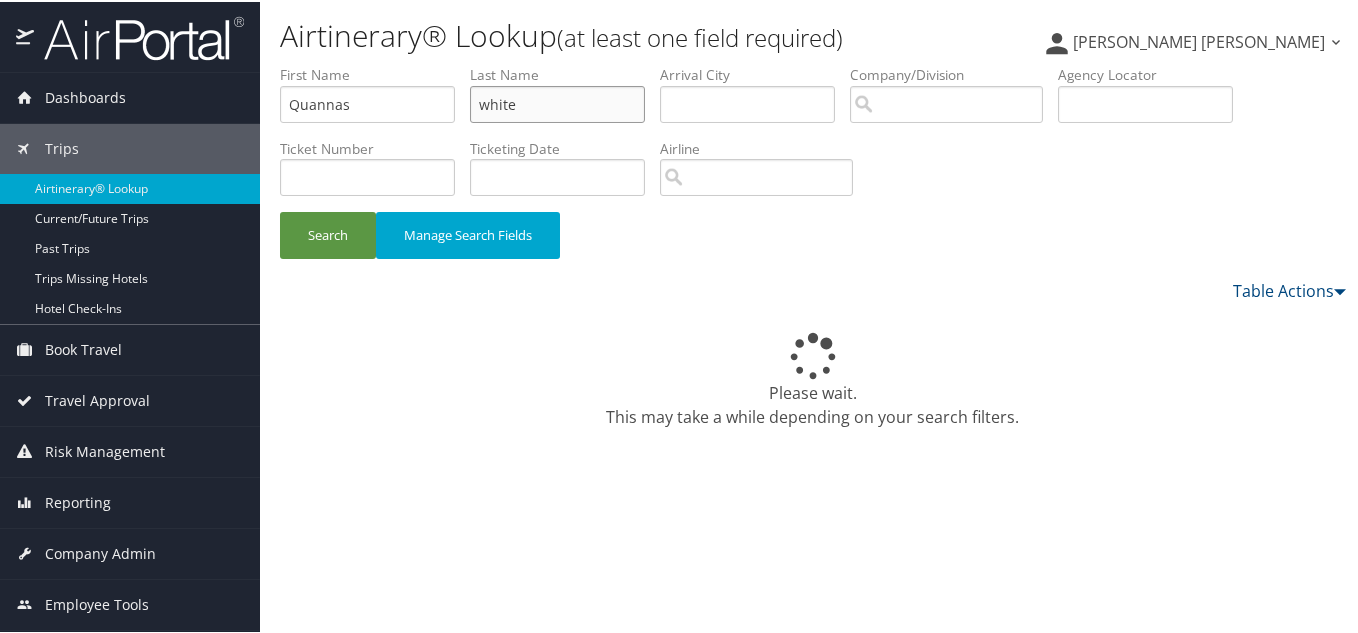 click on "white" at bounding box center [557, 102] 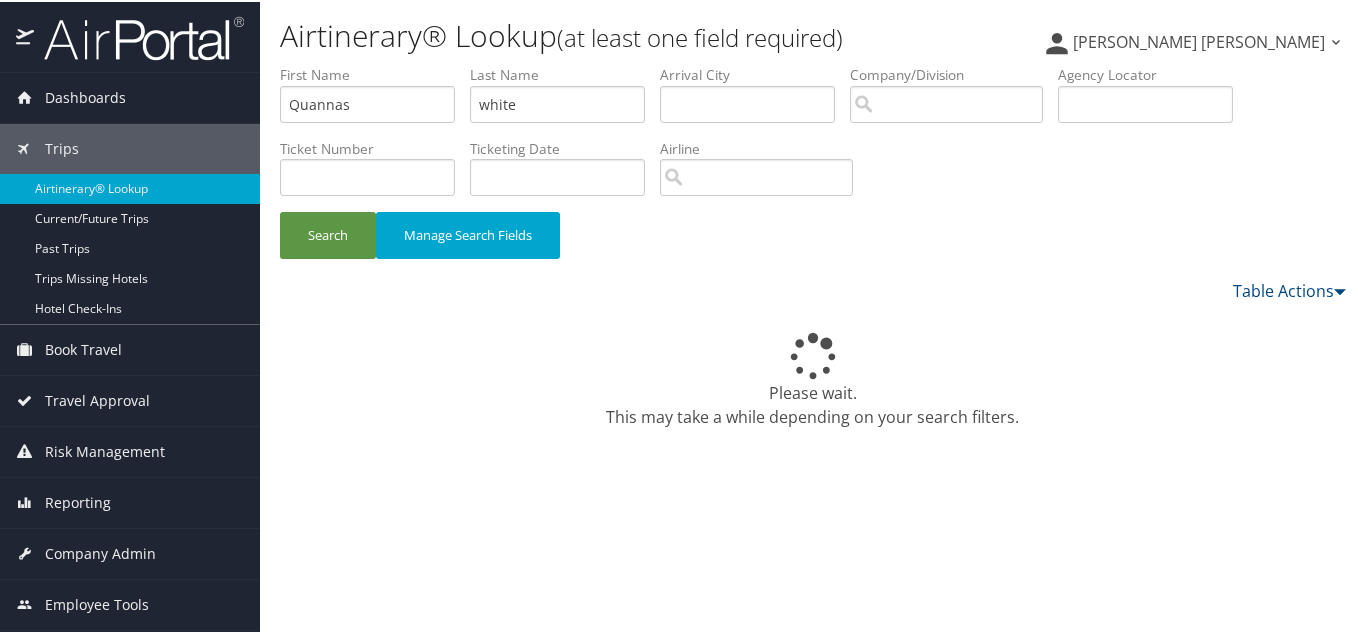 click on "Table Actions" at bounding box center [950, 289] 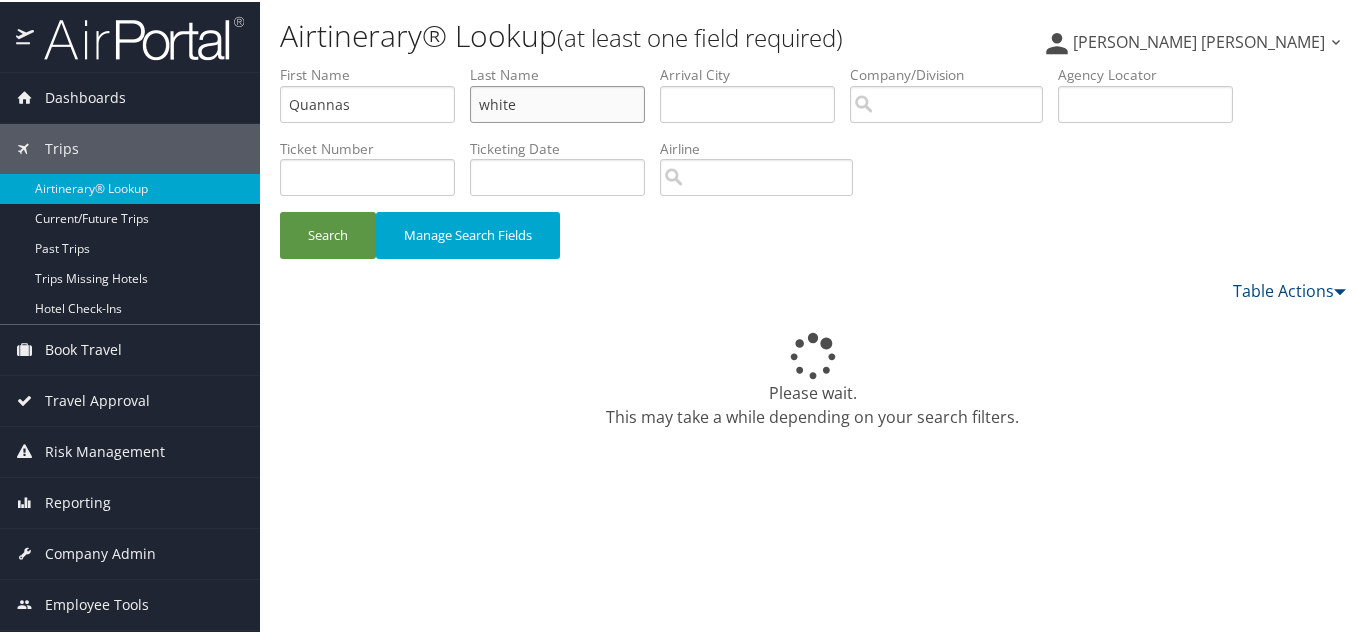 click on "white" at bounding box center [557, 102] 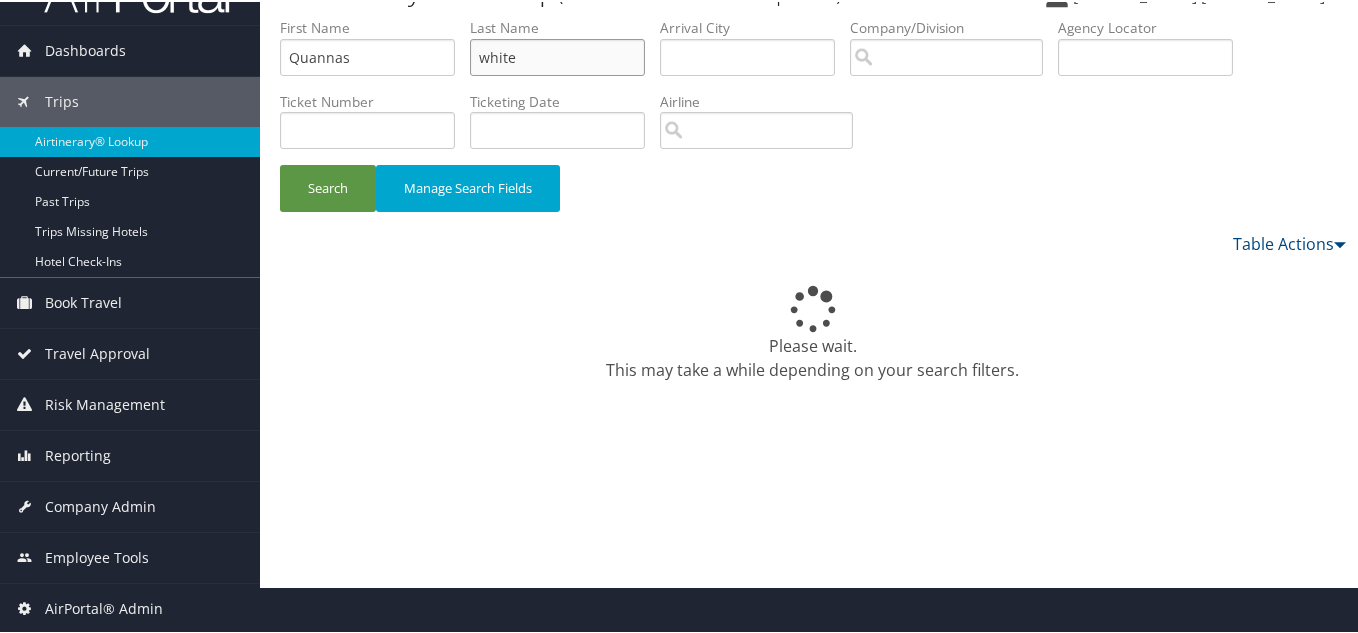 scroll, scrollTop: 0, scrollLeft: 0, axis: both 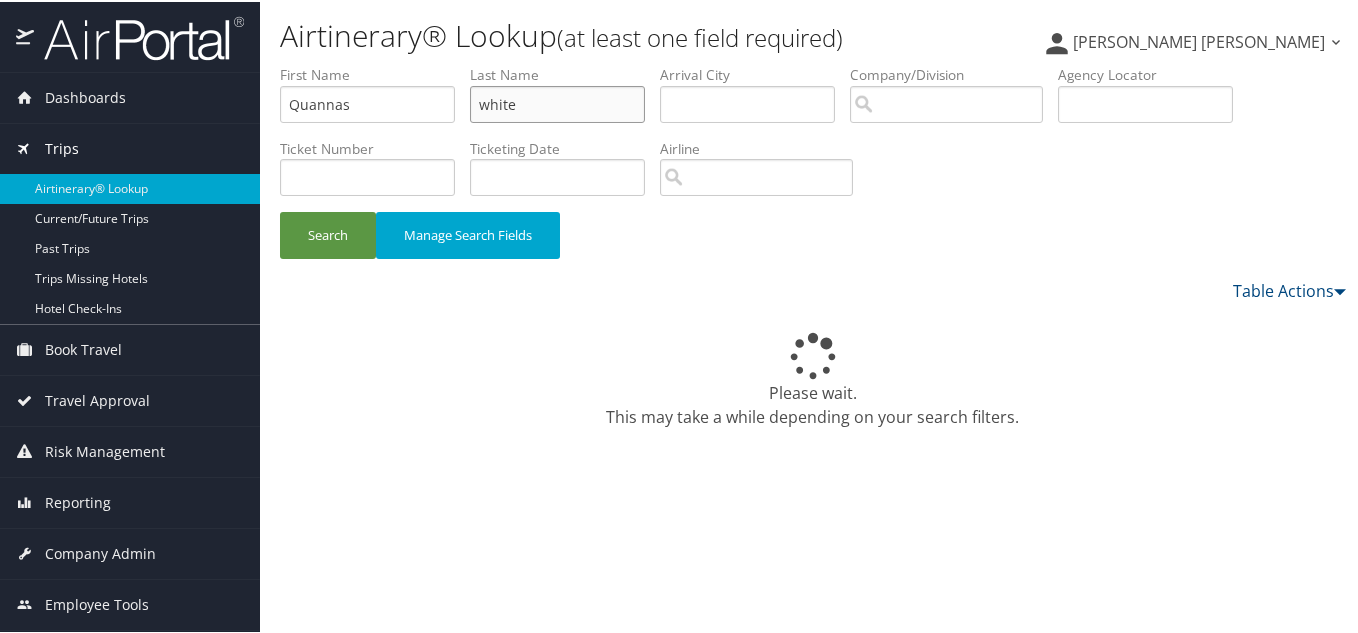 drag, startPoint x: 551, startPoint y: 107, endPoint x: 173, endPoint y: 142, distance: 379.6169 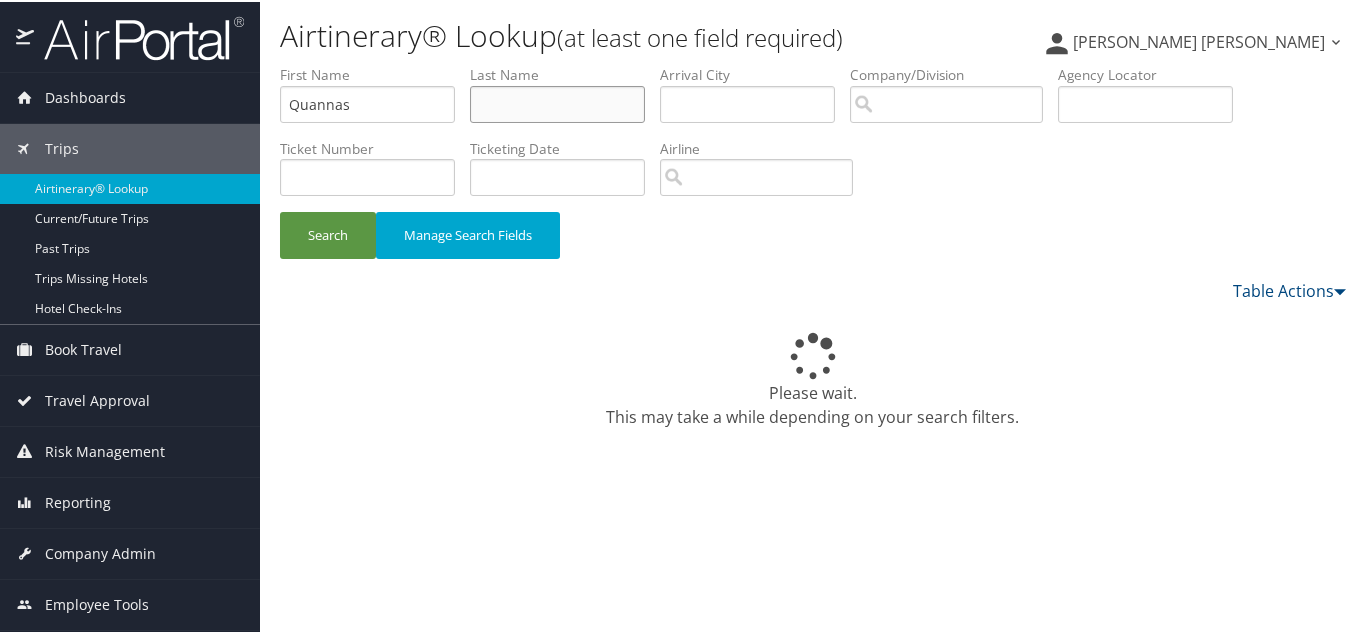 type 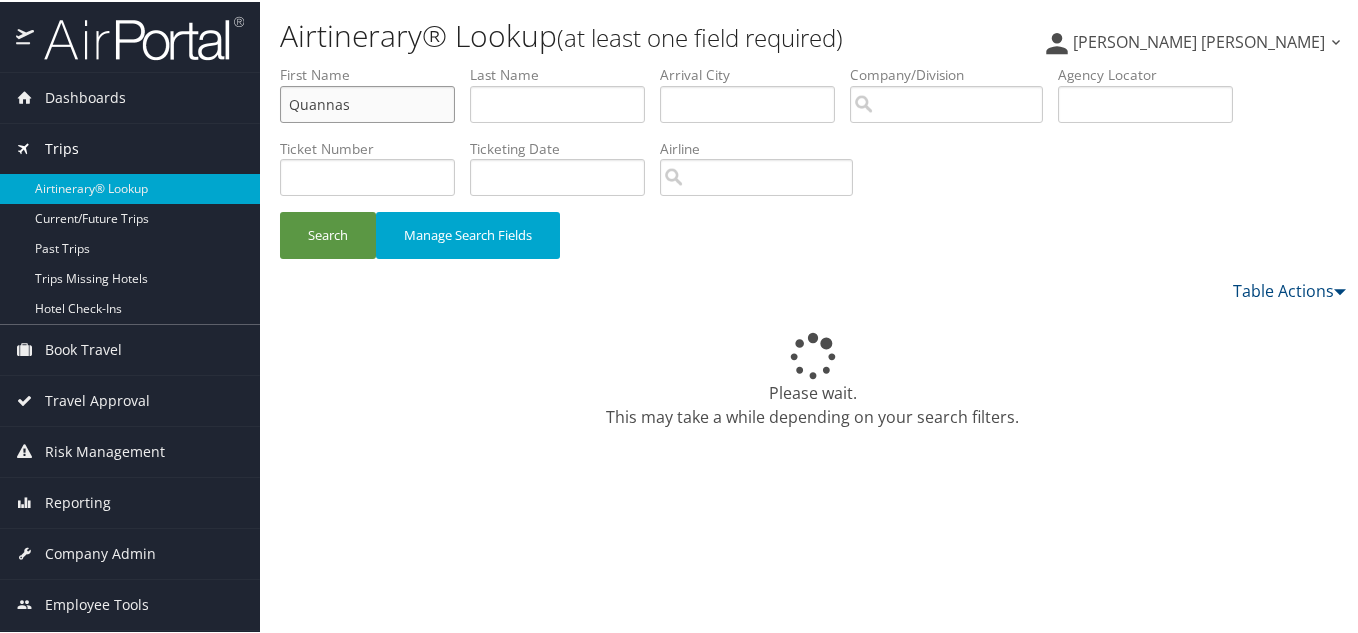 drag, startPoint x: 397, startPoint y: 94, endPoint x: 125, endPoint y: 133, distance: 274.78174 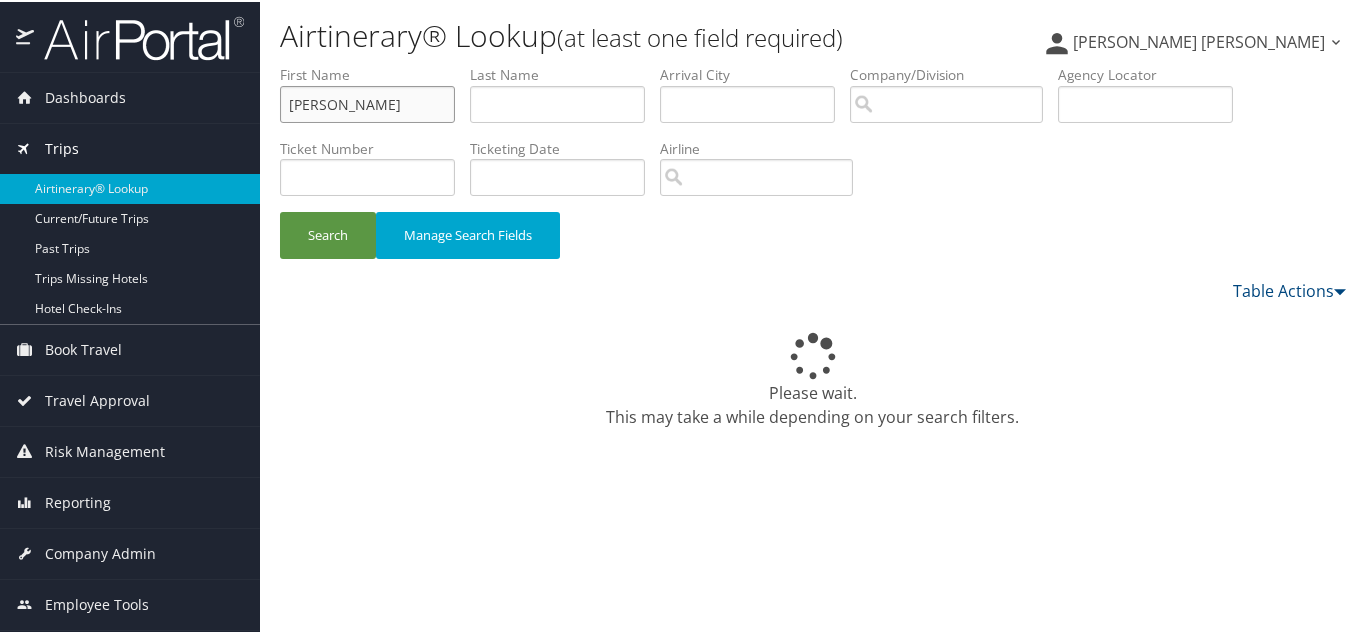 type on "[PERSON_NAME]" 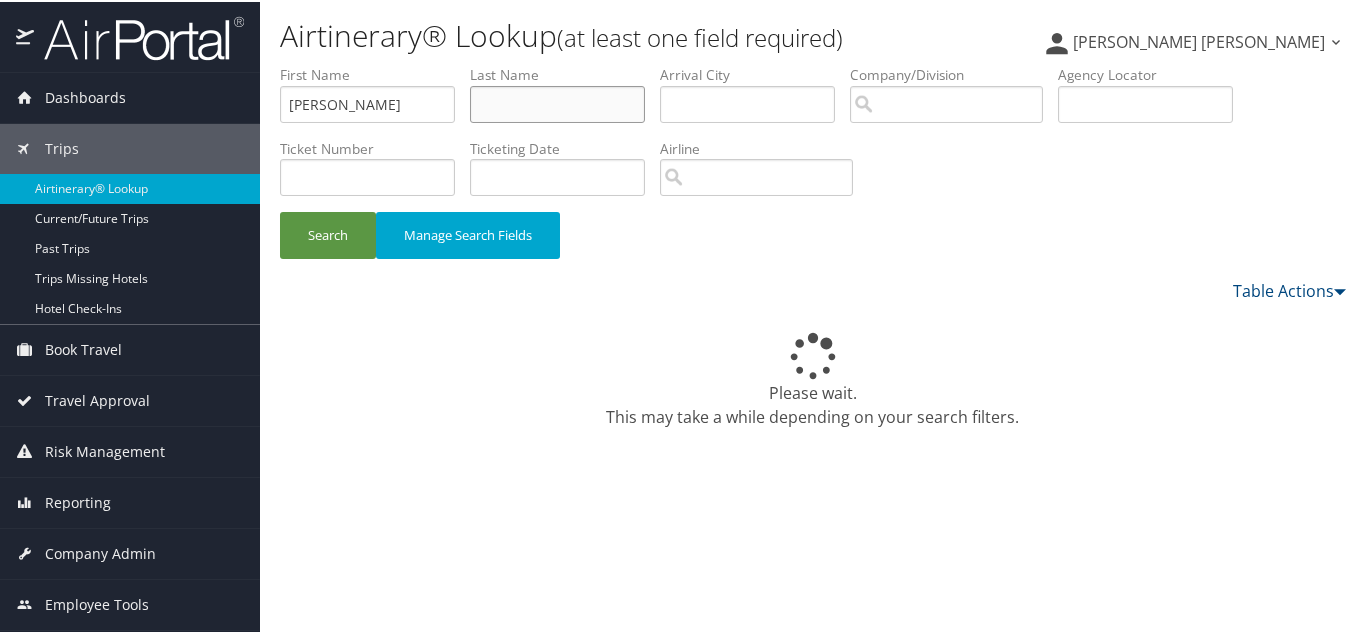 click at bounding box center [557, 102] 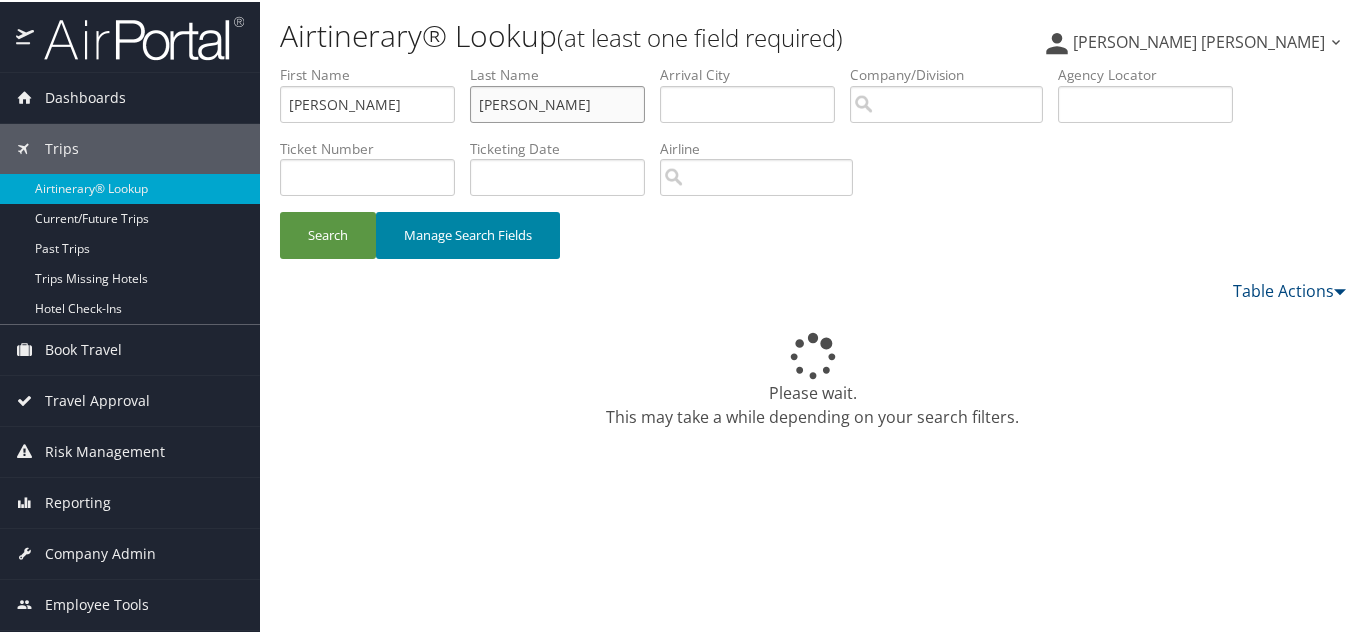 type on "Reyes" 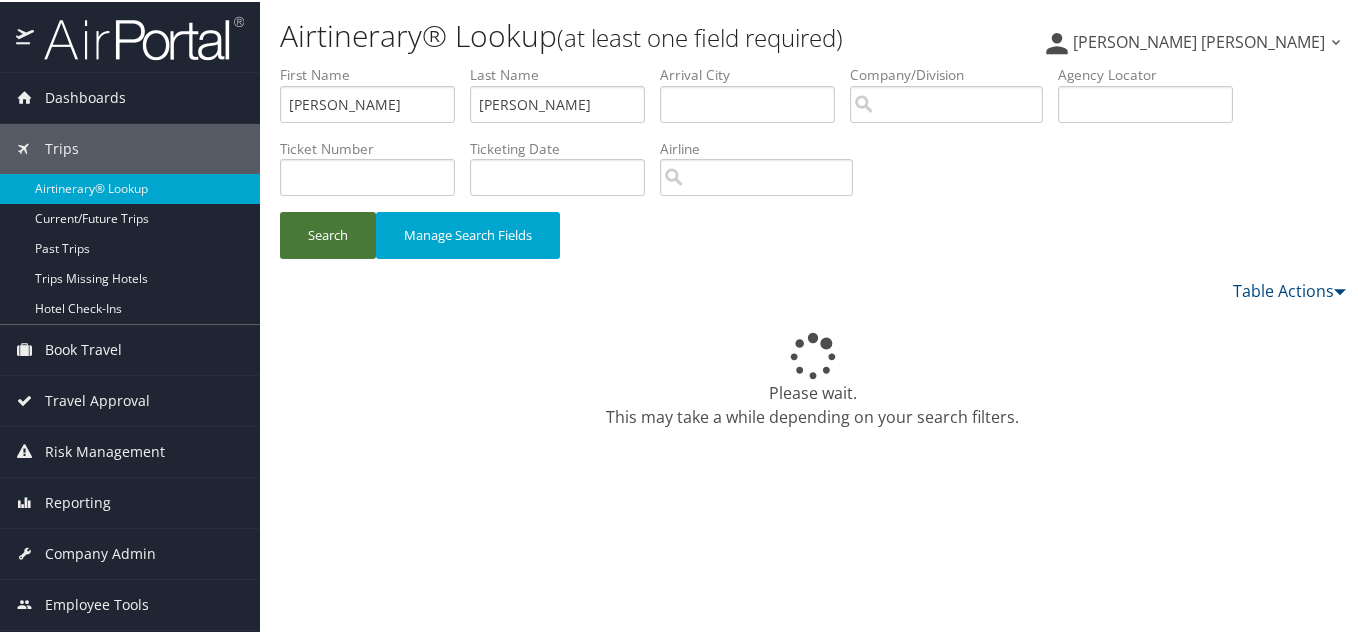 click on "Search" at bounding box center [328, 233] 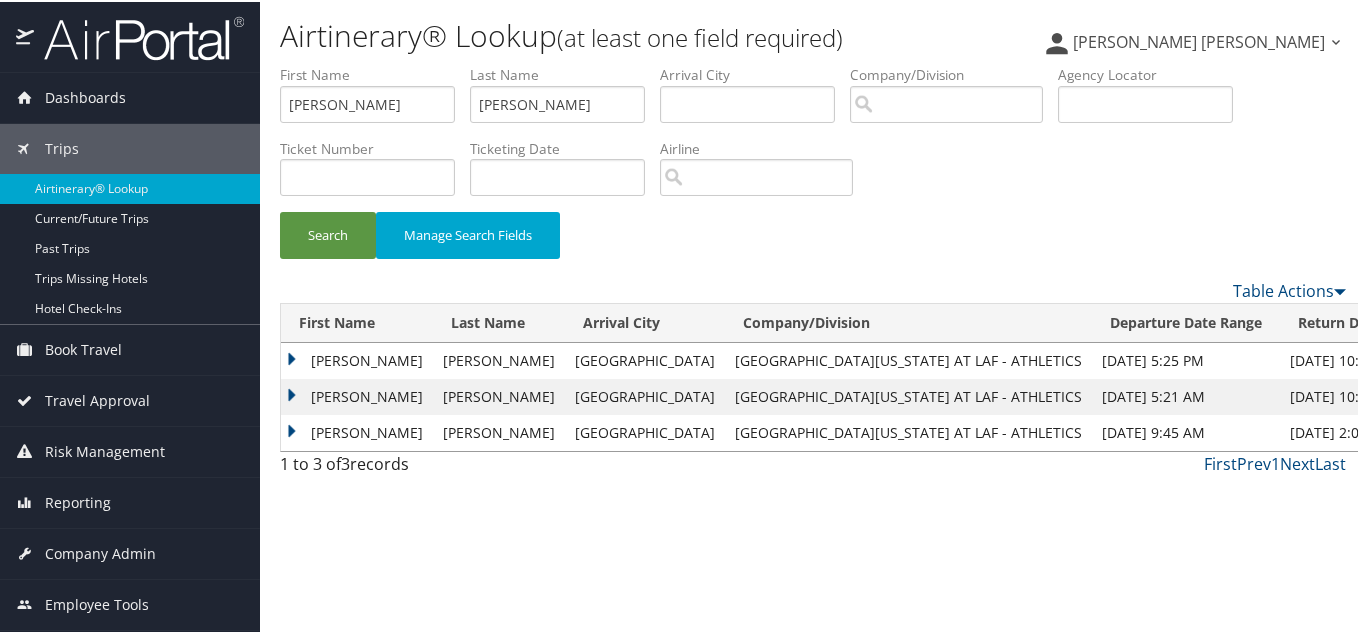 click on "DONALD ROBERT" at bounding box center (357, 359) 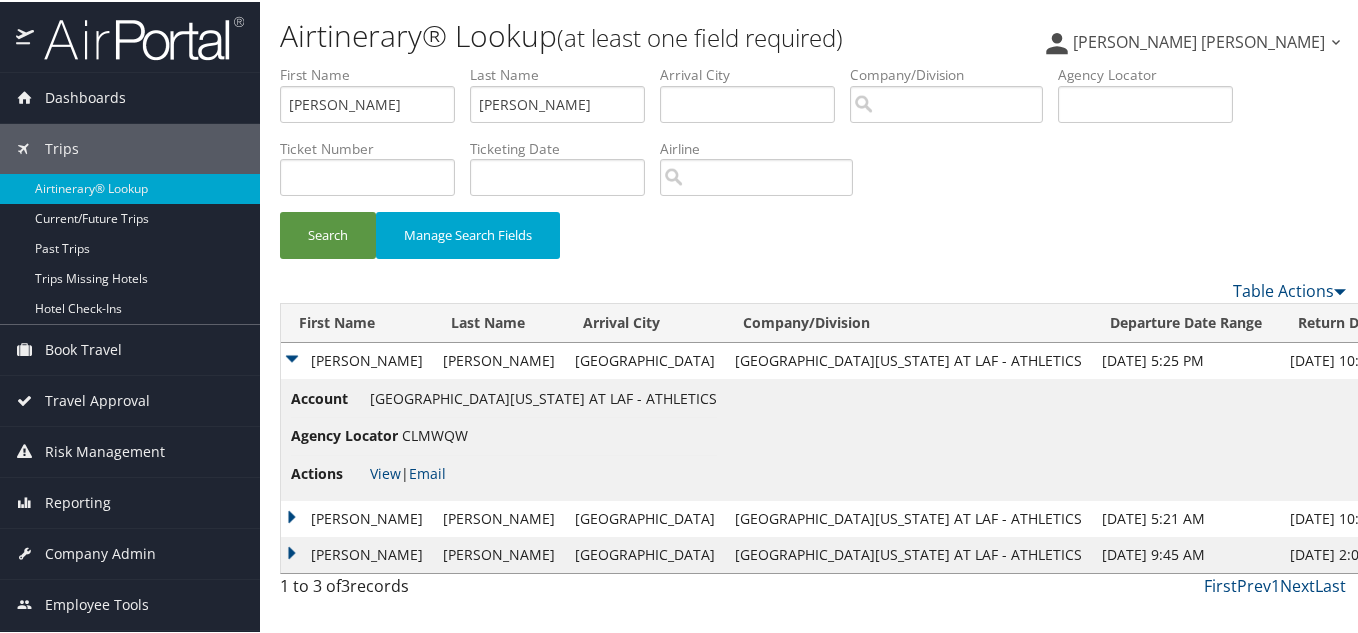 click on "CLMWQW" at bounding box center [435, 433] 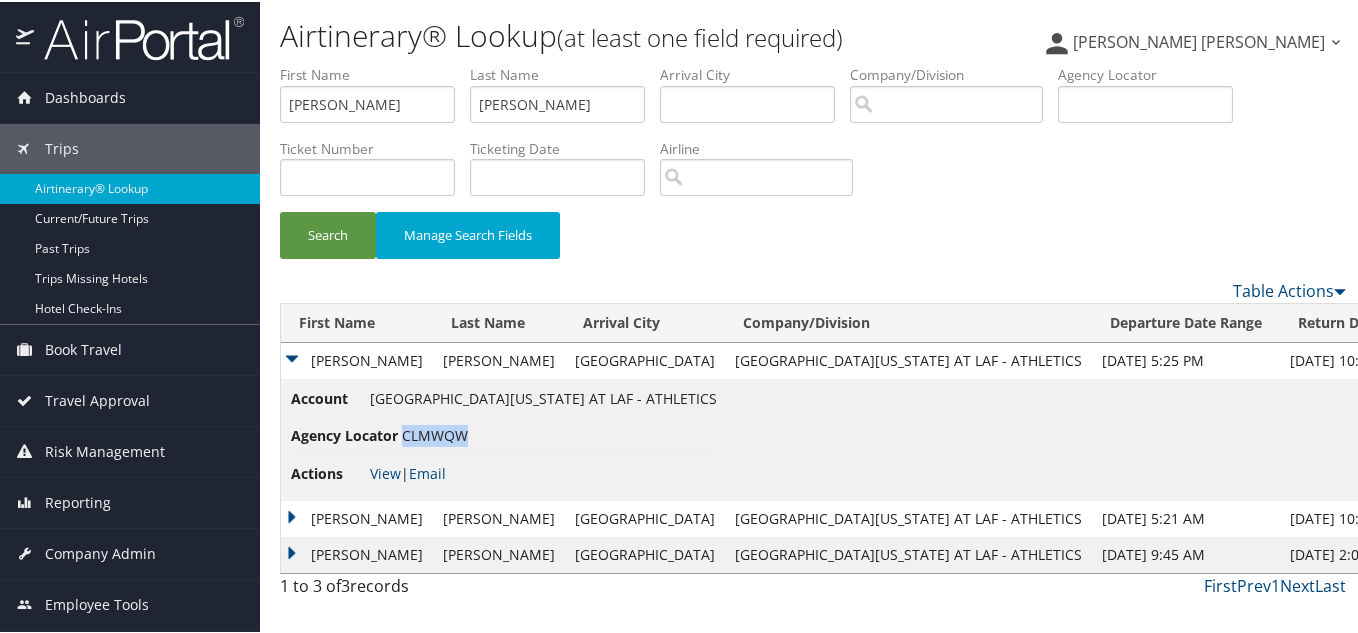 click on "CLMWQW" at bounding box center (435, 433) 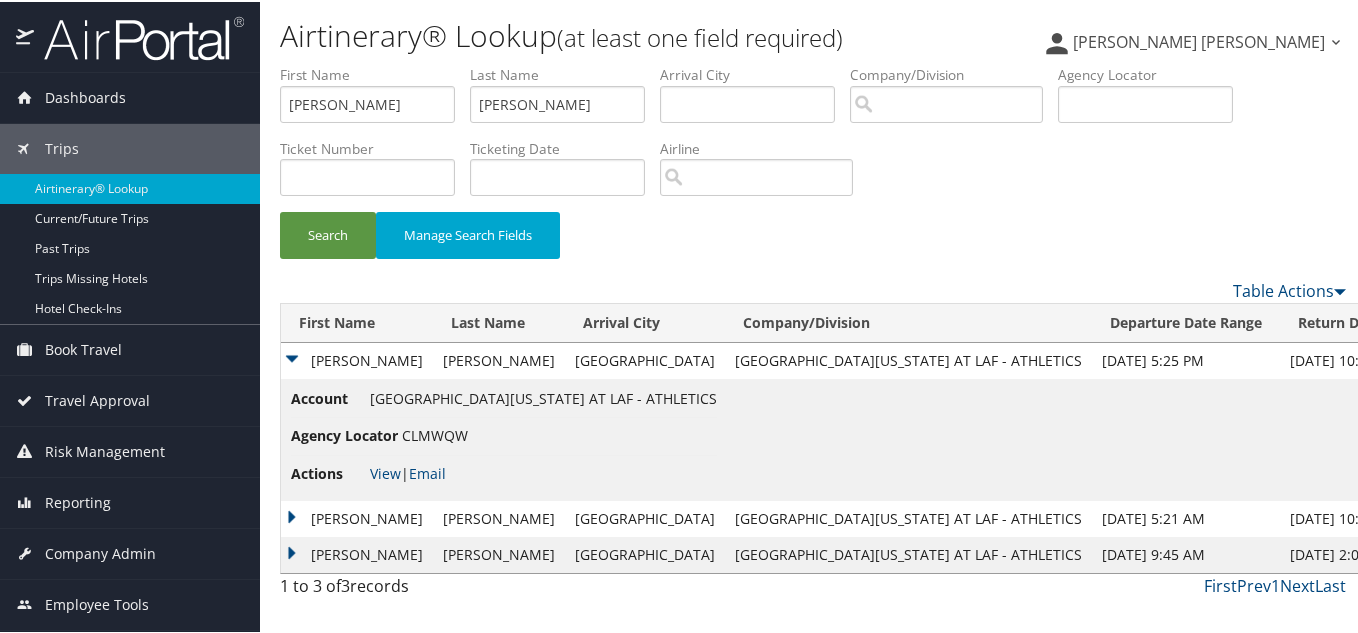 click on "DONALD ROBERT" at bounding box center (357, 359) 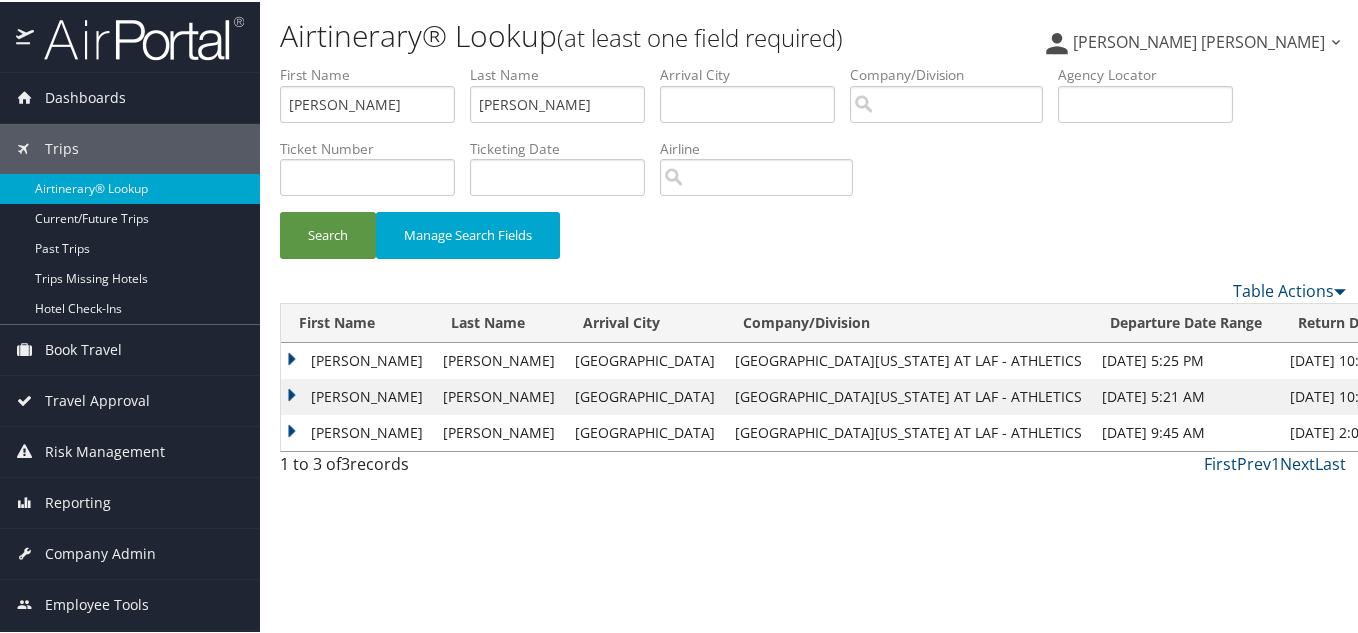 click on "DONALD ROBERT" at bounding box center [357, 395] 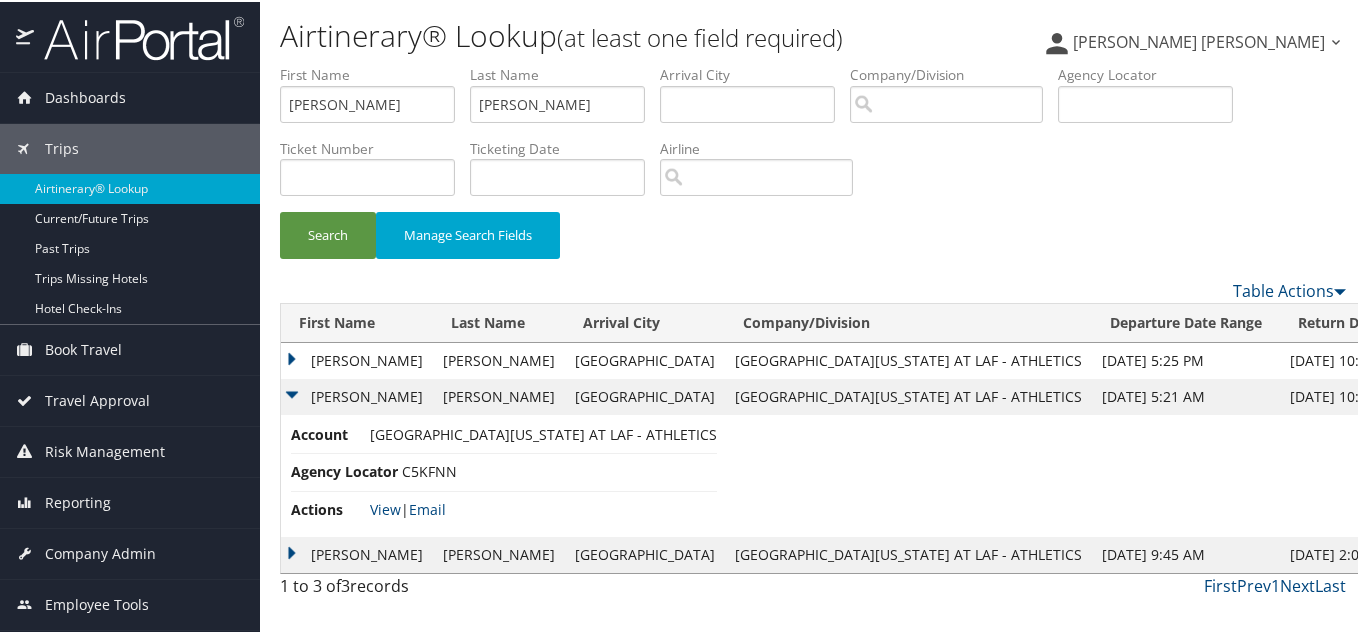 click on "C5KFNN" at bounding box center [429, 469] 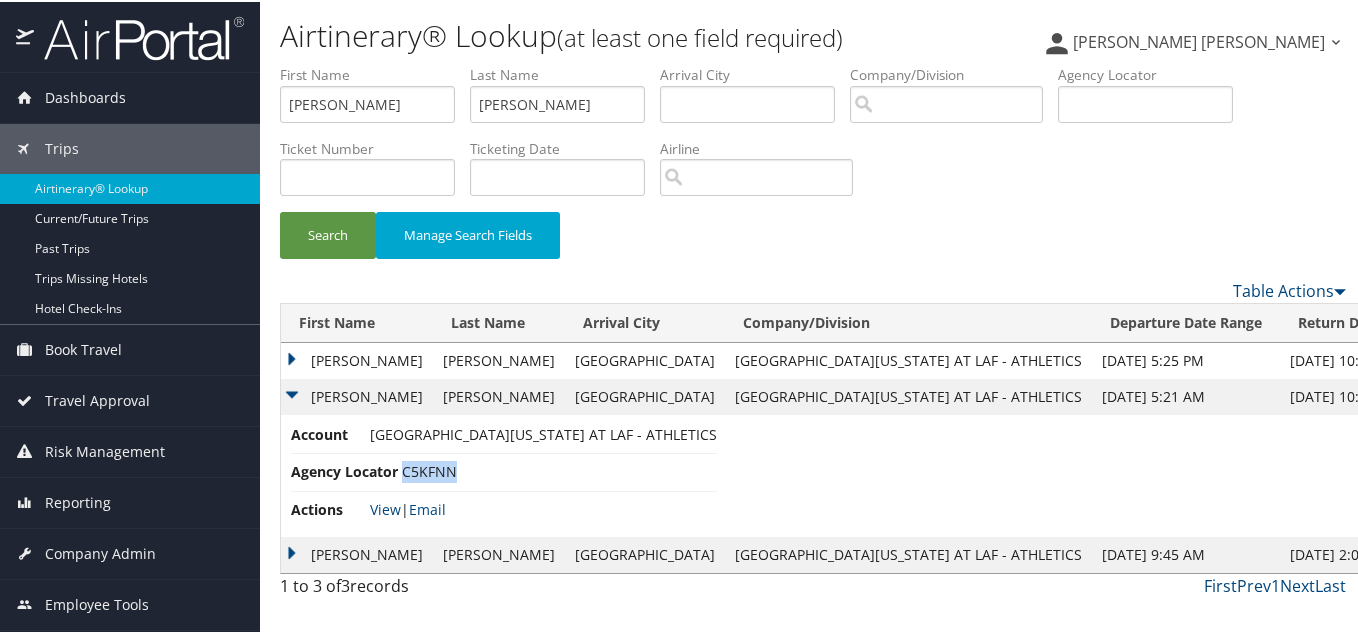 click on "C5KFNN" at bounding box center (429, 469) 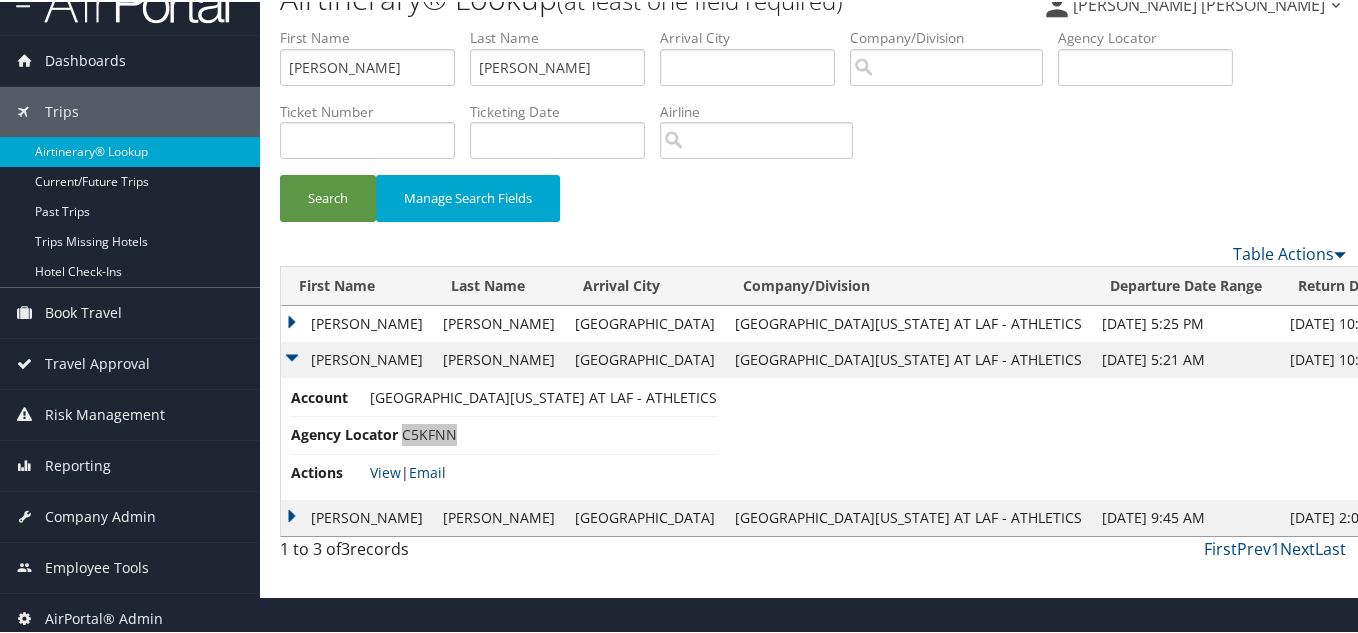 scroll, scrollTop: 47, scrollLeft: 0, axis: vertical 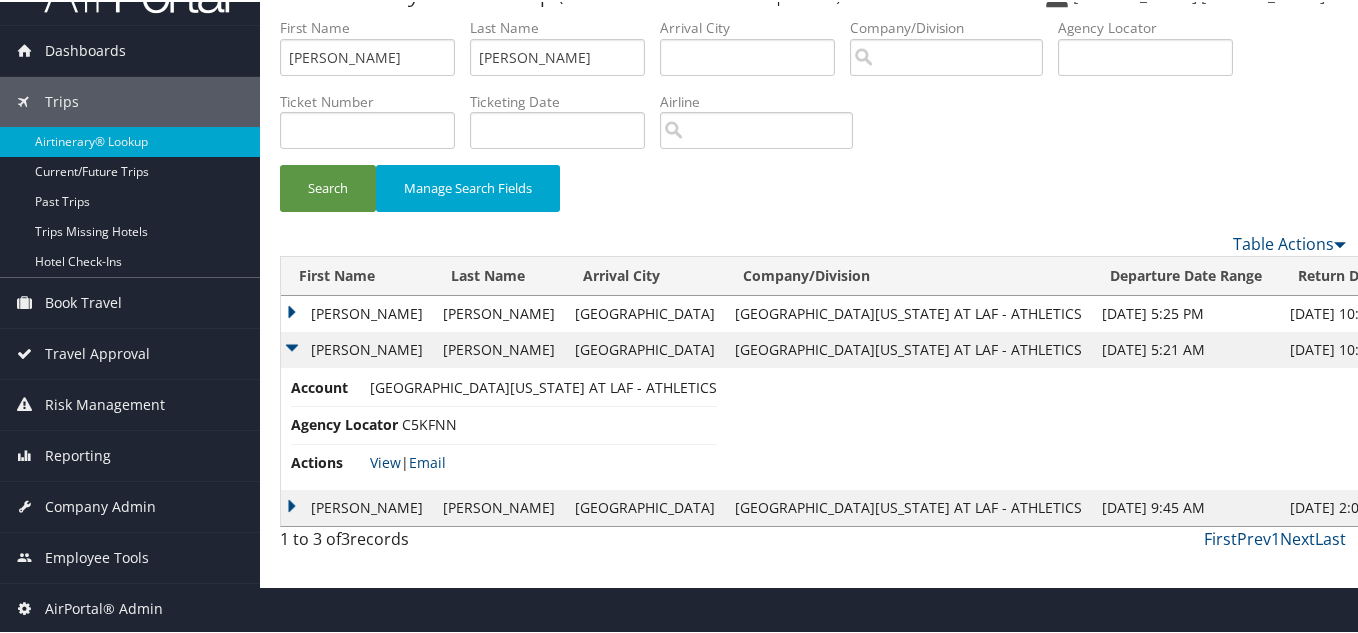 click on "DONALD ROBERT" at bounding box center [357, 348] 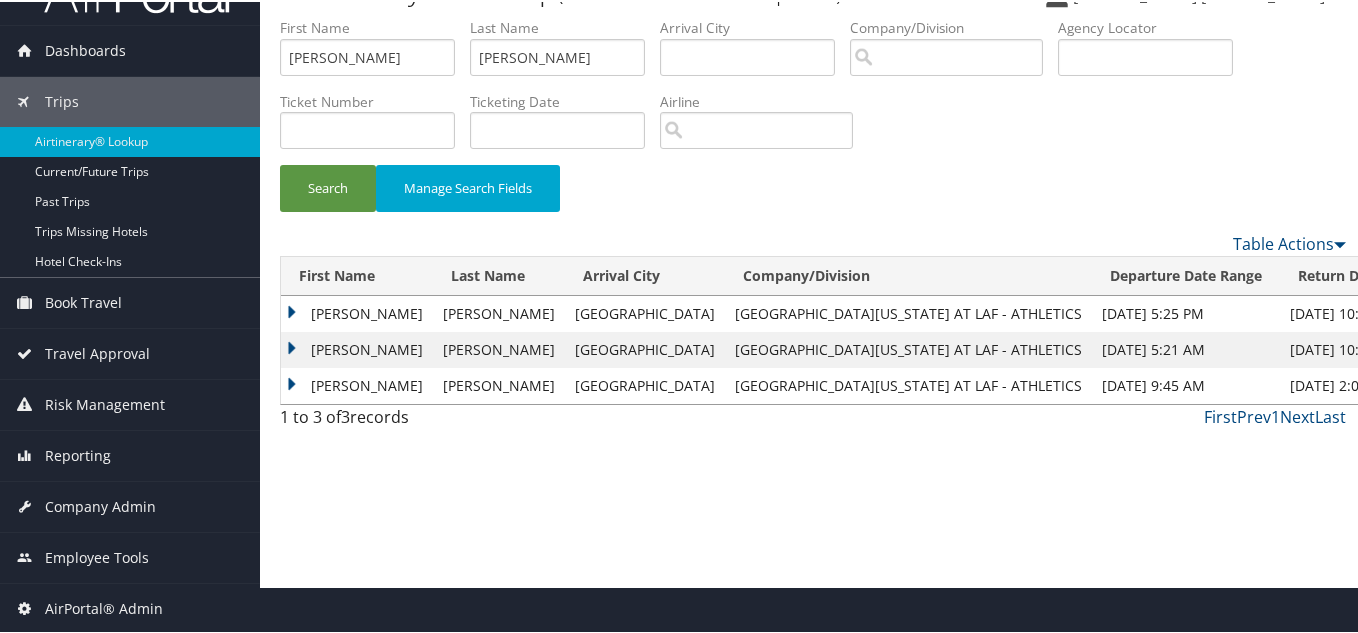 click on "DONALD ROBERT" at bounding box center [357, 384] 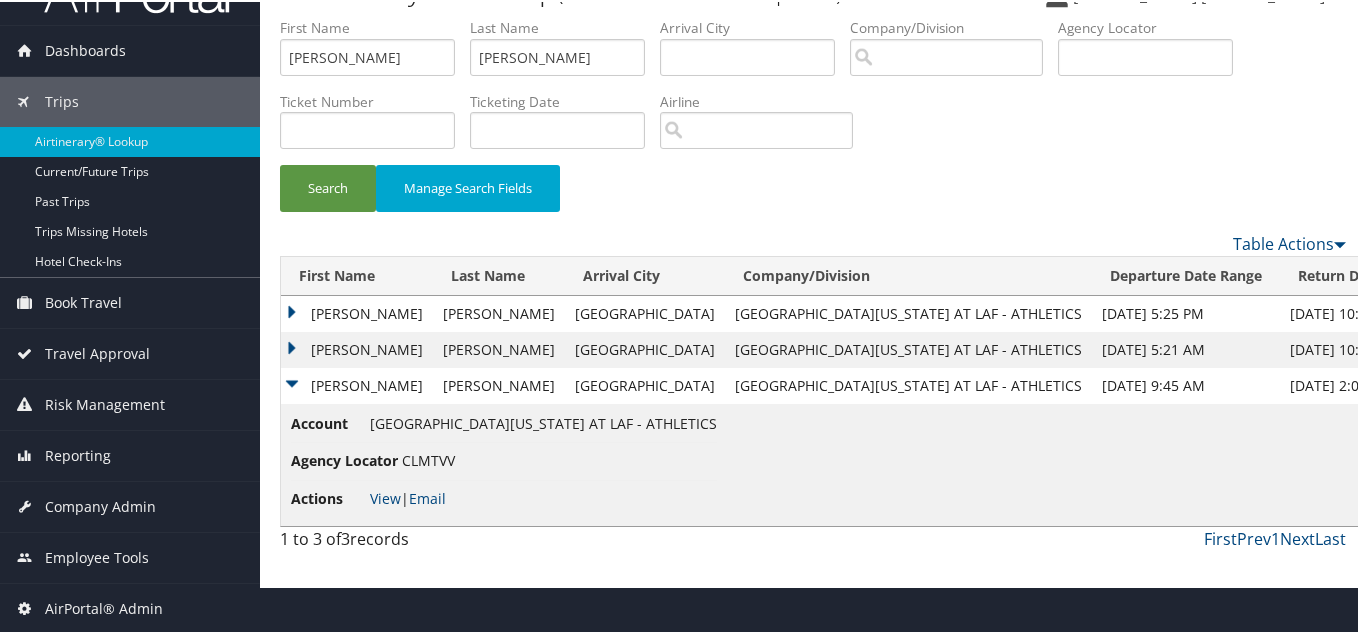 click on "CLMTVV" at bounding box center (428, 458) 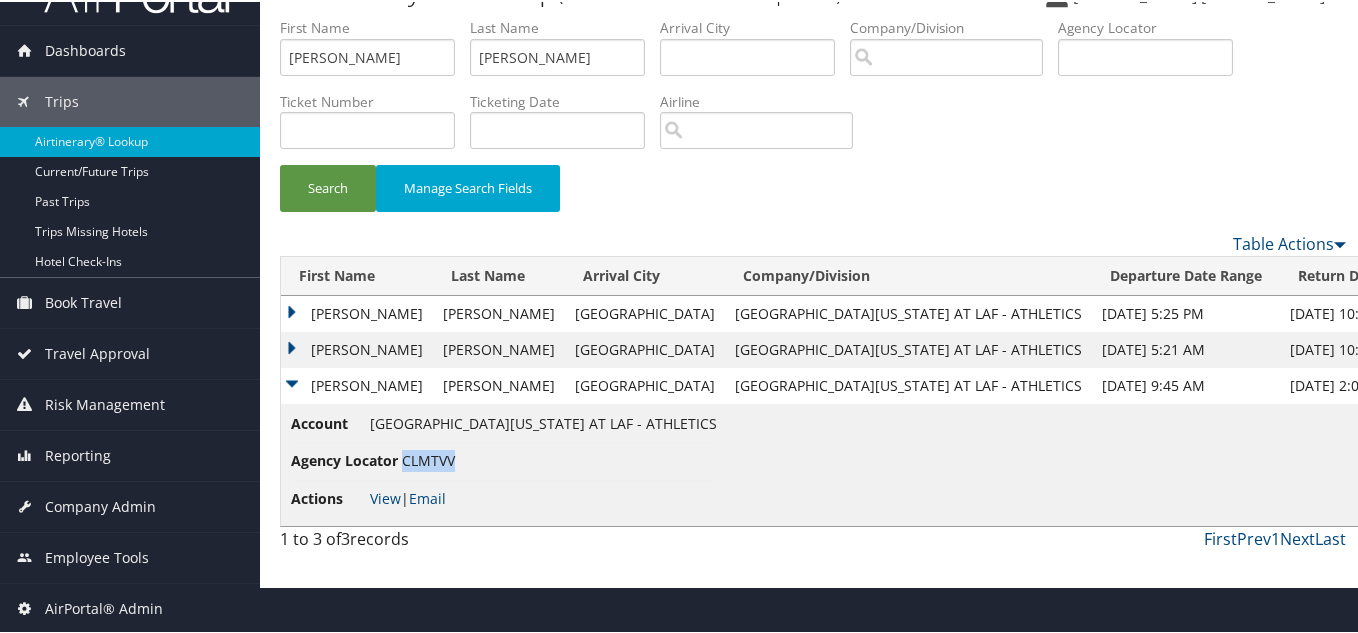 click on "CLMTVV" at bounding box center (428, 458) 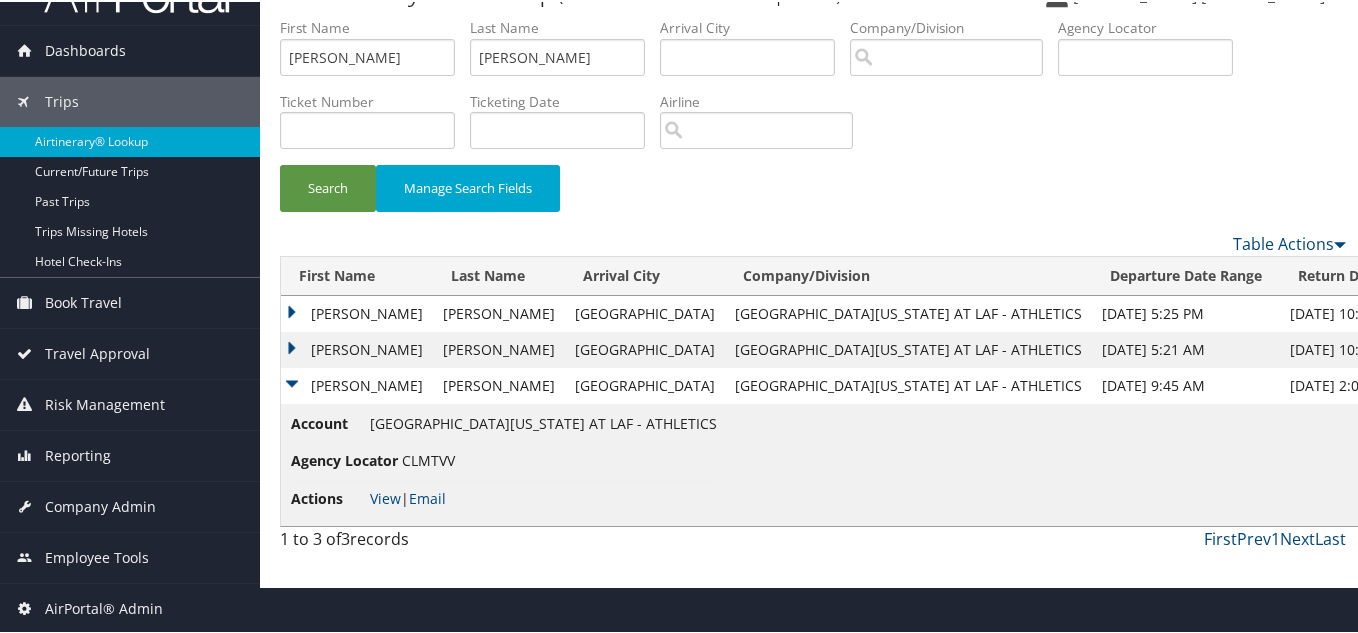 click on "DONALD ROBERT" at bounding box center [357, 384] 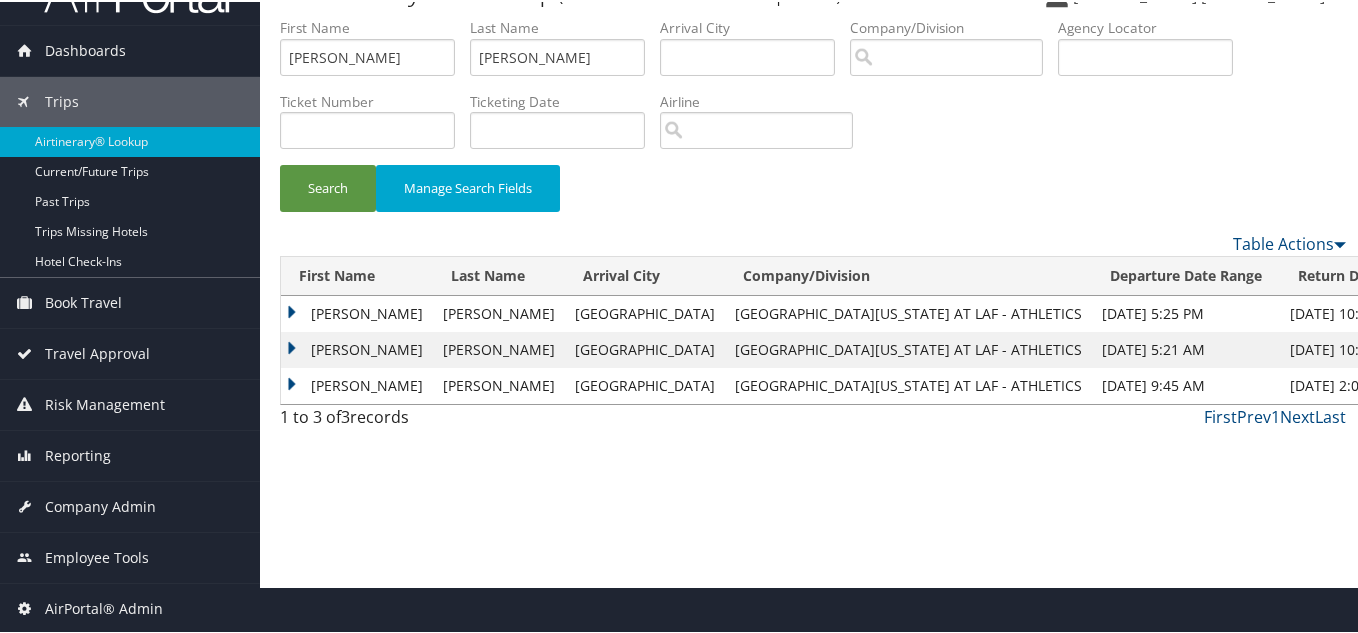 click on "DONALD ROBERT" at bounding box center [357, 384] 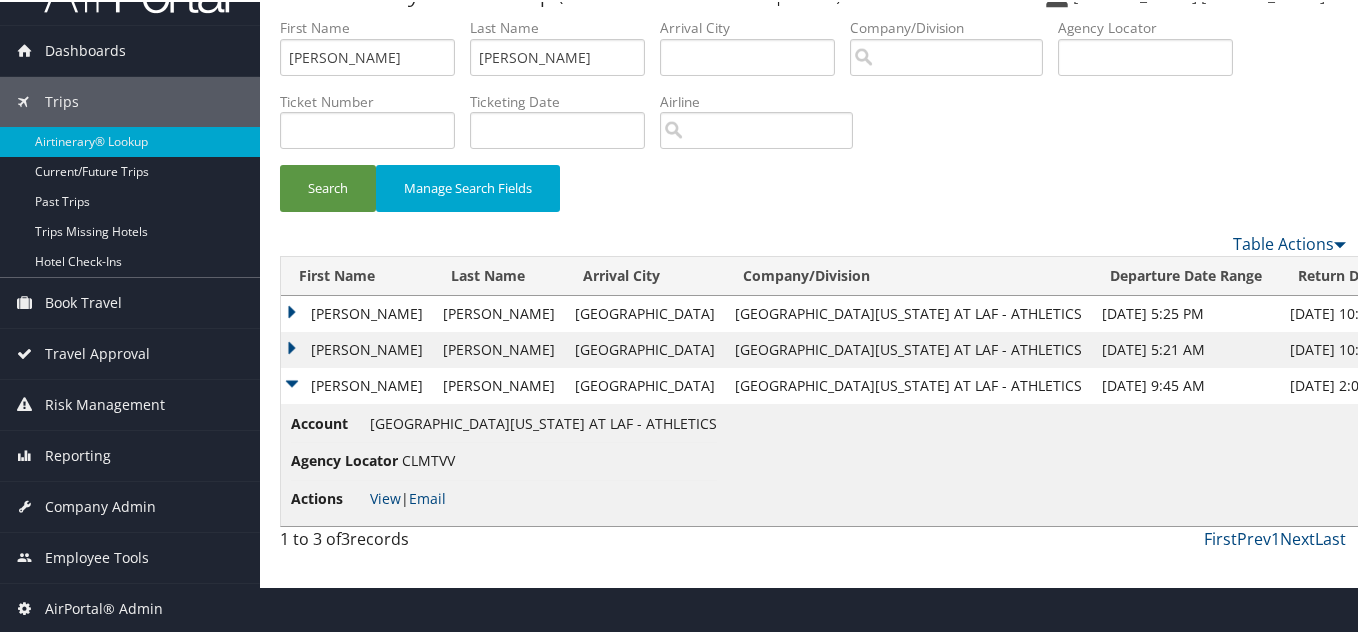 click on "Account   UNIV OF LOUISIANA AT LAF - ATHLETICS Agency Locator   CLMTVV Actions   View  |  Email" at bounding box center (846, 463) 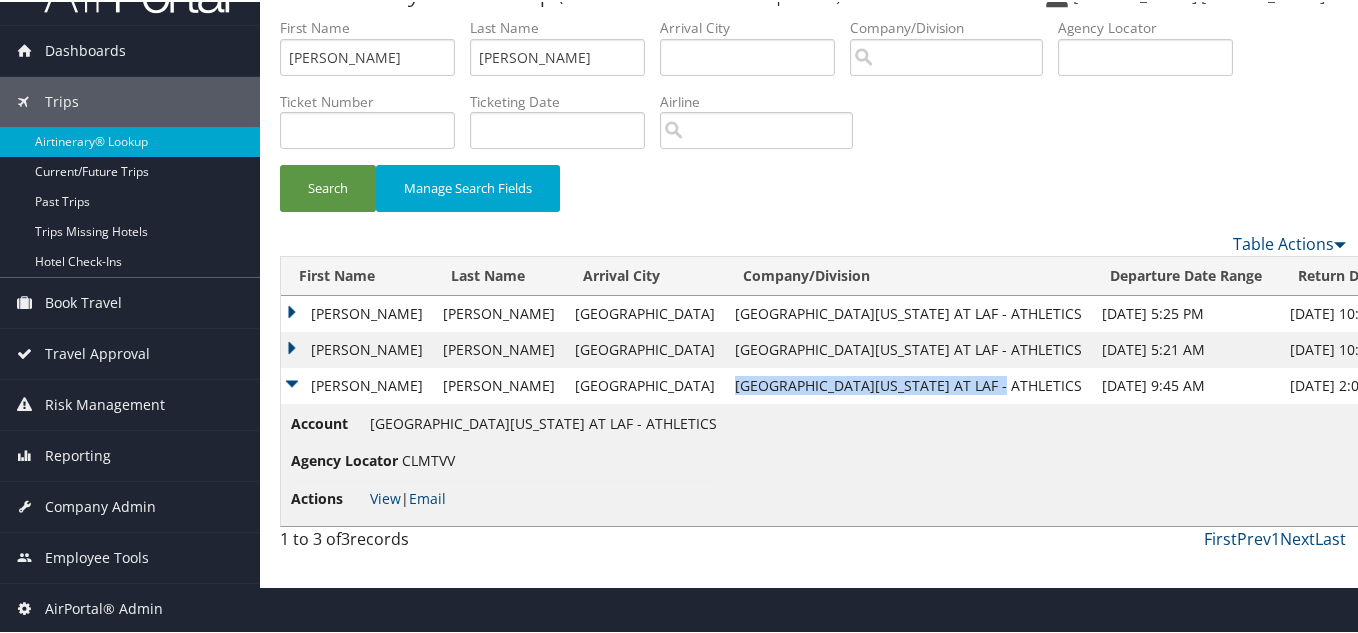 drag, startPoint x: 683, startPoint y: 382, endPoint x: 940, endPoint y: 376, distance: 257.07004 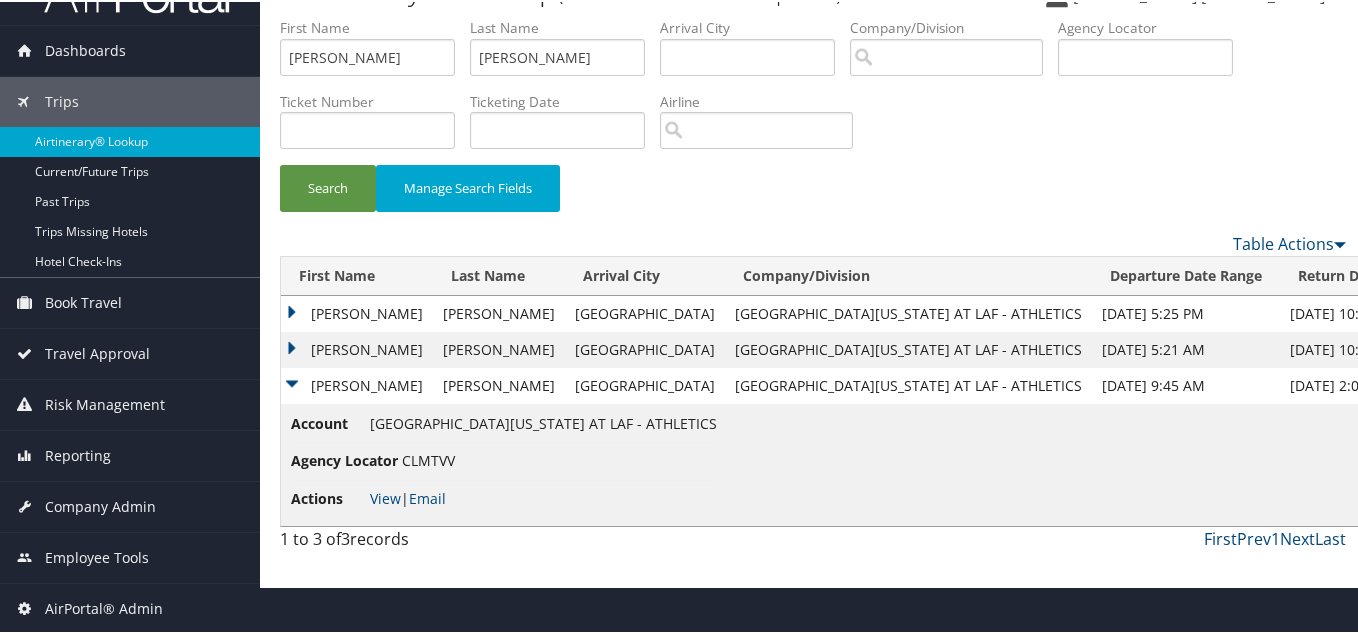 click on "Search Manage Search Fields" at bounding box center (813, 123) 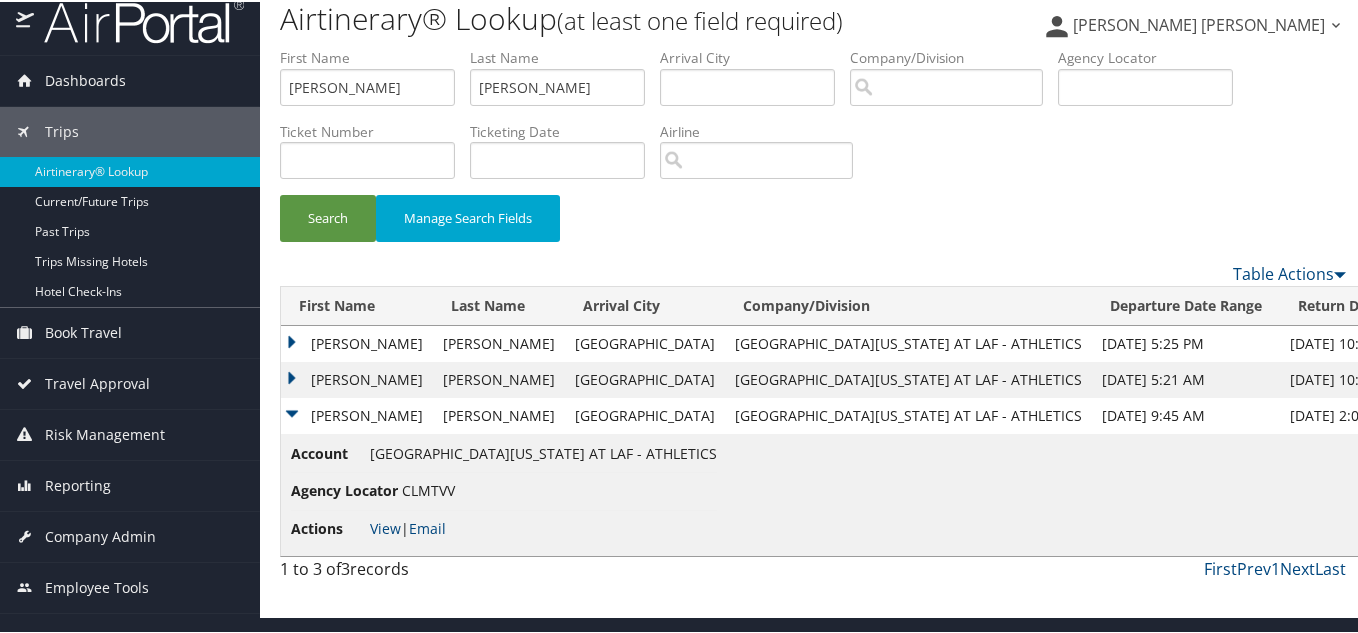 scroll, scrollTop: 0, scrollLeft: 0, axis: both 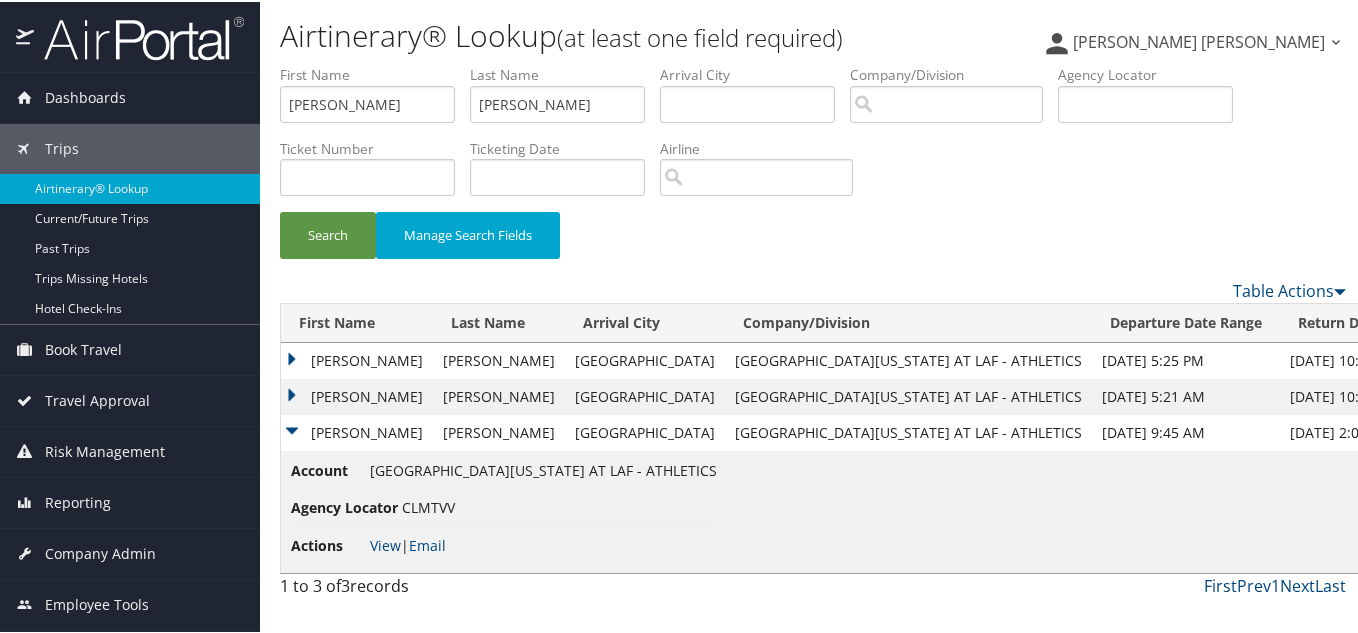 click on "DONALD ROBERT" at bounding box center (357, 431) 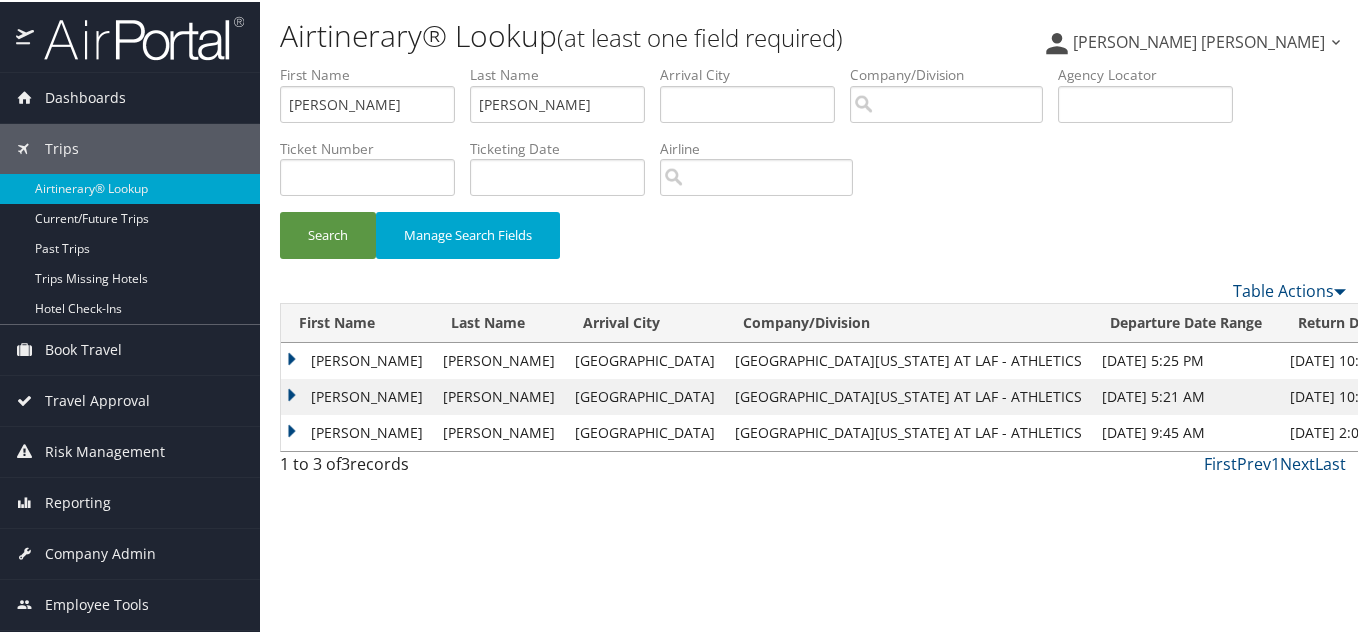 click on "DONALD ROBERT" at bounding box center (357, 431) 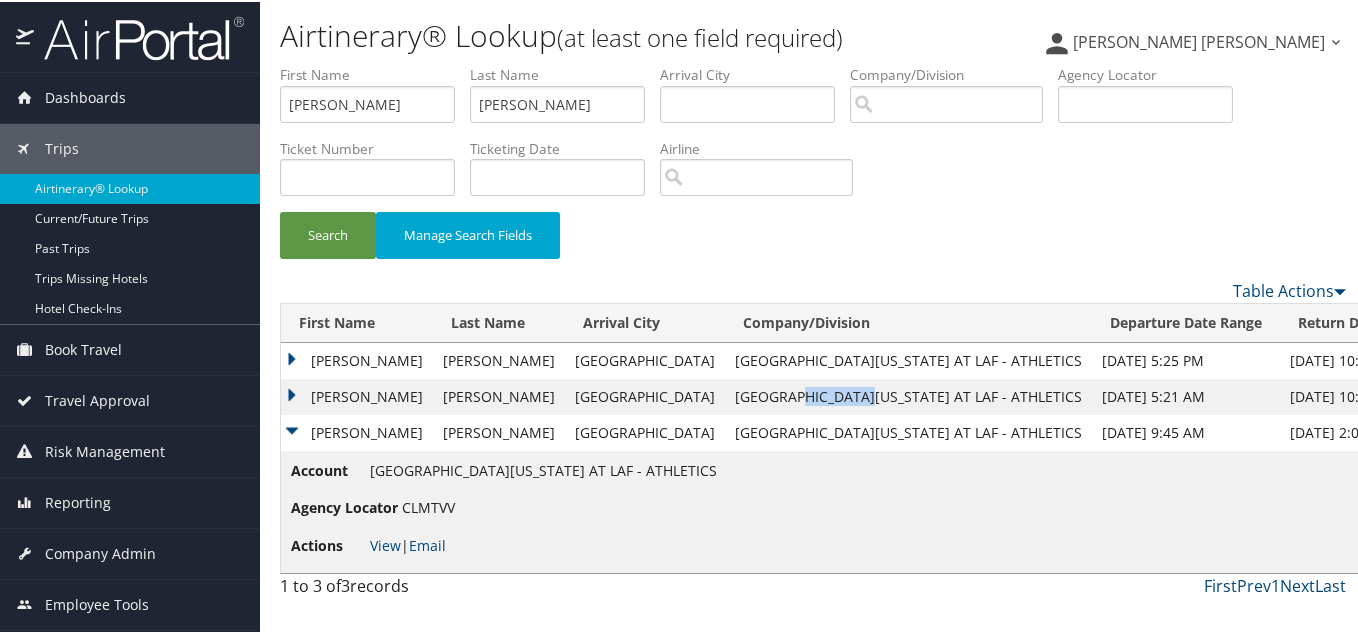 drag, startPoint x: 744, startPoint y: 393, endPoint x: 812, endPoint y: 393, distance: 68 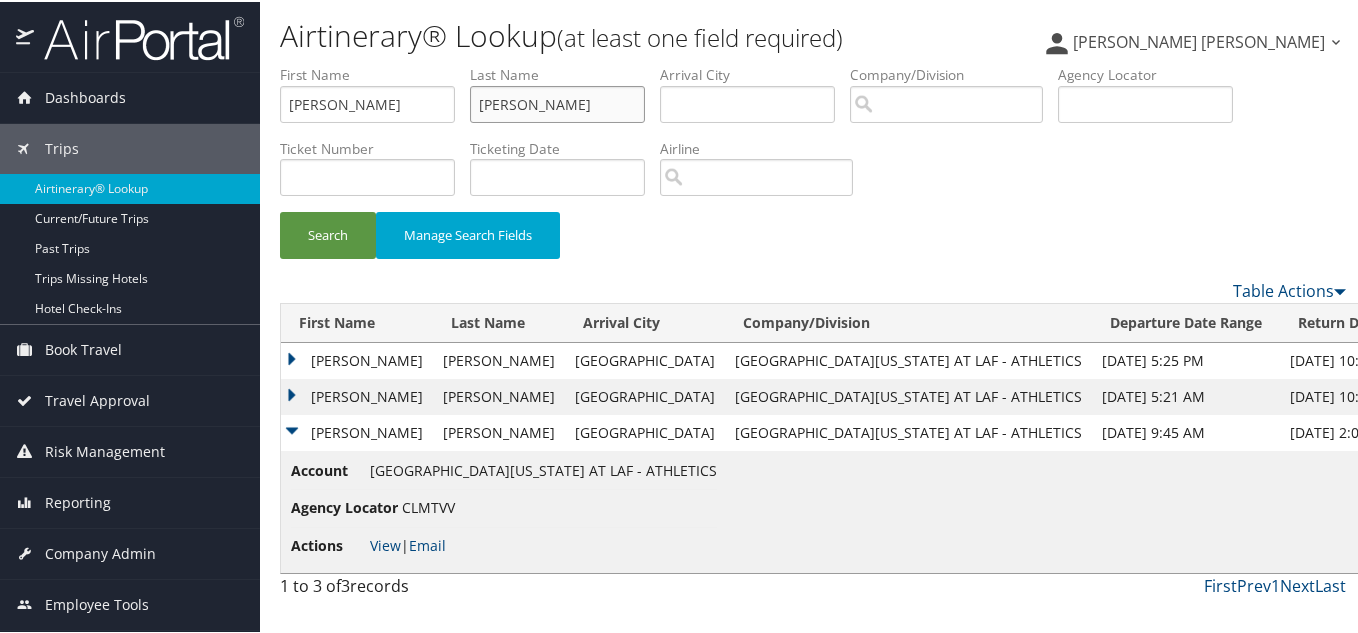 drag, startPoint x: 462, startPoint y: 105, endPoint x: 375, endPoint y: 114, distance: 87.46428 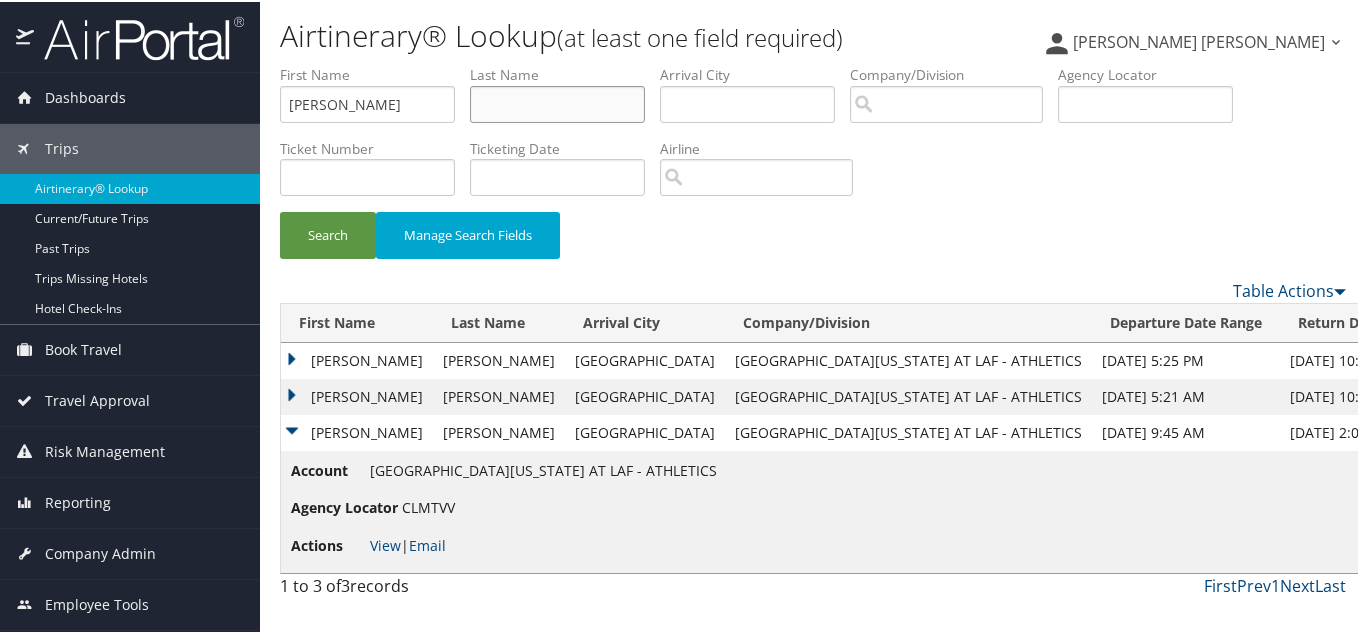 type 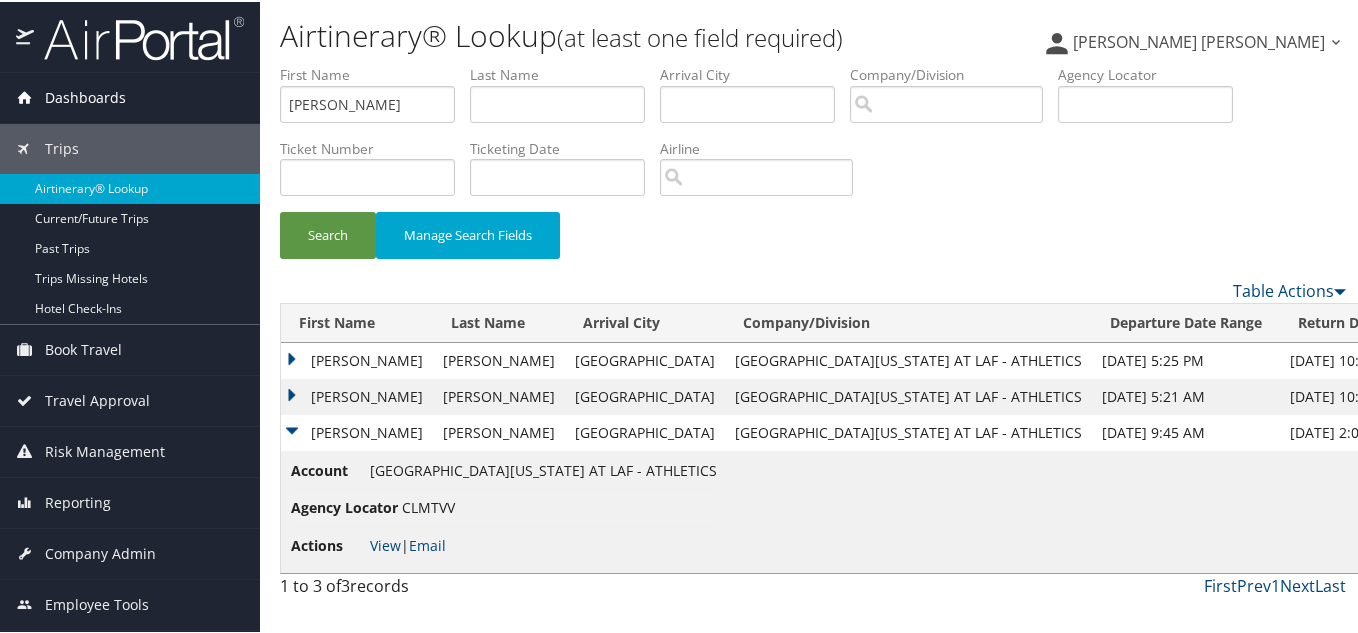 drag, startPoint x: 264, startPoint y: 44, endPoint x: 233, endPoint y: 71, distance: 41.109608 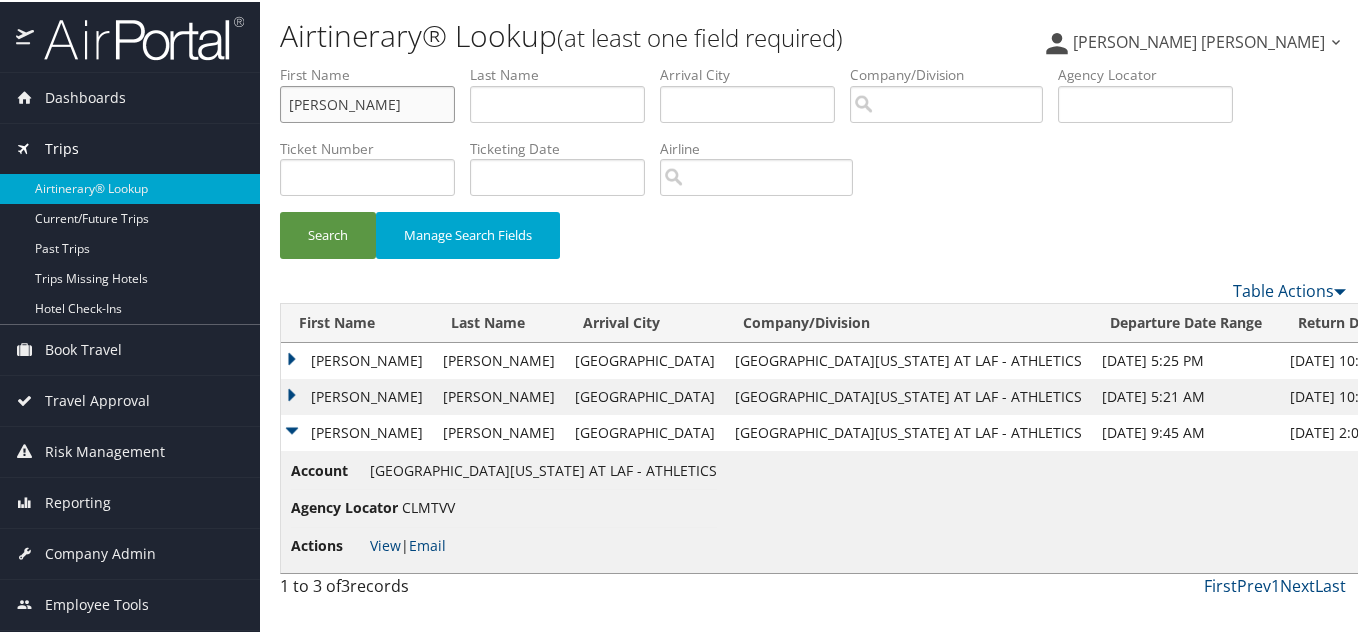 drag, startPoint x: 416, startPoint y: 111, endPoint x: 221, endPoint y: 131, distance: 196.02296 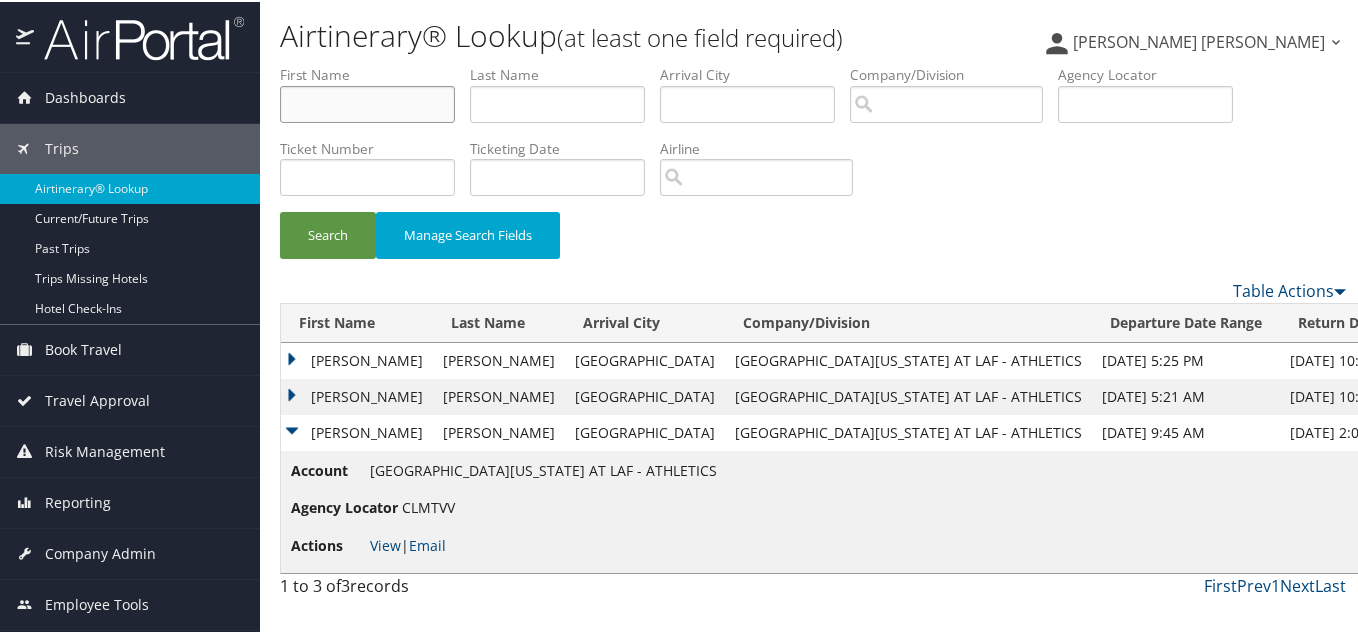type 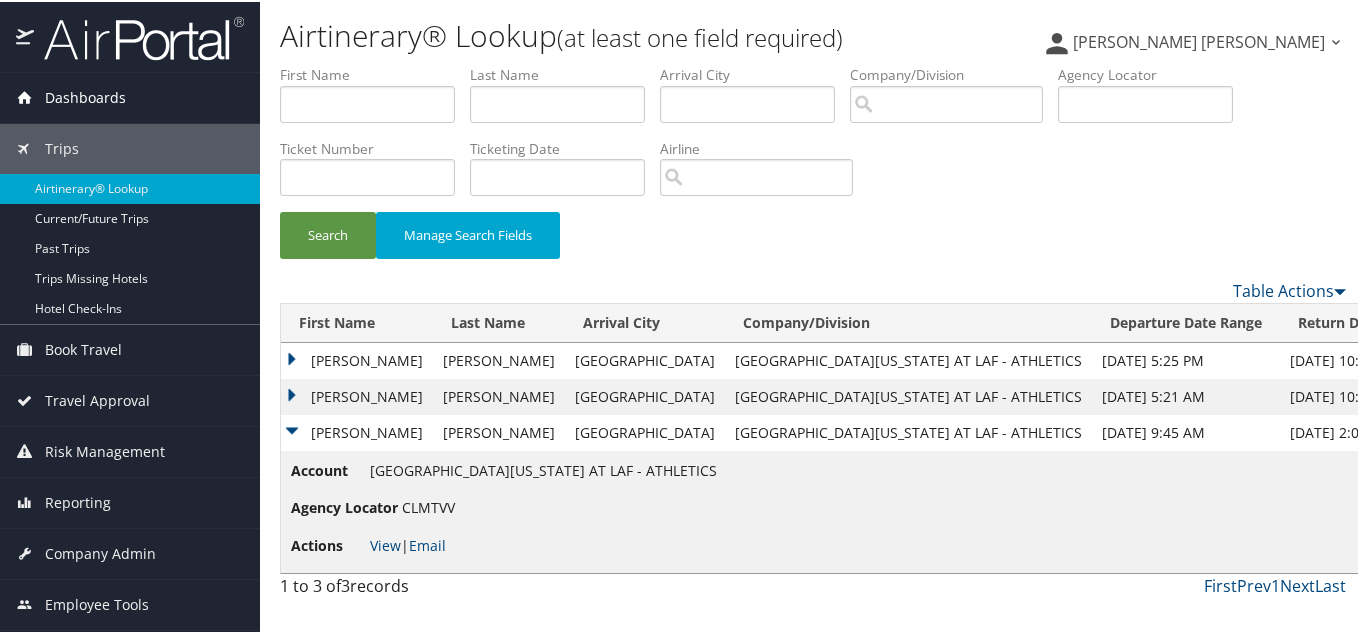 click on "Dashboards" at bounding box center (130, 96) 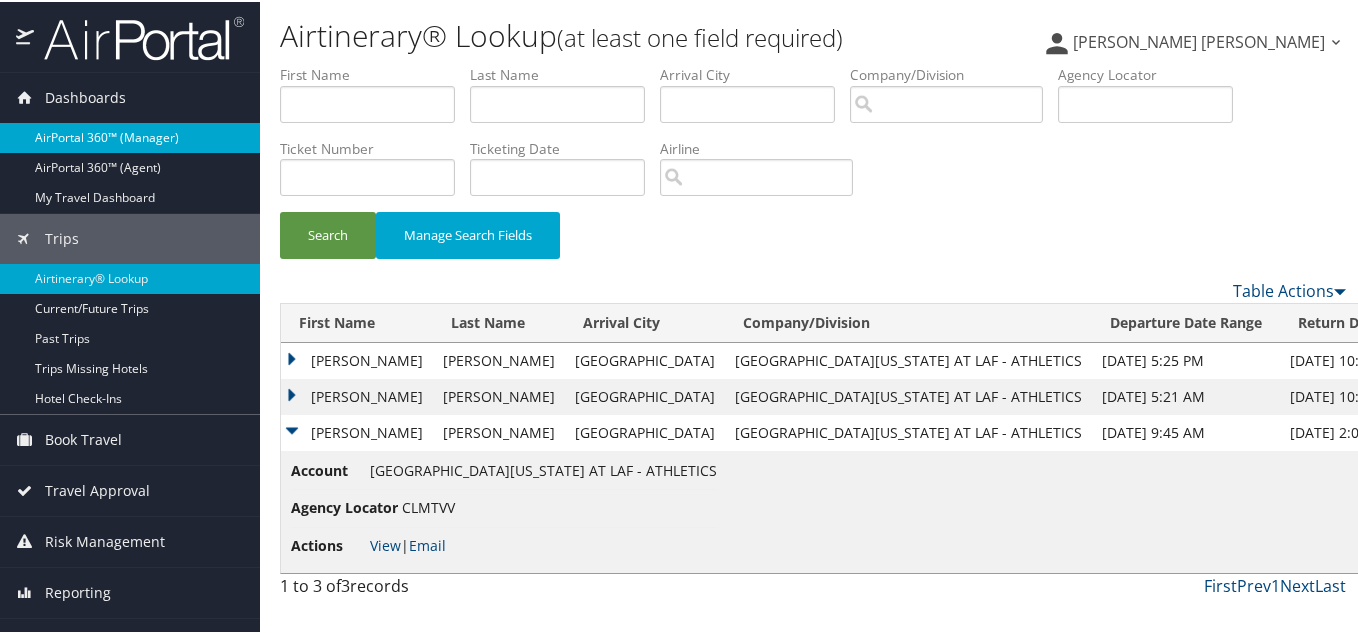 click on "AirPortal 360™ (Manager)" at bounding box center [130, 136] 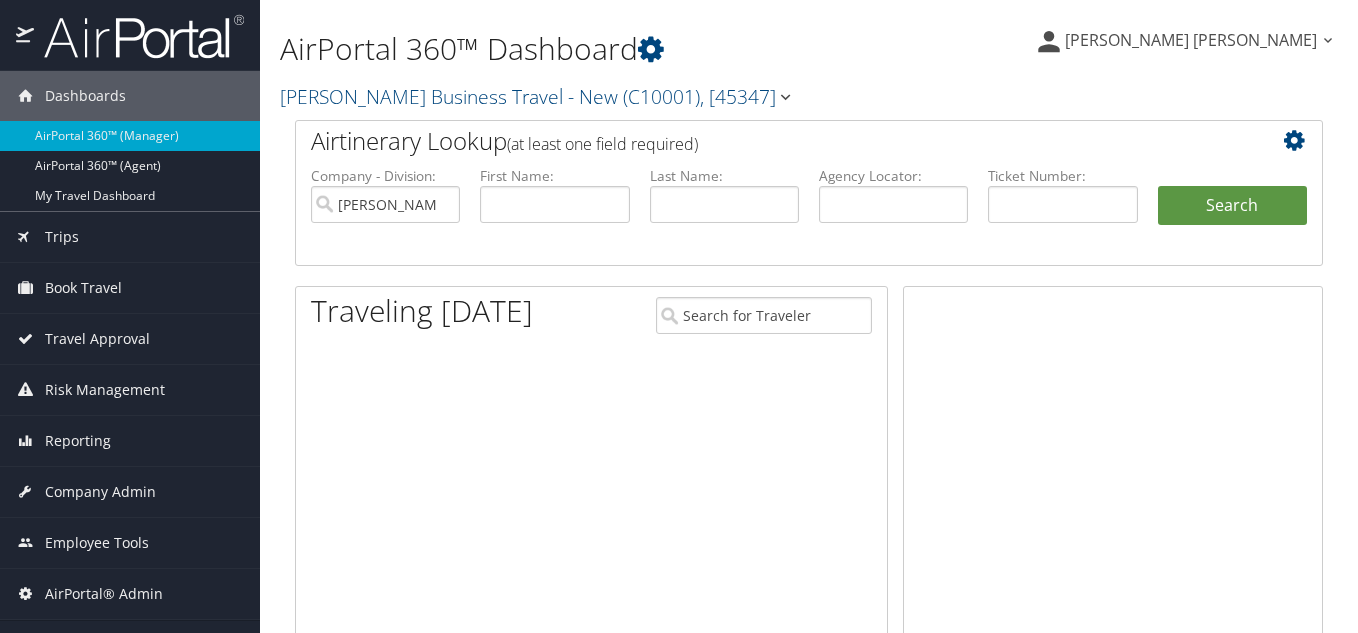scroll, scrollTop: 0, scrollLeft: 0, axis: both 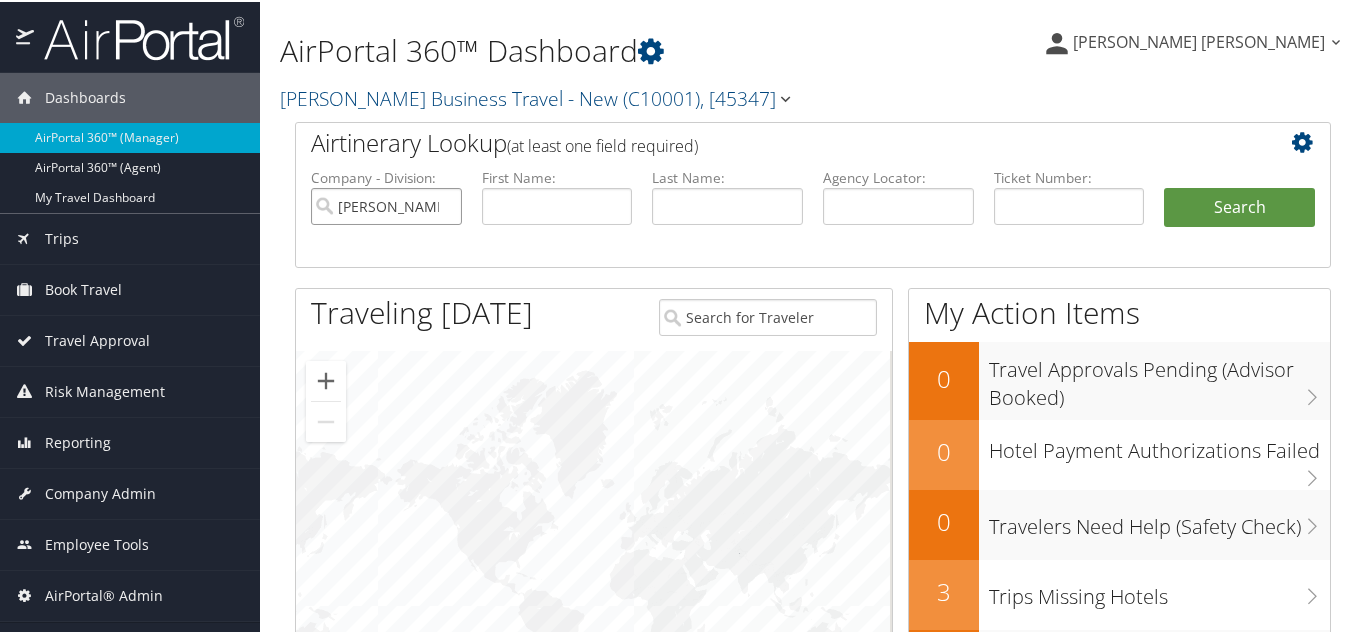 click on "Christopherson Business Travel - New" at bounding box center (386, 204) 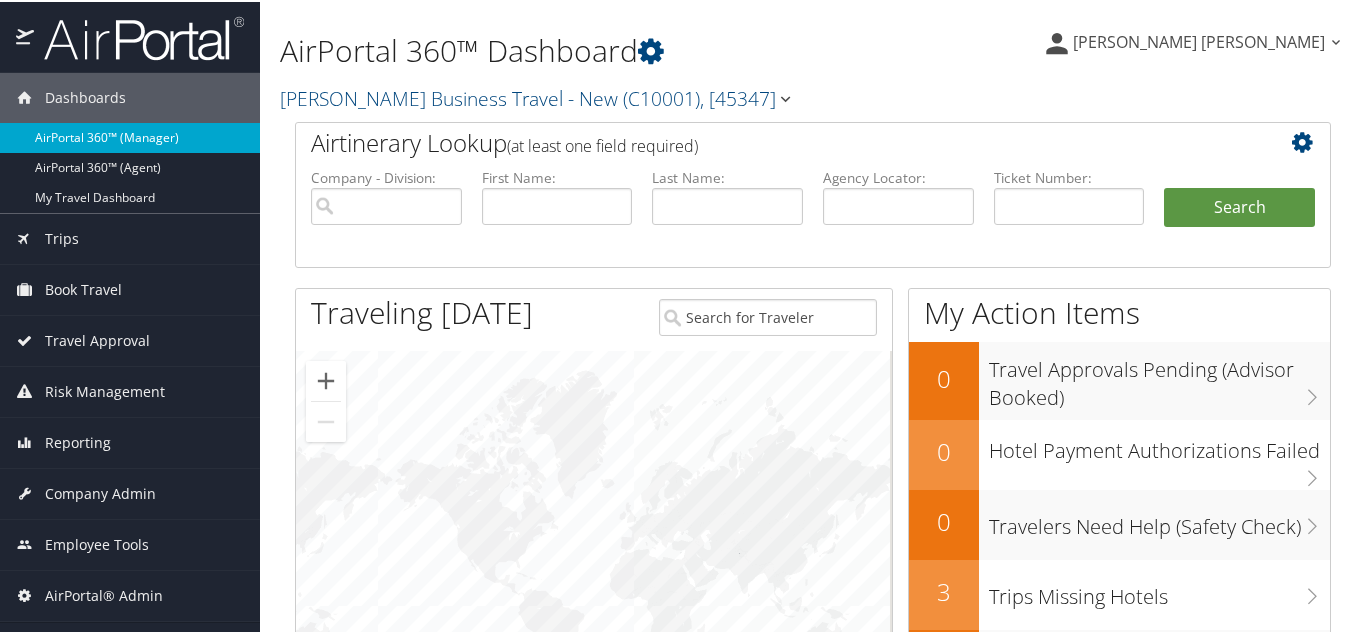 click on "AirPortal 360™ (Manager)" at bounding box center [130, 136] 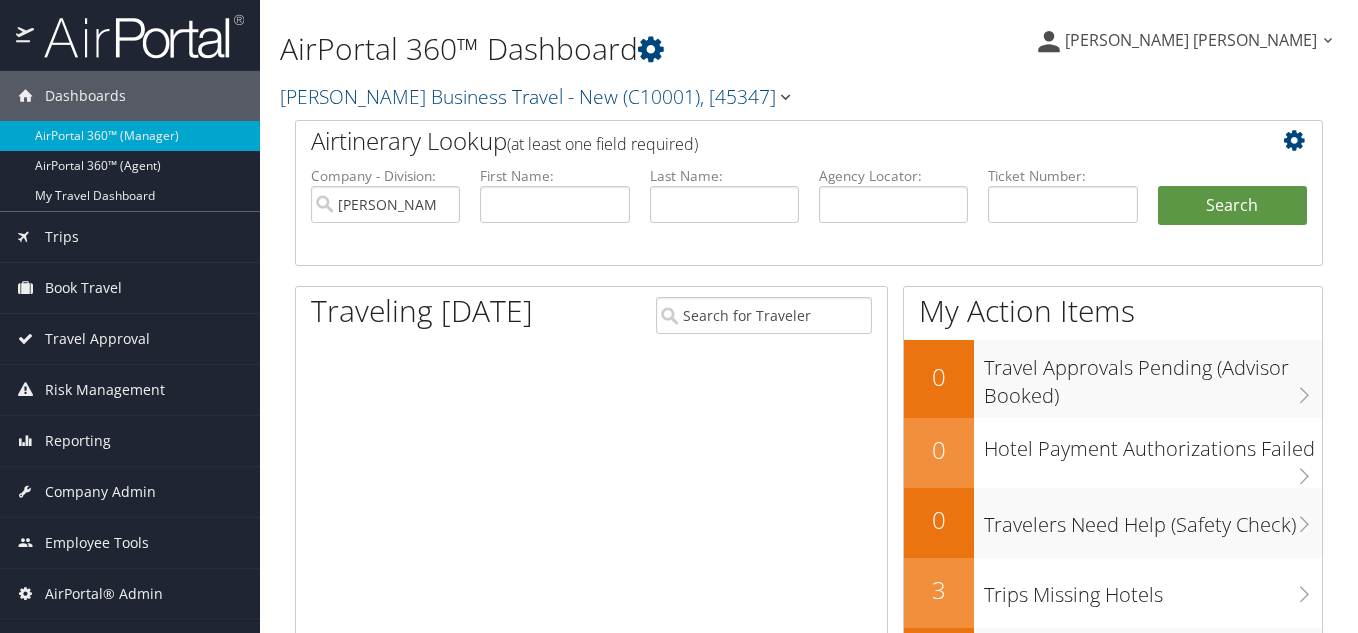 scroll, scrollTop: 0, scrollLeft: 0, axis: both 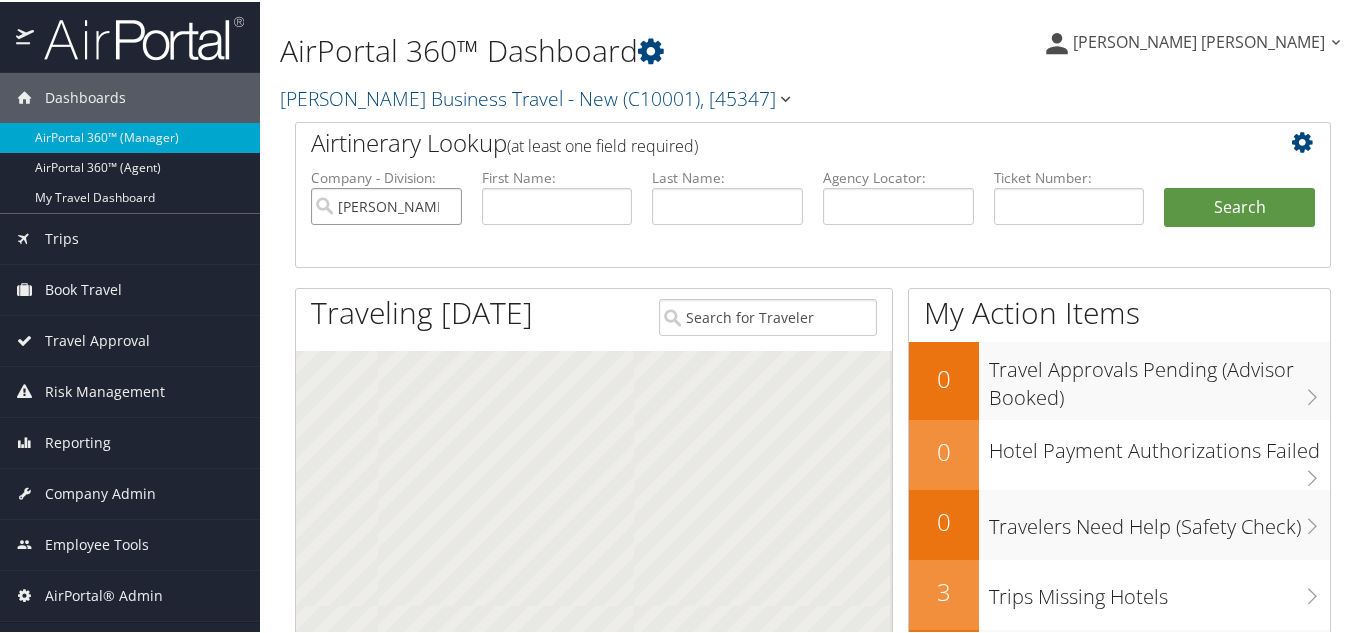 click on "[PERSON_NAME] Business Travel - New" at bounding box center [386, 204] 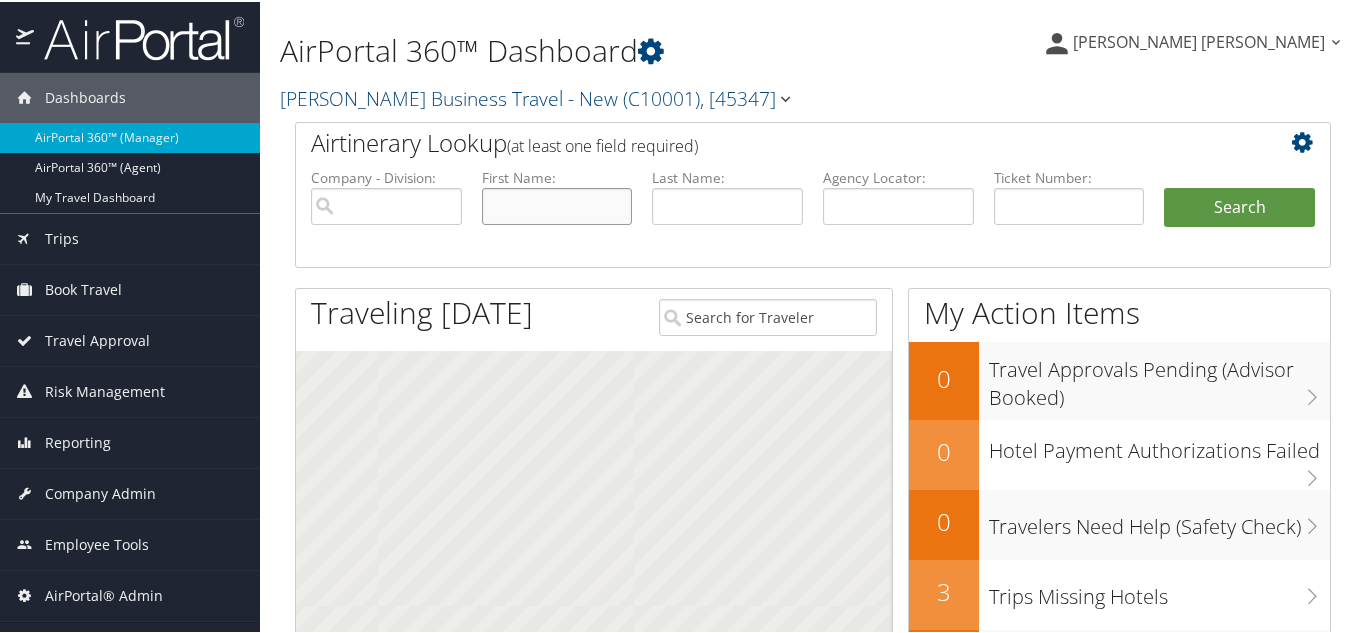click at bounding box center [557, 204] 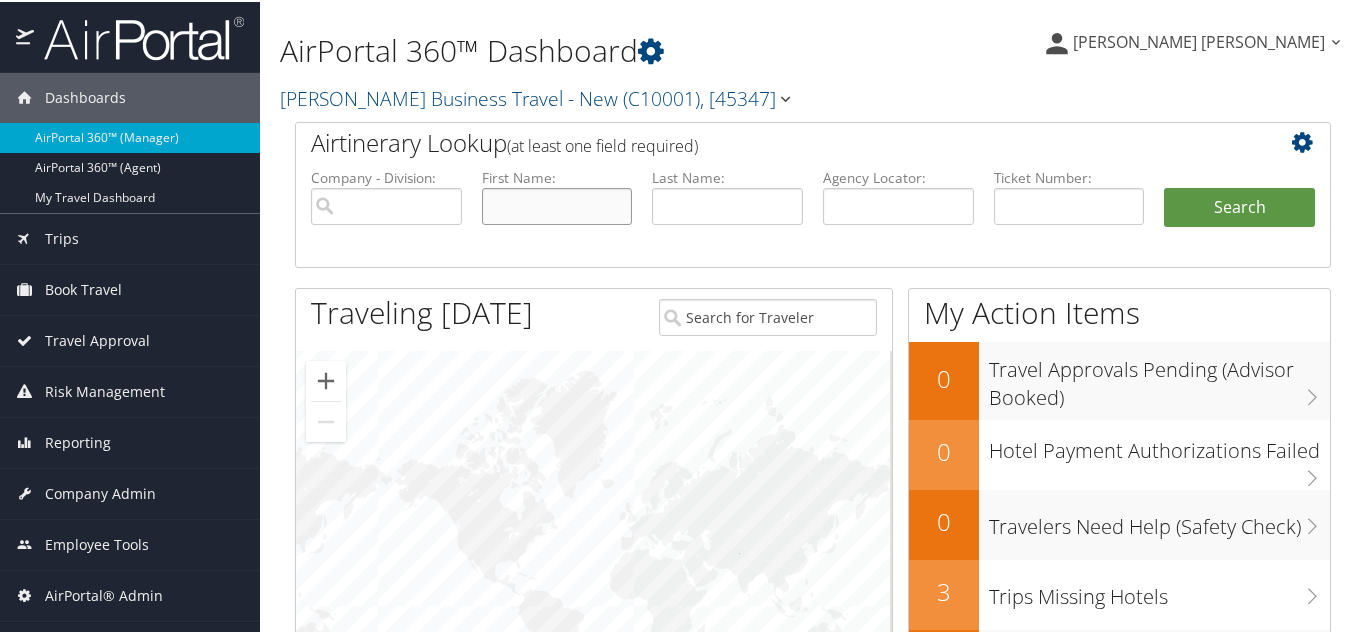 paste on "[PERSON_NAME]" 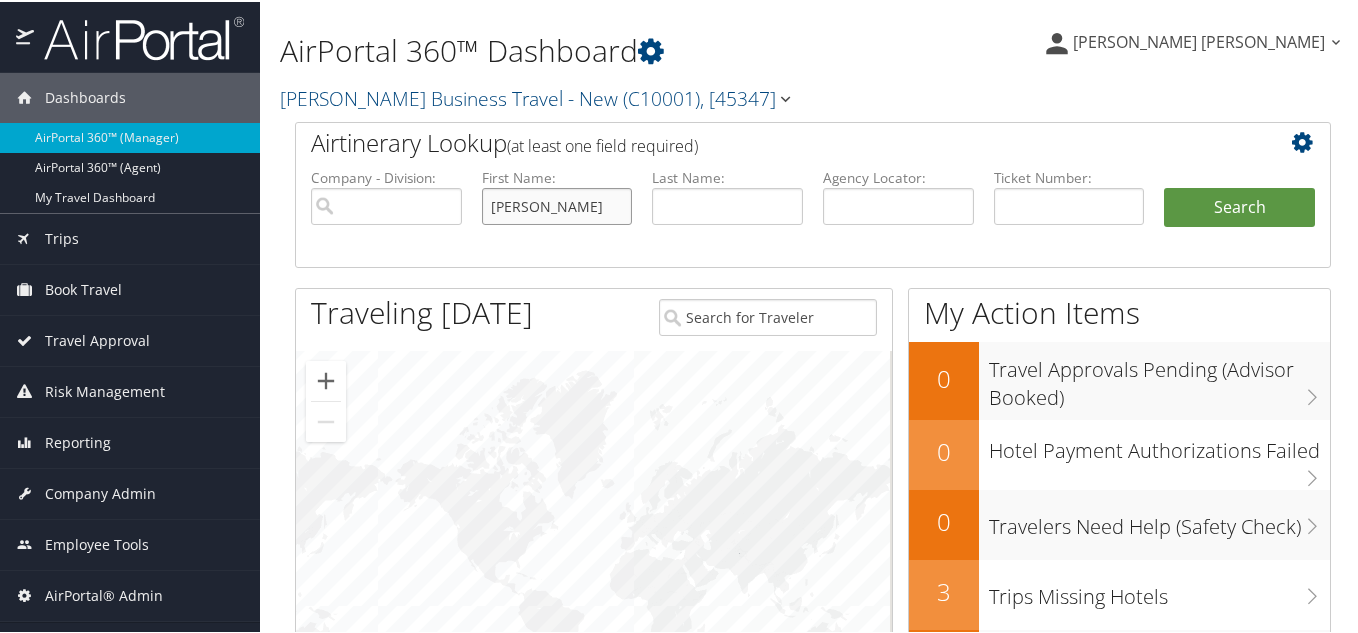 scroll, scrollTop: 0, scrollLeft: 36, axis: horizontal 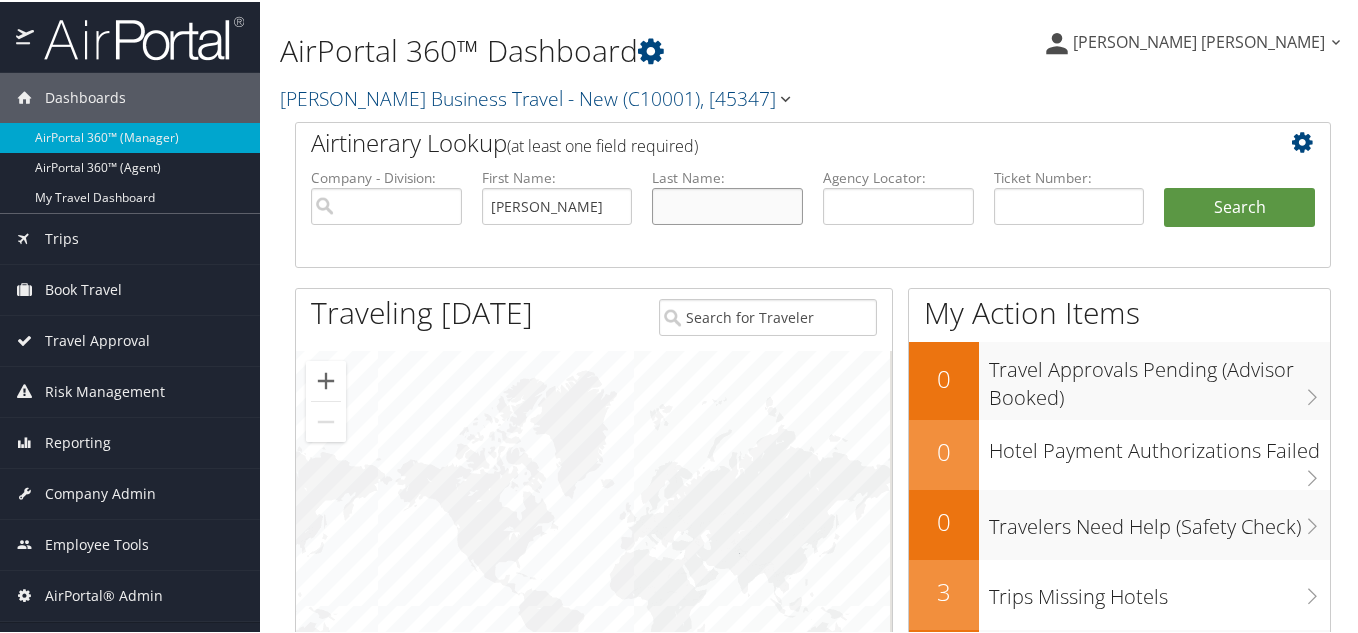 click at bounding box center (727, 204) 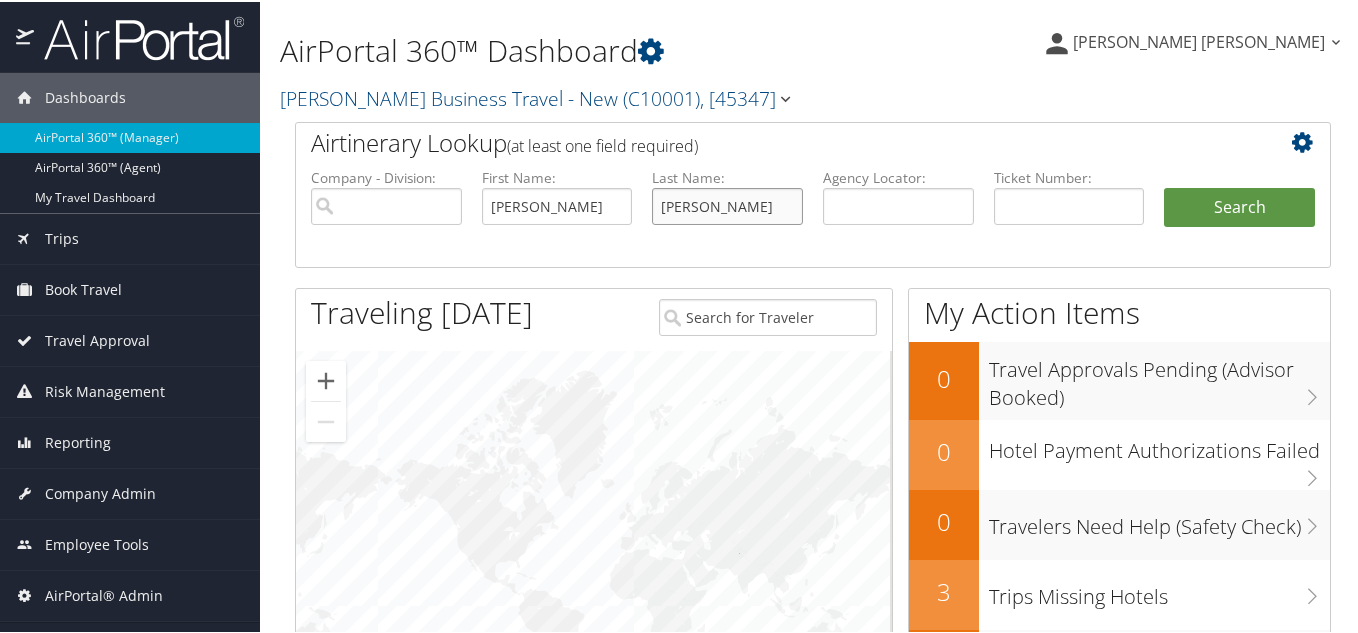 type on "MORENCY" 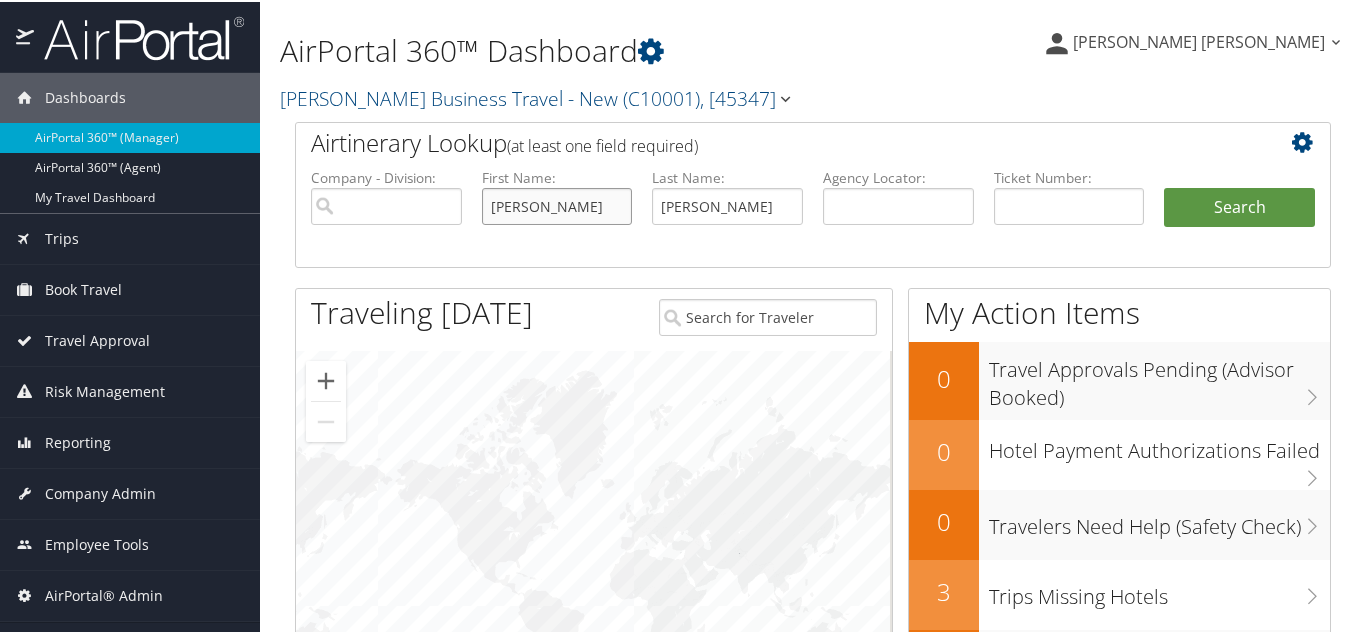 click on "CHRISTOPHER MORENCY" at bounding box center [557, 204] 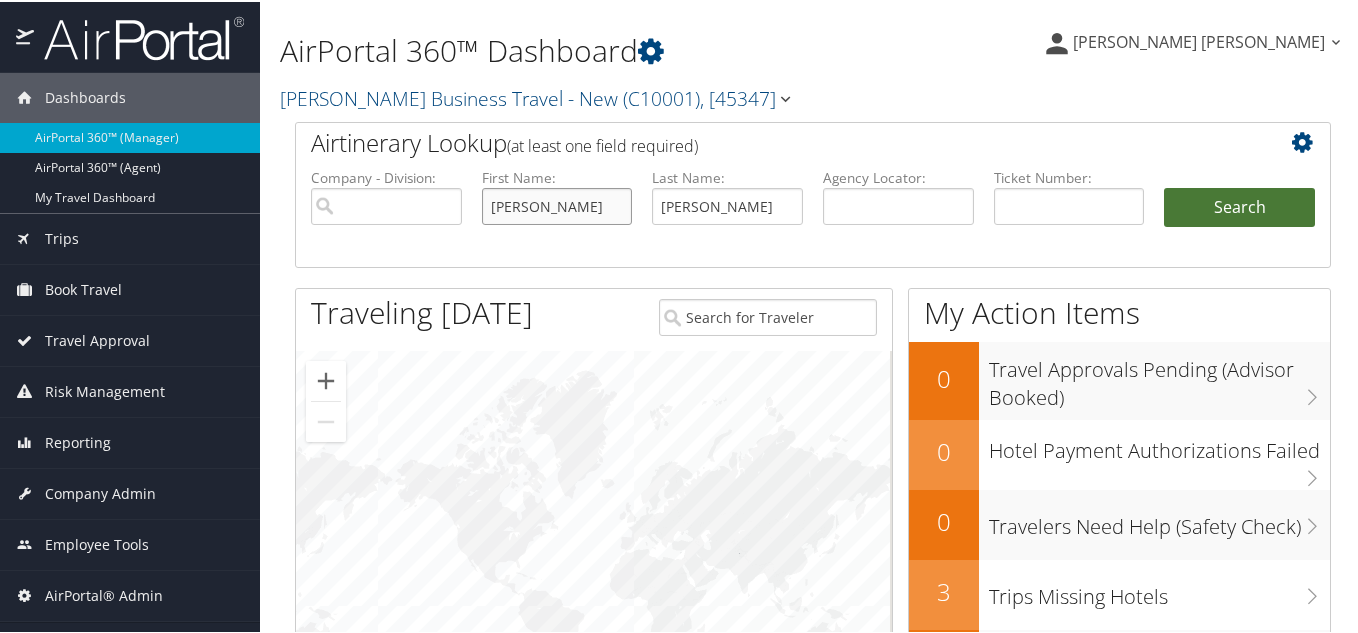 type on "CHRISTOPHER" 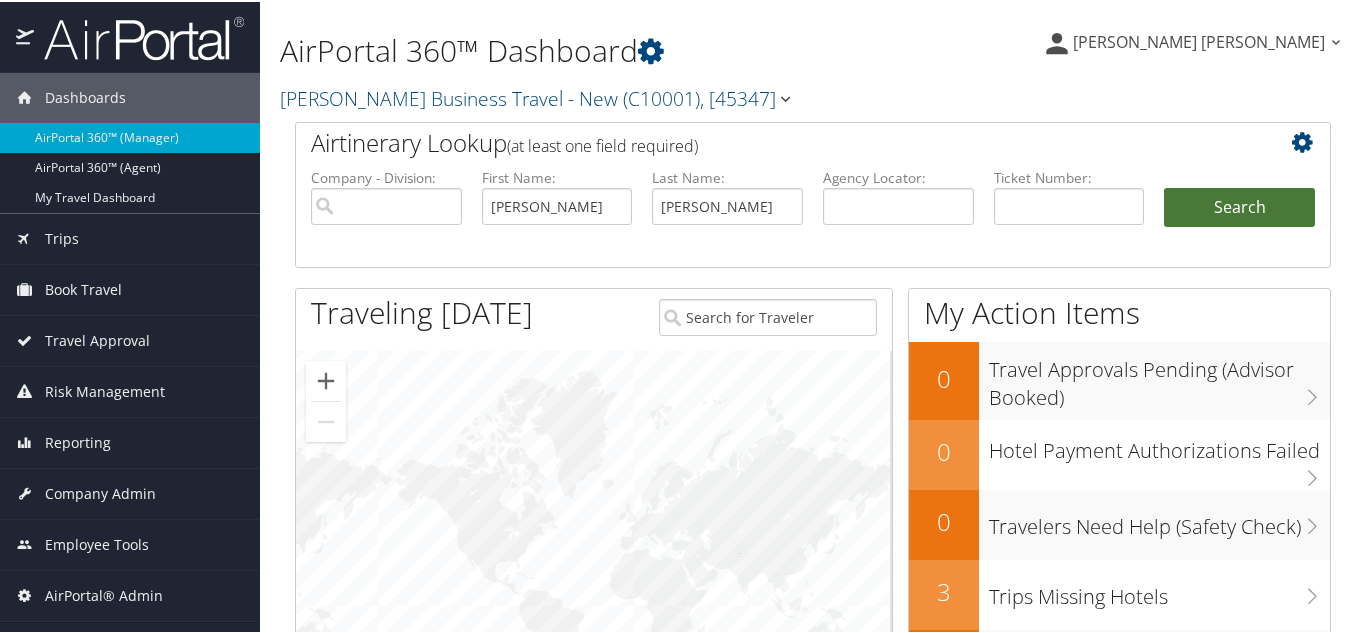 drag, startPoint x: 1204, startPoint y: 205, endPoint x: 1309, endPoint y: 205, distance: 105 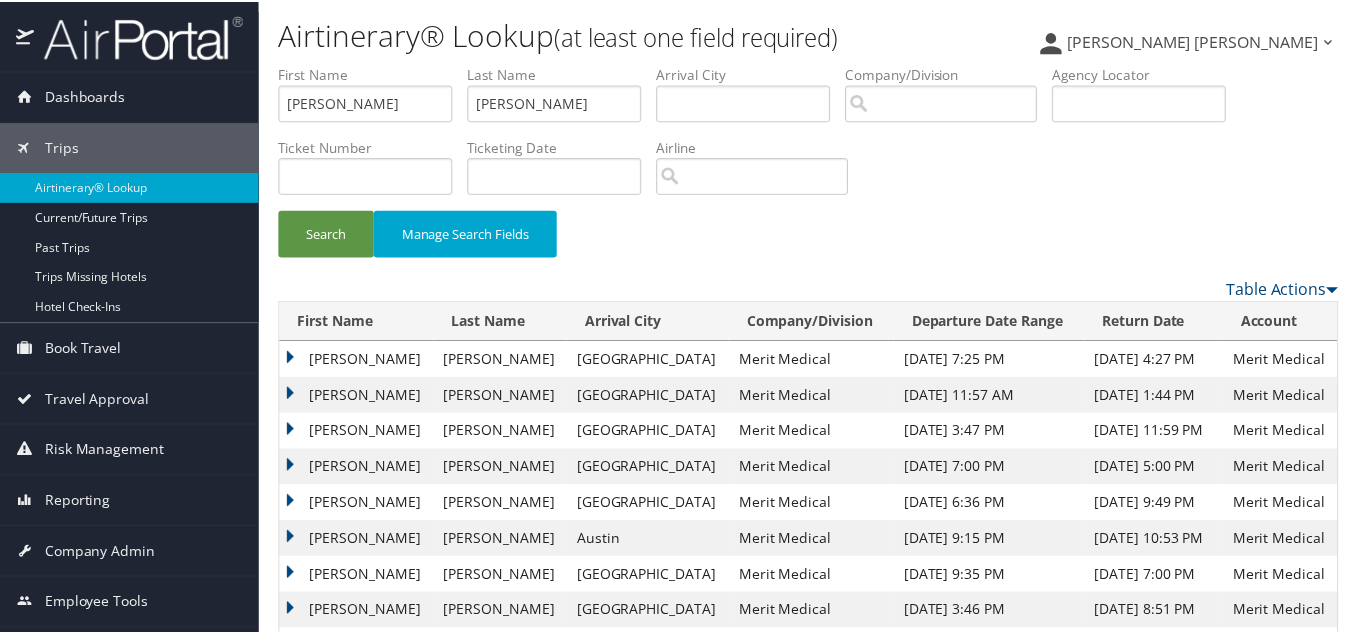 scroll, scrollTop: 0, scrollLeft: 0, axis: both 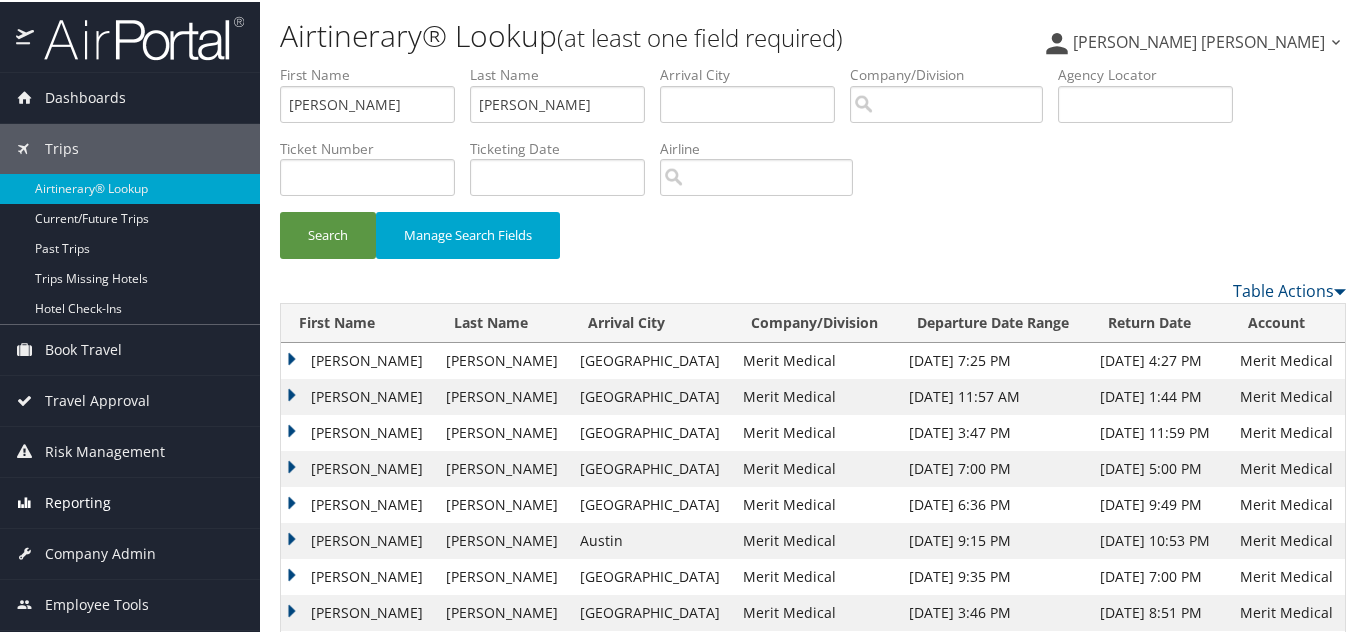 click on "Reporting" at bounding box center [78, 501] 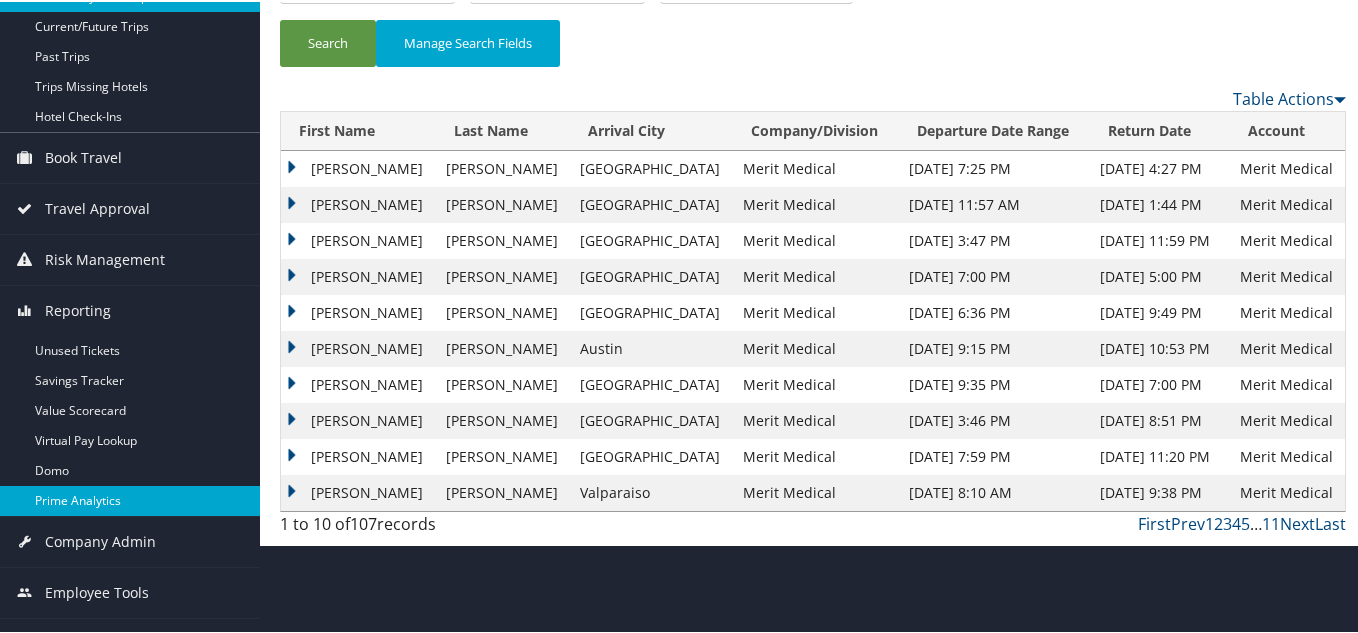 scroll, scrollTop: 200, scrollLeft: 0, axis: vertical 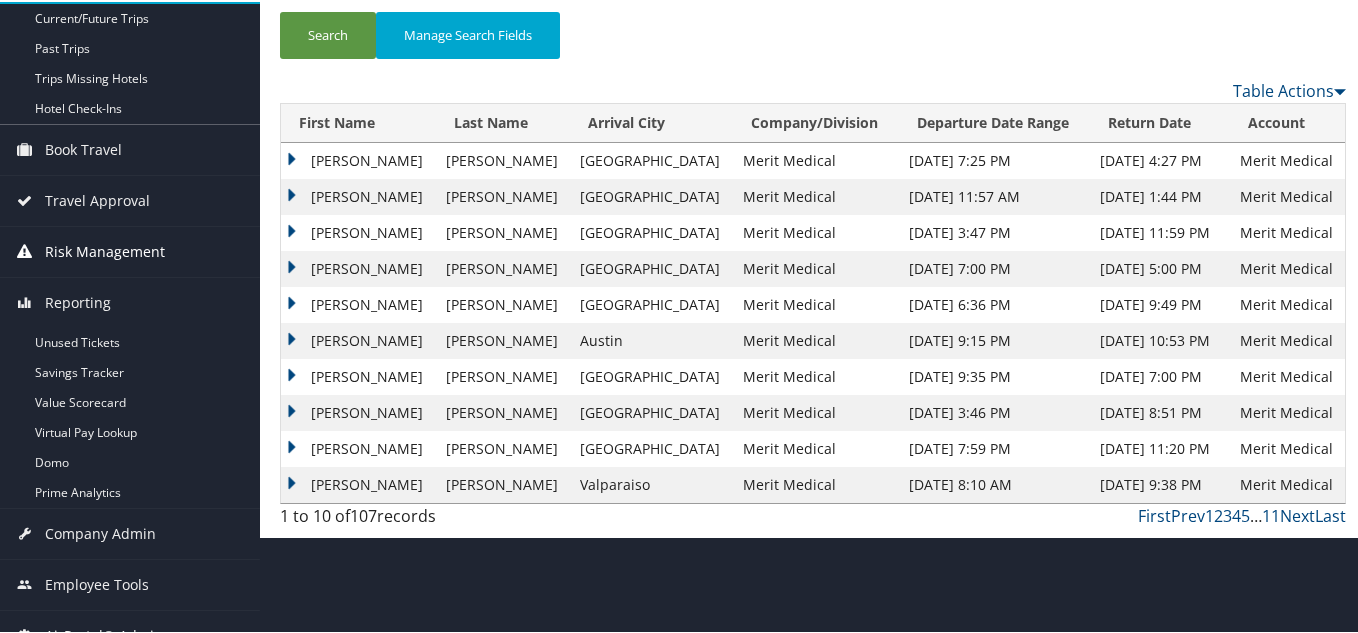 click on "Risk Management" at bounding box center (105, 250) 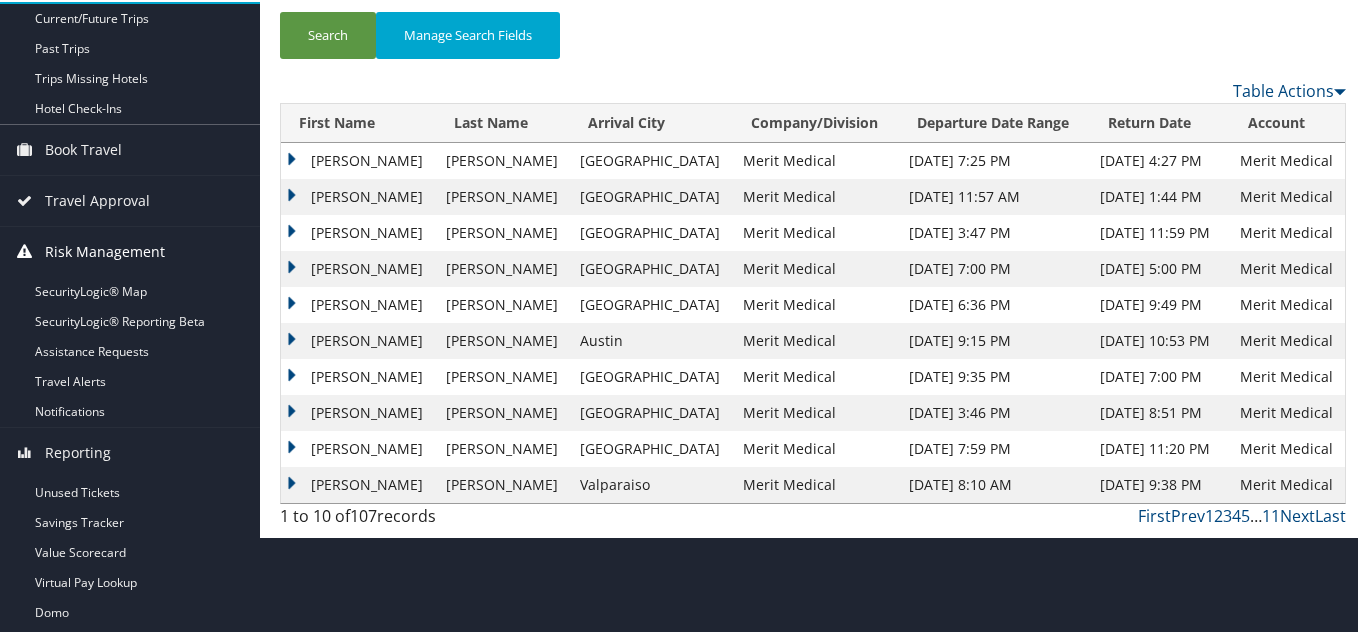 click on "Risk Management" at bounding box center [105, 250] 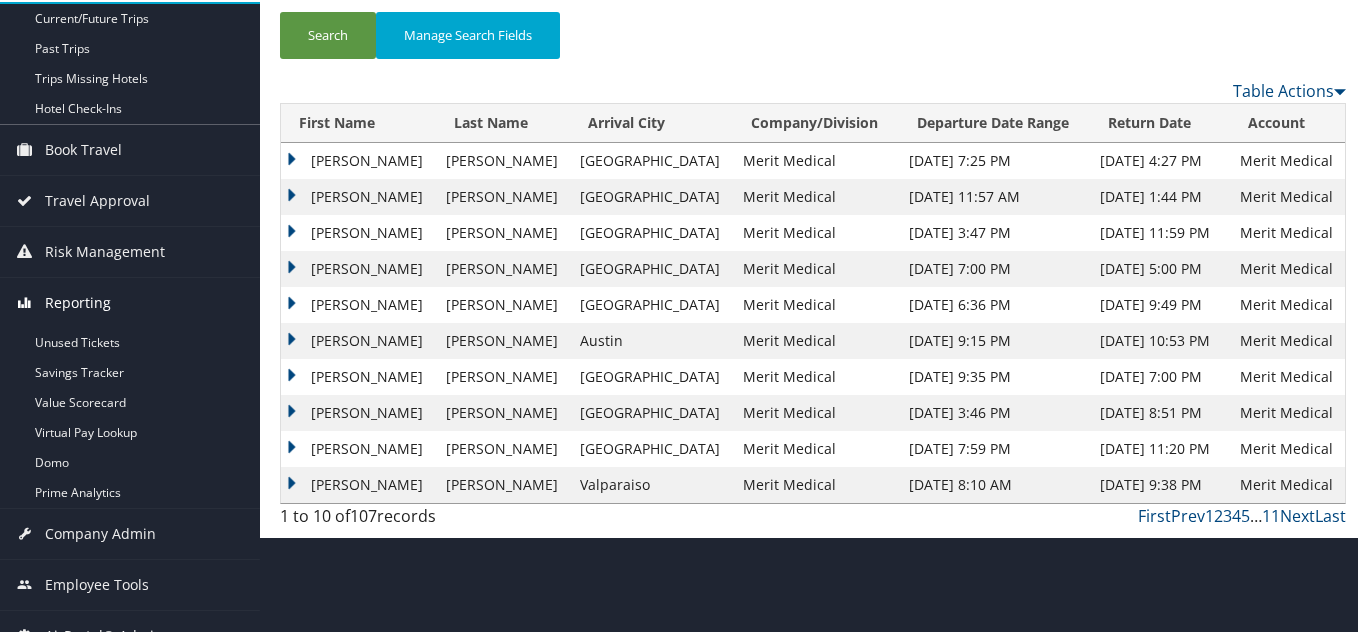 click on "Reporting" at bounding box center [78, 301] 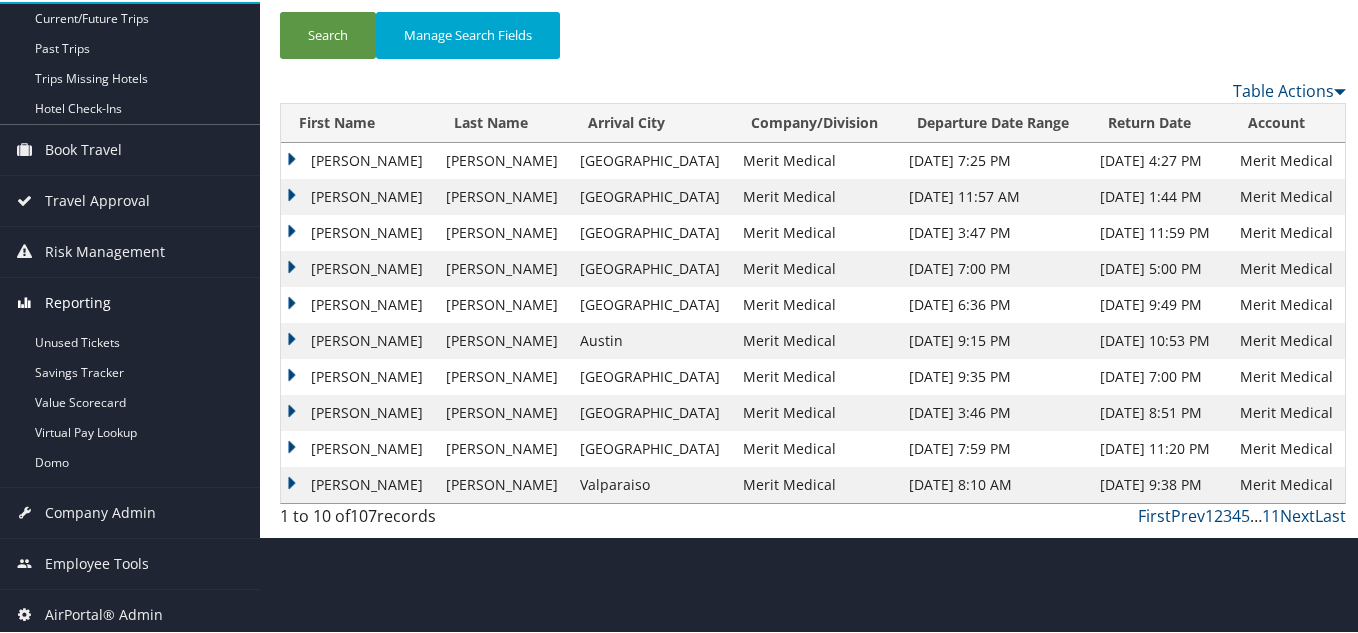 scroll, scrollTop: 103, scrollLeft: 0, axis: vertical 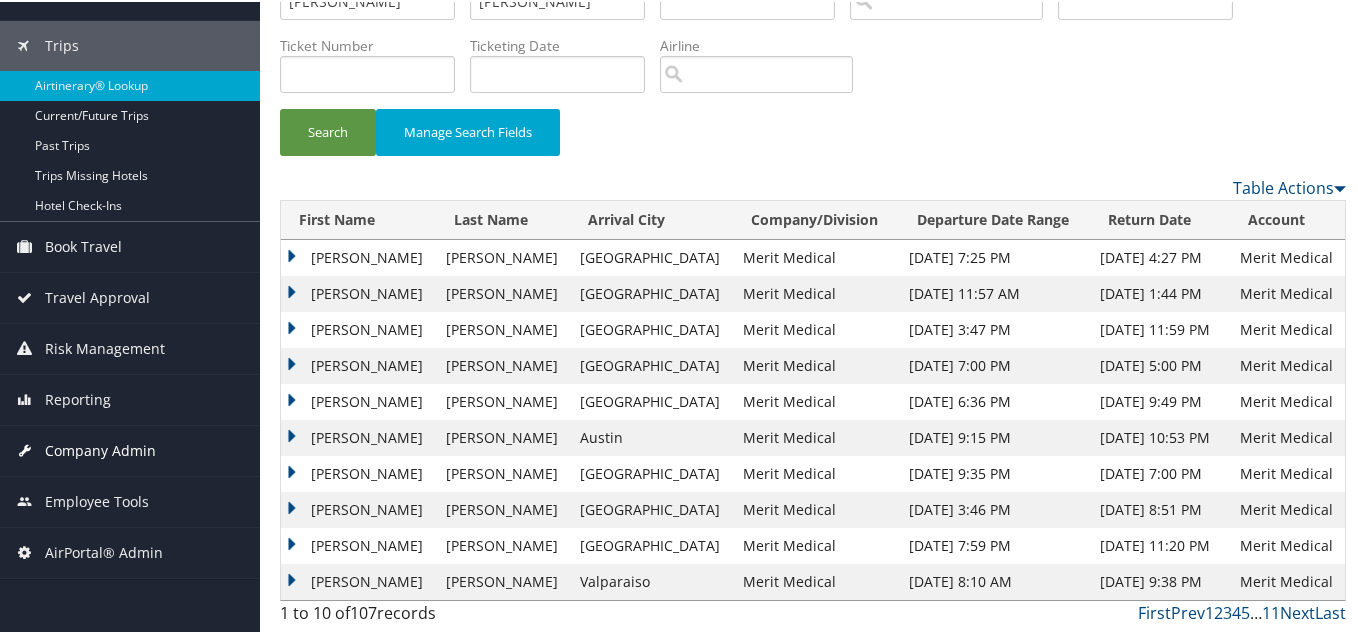 click on "Company Admin" at bounding box center (100, 449) 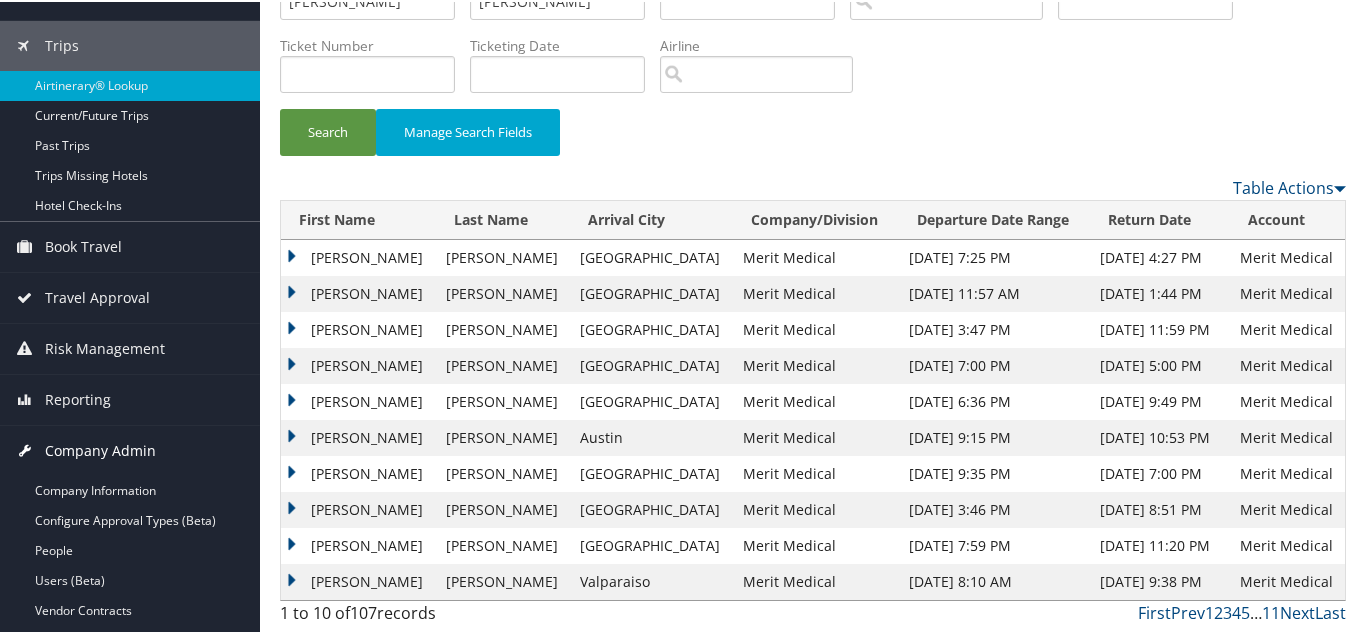 click on "Company Admin" at bounding box center (100, 449) 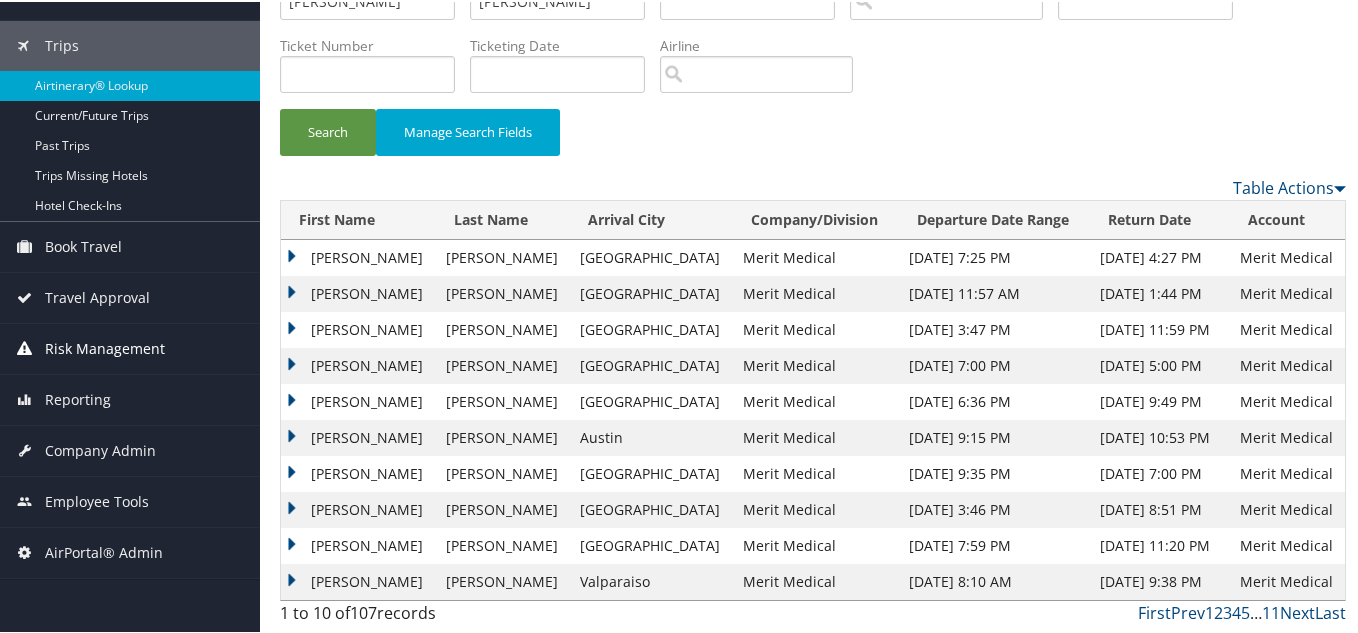 click on "Risk Management" at bounding box center [105, 347] 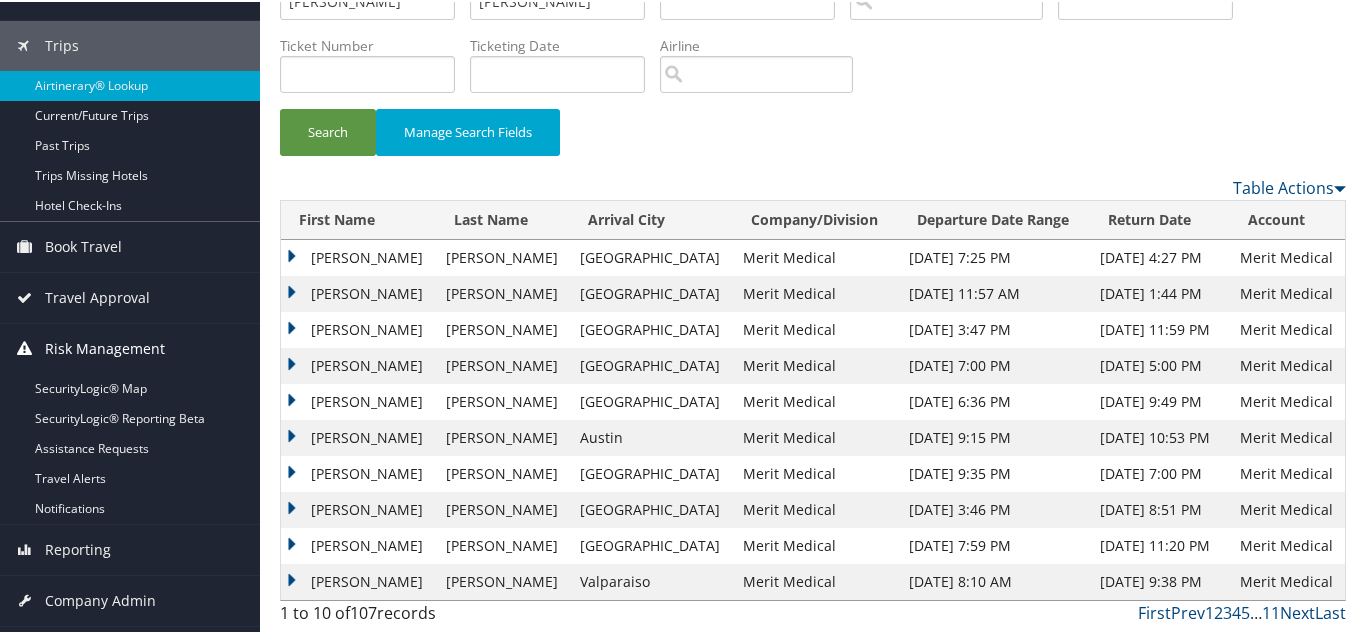 click on "Risk Management" at bounding box center [105, 347] 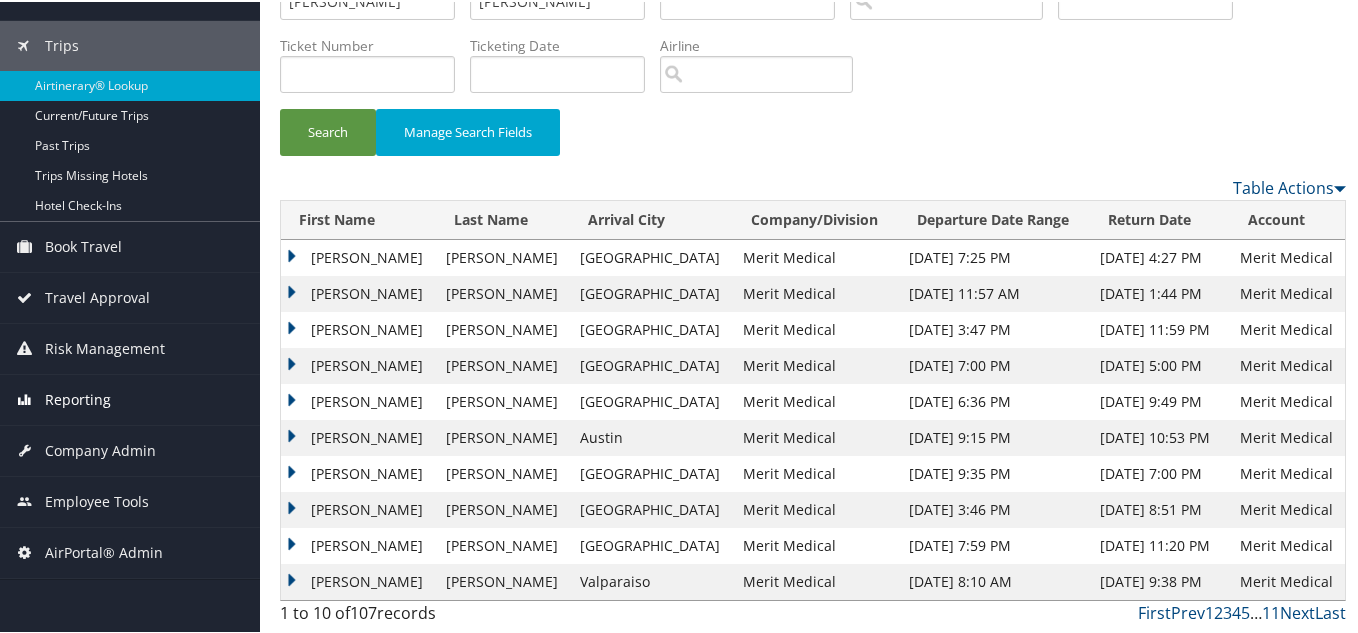 click on "Reporting" at bounding box center (78, 398) 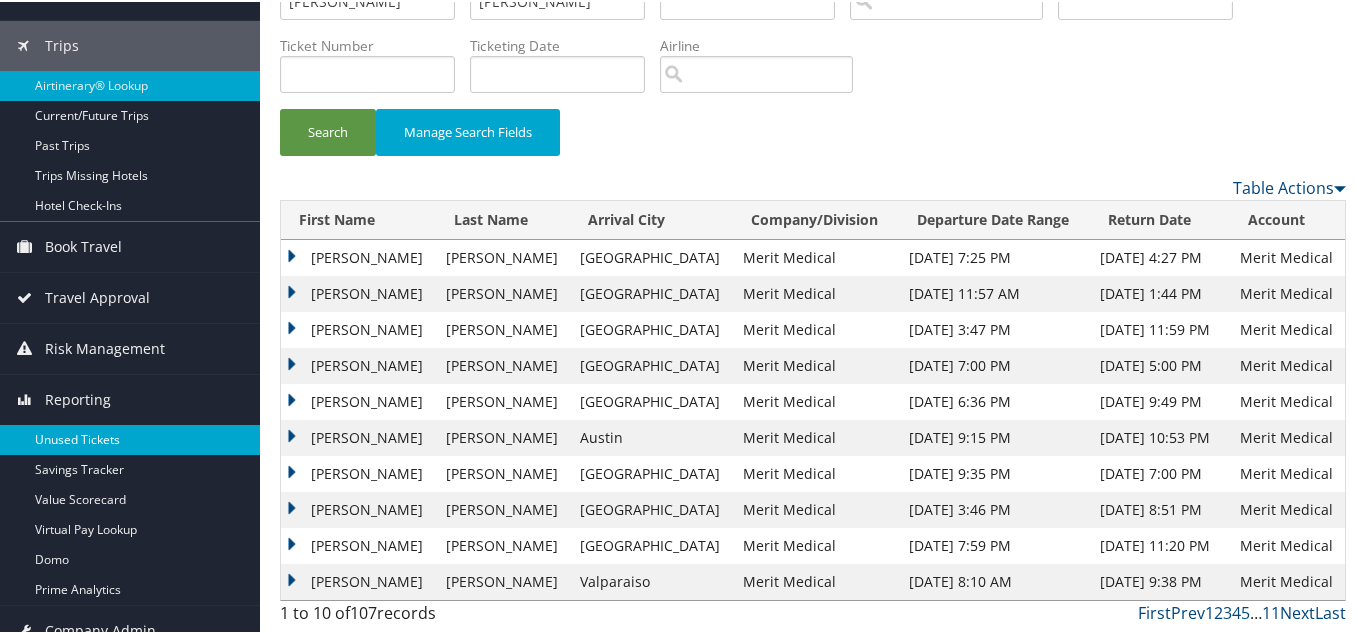 click on "Unused Tickets" at bounding box center [130, 438] 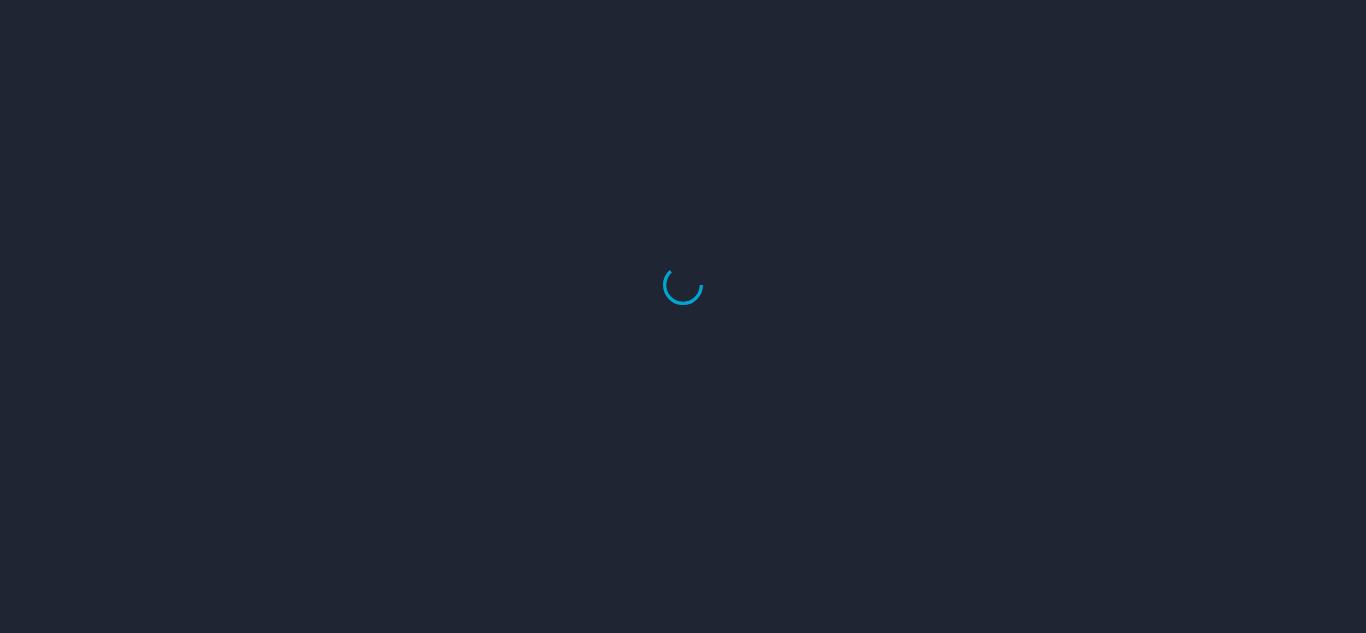 scroll, scrollTop: 0, scrollLeft: 0, axis: both 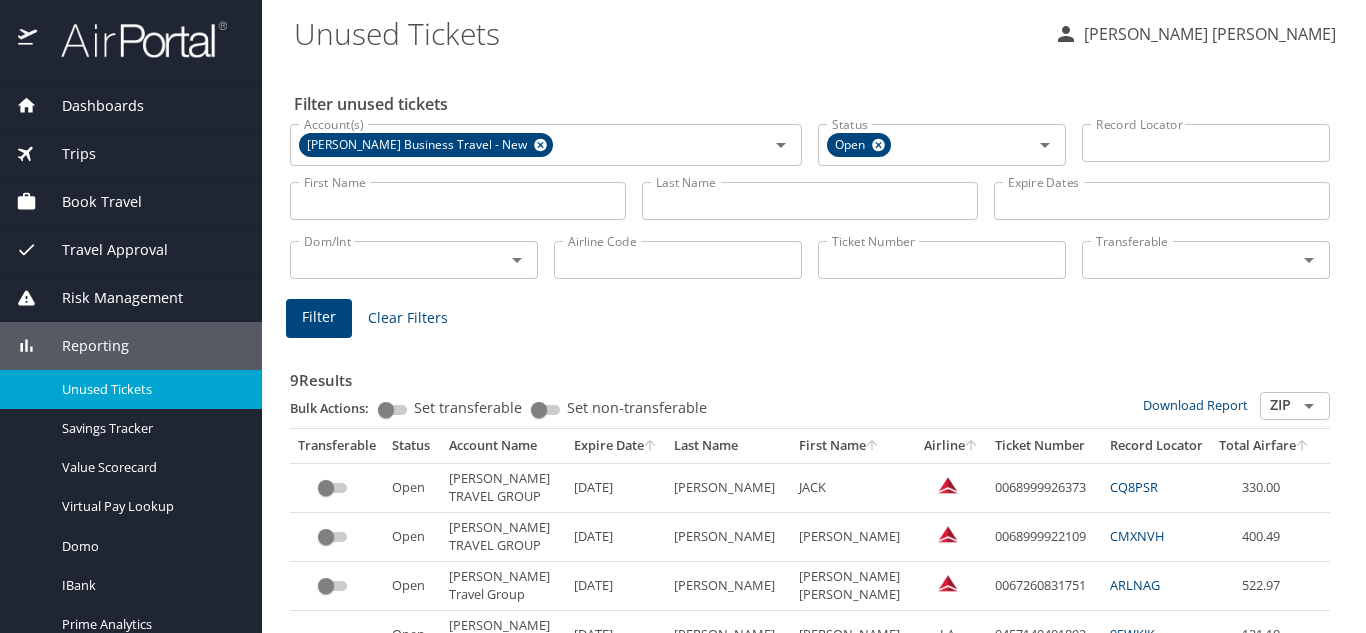 click on "Dashboards" at bounding box center [90, 106] 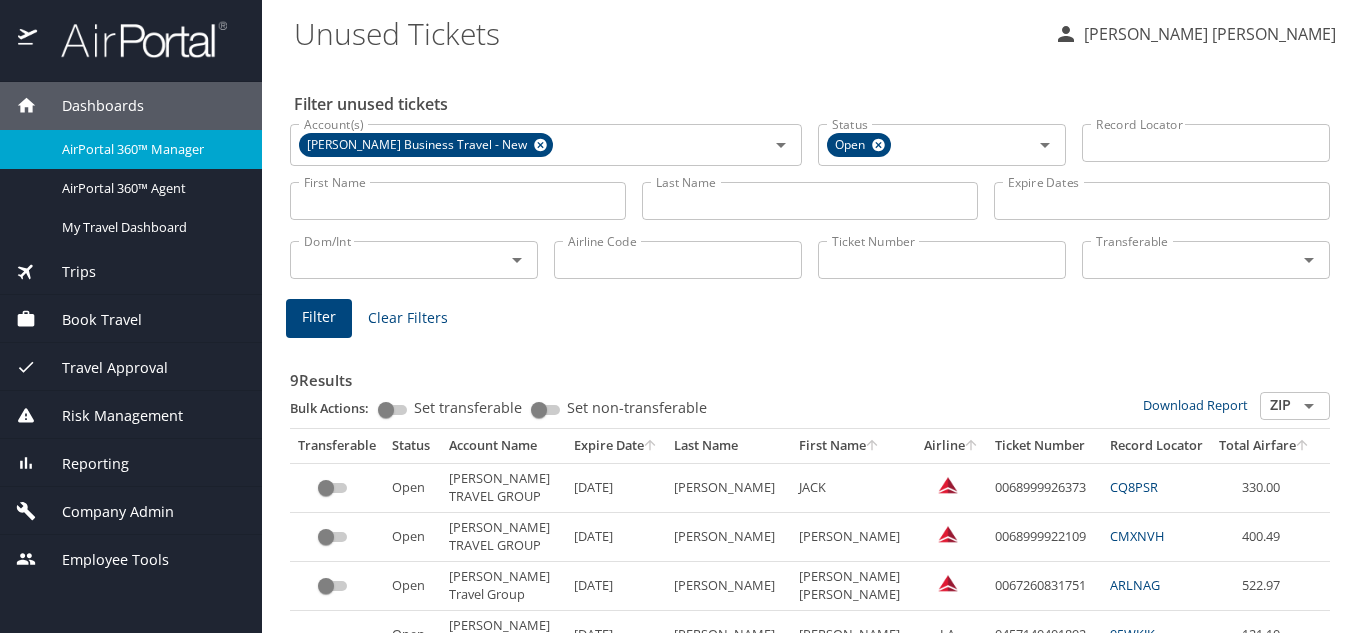 click on "AirPortal 360™ Manager" at bounding box center (131, 149) 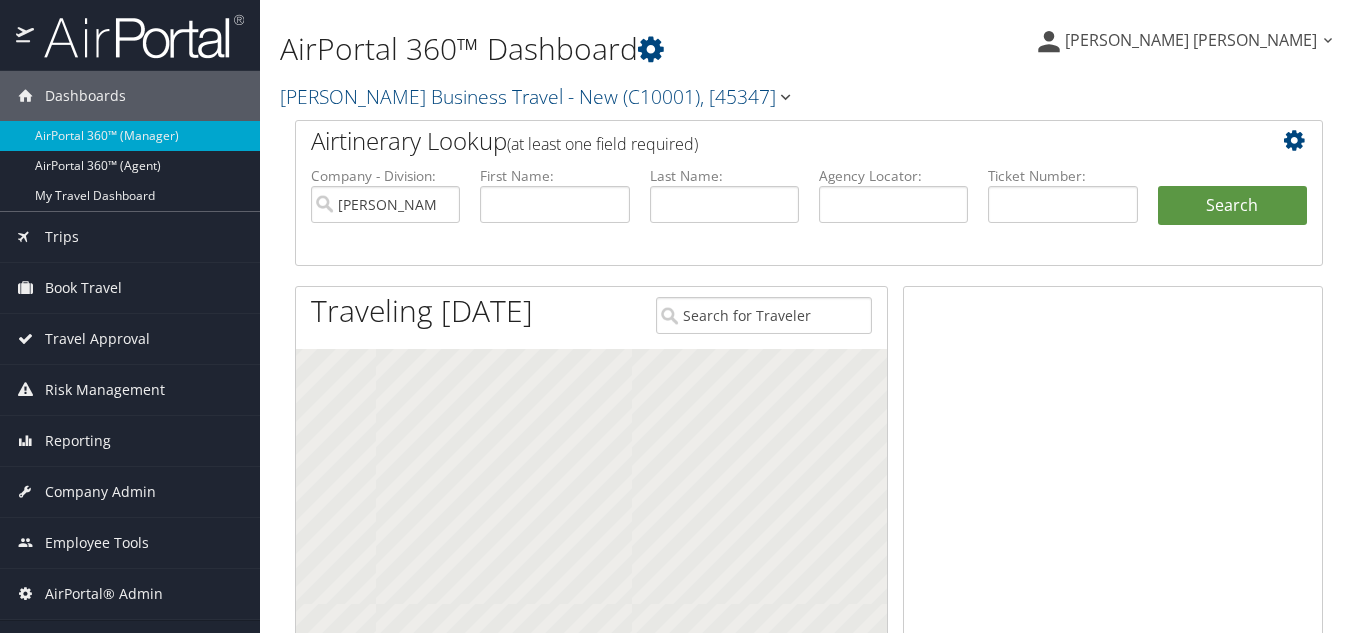 scroll, scrollTop: 0, scrollLeft: 0, axis: both 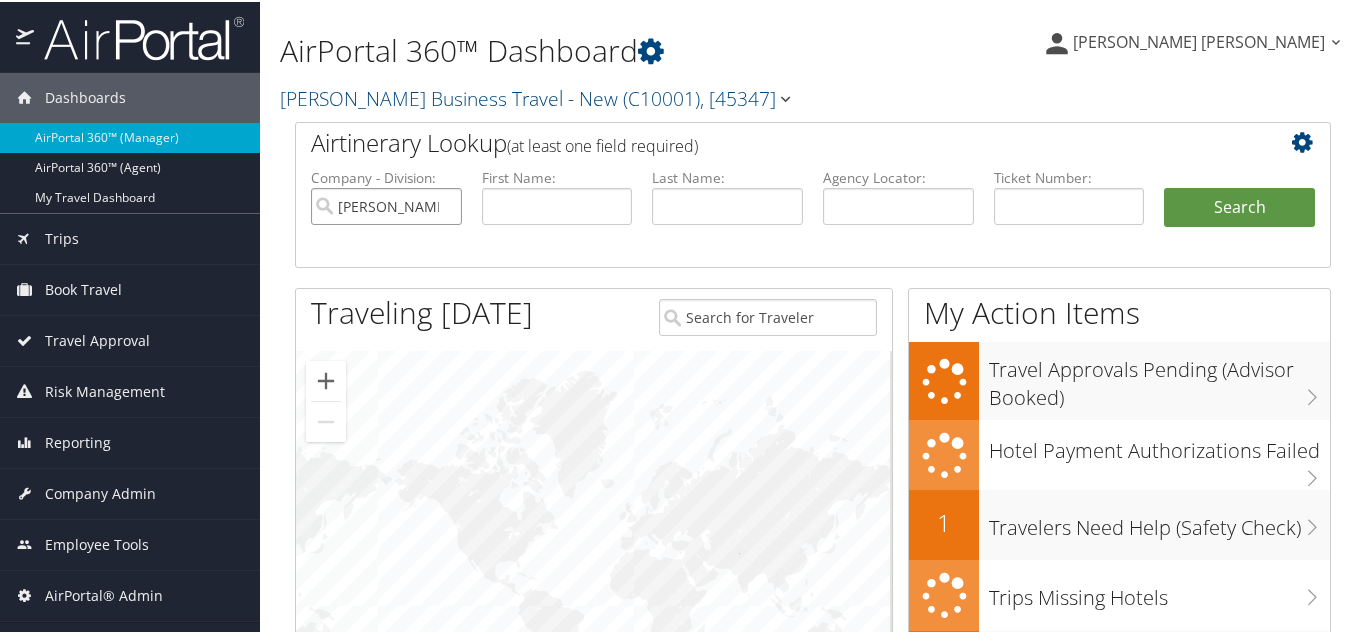 click on "[PERSON_NAME] Business Travel - New" at bounding box center [386, 204] 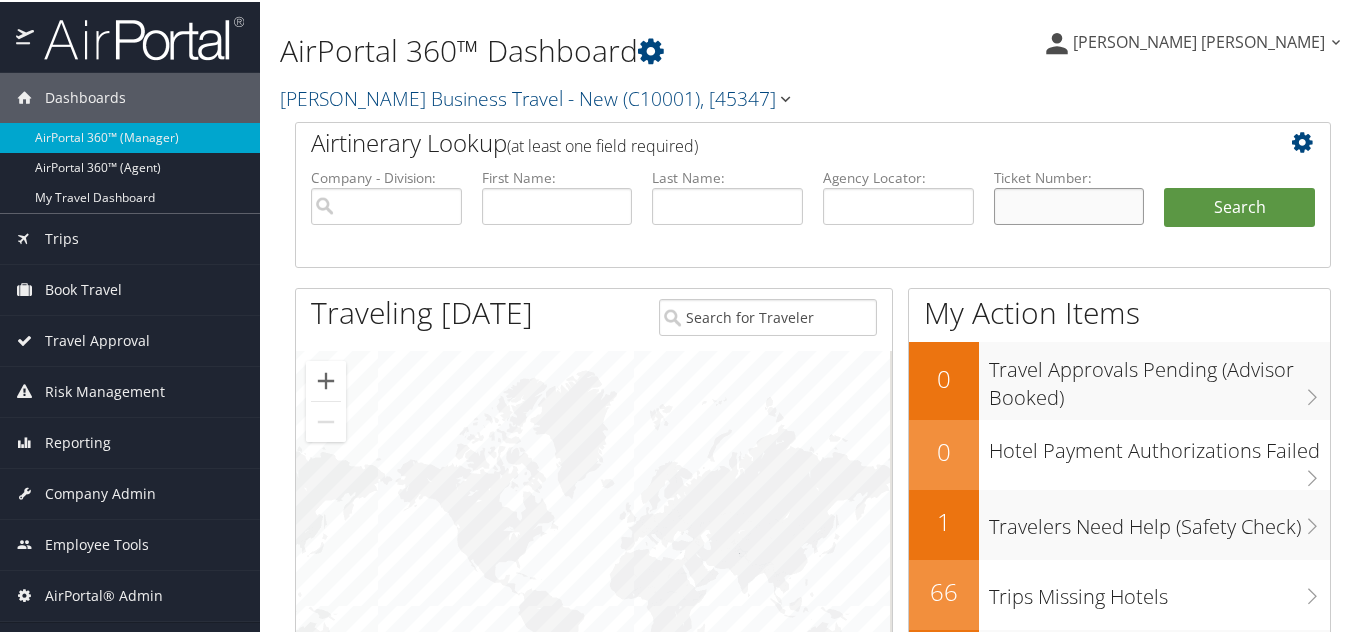 click at bounding box center [1069, 204] 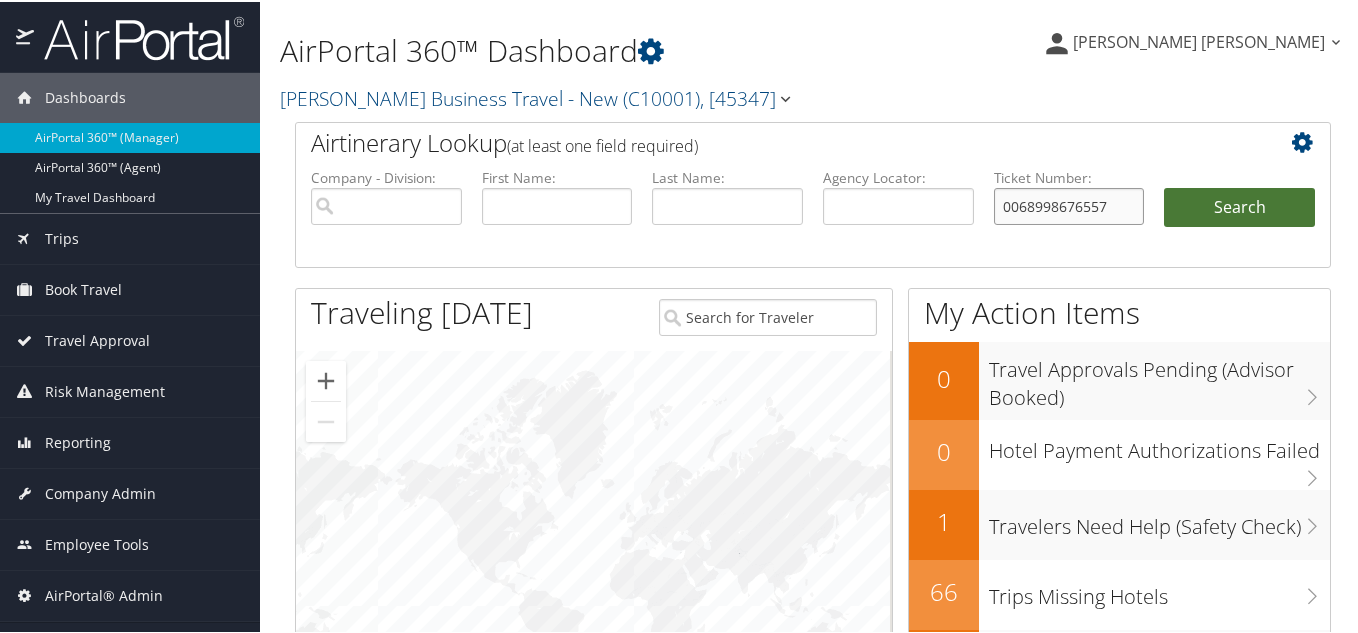 type on "0068998676557" 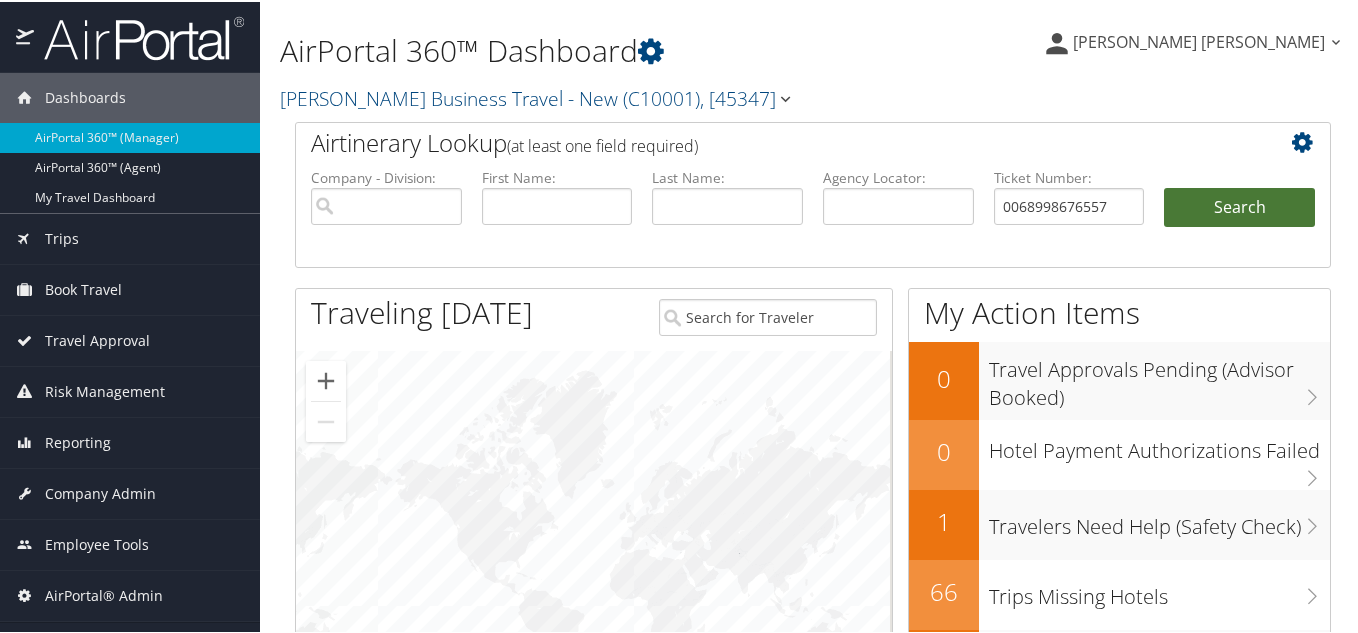 click on "Search" at bounding box center [1239, 206] 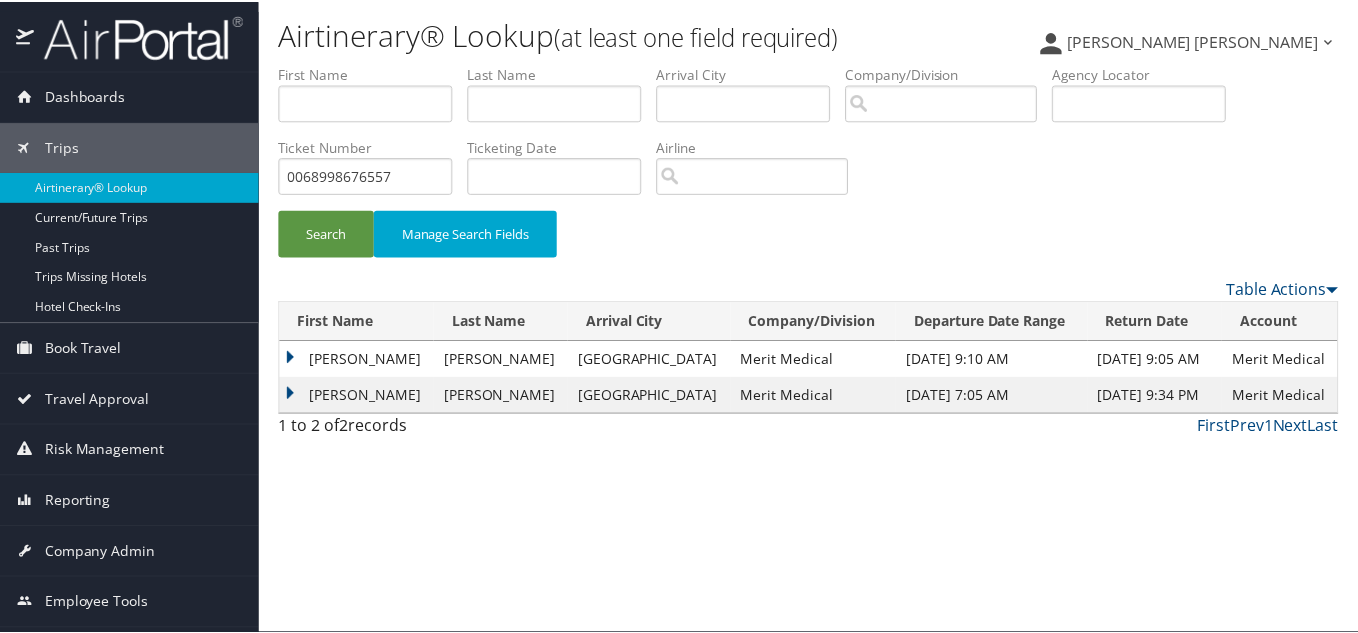 scroll, scrollTop: 0, scrollLeft: 0, axis: both 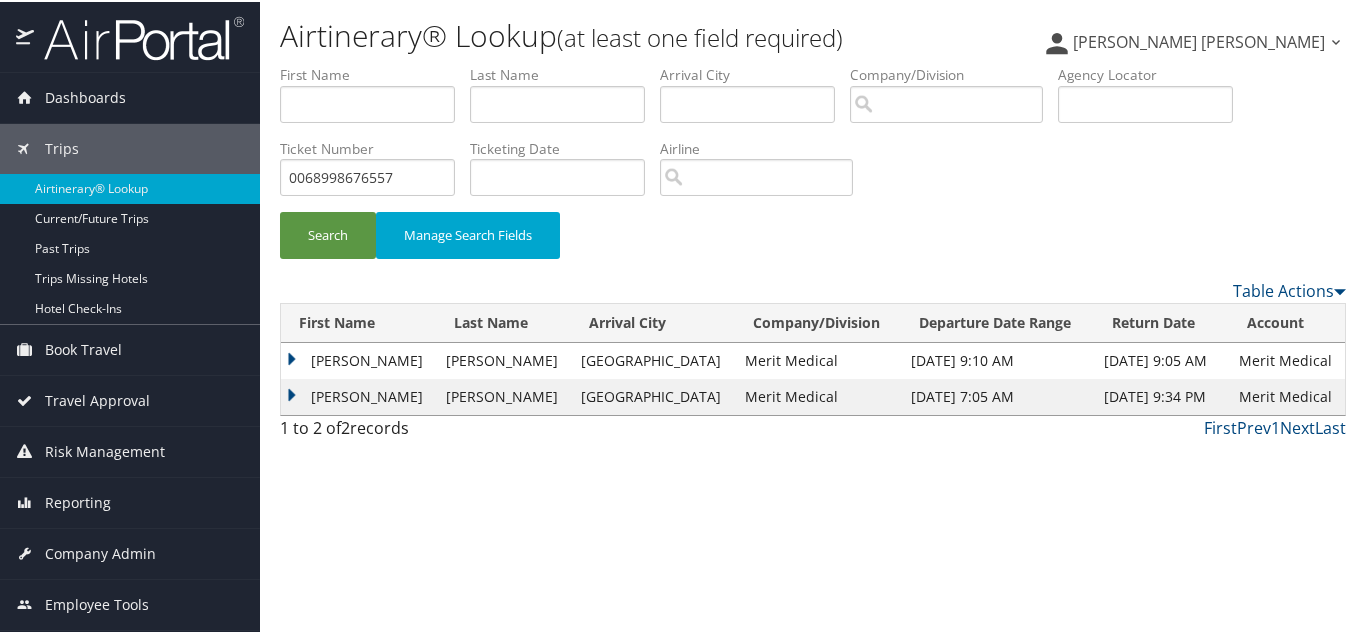 click on "CHRISTOPHER JOSEPH" at bounding box center [358, 359] 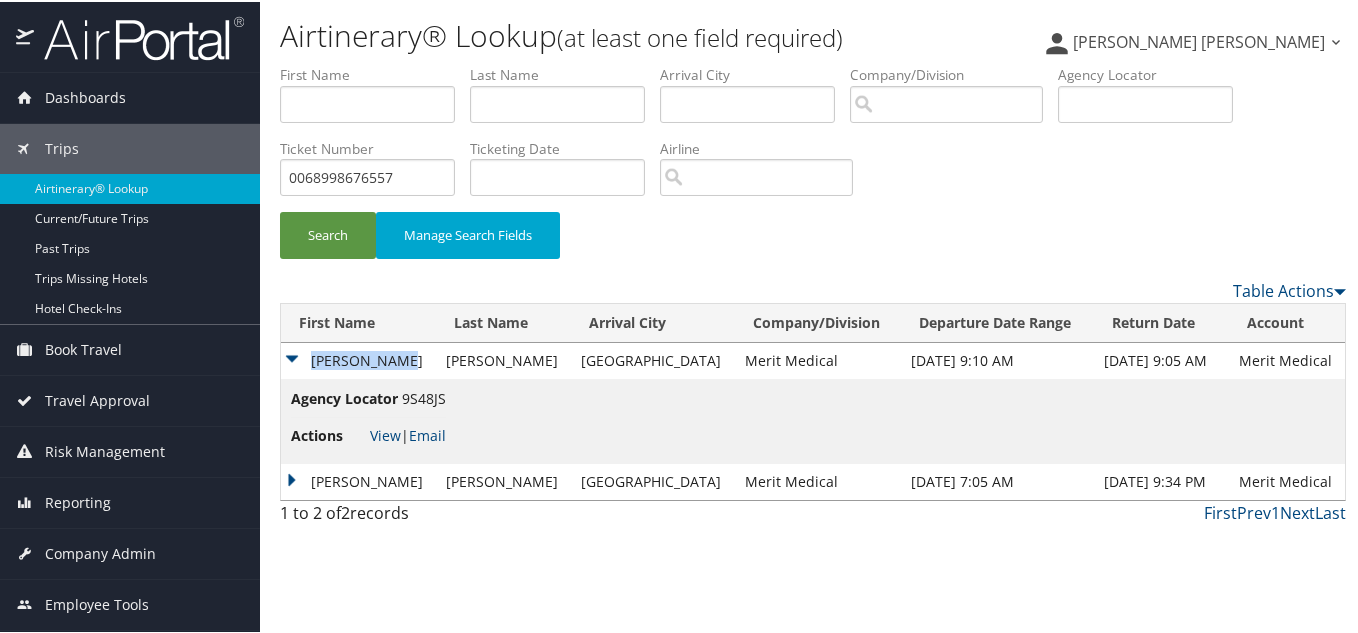 click on "CHRISTOPHER JOSEPH" at bounding box center (358, 359) 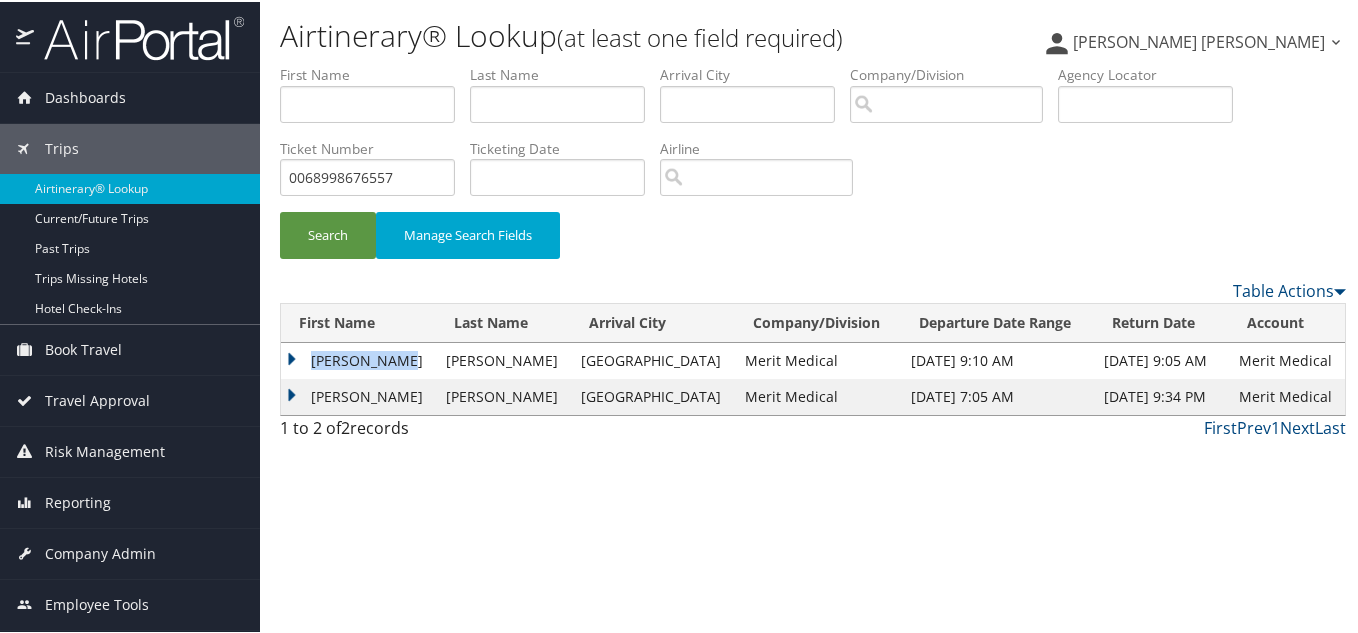 click on "CHRISTOPHER JOSEPH" at bounding box center (358, 359) 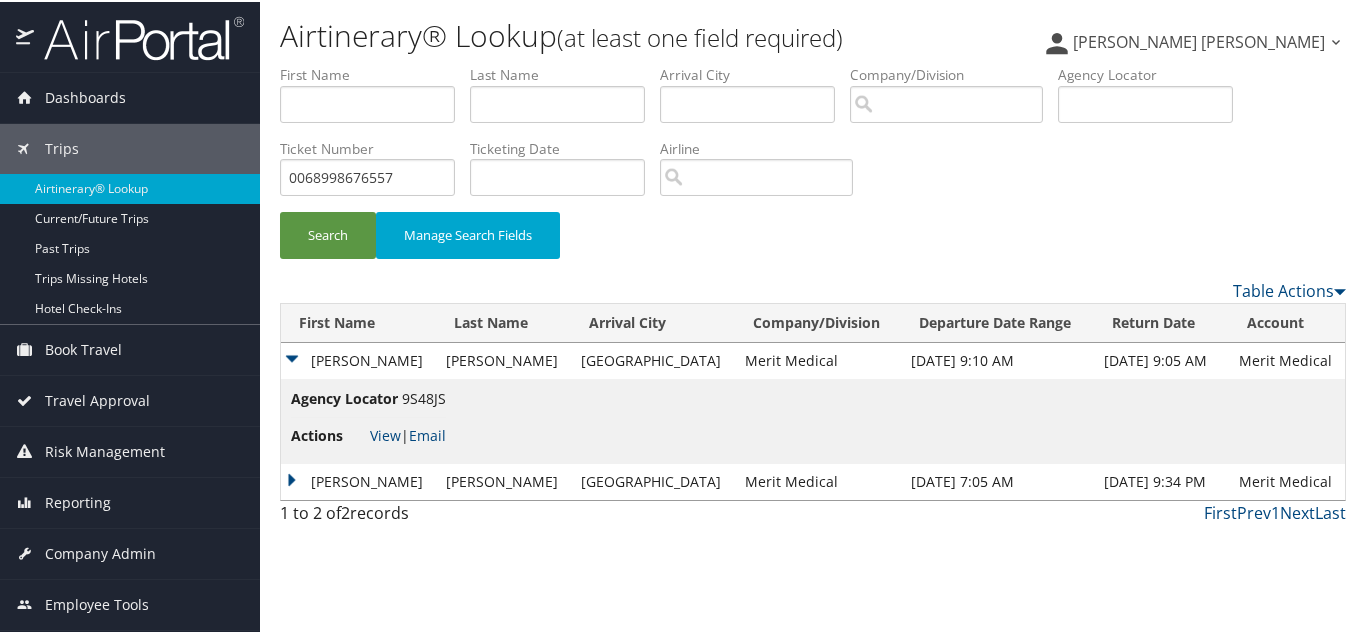 click on "CHRISTOPHER JOSEPH" at bounding box center (358, 359) 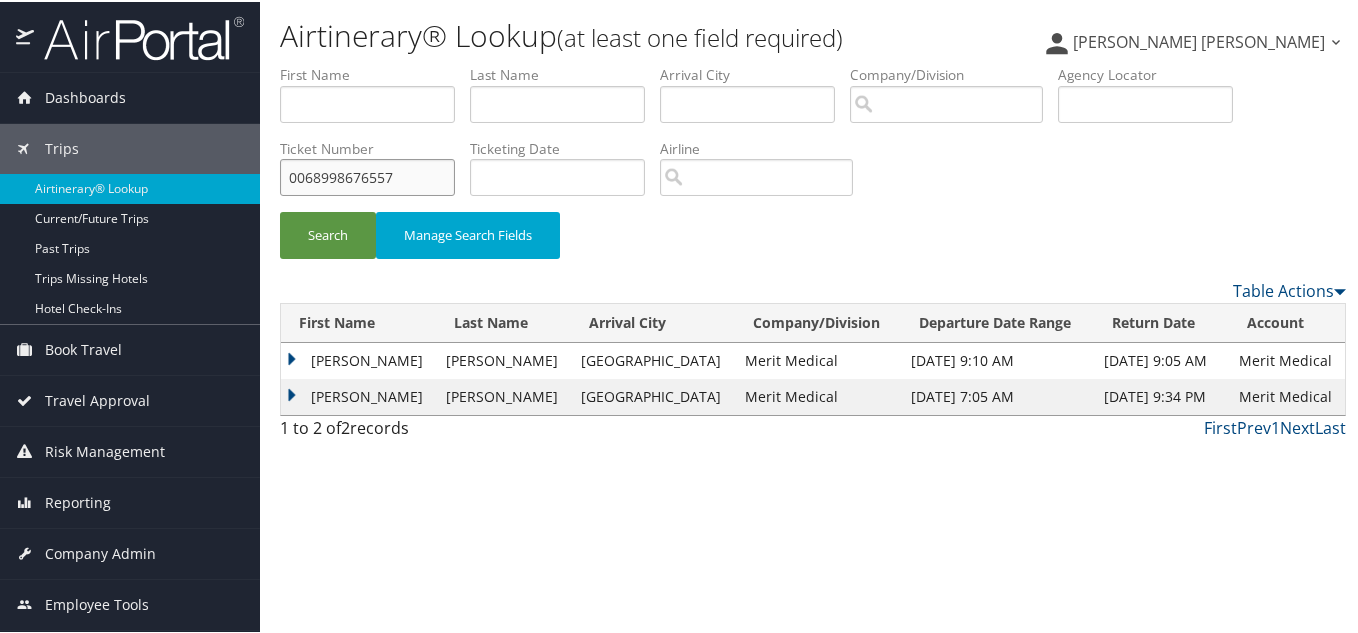drag, startPoint x: 369, startPoint y: 187, endPoint x: 273, endPoint y: 190, distance: 96.04687 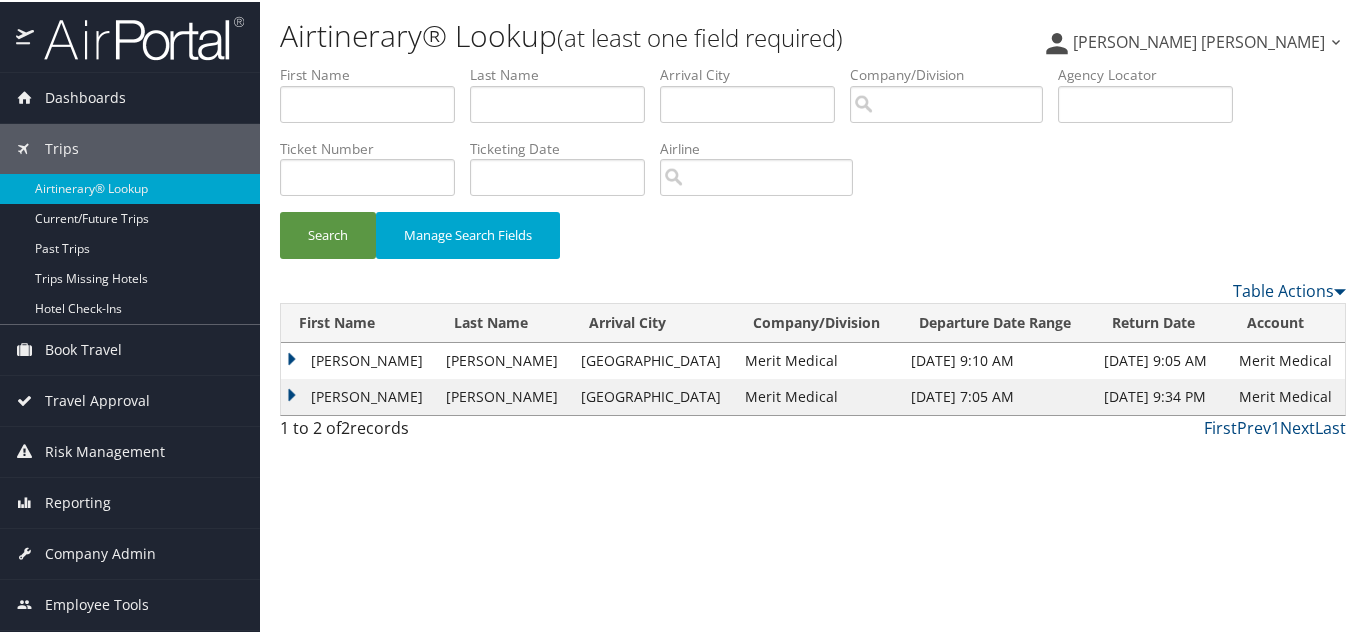 click on "Search Manage Search Fields" at bounding box center [813, 243] 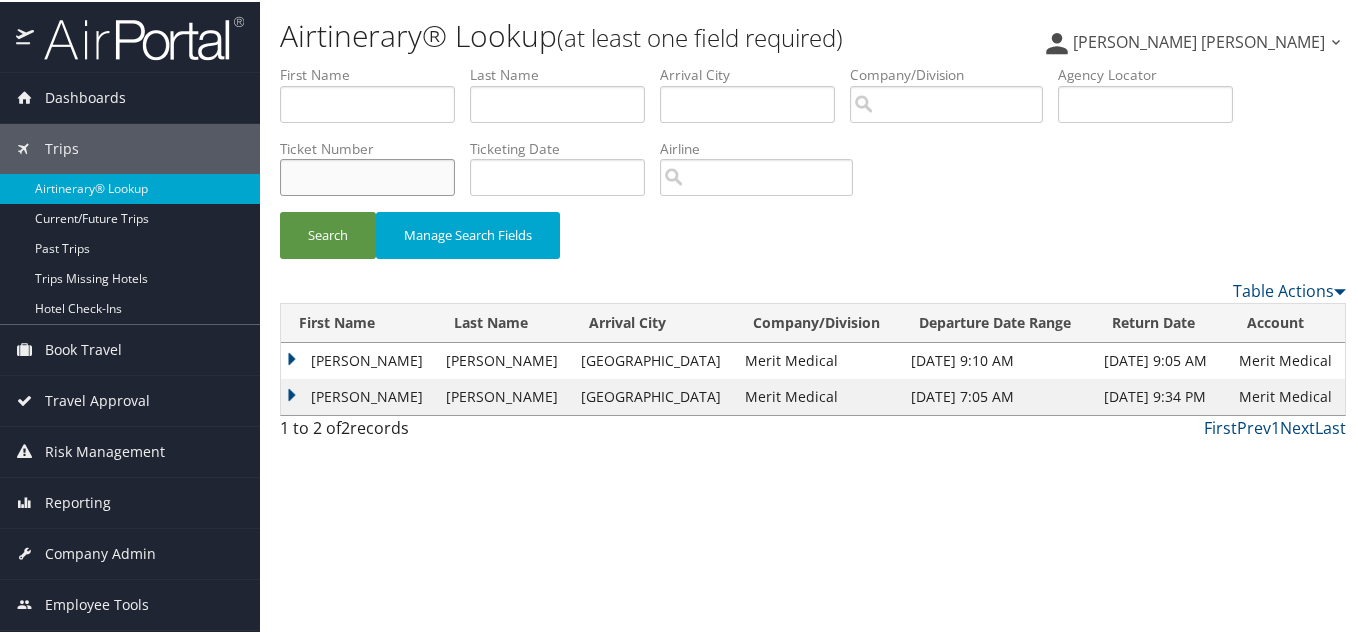 click at bounding box center [367, 175] 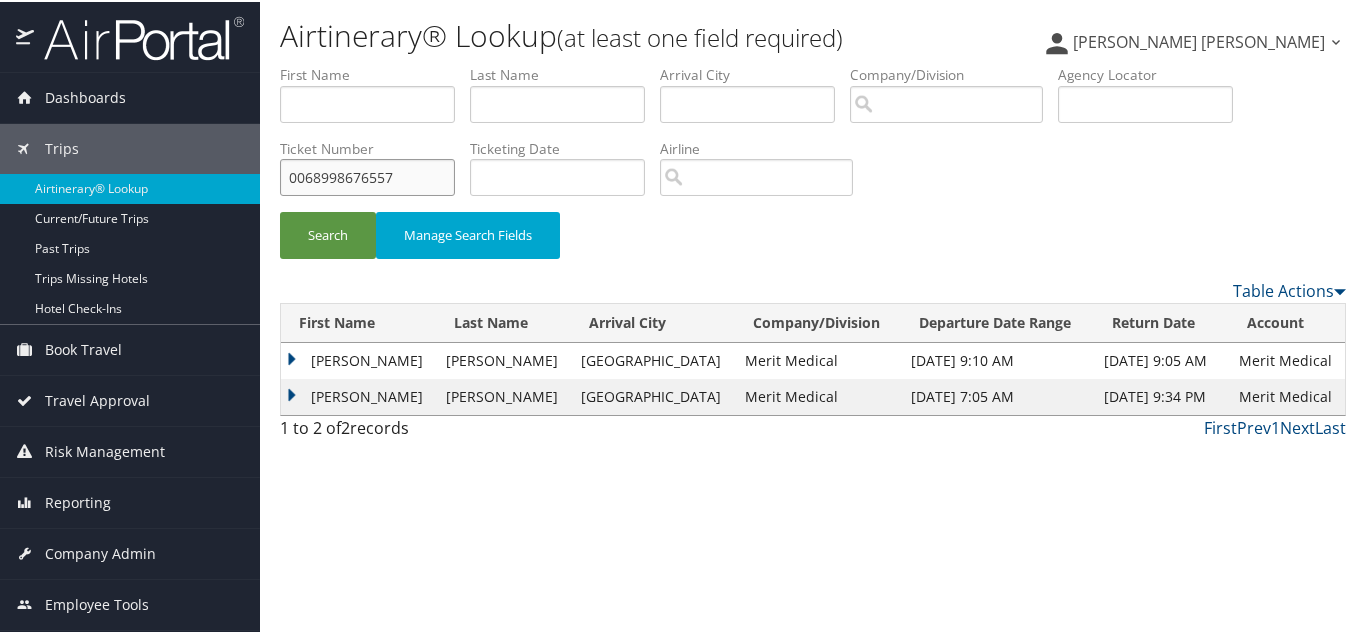 type on "0068998676557" 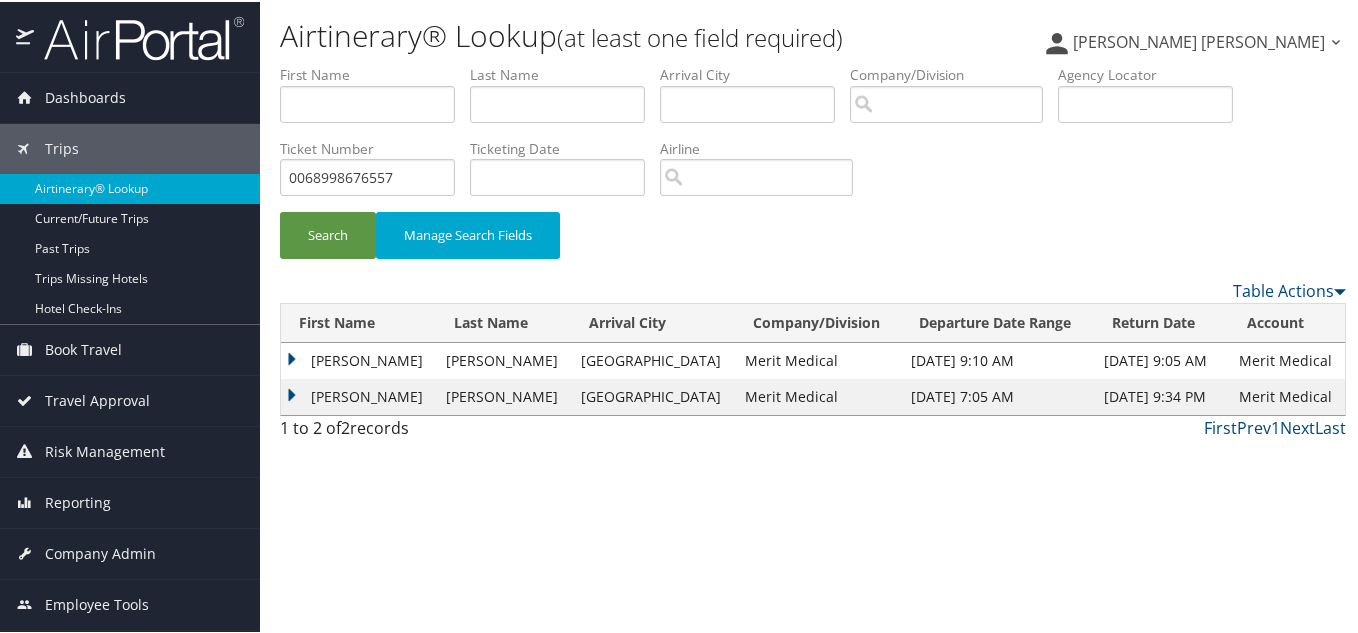 click on "CHRISTOPHER JOSEPH" at bounding box center (358, 359) 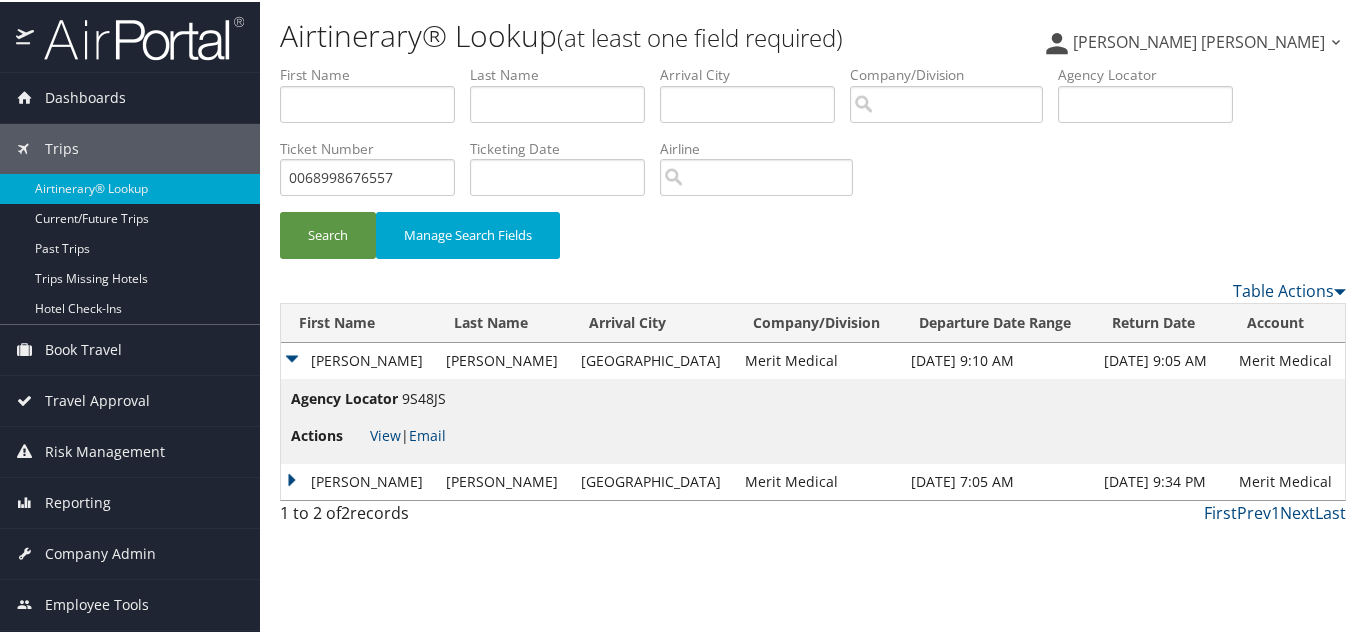 click on "9S48JS" at bounding box center [424, 396] 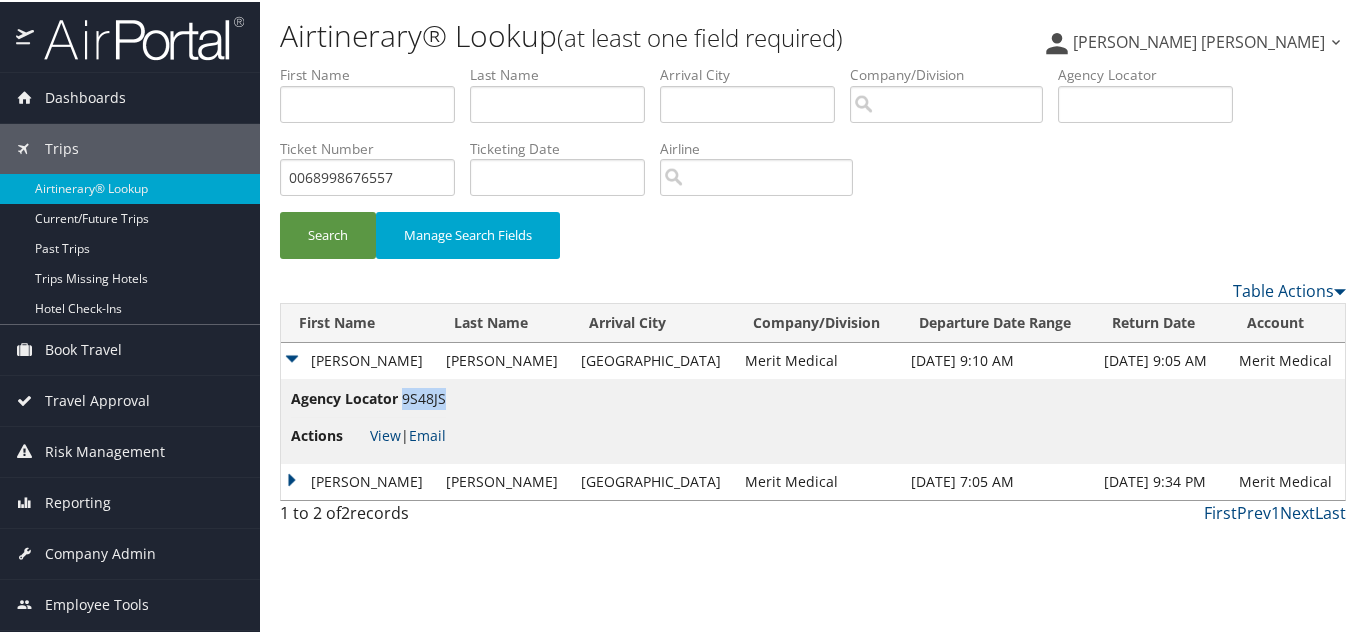 click on "9S48JS" at bounding box center (424, 396) 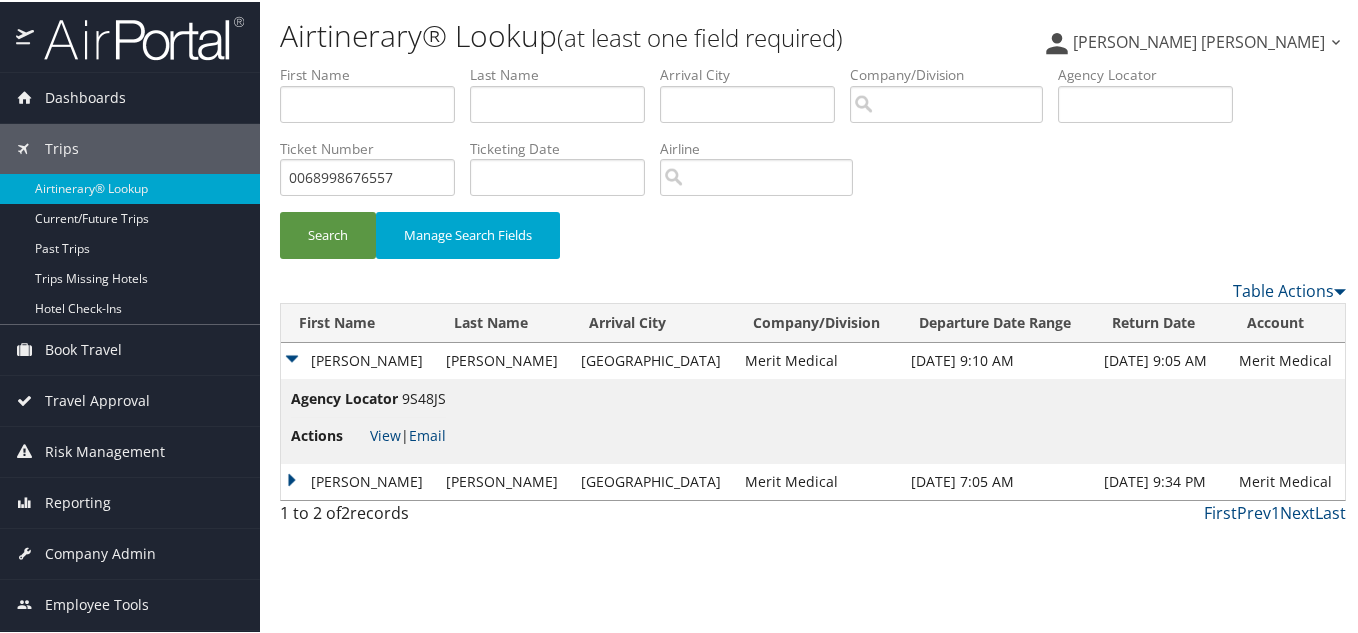 click on "CHRISTOPHER JOSEPH" at bounding box center [358, 359] 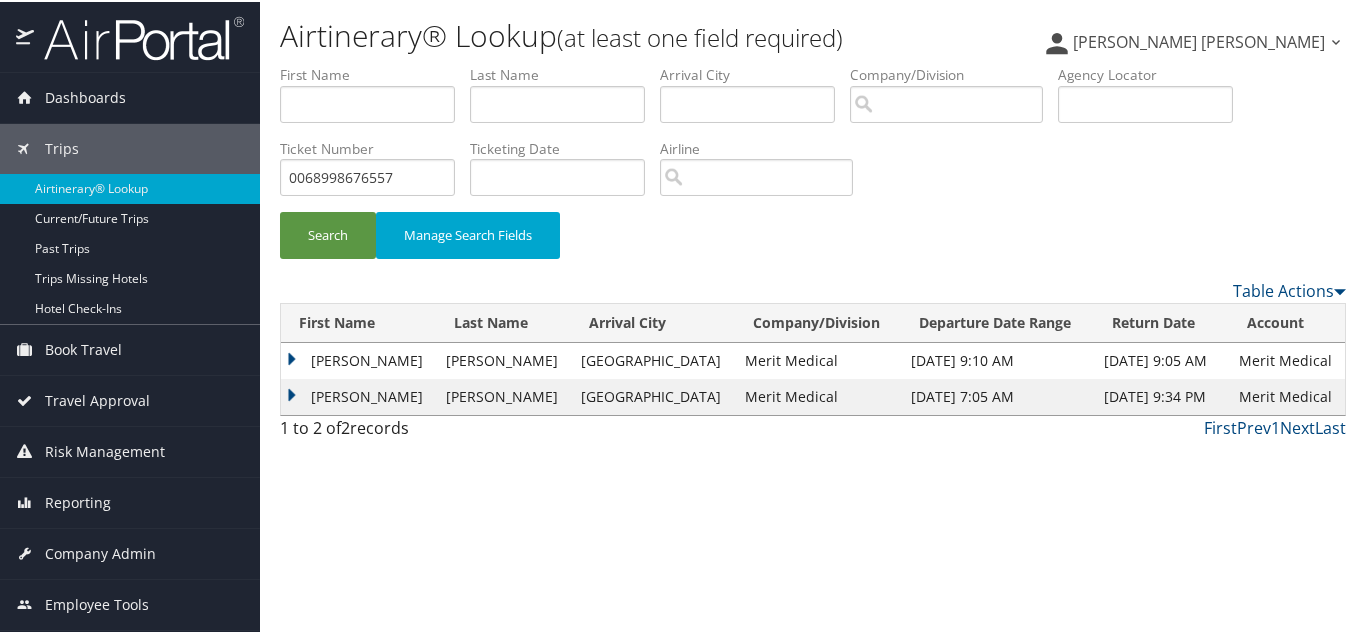 click on "CHRISTOPHER JOSEPH" at bounding box center [358, 395] 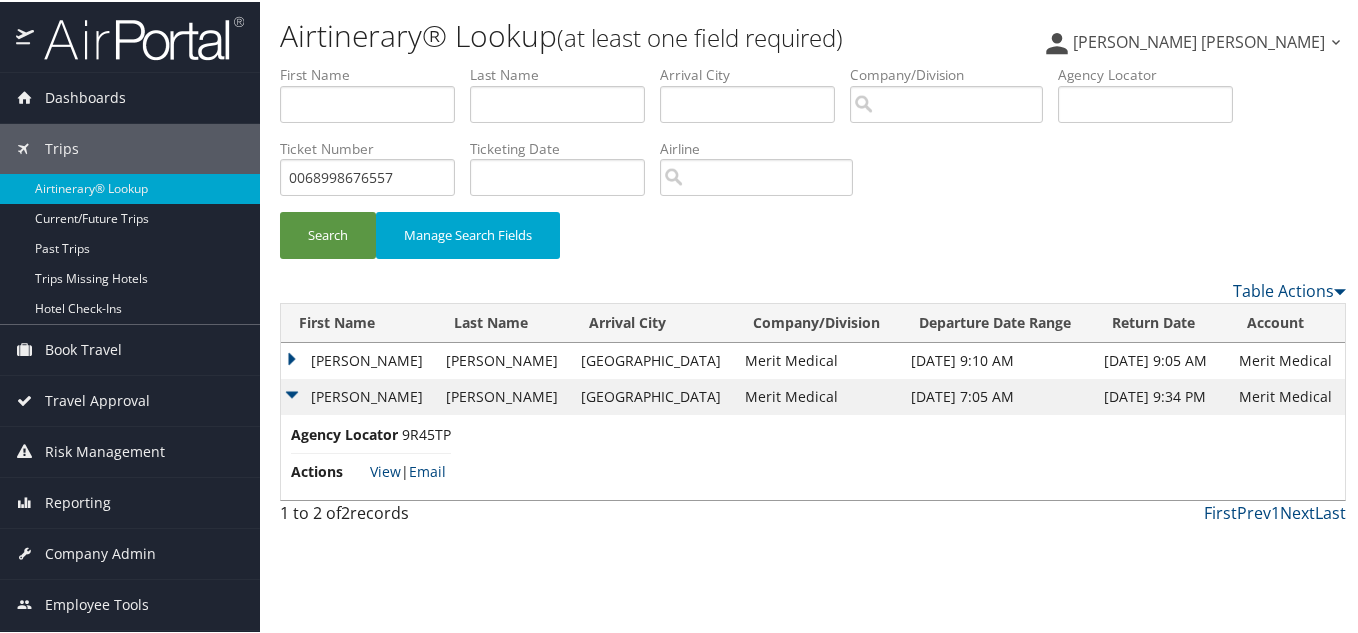 click on "9R45TP" at bounding box center (426, 432) 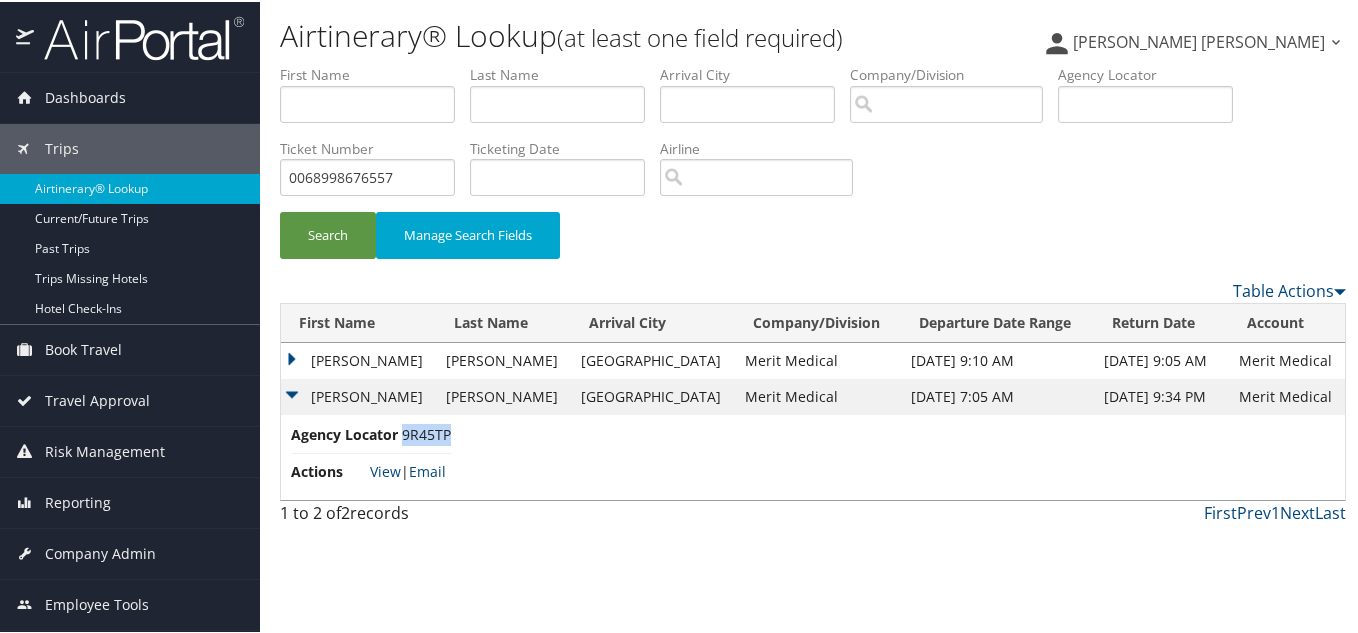 click on "9R45TP" at bounding box center [426, 432] 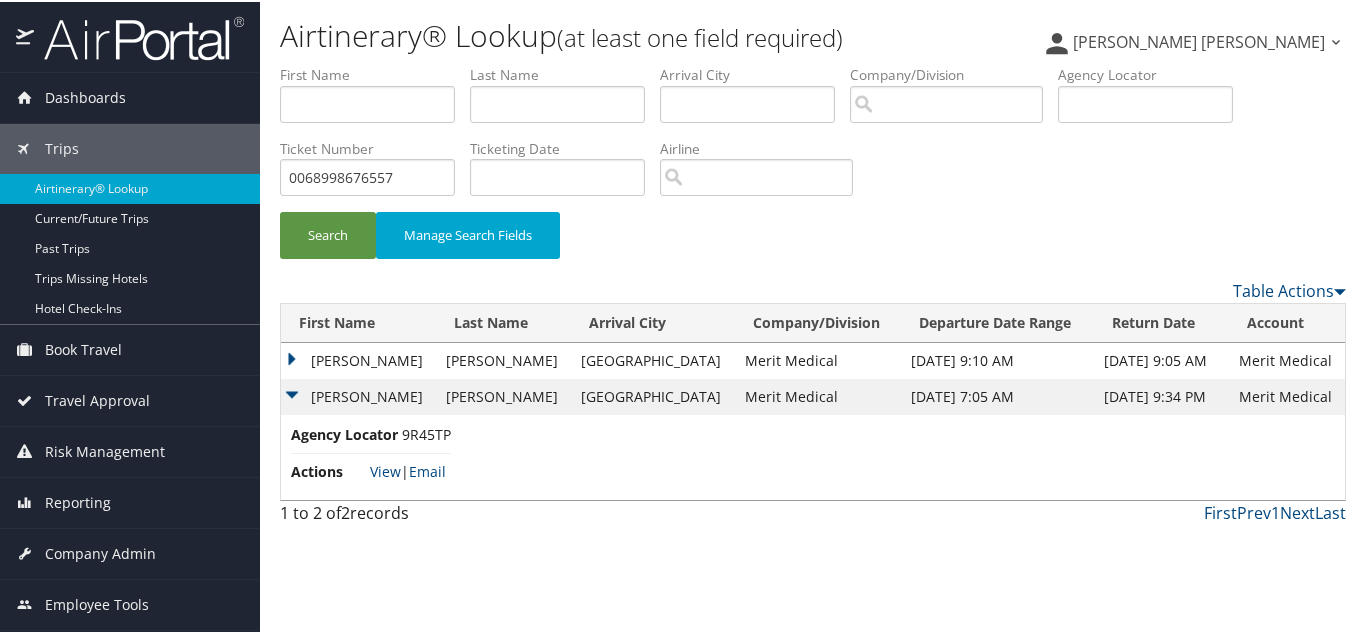 click on "CHRISTOPHER JOSEPH" at bounding box center [358, 359] 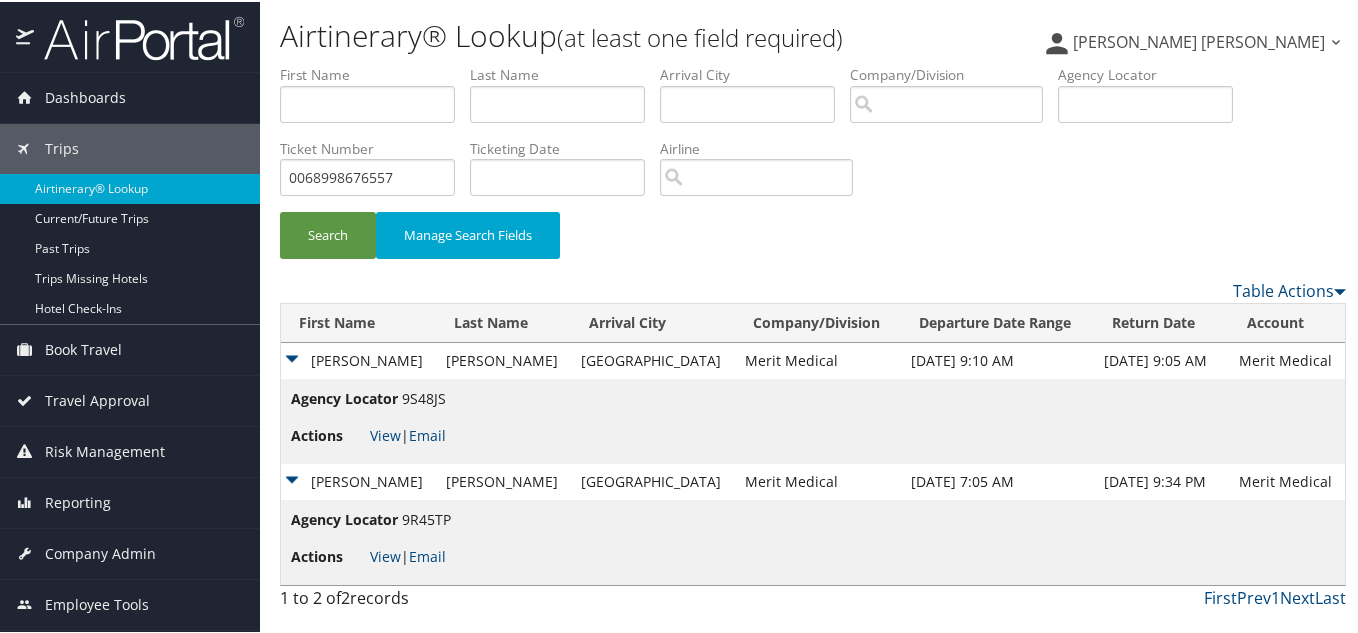 click on "CHRISTOPHER JOSEPH" at bounding box center (358, 359) 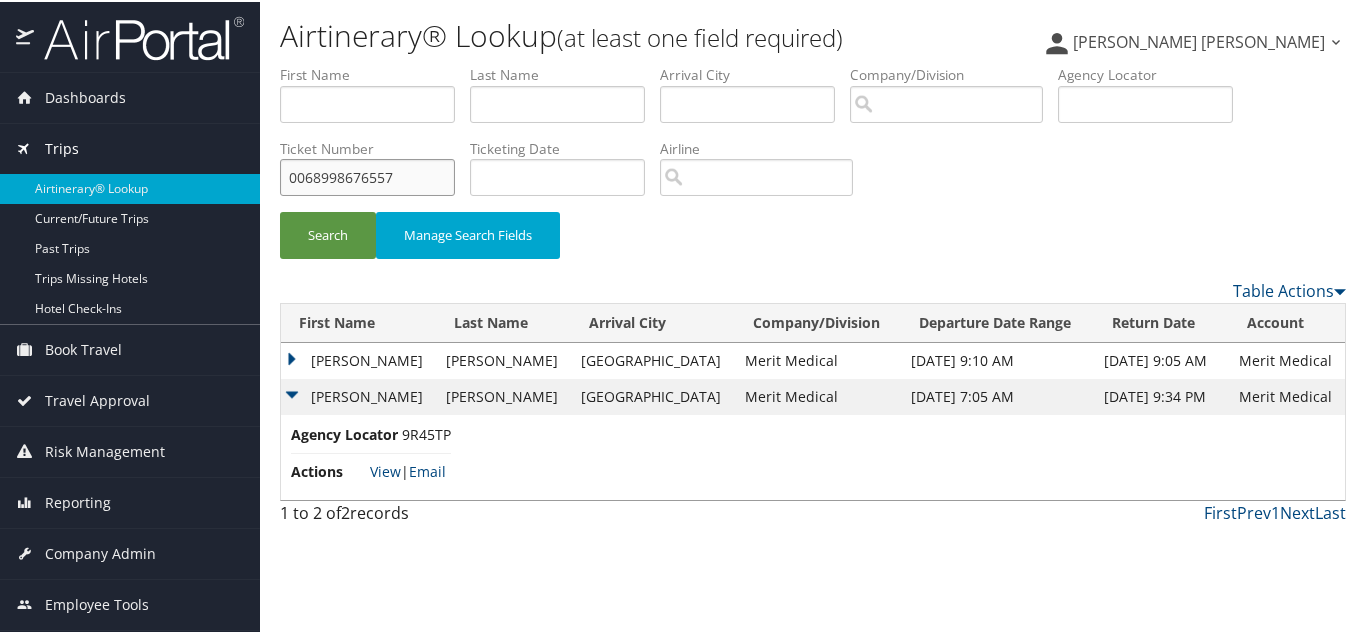 drag, startPoint x: 403, startPoint y: 178, endPoint x: 141, endPoint y: 134, distance: 265.66898 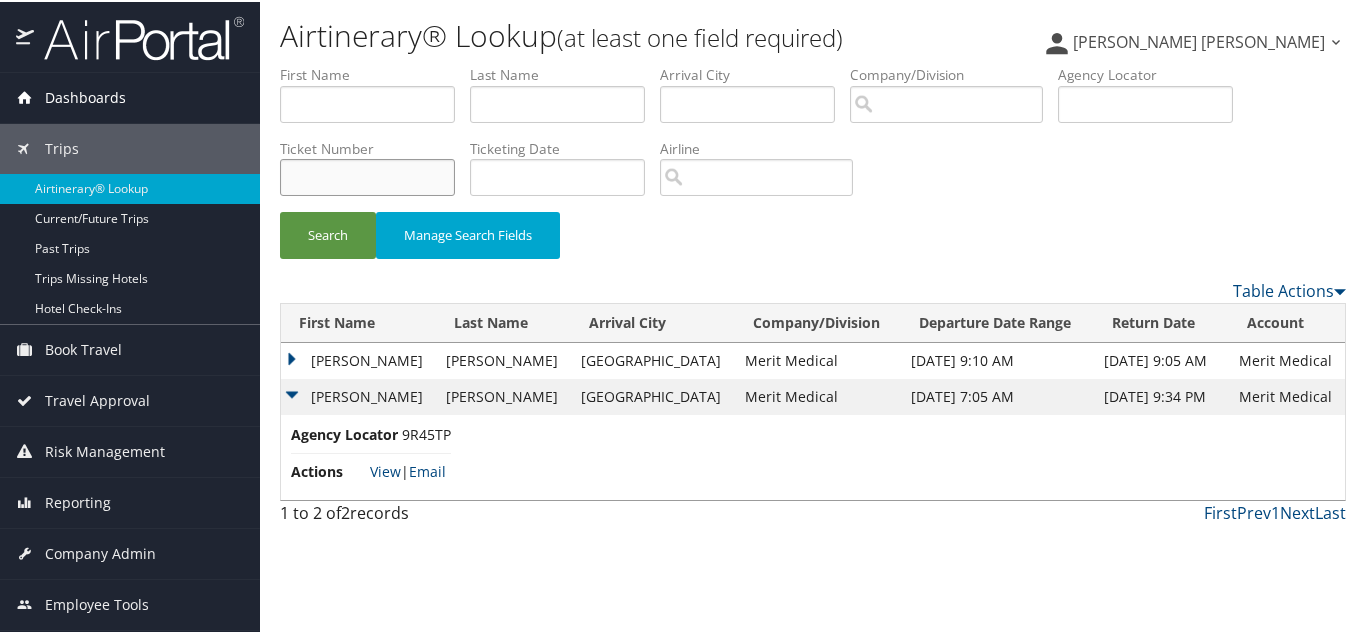 type 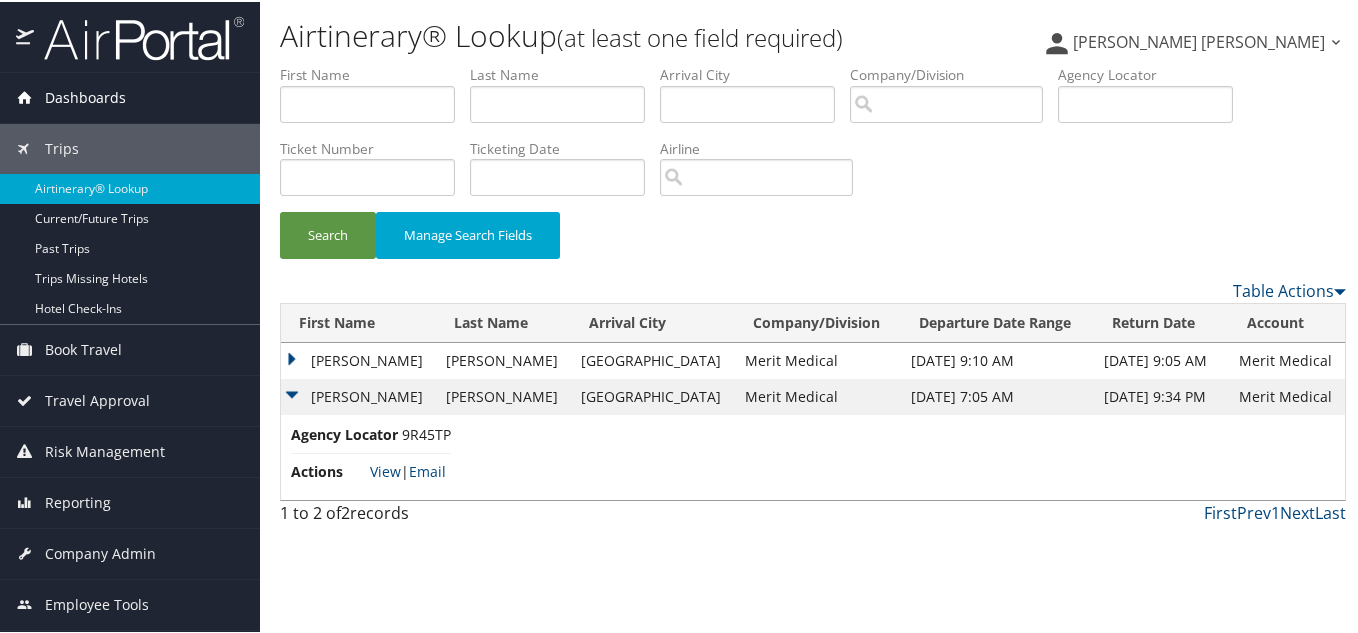 click on "Dashboards" at bounding box center (85, 96) 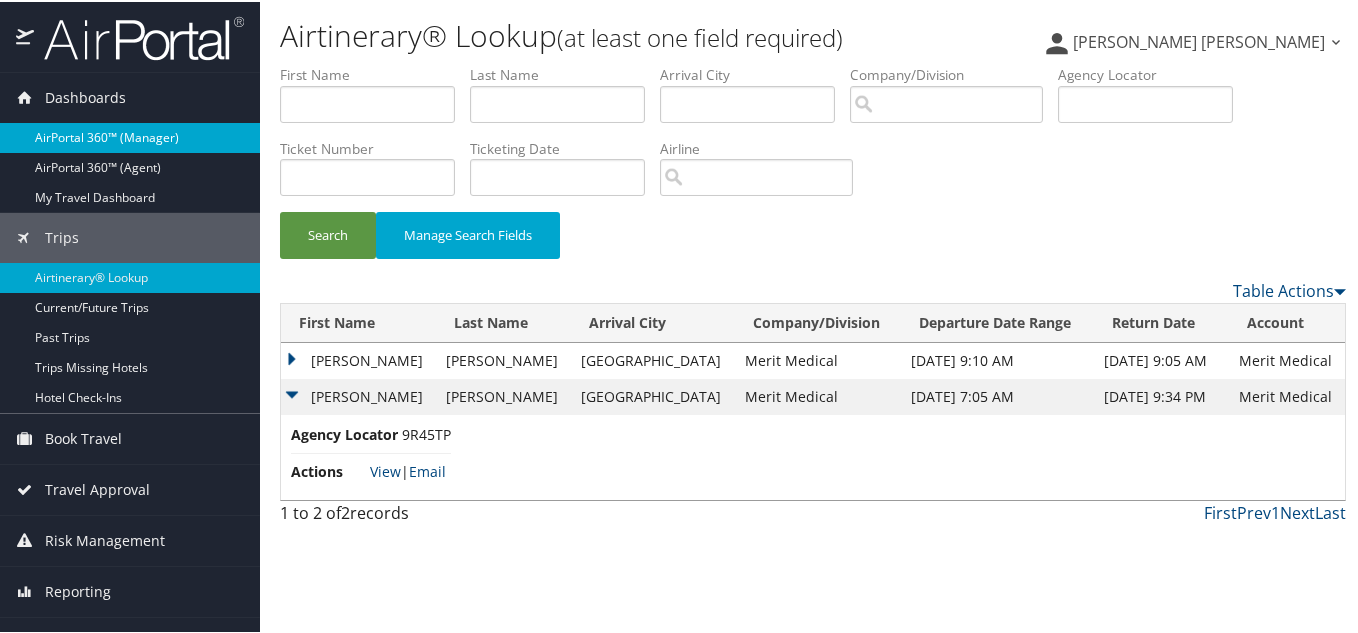 click on "AirPortal 360™ (Manager)" at bounding box center [130, 136] 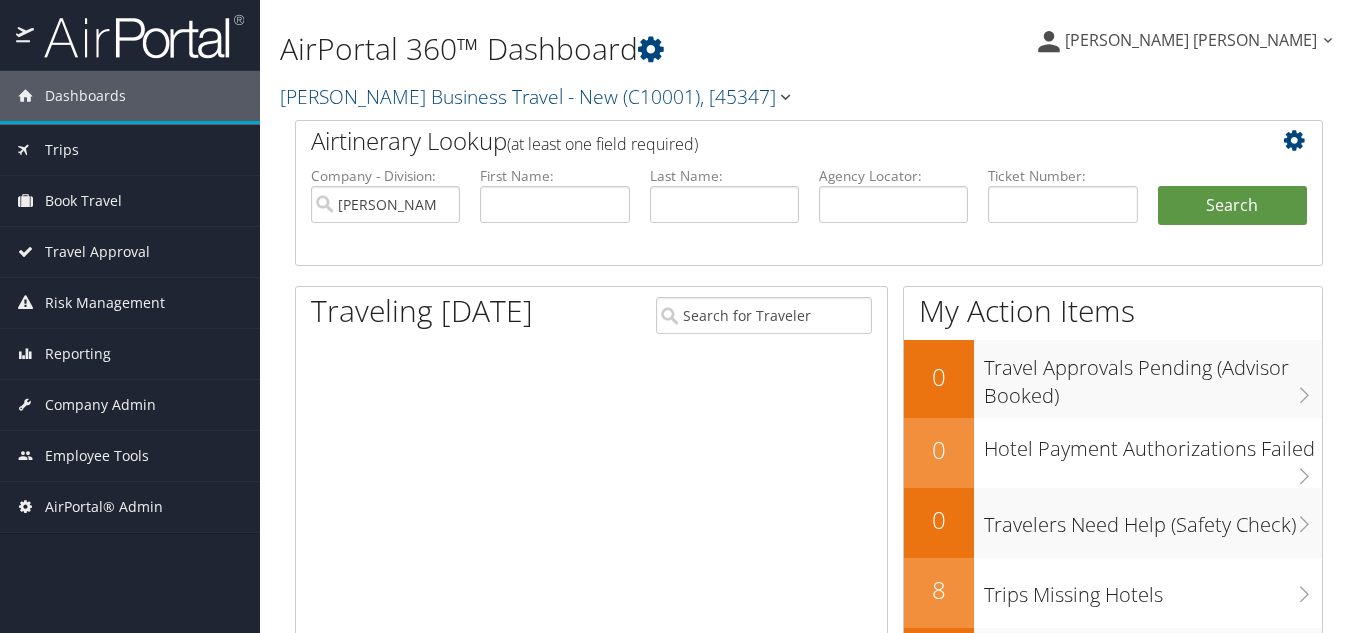 scroll, scrollTop: 0, scrollLeft: 0, axis: both 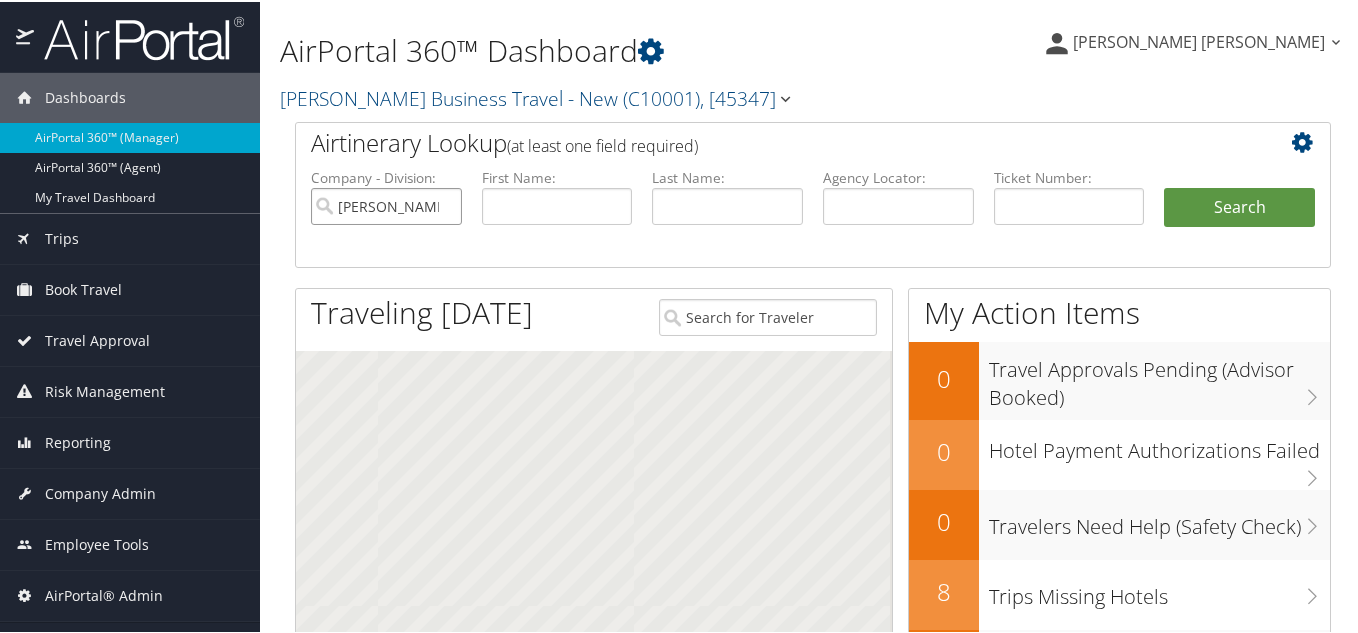 click on "[PERSON_NAME] Business Travel - New" at bounding box center (386, 204) 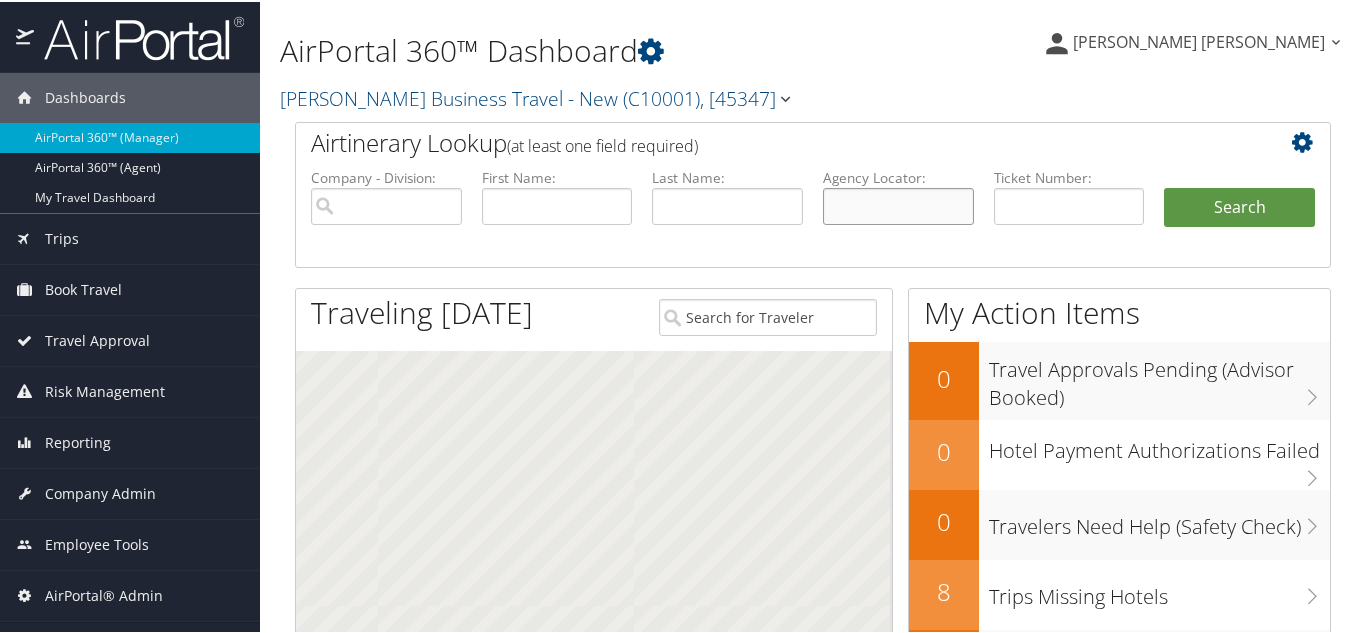 click at bounding box center (898, 204) 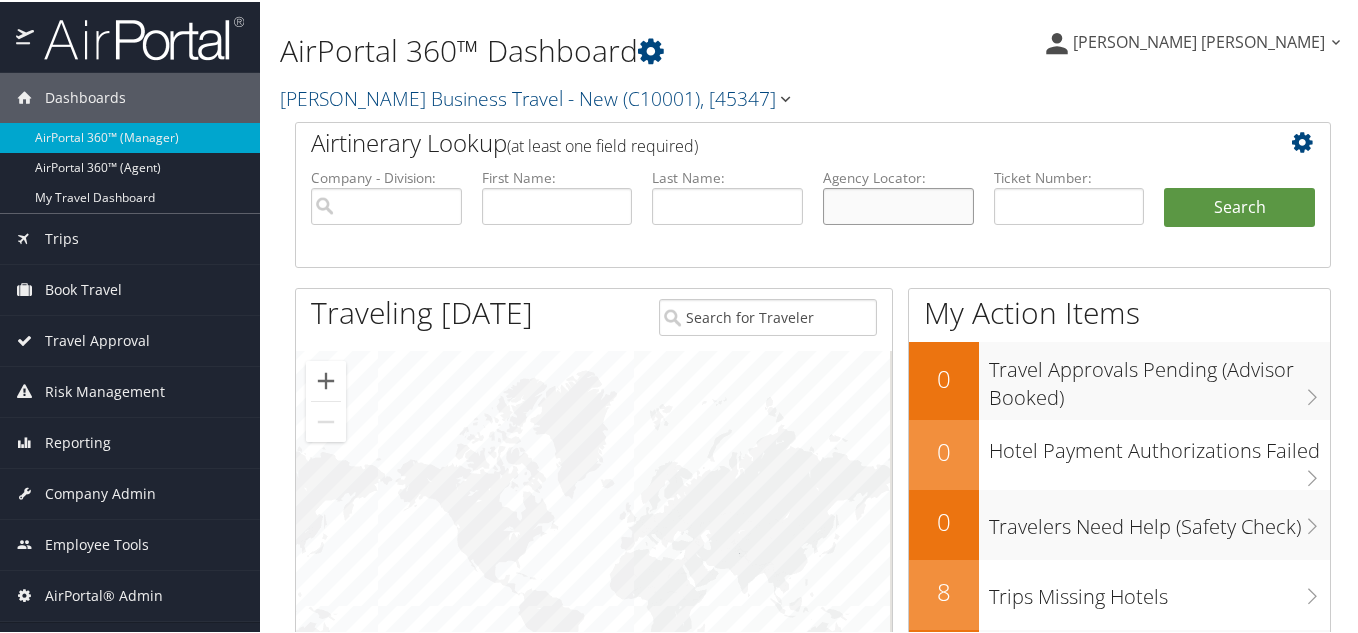paste on "QYLESJ" 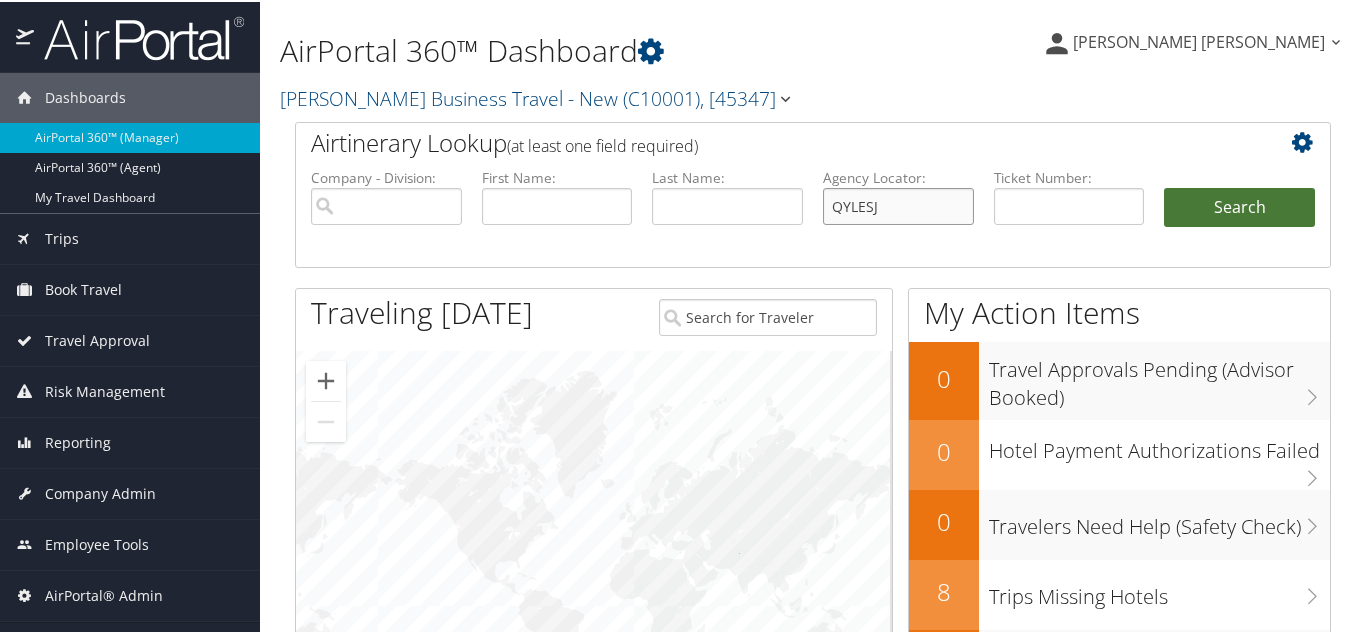 type on "QYLESJ" 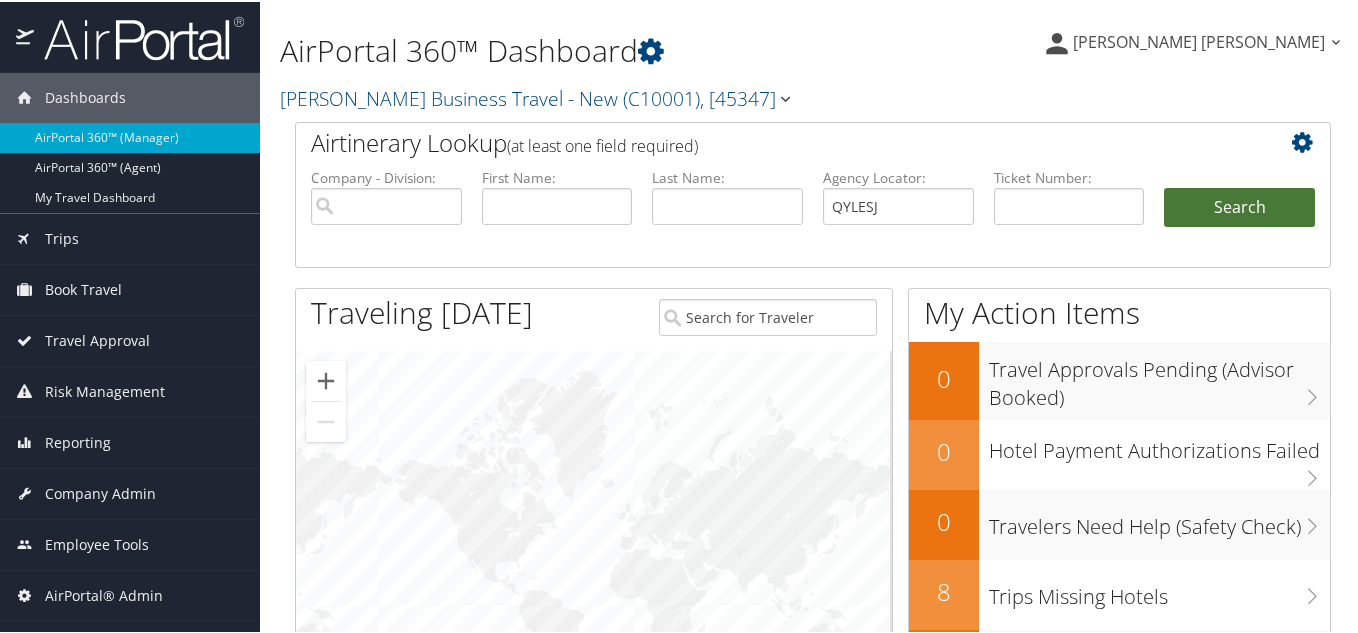 click on "Search" at bounding box center [1239, 206] 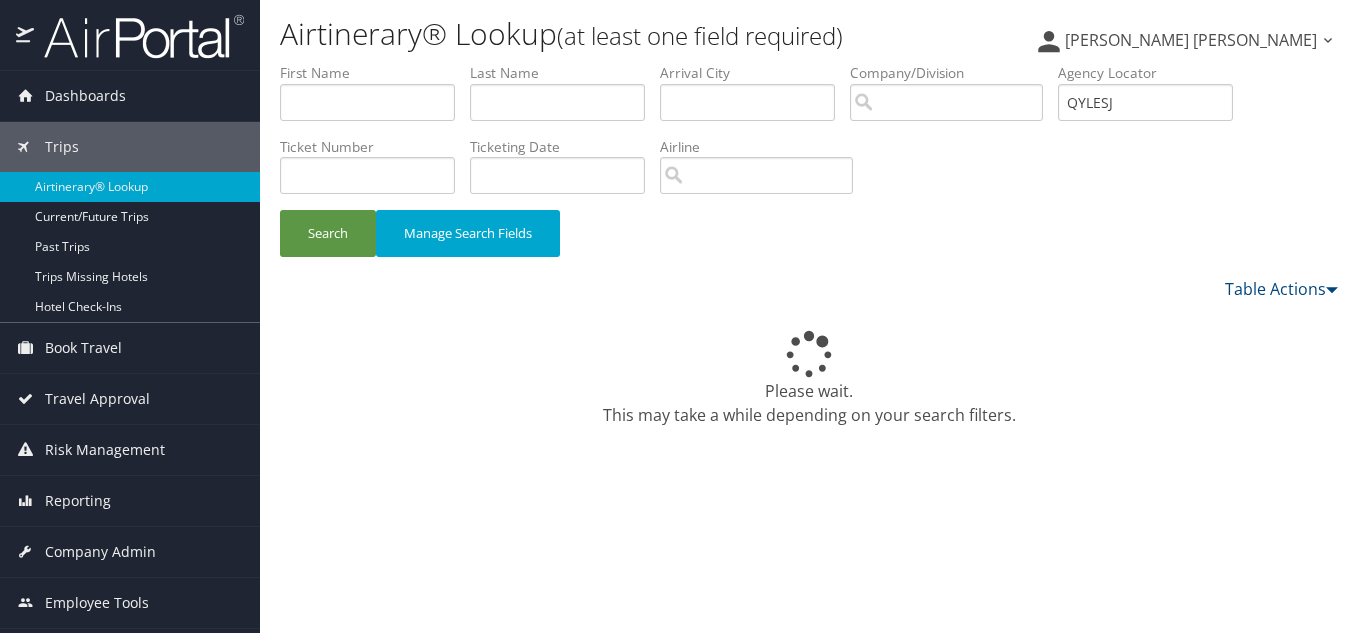 scroll, scrollTop: 0, scrollLeft: 0, axis: both 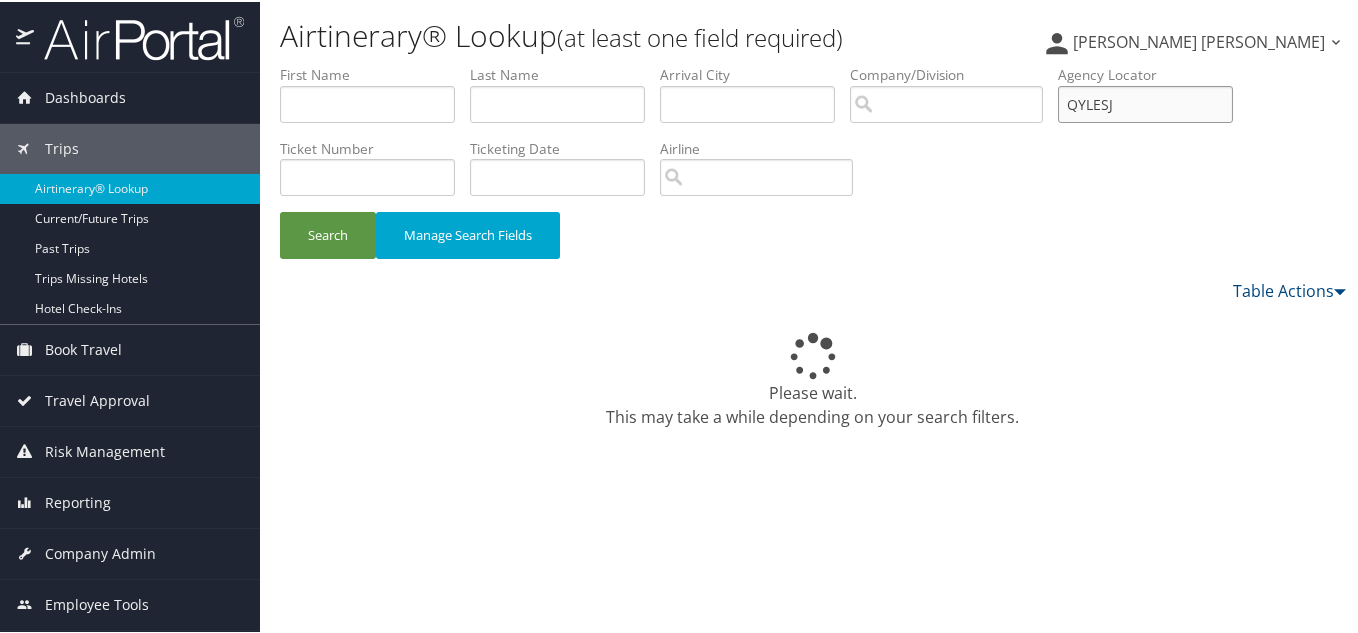 click on "QYLESJ" at bounding box center (1145, 102) 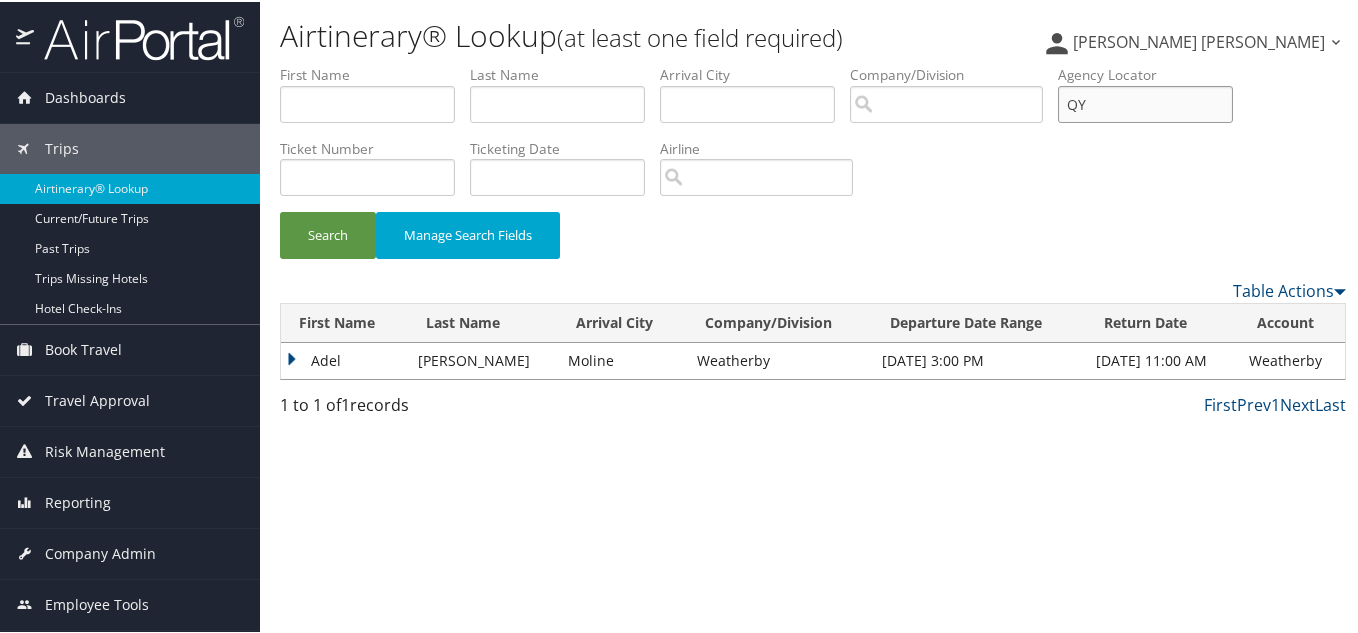 type on "Q" 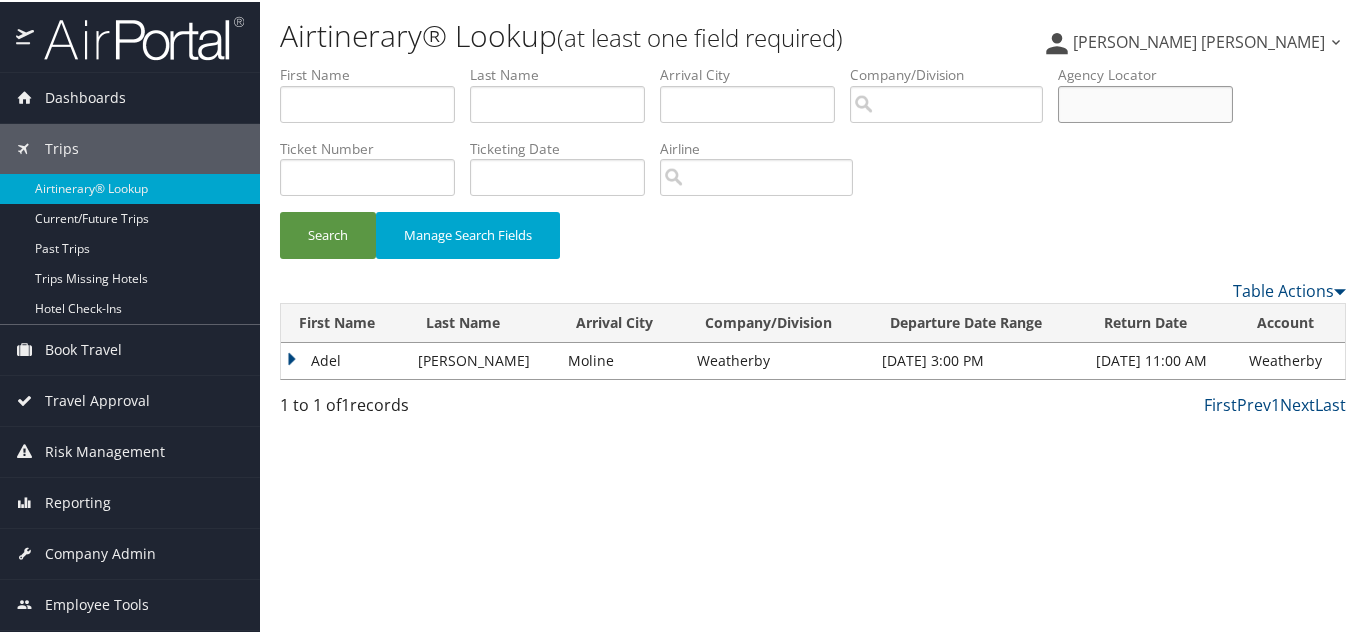 type 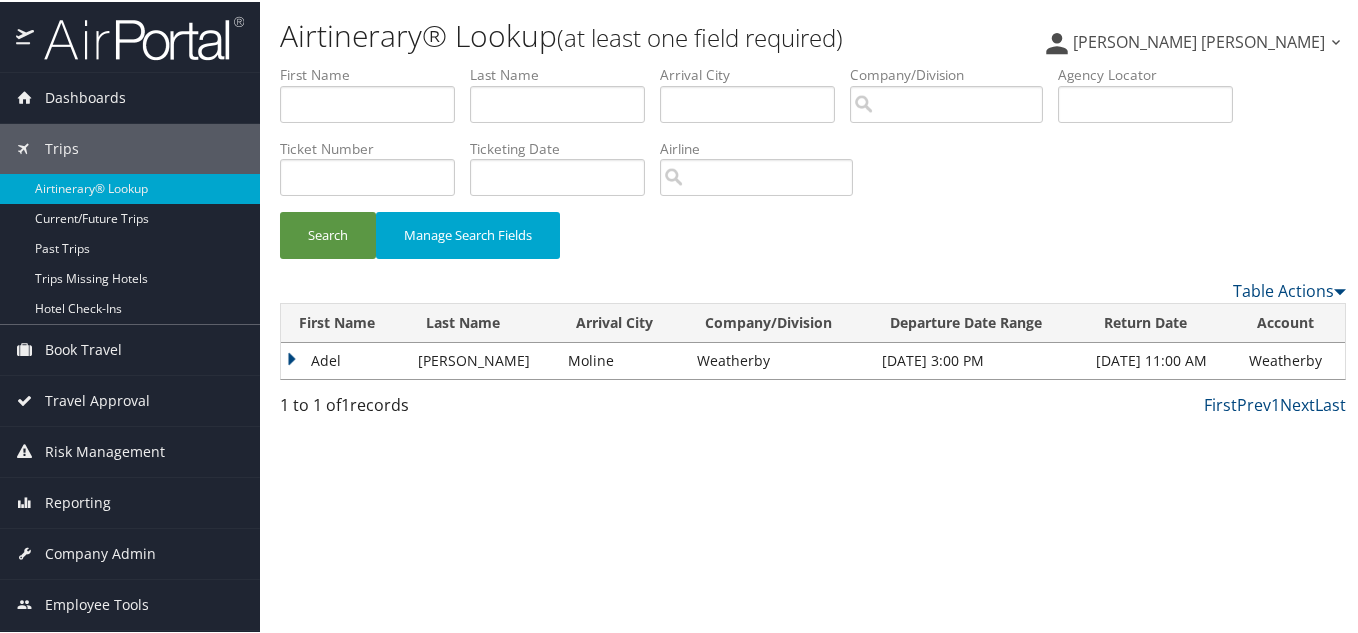 click on "Adel" at bounding box center (344, 359) 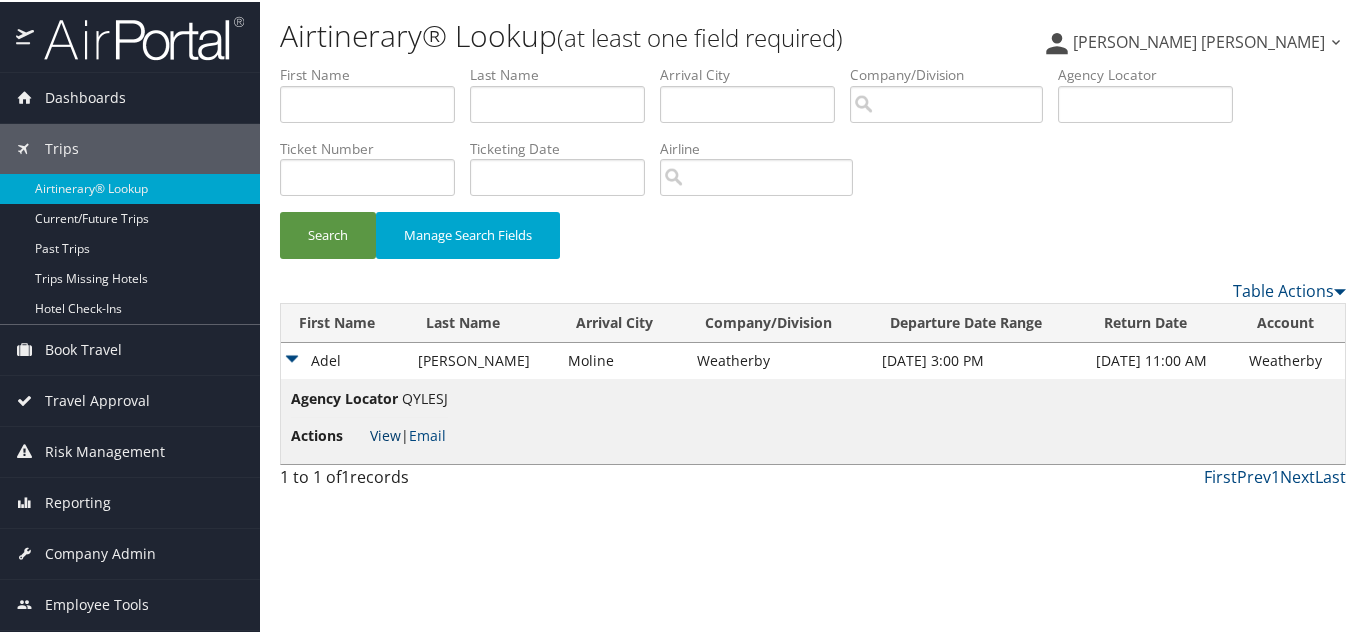 click on "View" at bounding box center [385, 433] 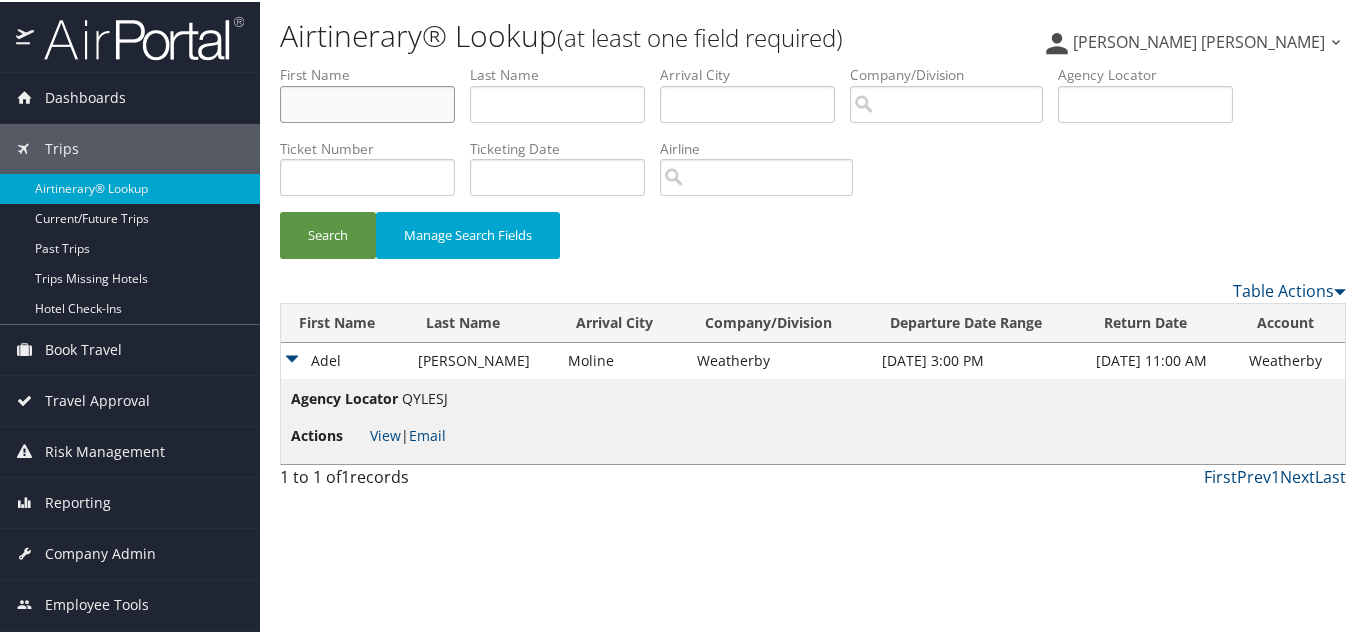 click at bounding box center (367, 102) 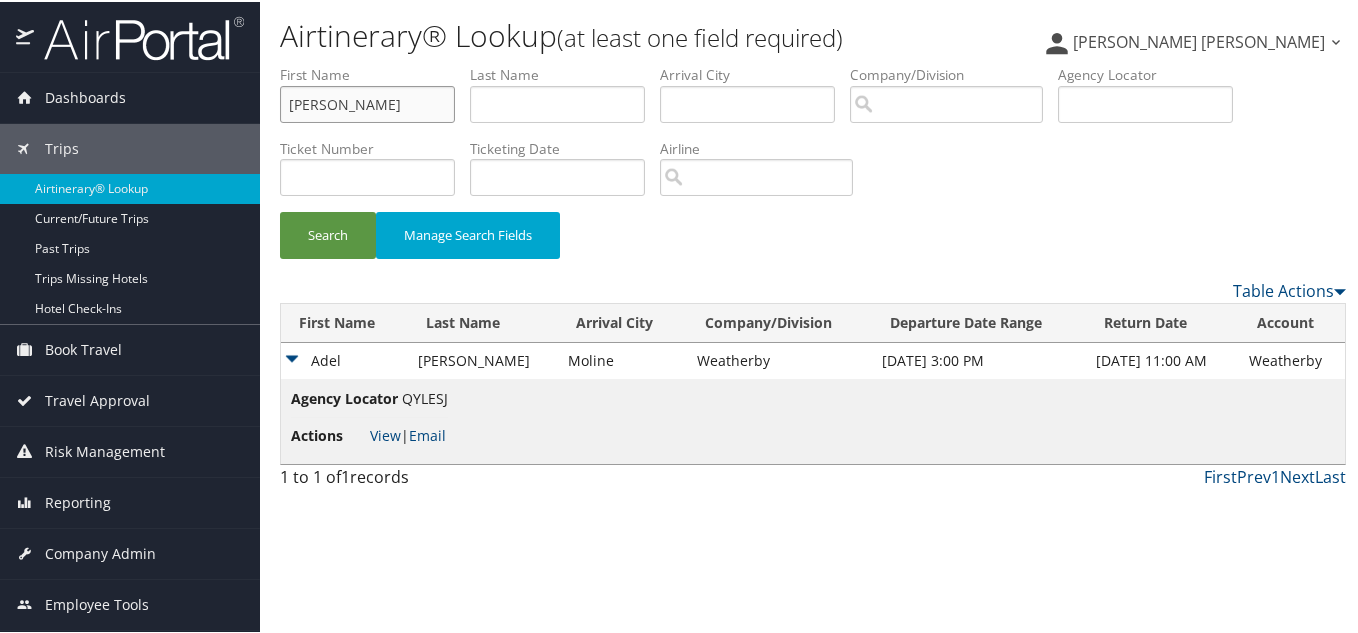 click on "Tim LeCoz" at bounding box center [367, 102] 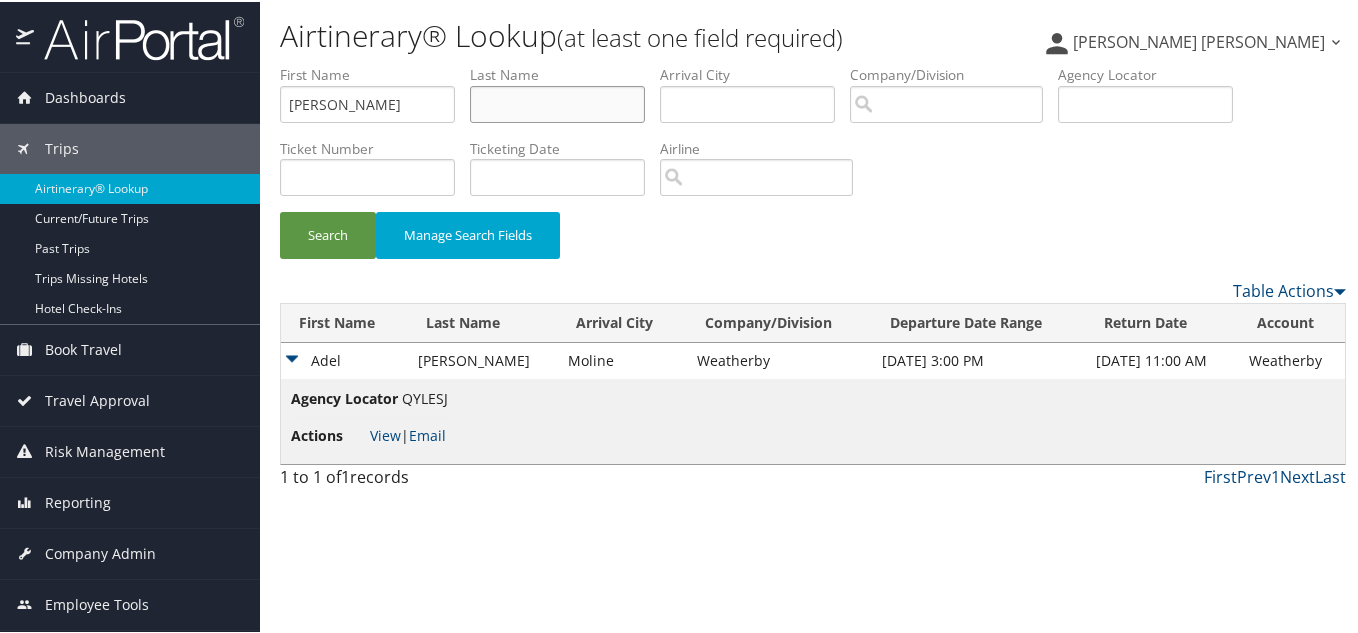 click at bounding box center (557, 102) 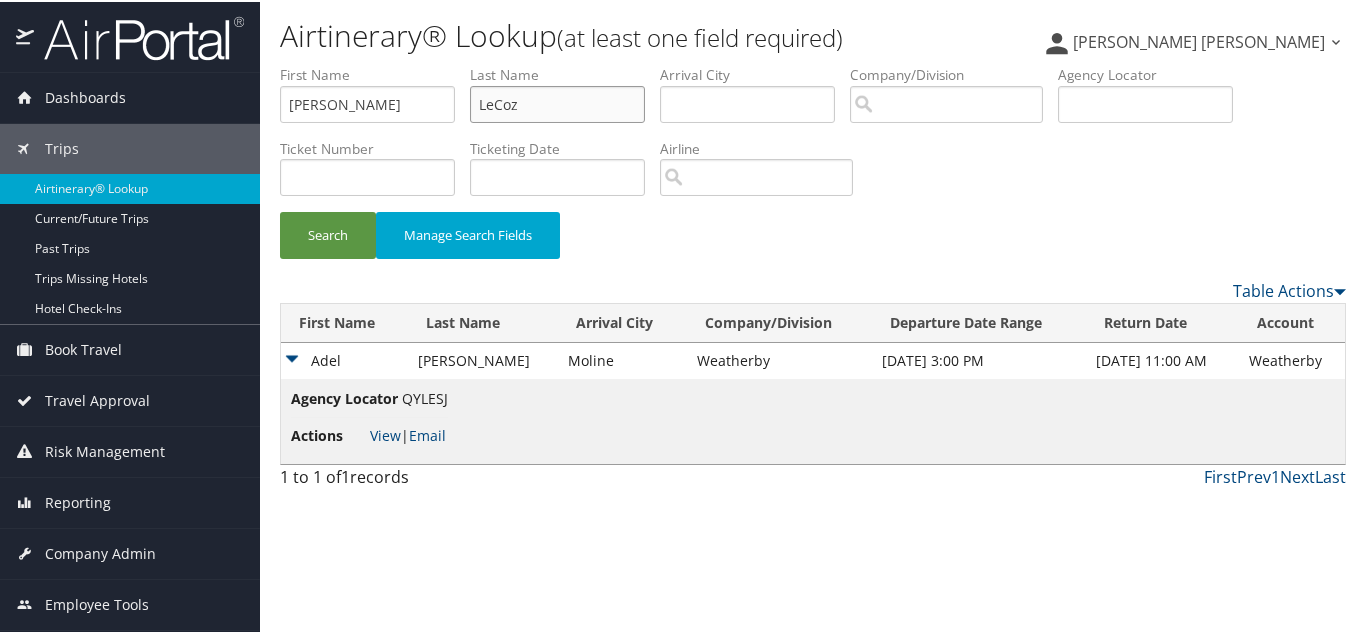 type on "LeCoz" 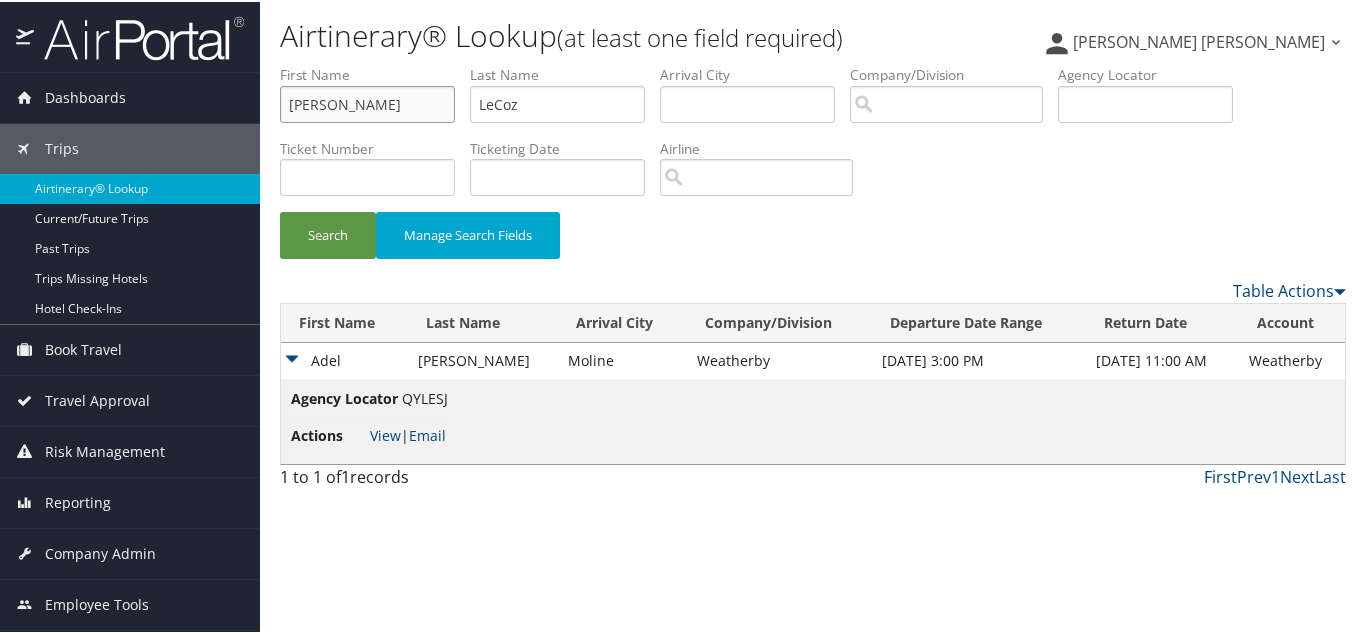click on "Tim LeCoz" at bounding box center (367, 102) 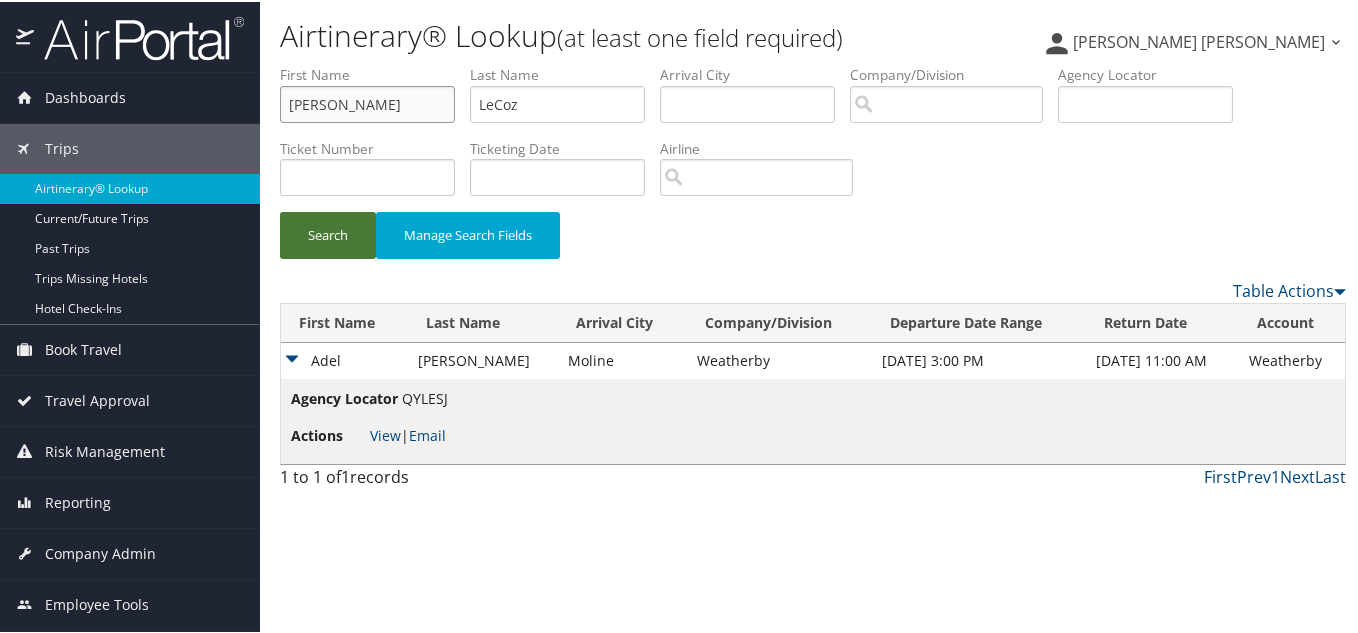 type on "Tim" 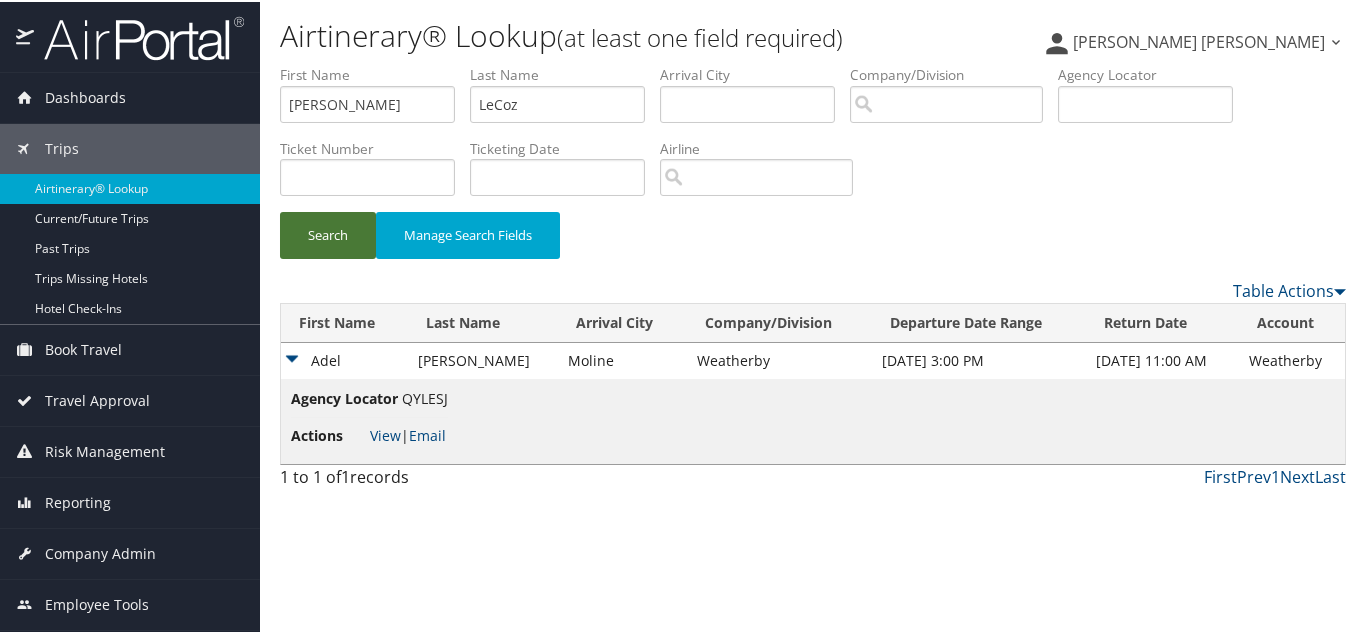 click on "Search" at bounding box center [328, 233] 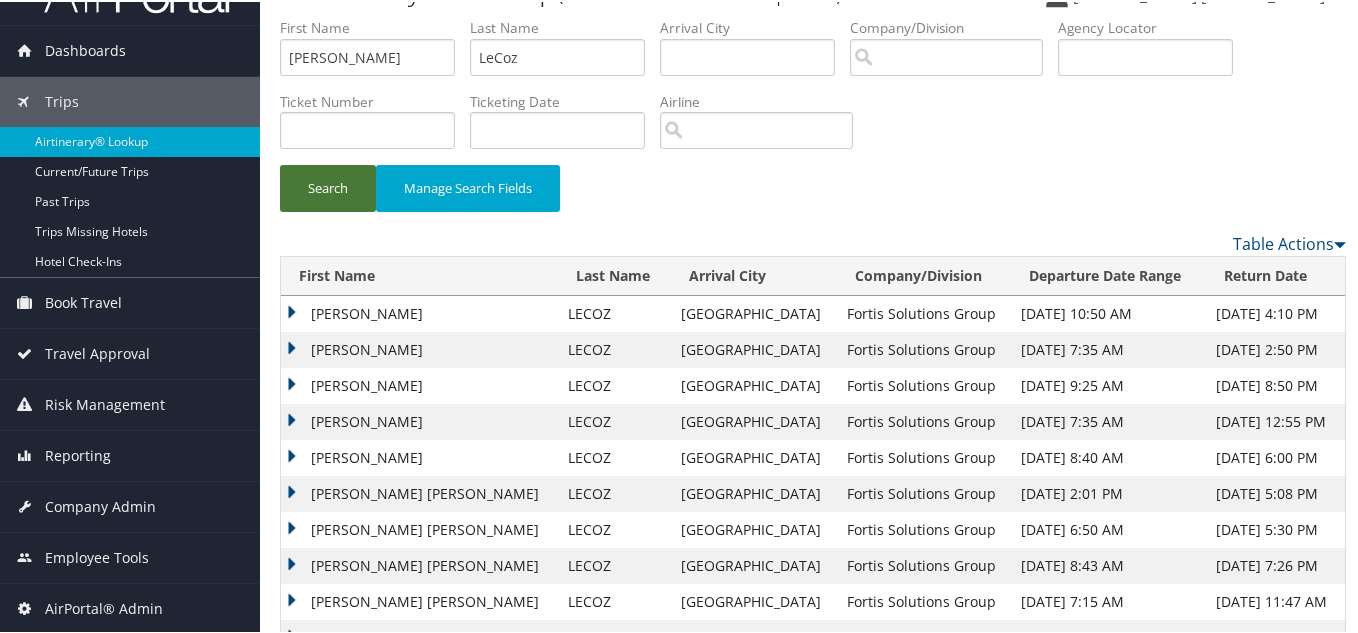 scroll, scrollTop: 0, scrollLeft: 0, axis: both 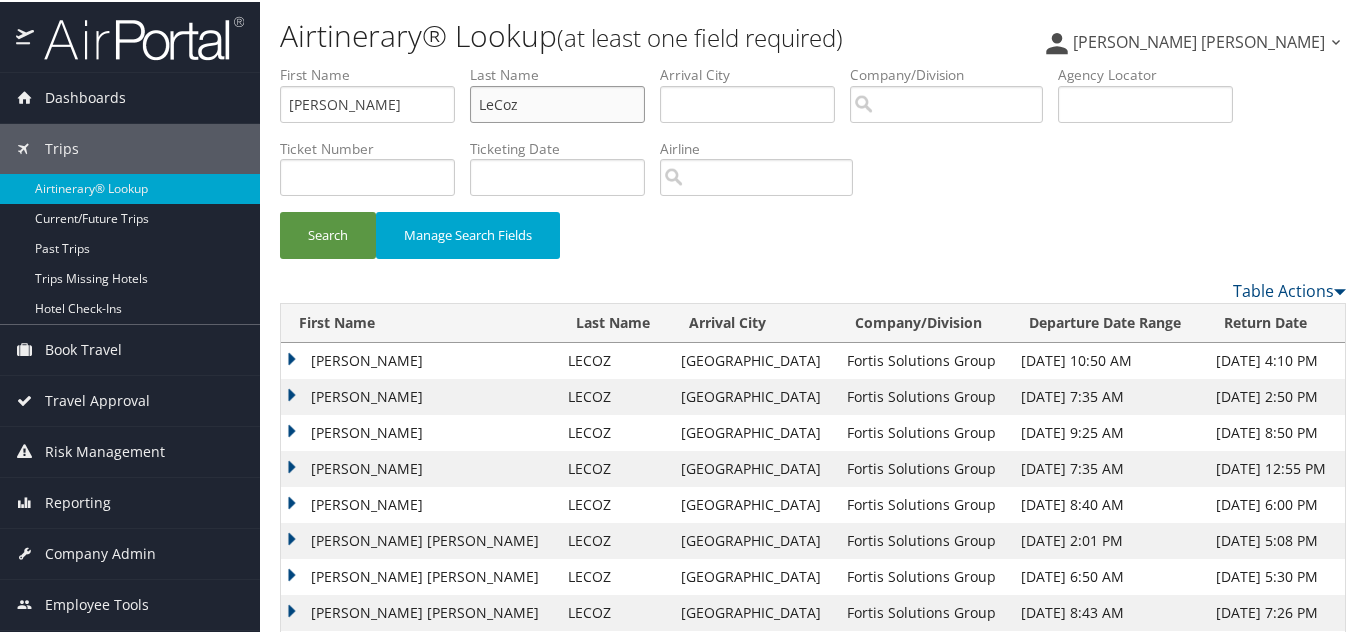 drag, startPoint x: 546, startPoint y: 95, endPoint x: 368, endPoint y: 91, distance: 178.04494 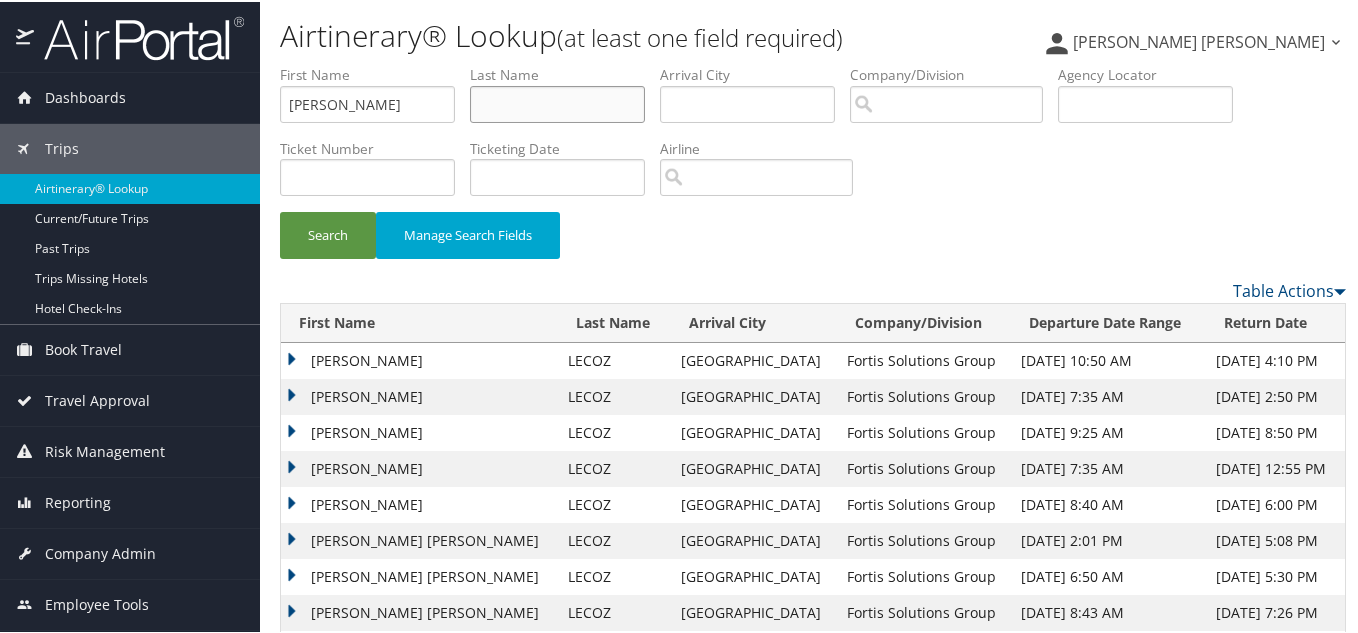type 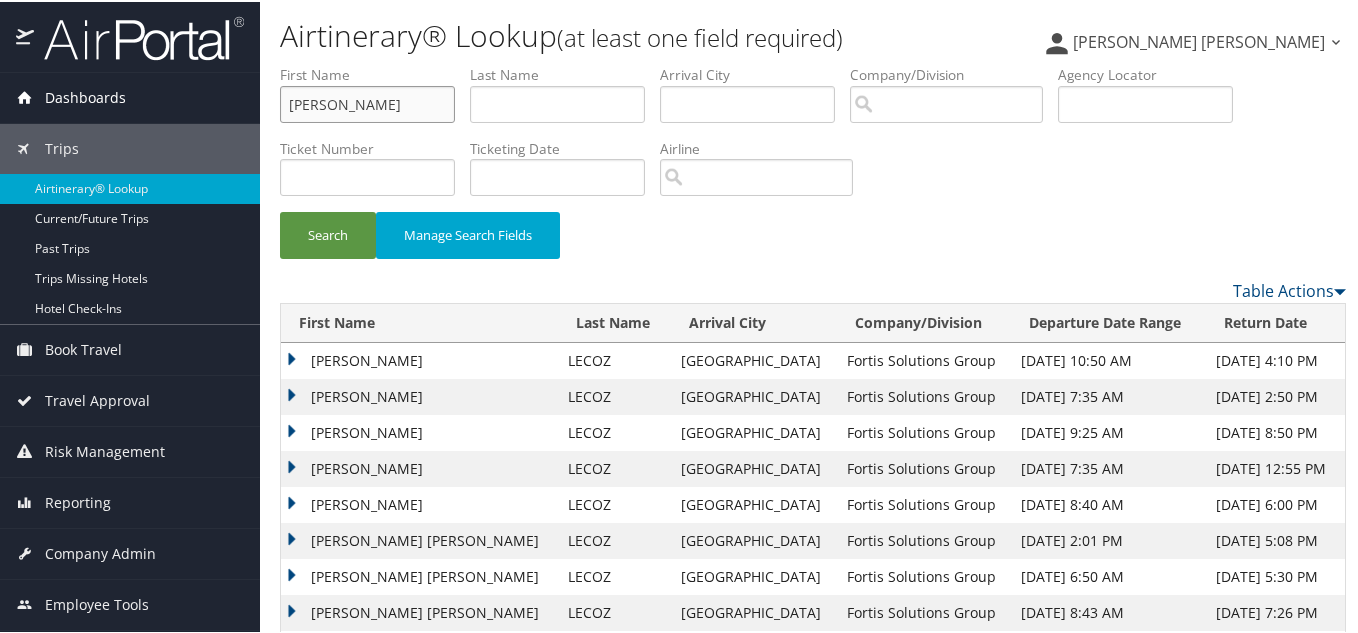 drag, startPoint x: 356, startPoint y: 109, endPoint x: 95, endPoint y: 114, distance: 261.04788 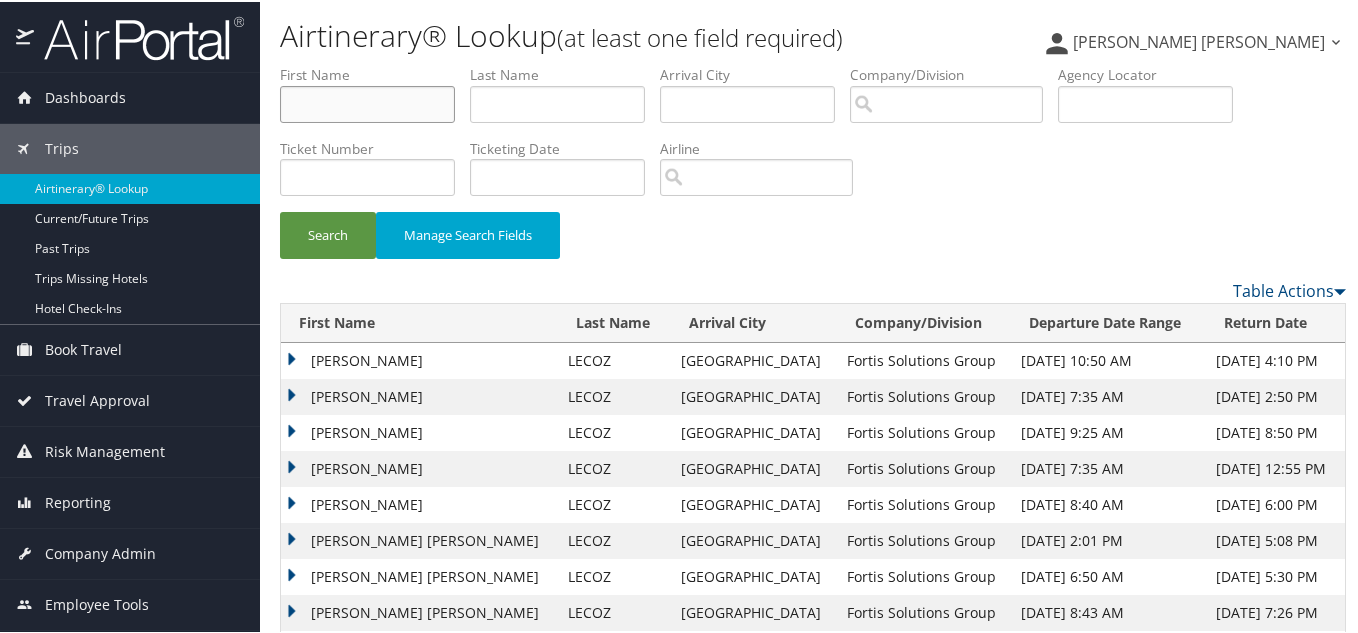 click at bounding box center (367, 102) 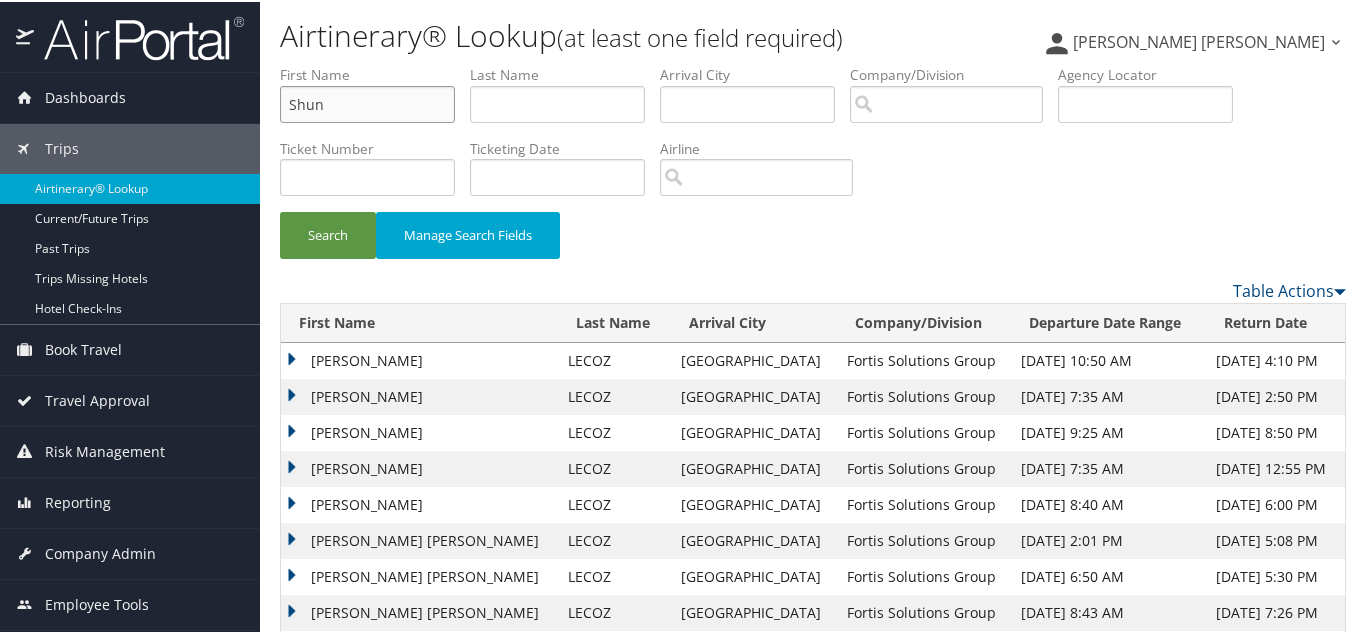 type on "Shun" 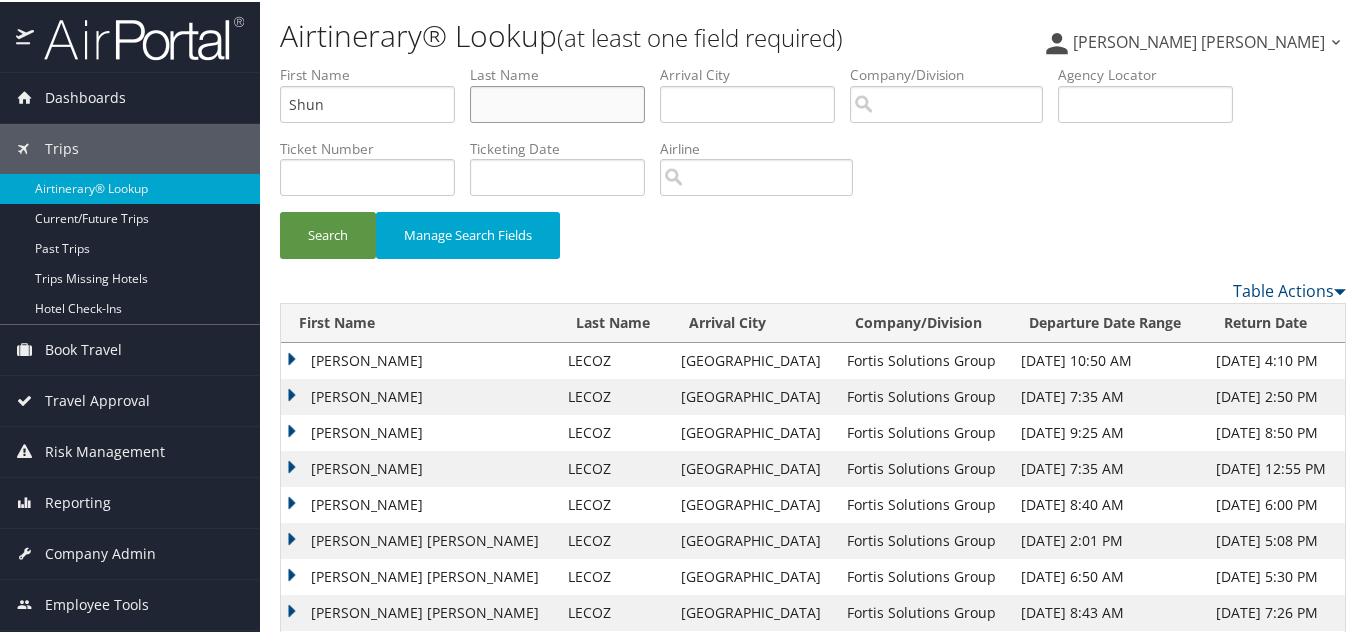 type on "D" 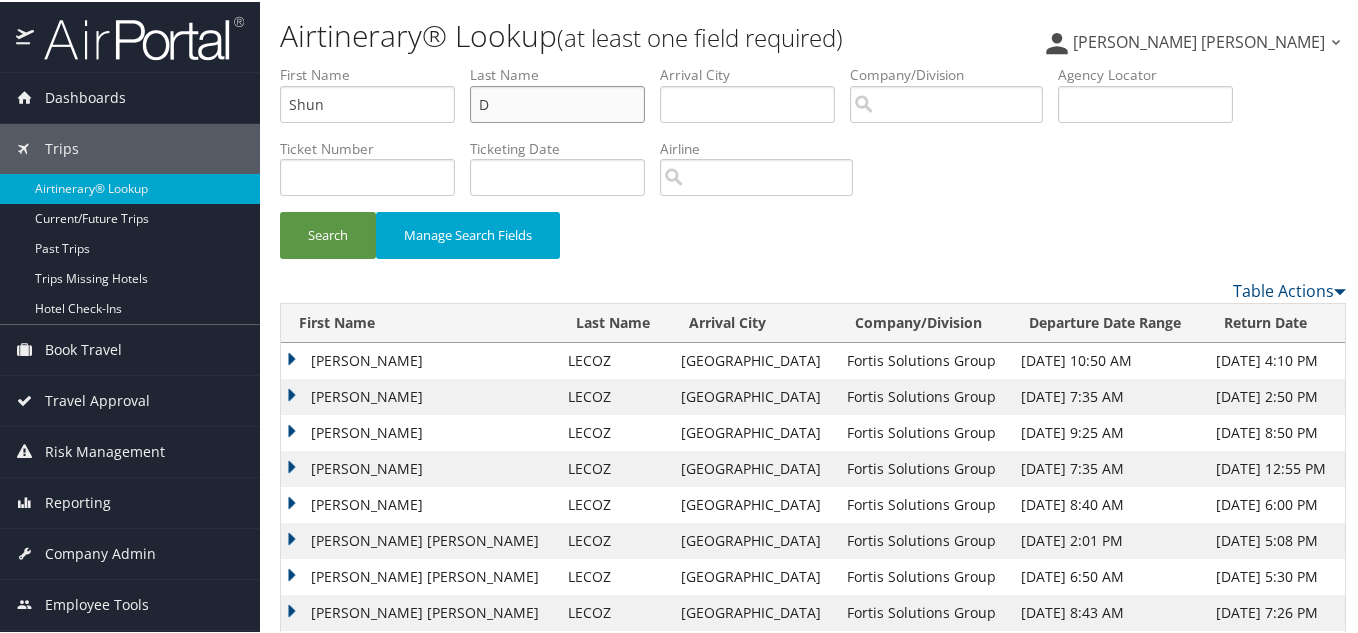 type 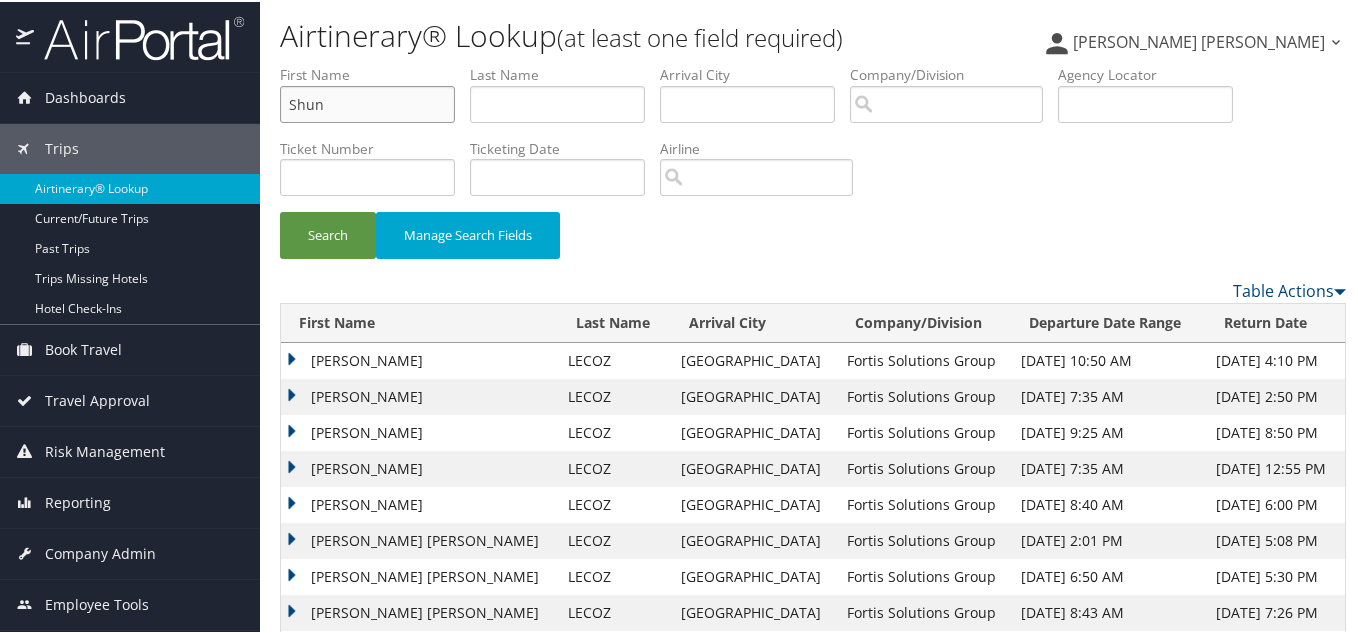 click on "Shun" at bounding box center [367, 102] 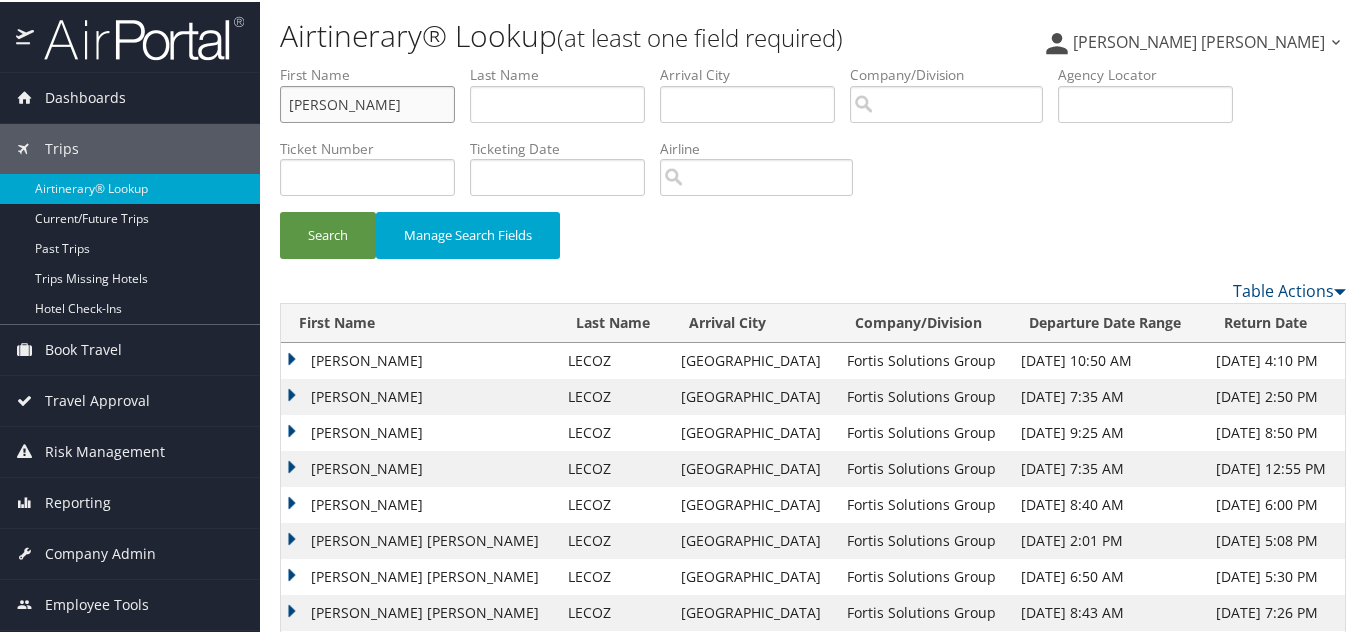 type on "Shaun" 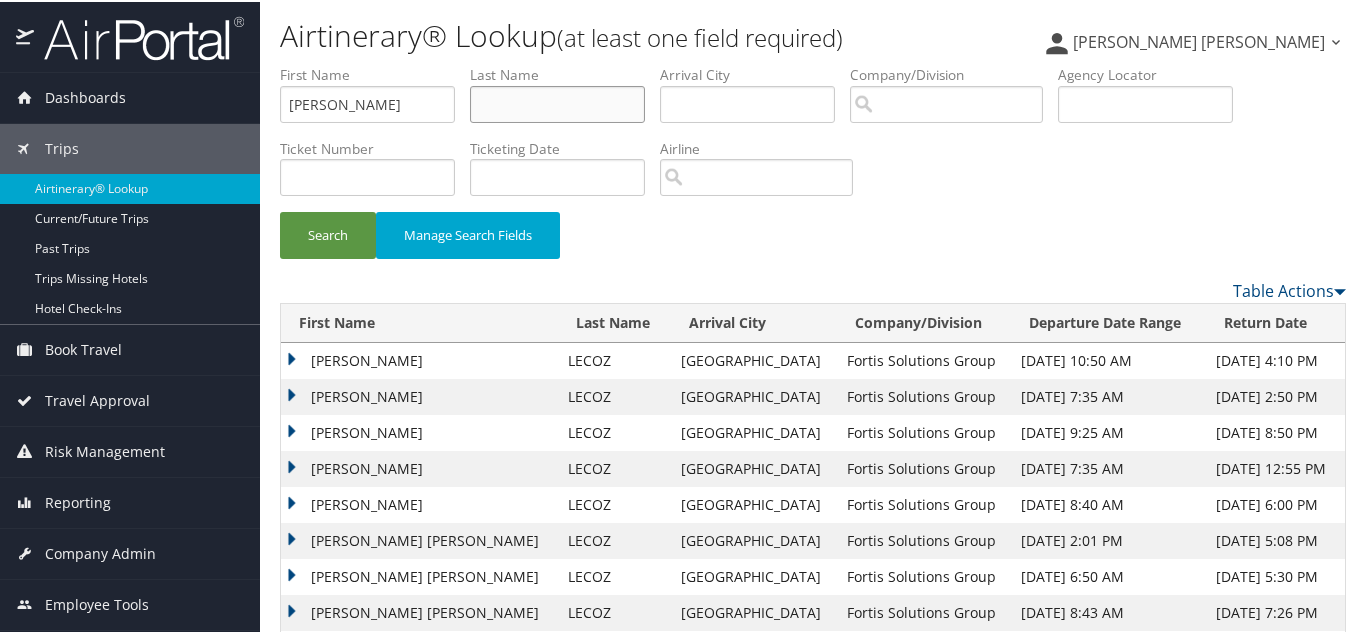 click at bounding box center [557, 102] 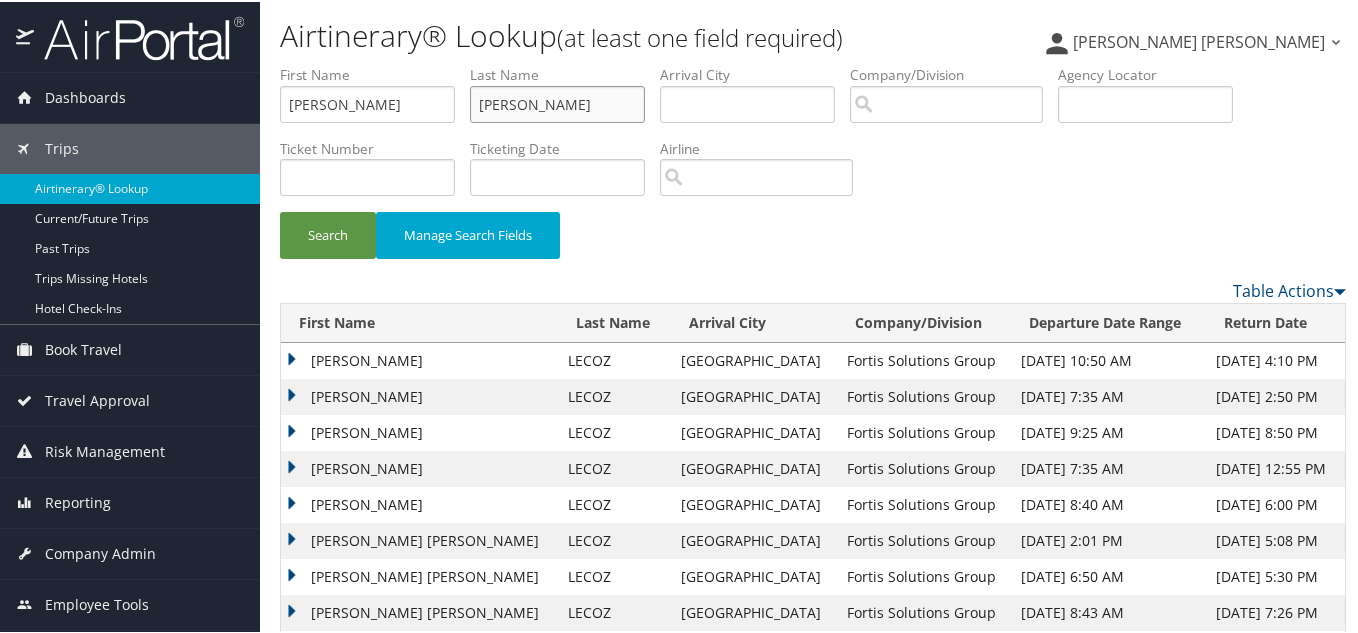 click on "Search" at bounding box center (328, 233) 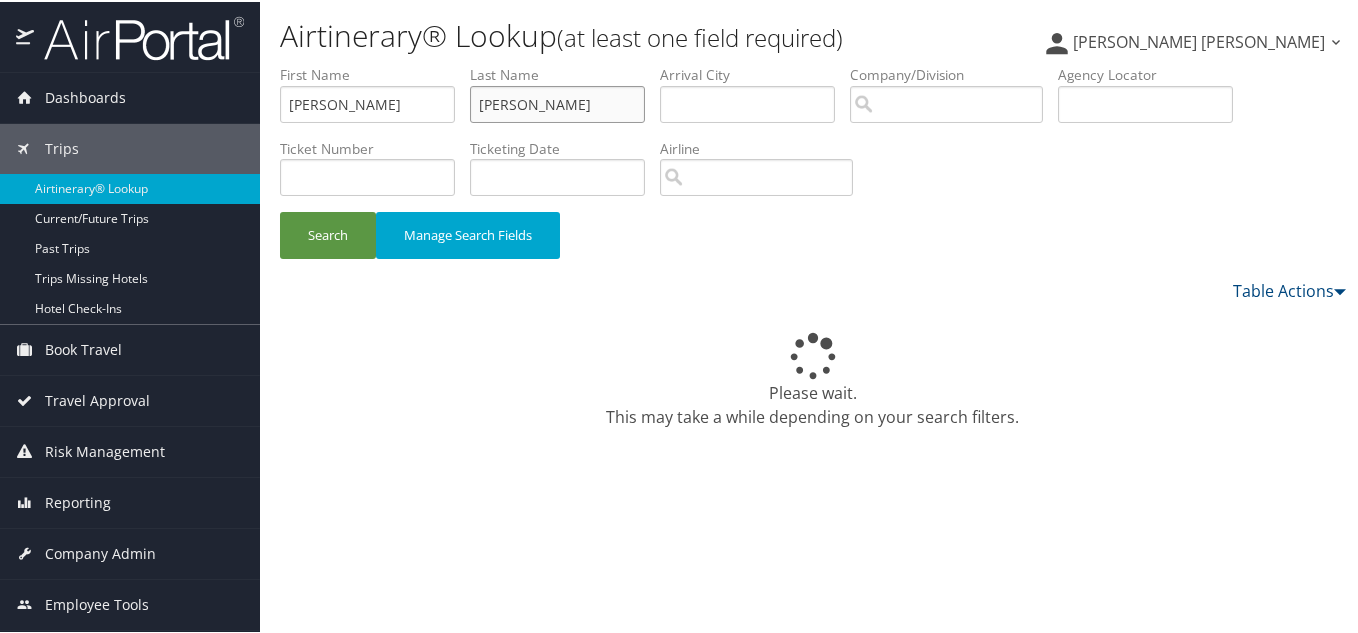 click on "HArper" at bounding box center (557, 102) 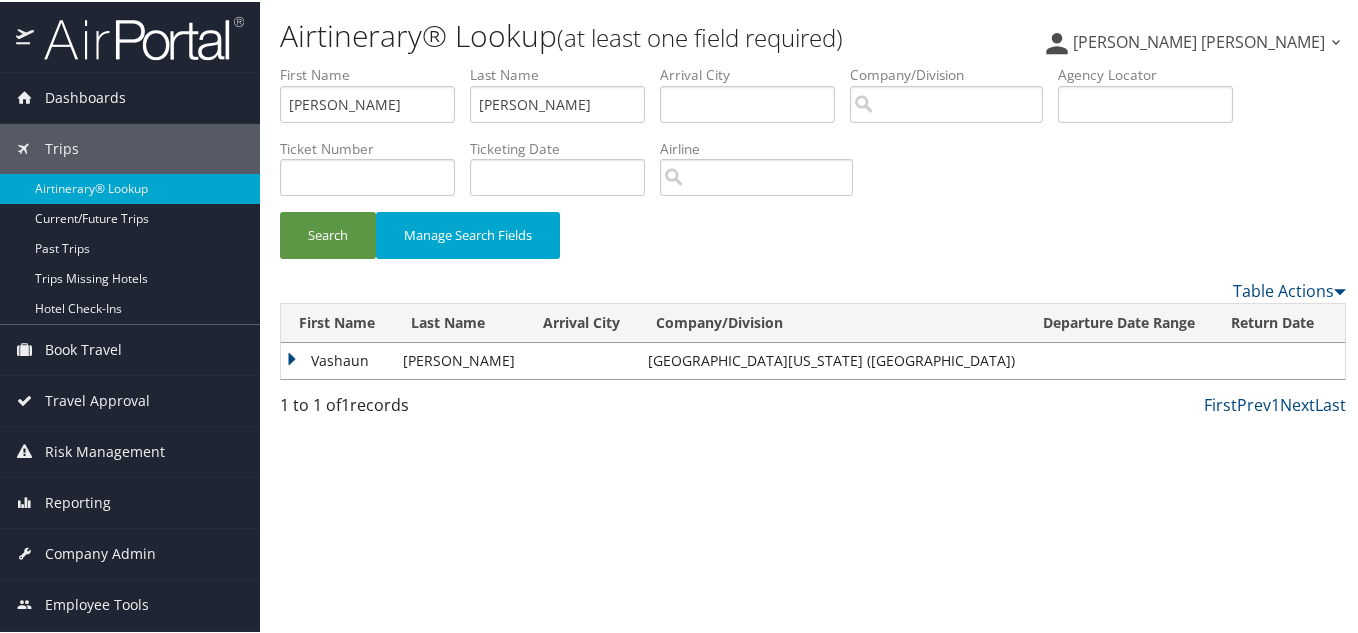 click on "First Prev 1 Next Last" at bounding box center [950, 403] 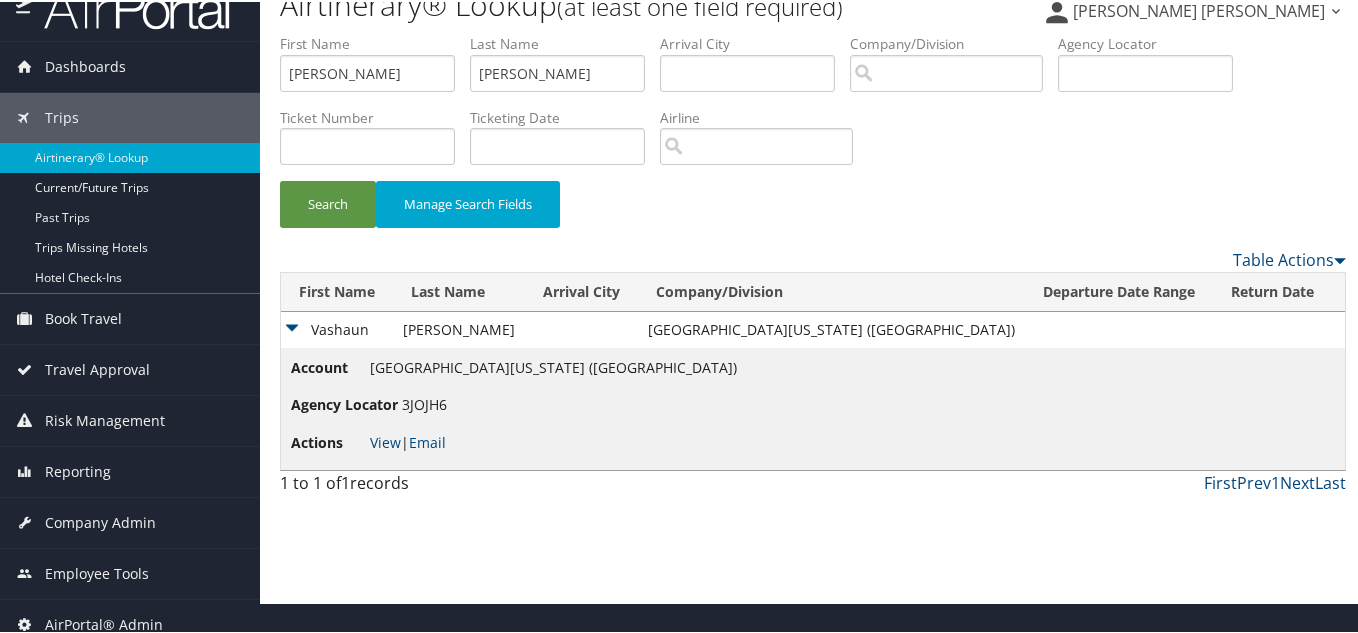 scroll, scrollTop: 47, scrollLeft: 0, axis: vertical 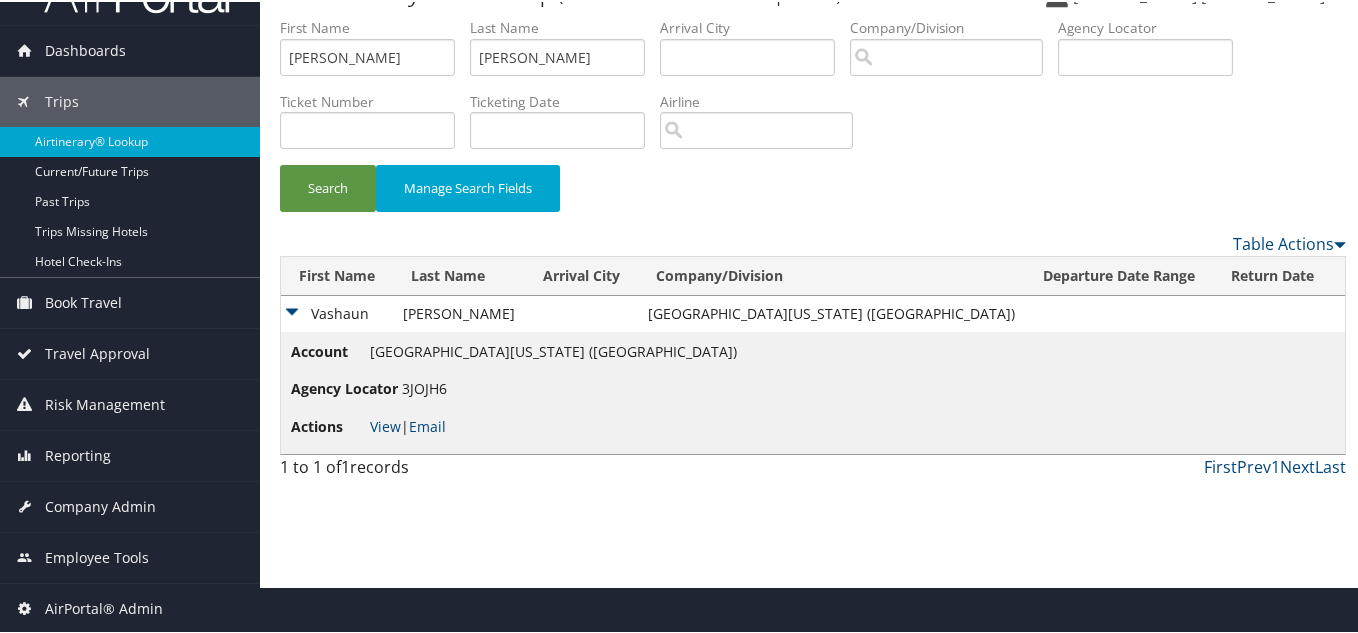 click on "3JOJH6" at bounding box center (424, 386) 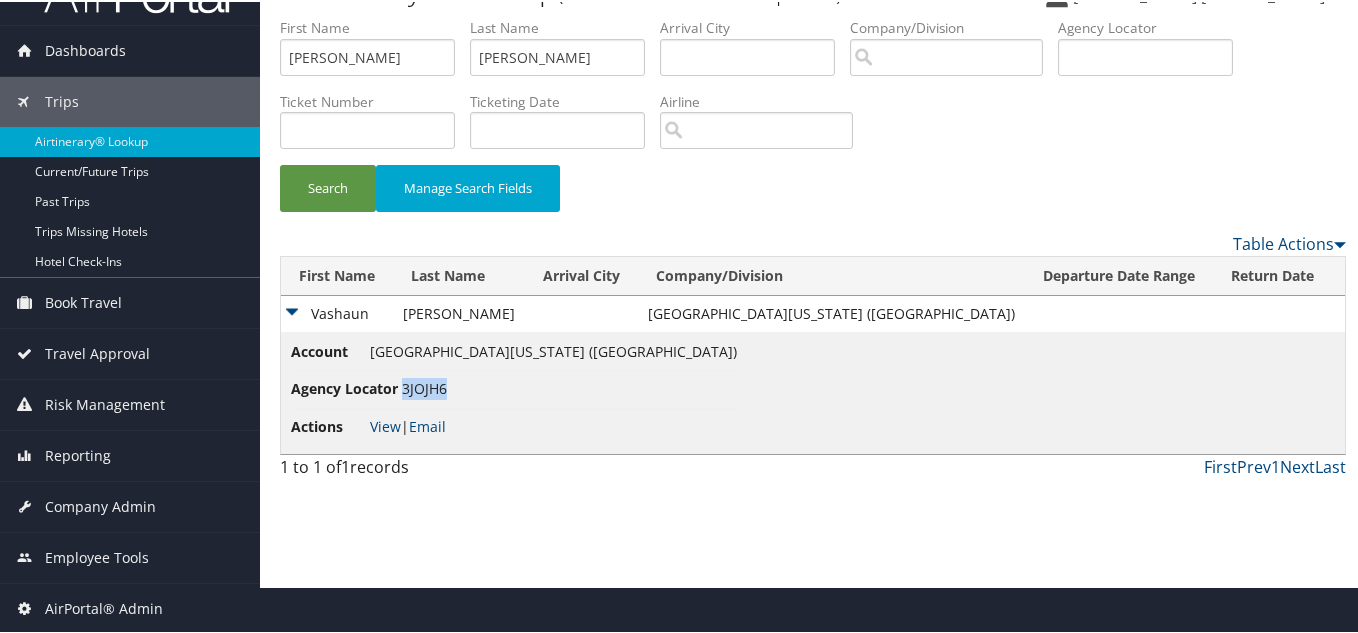 click on "3JOJH6" at bounding box center [424, 386] 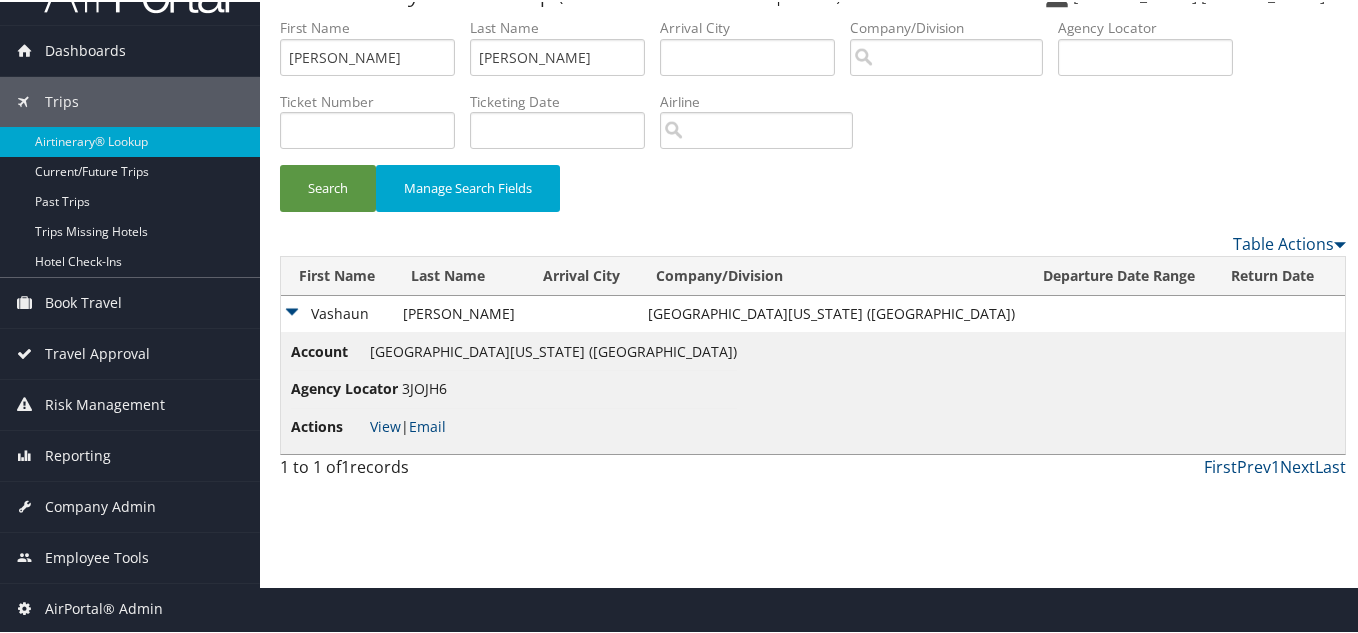 click on "Account   University of Southern California (USC) Agency Locator   3JOJH6 Actions   View  |  Email" at bounding box center (813, 391) 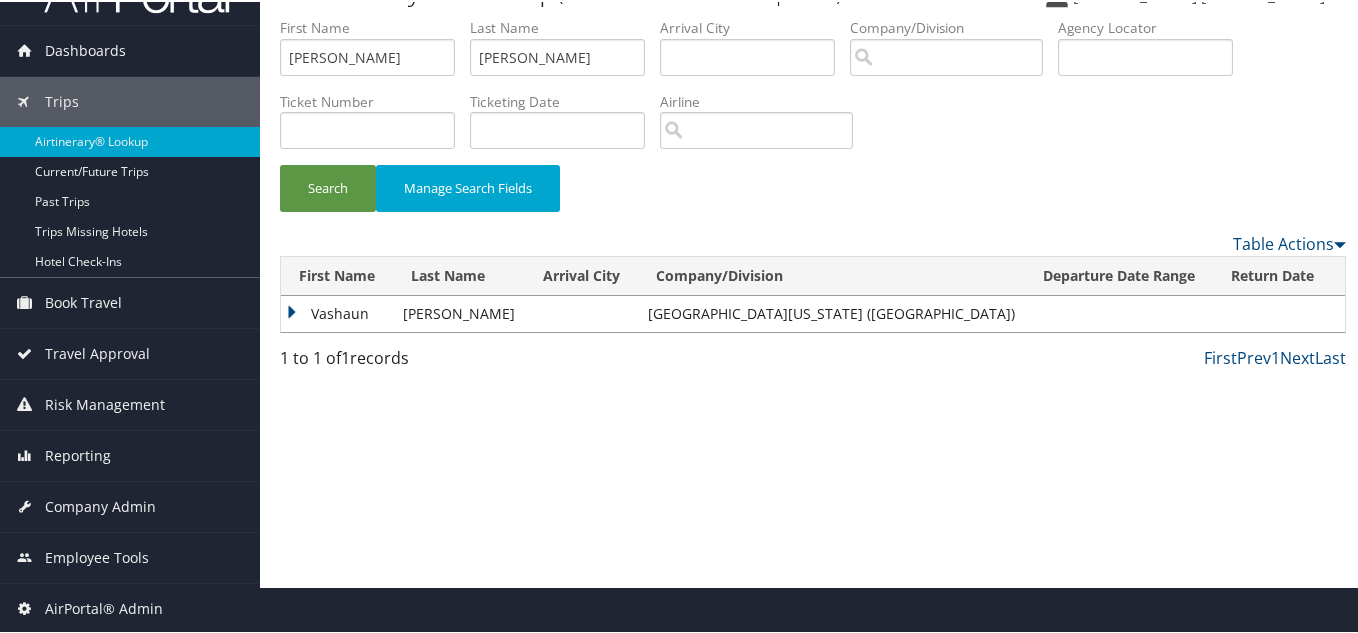 click on "Vashaun" at bounding box center (337, 312) 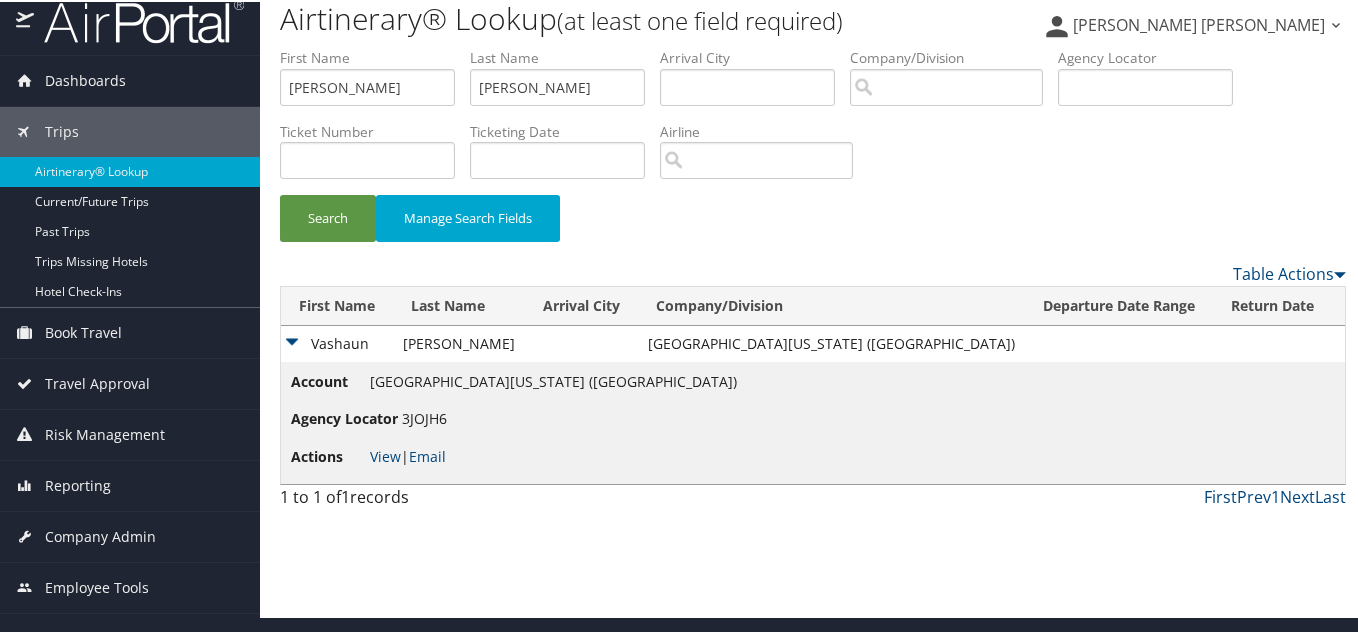 scroll, scrollTop: 0, scrollLeft: 0, axis: both 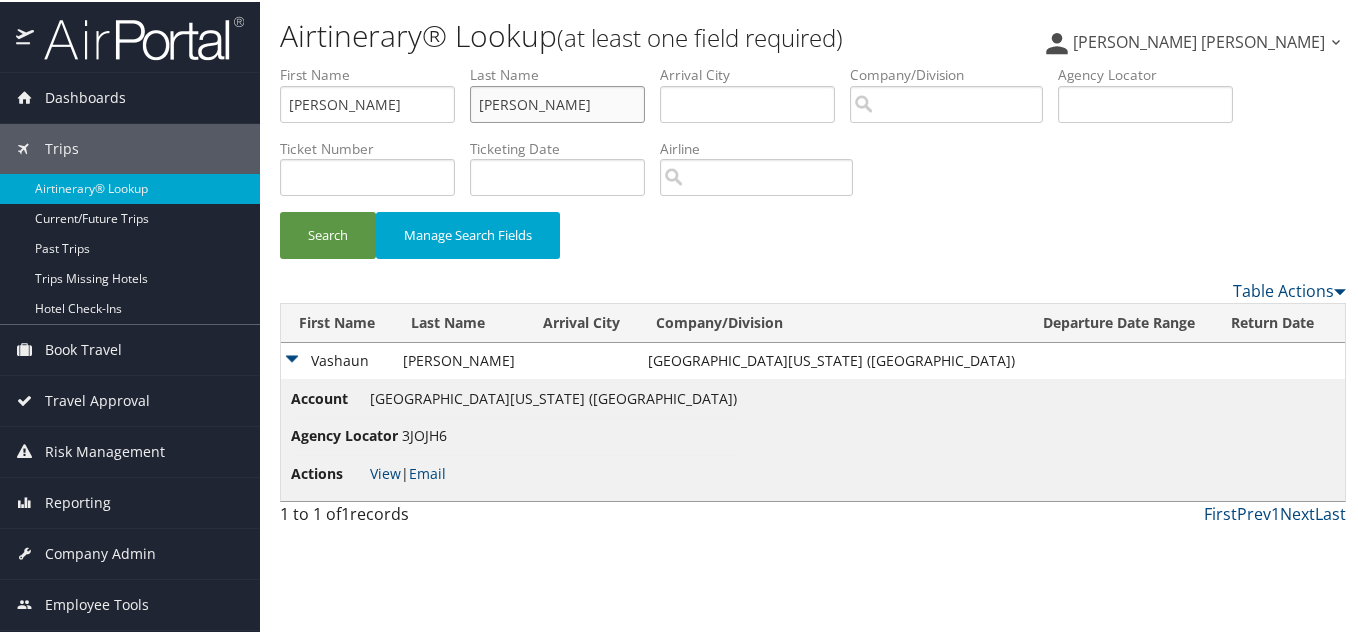 drag, startPoint x: 437, startPoint y: 90, endPoint x: 379, endPoint y: 99, distance: 58.694122 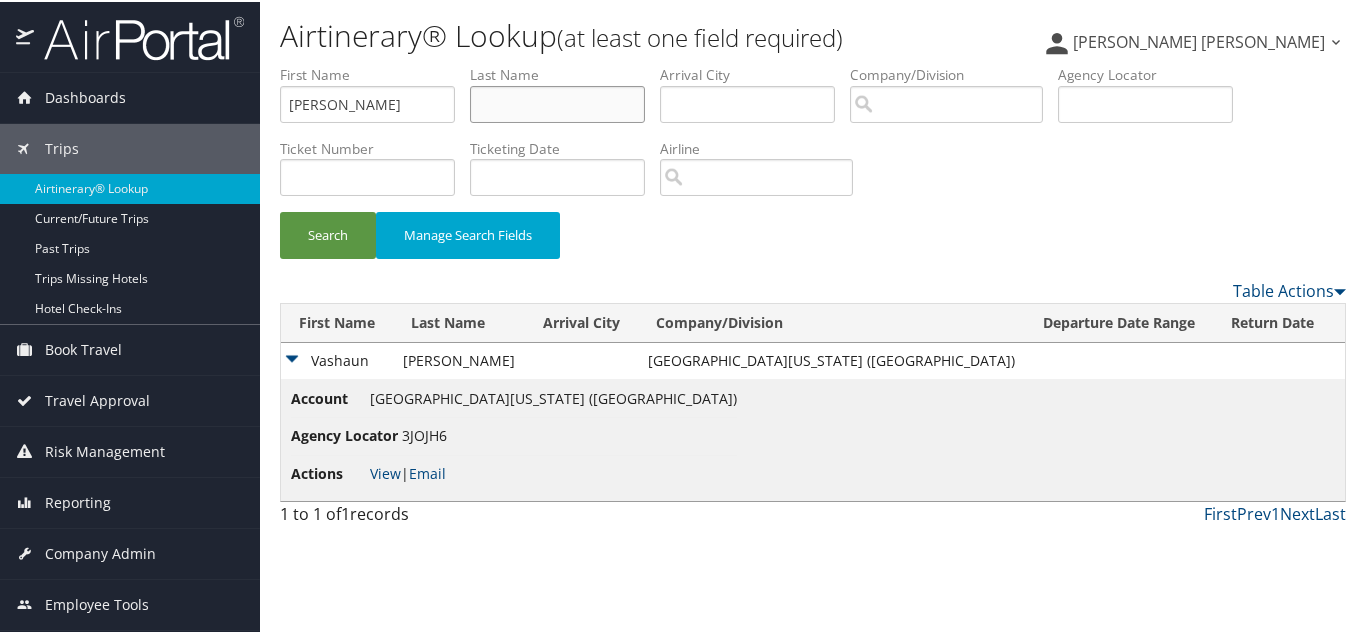 type 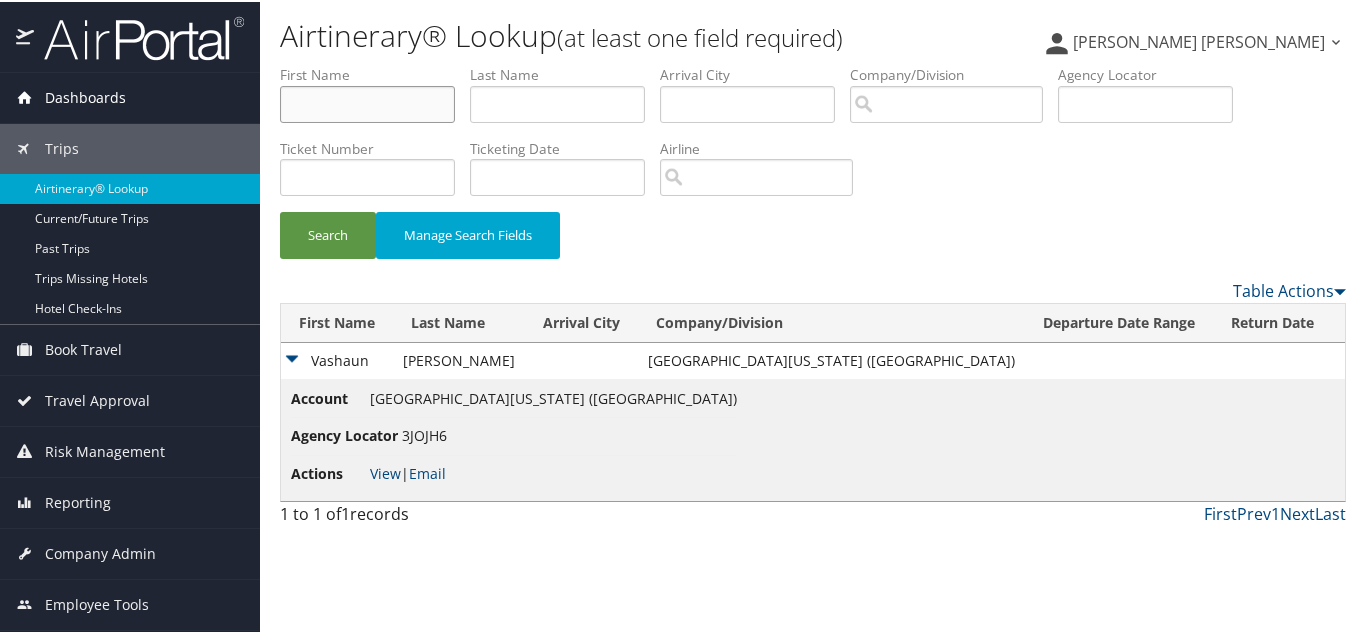 drag, startPoint x: 318, startPoint y: 106, endPoint x: 166, endPoint y: 116, distance: 152.3286 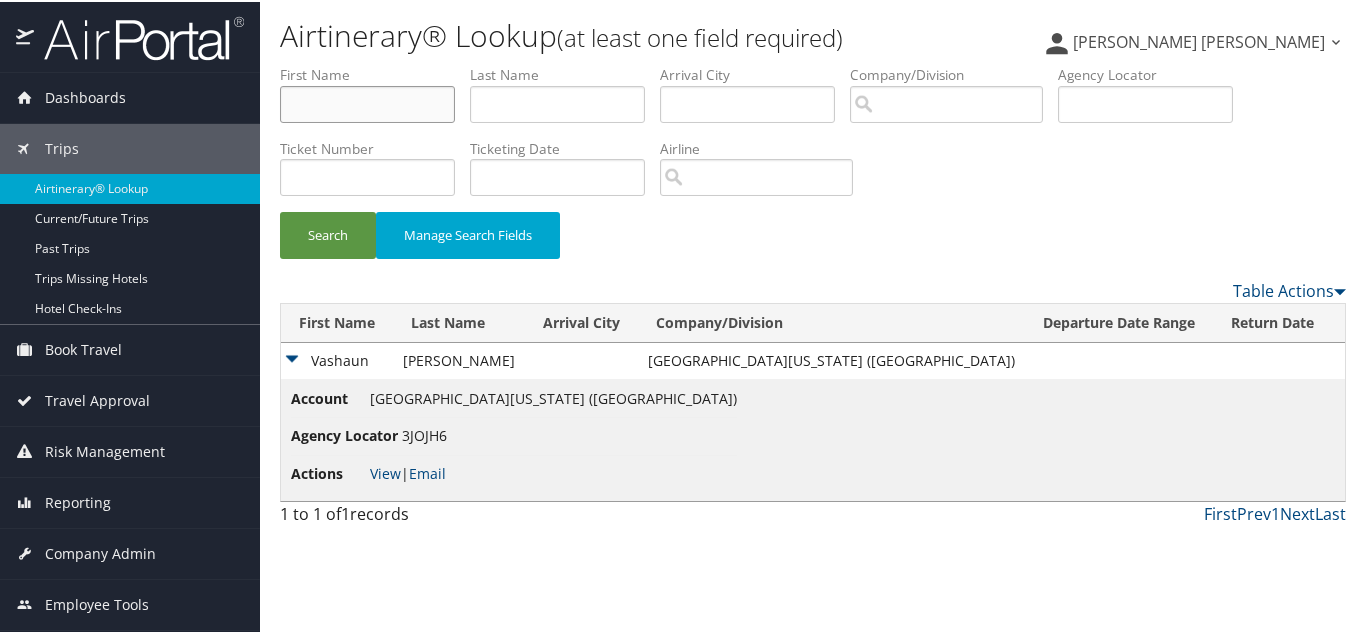 type 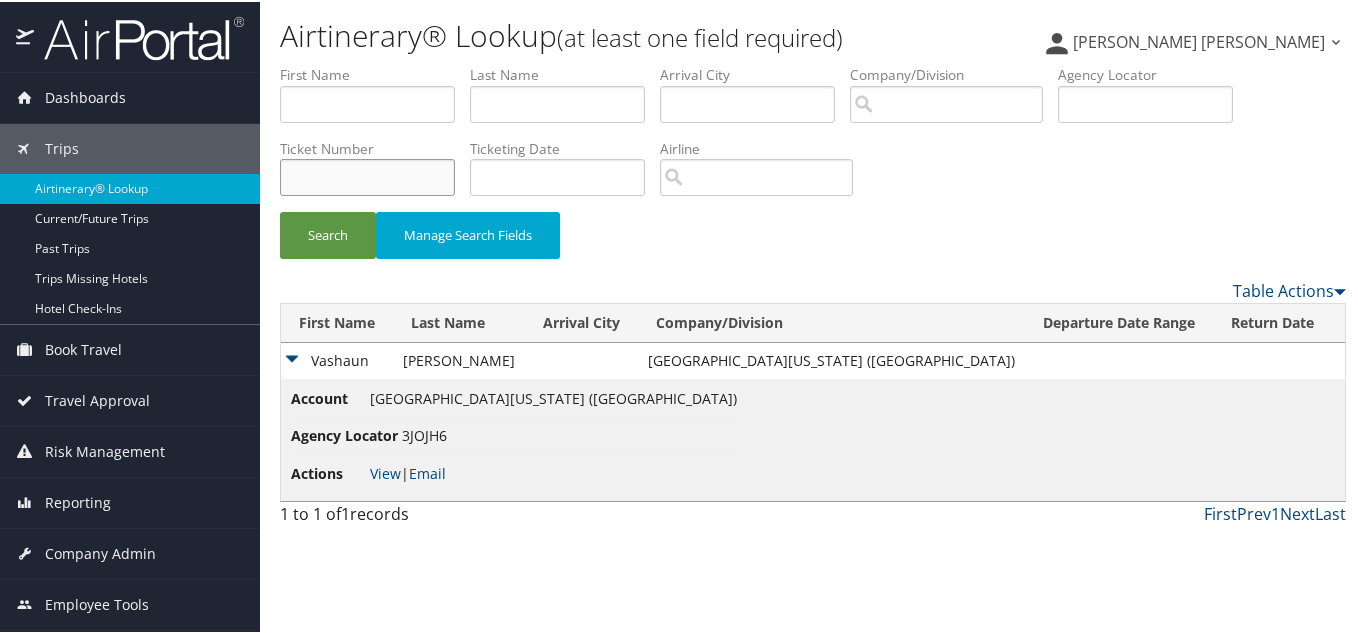 click at bounding box center [367, 175] 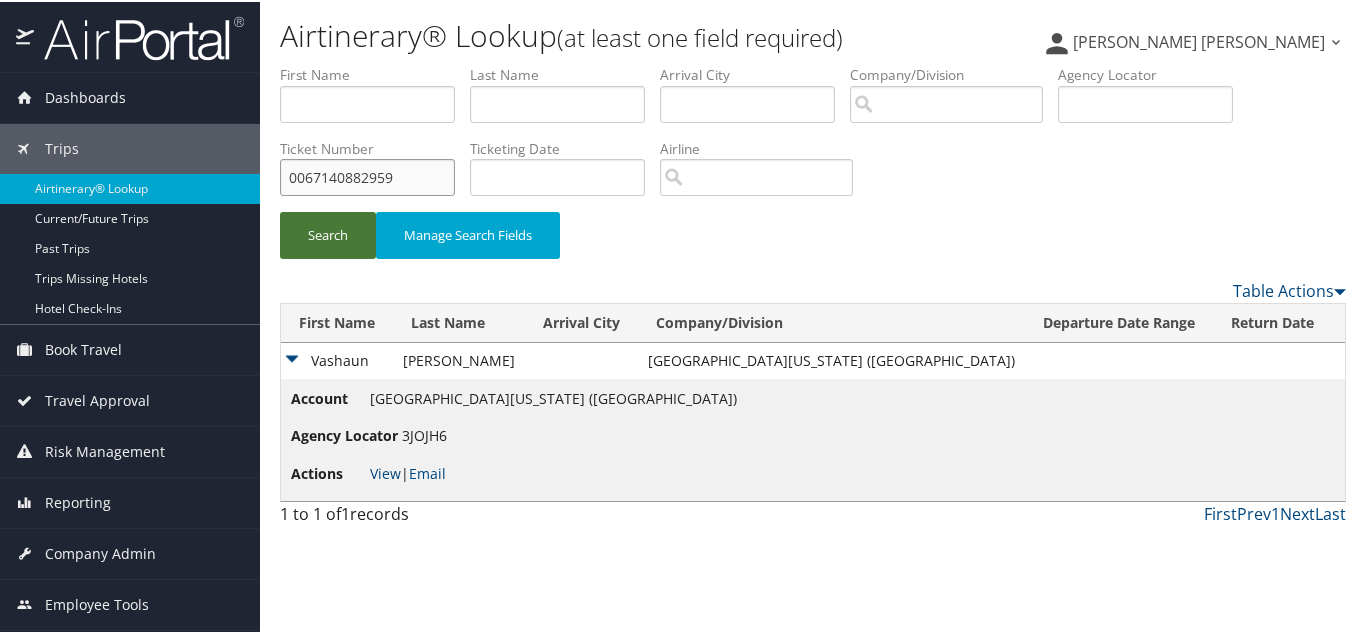 type on "0067140882959" 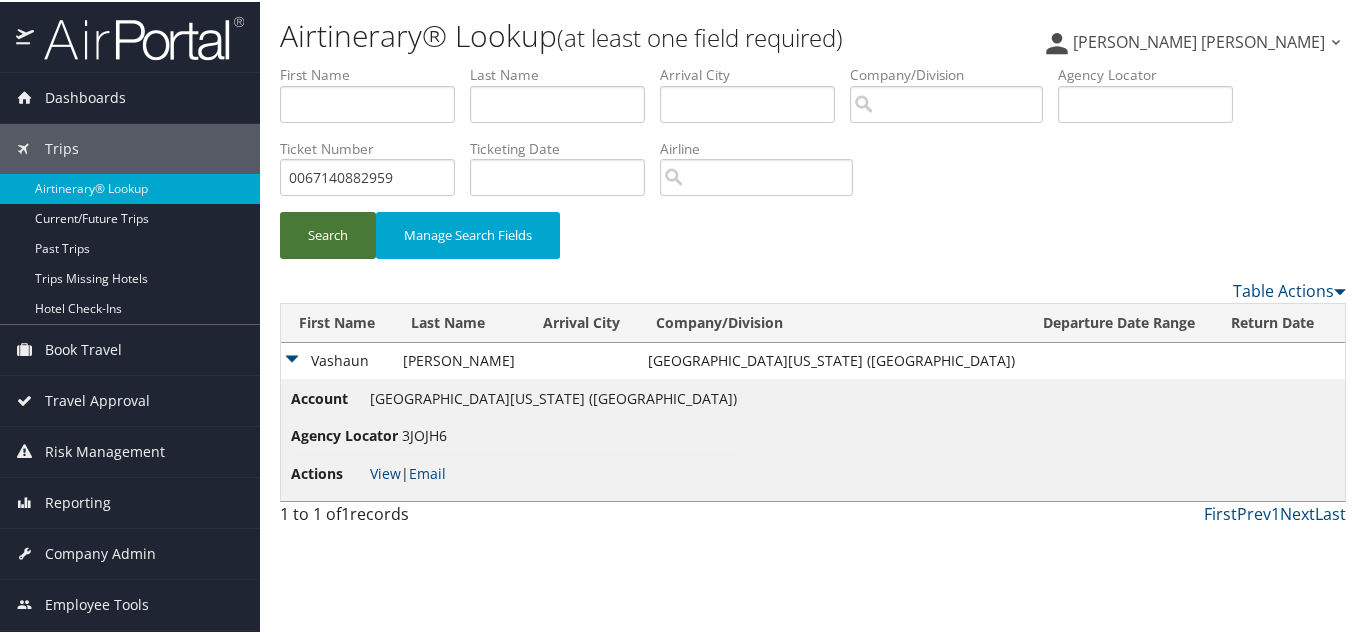 click on "Search" at bounding box center [328, 233] 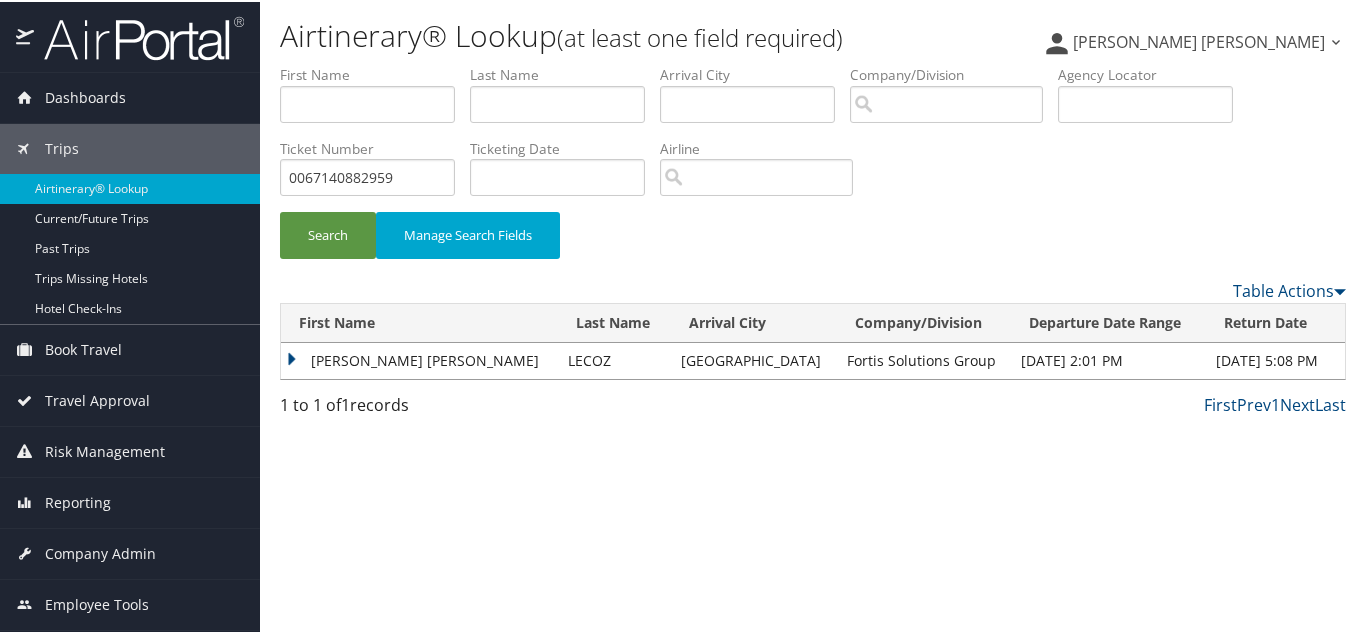 click on "Airtinerary® Lookup  (at least one field required)
Brandon Lee Hendricks
Brandon Lee Hendricks
My Settings
Travel Agency Contacts
Log Consulting Time
View Travel Profile
Give Feedback Sign Out" at bounding box center [813, 316] 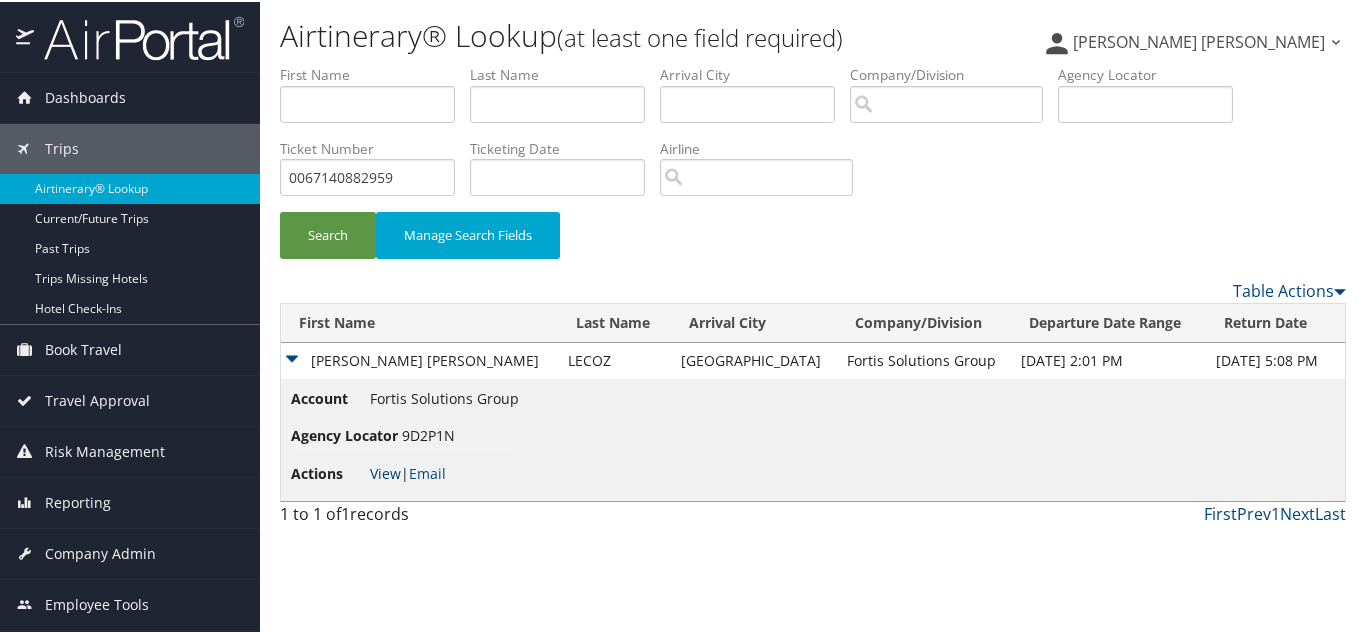 click on "View" at bounding box center (385, 471) 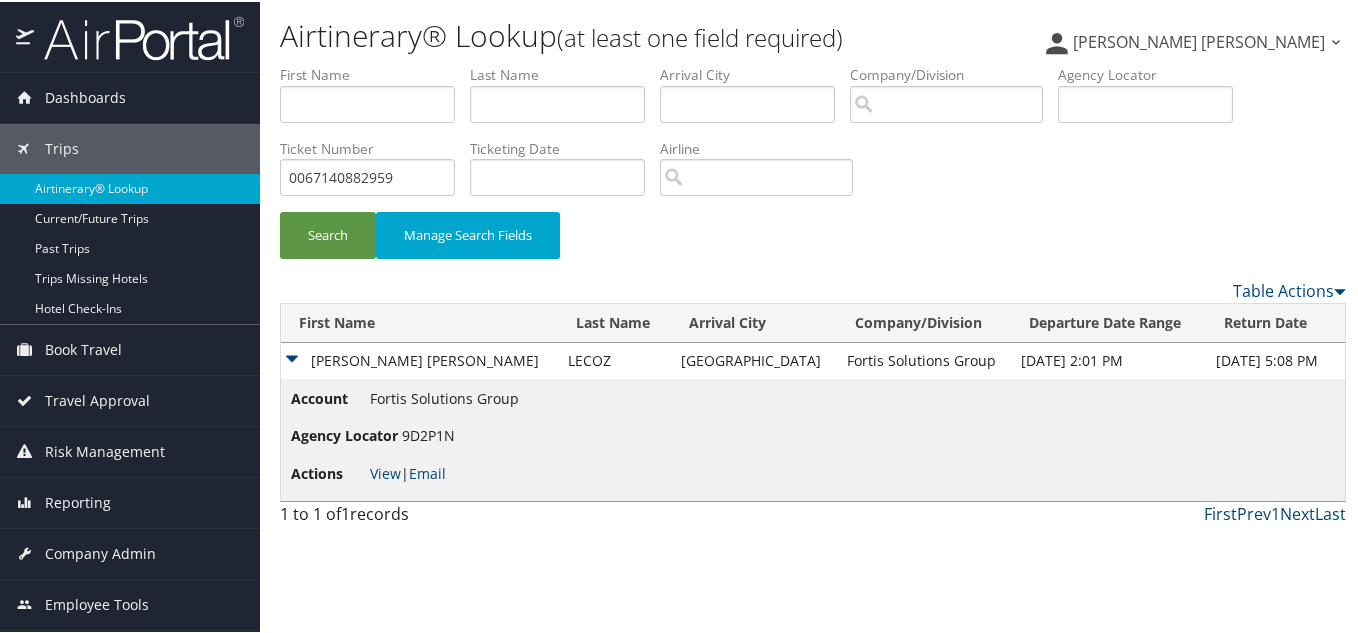 click on "TIMOTHY EDWARD" at bounding box center [419, 359] 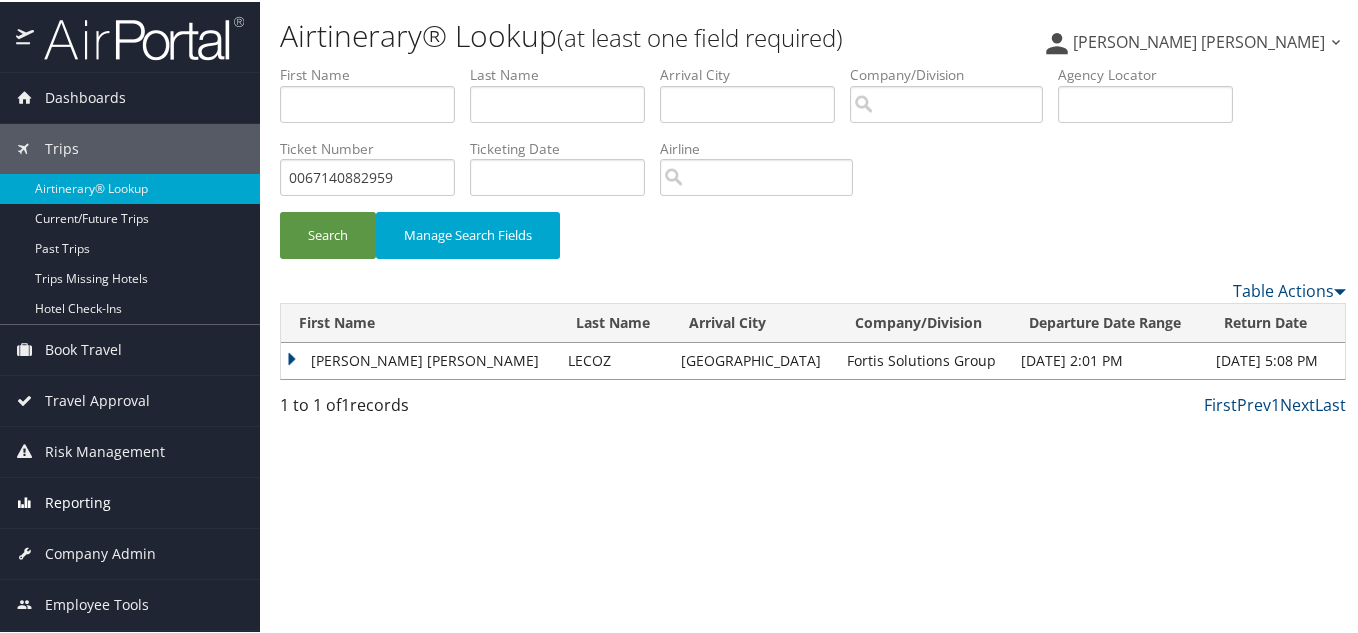 click on "Reporting" at bounding box center (78, 501) 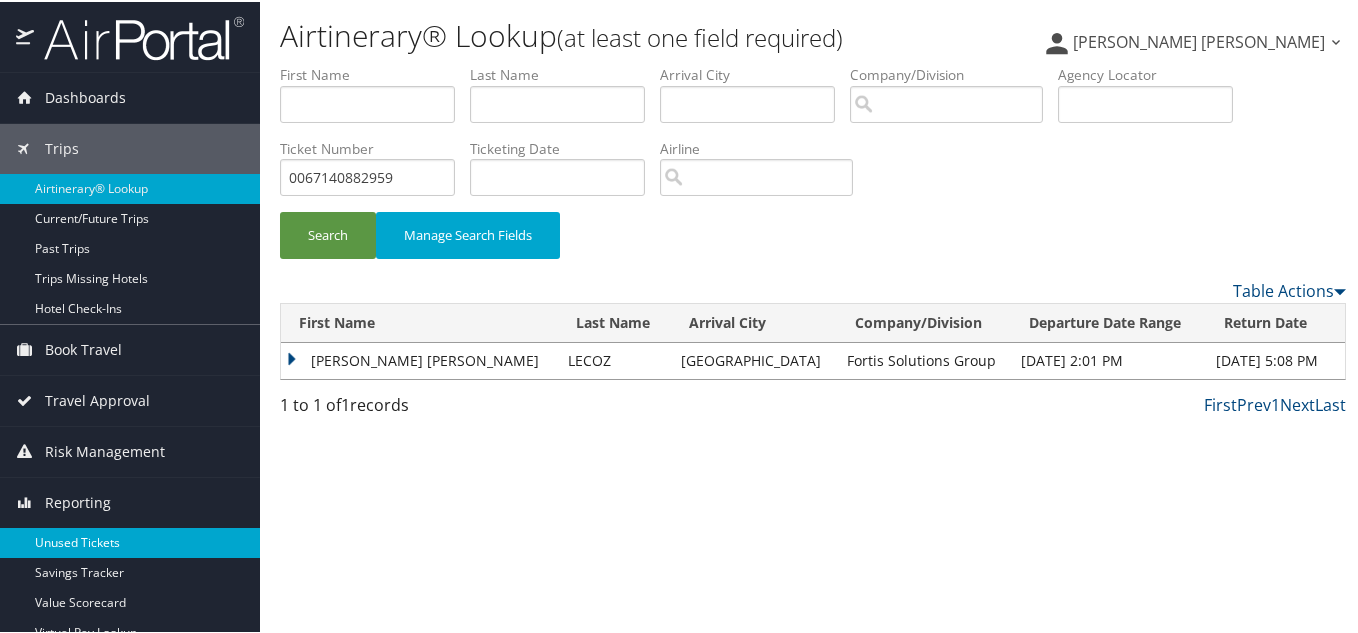 click on "Unused Tickets" at bounding box center (130, 541) 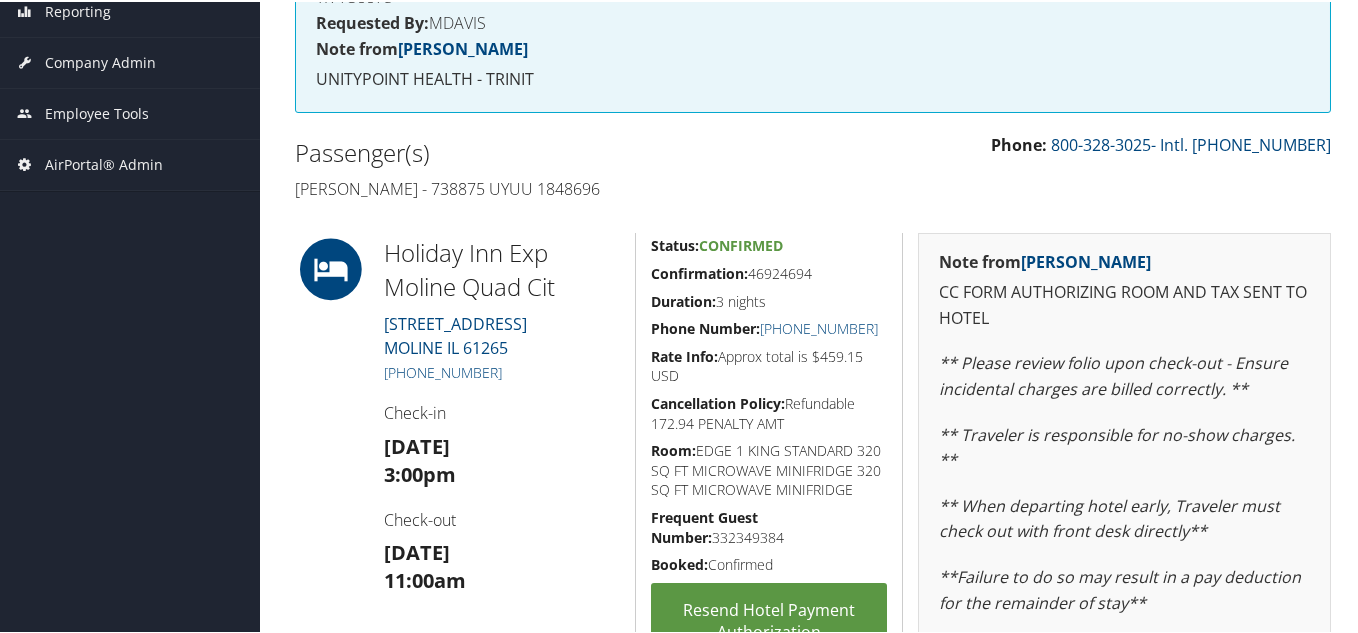 scroll, scrollTop: 333, scrollLeft: 0, axis: vertical 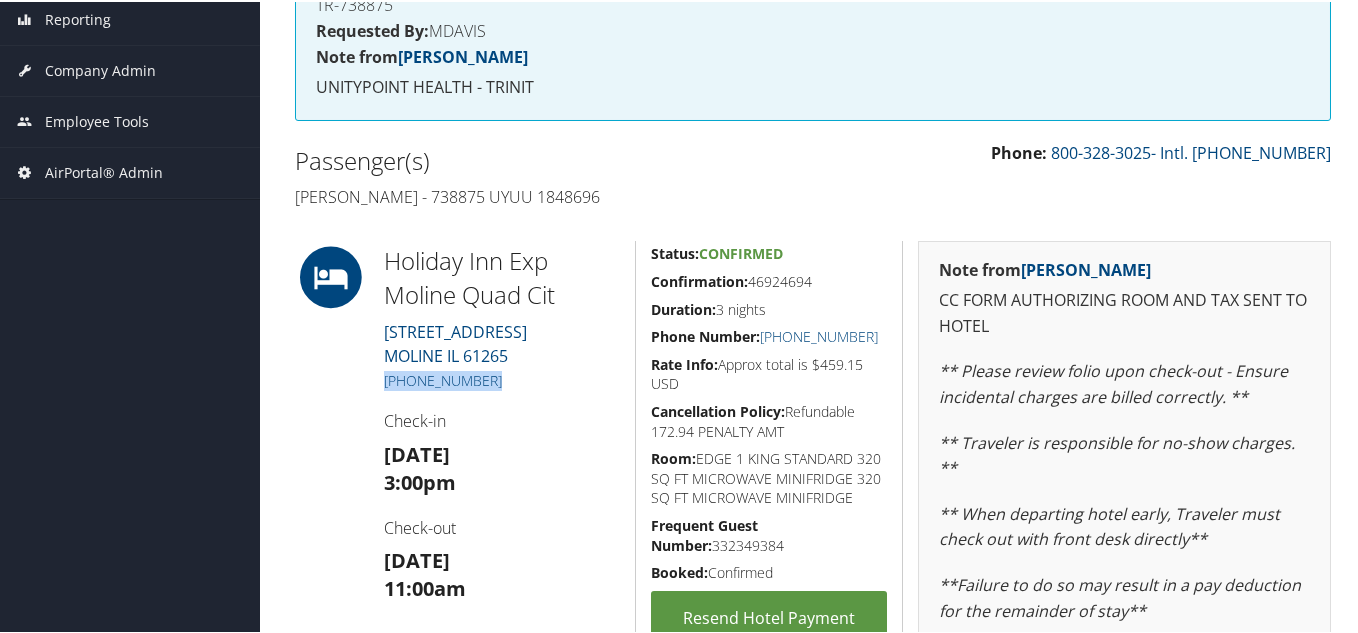 drag, startPoint x: 499, startPoint y: 382, endPoint x: 380, endPoint y: 385, distance: 119.03781 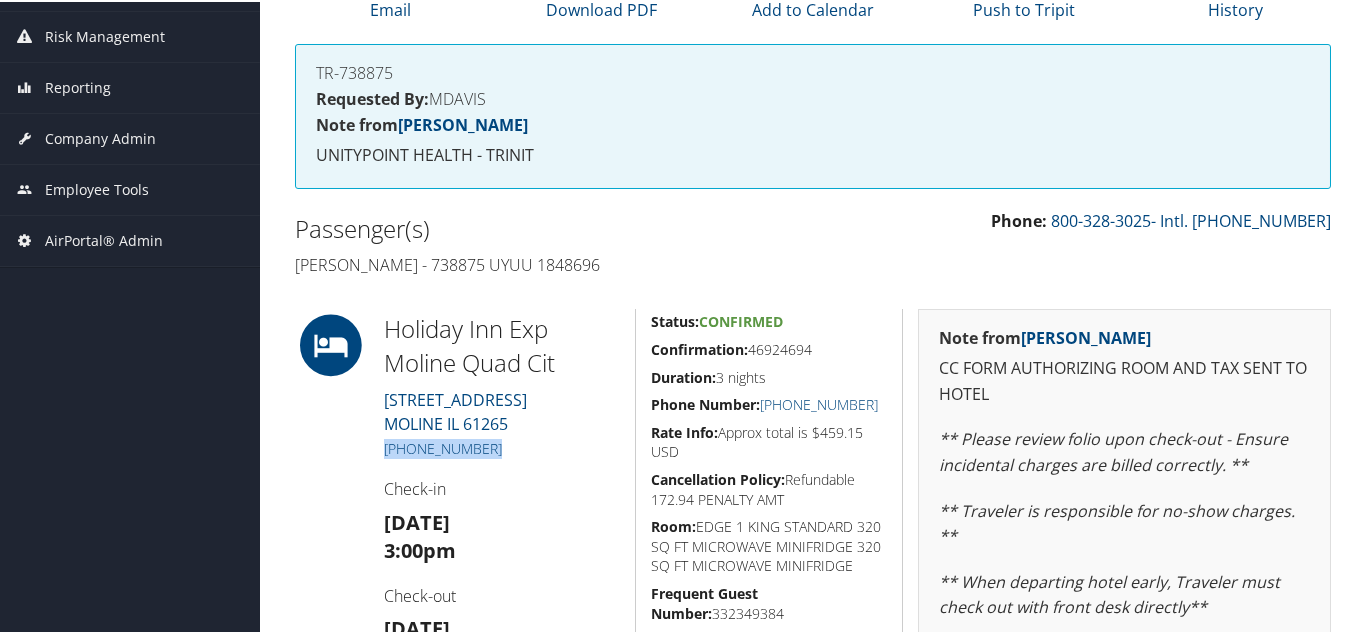 scroll, scrollTop: 598, scrollLeft: 0, axis: vertical 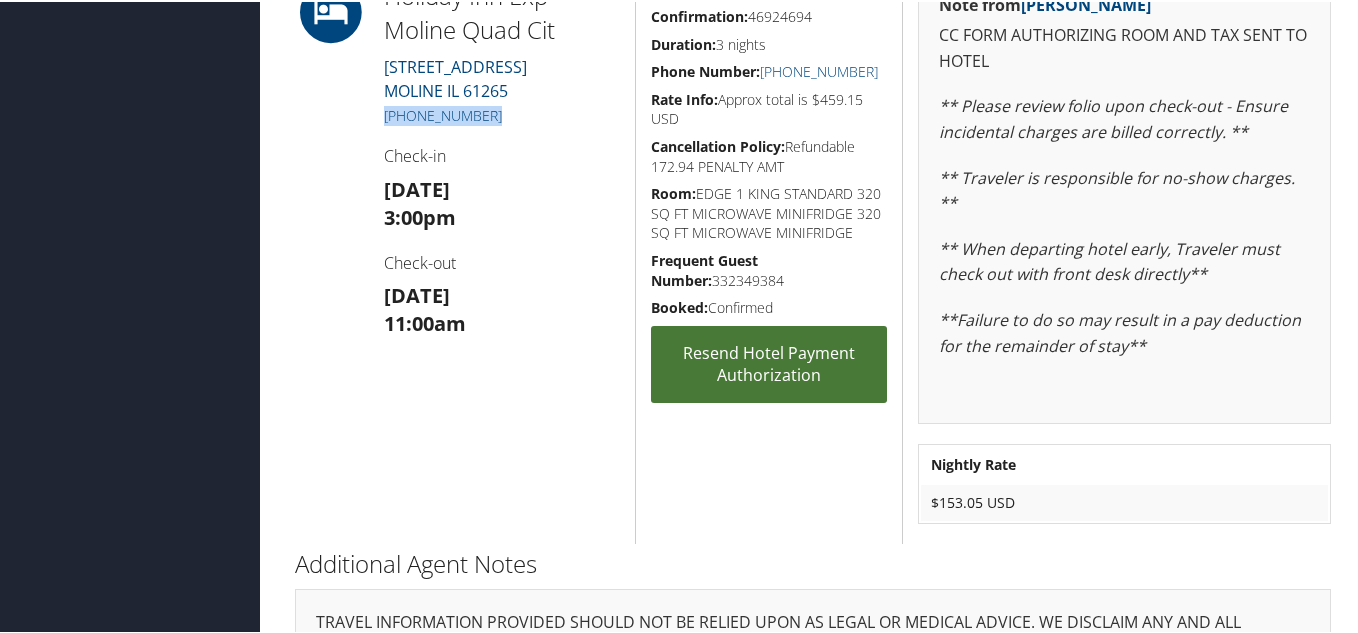 click on "Resend Hotel Payment Authorization" at bounding box center [769, 362] 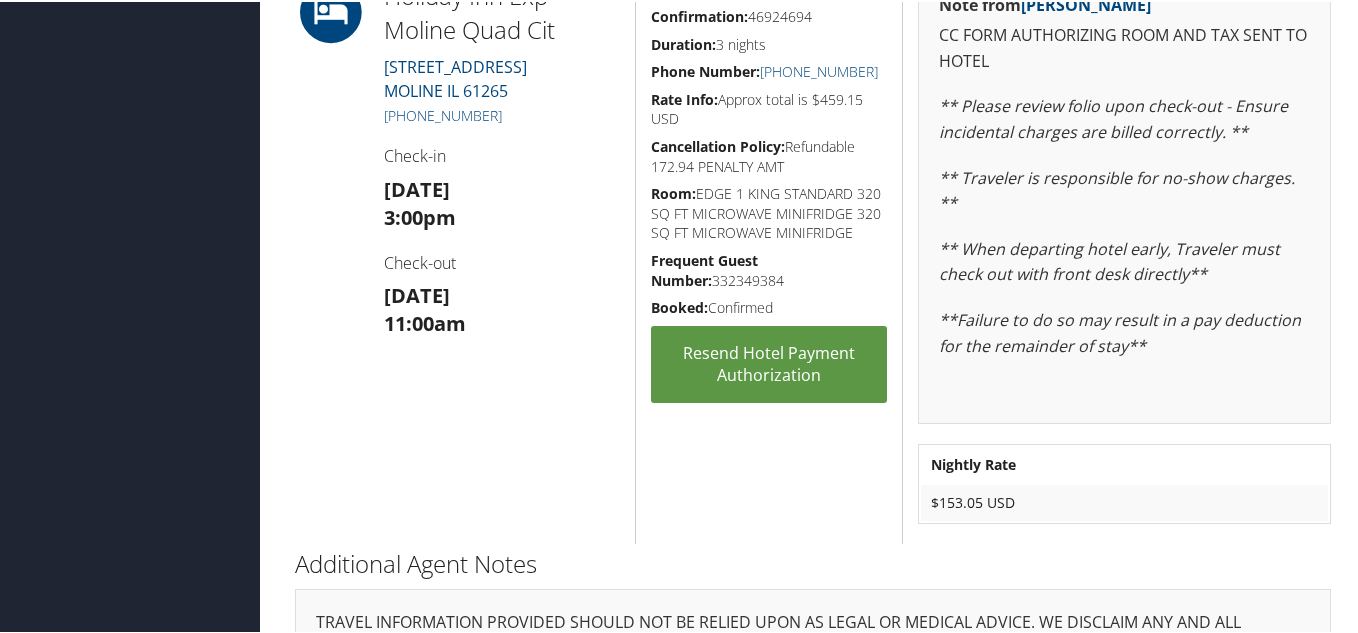click on "Check-in" at bounding box center (502, 154) 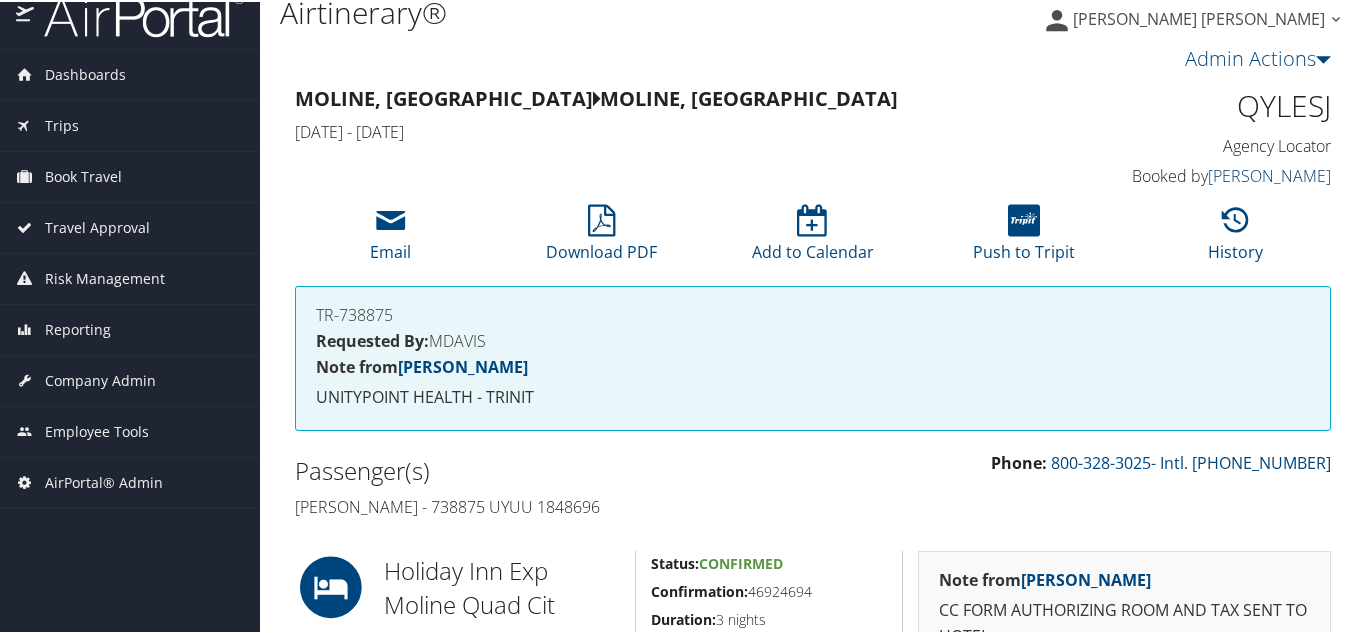 scroll, scrollTop: 0, scrollLeft: 0, axis: both 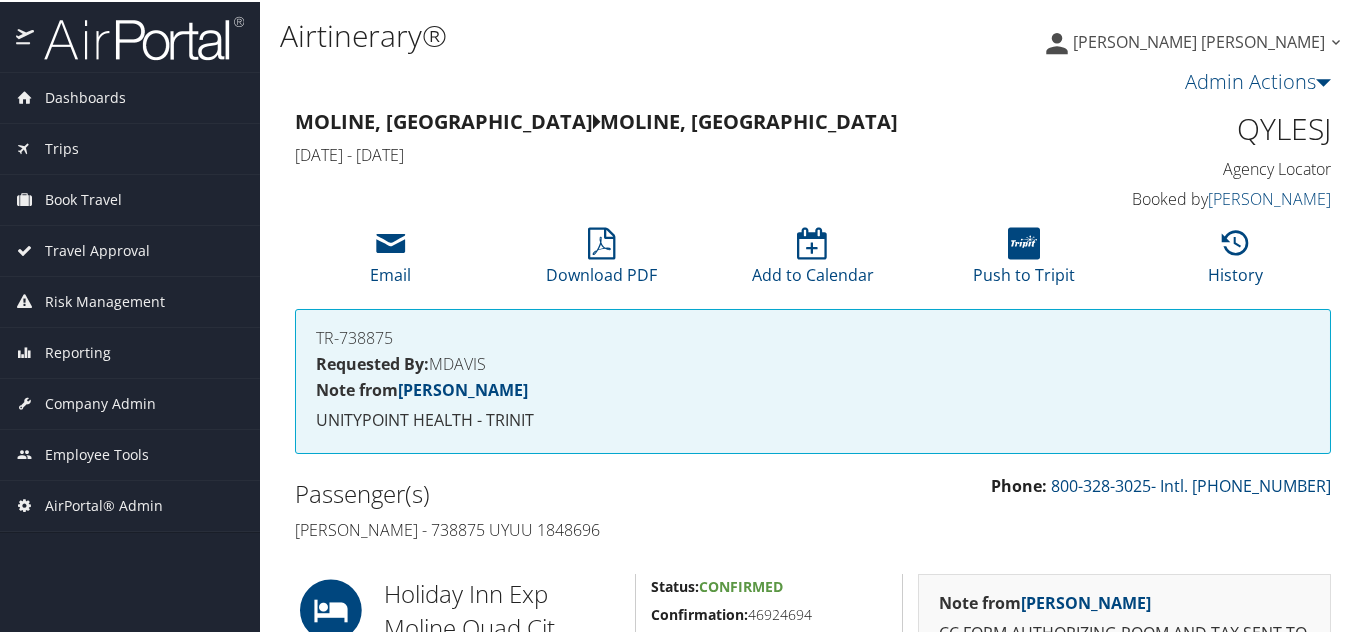 click on "QYLESJ" at bounding box center [1213, 127] 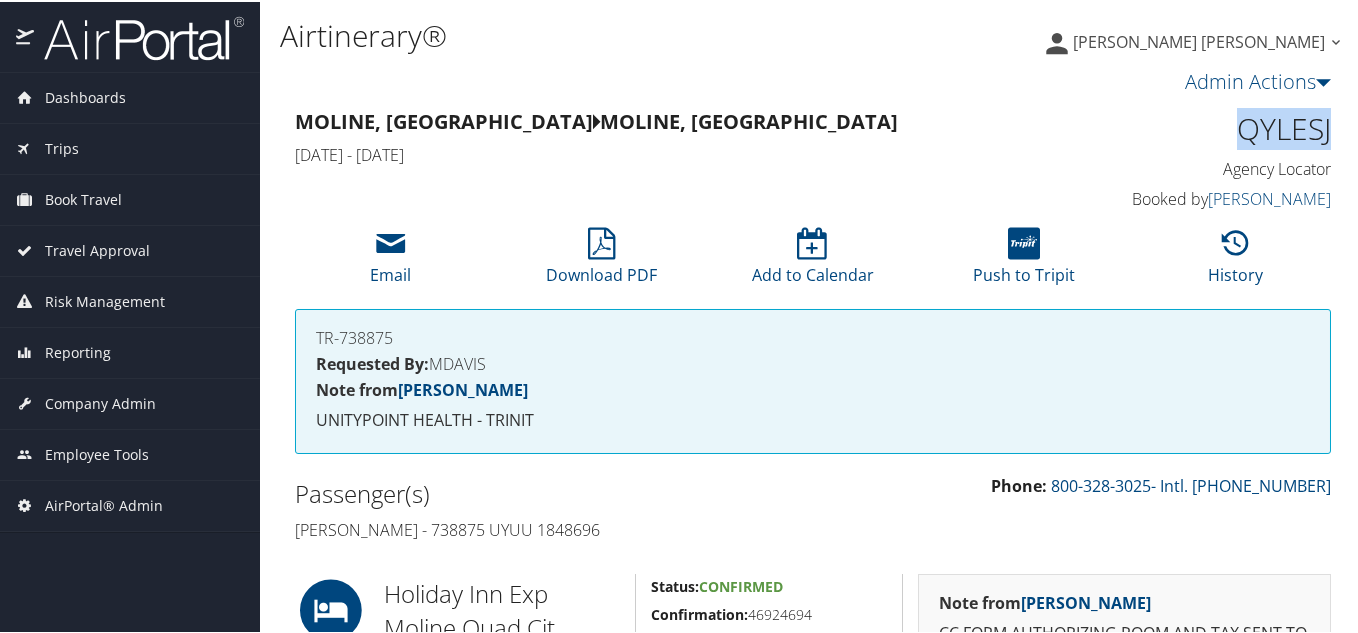click on "QYLESJ" at bounding box center [1213, 127] 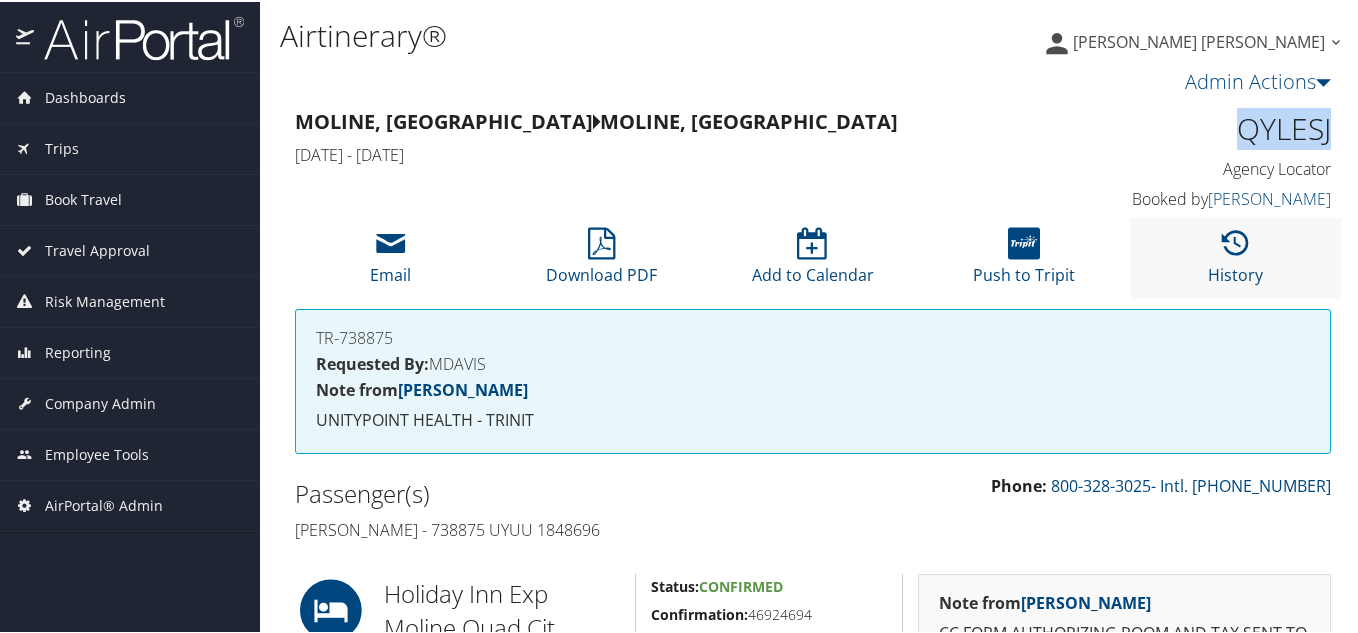 copy on "QYLESJ" 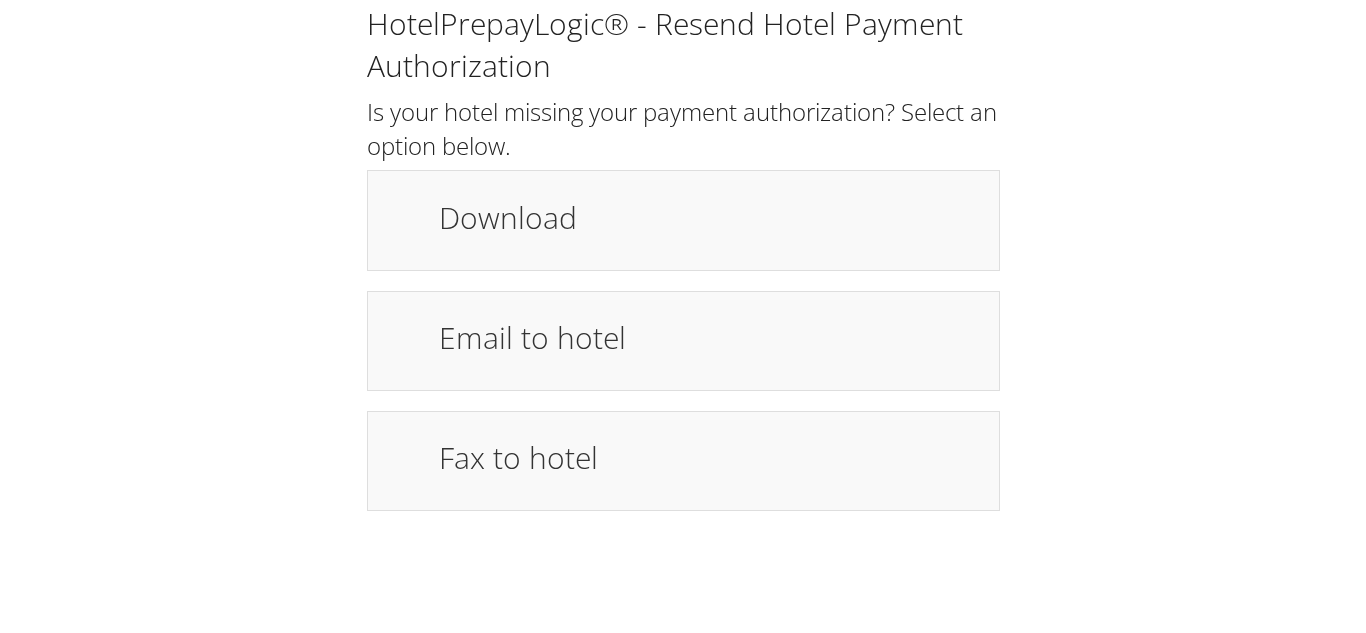 scroll, scrollTop: 0, scrollLeft: 0, axis: both 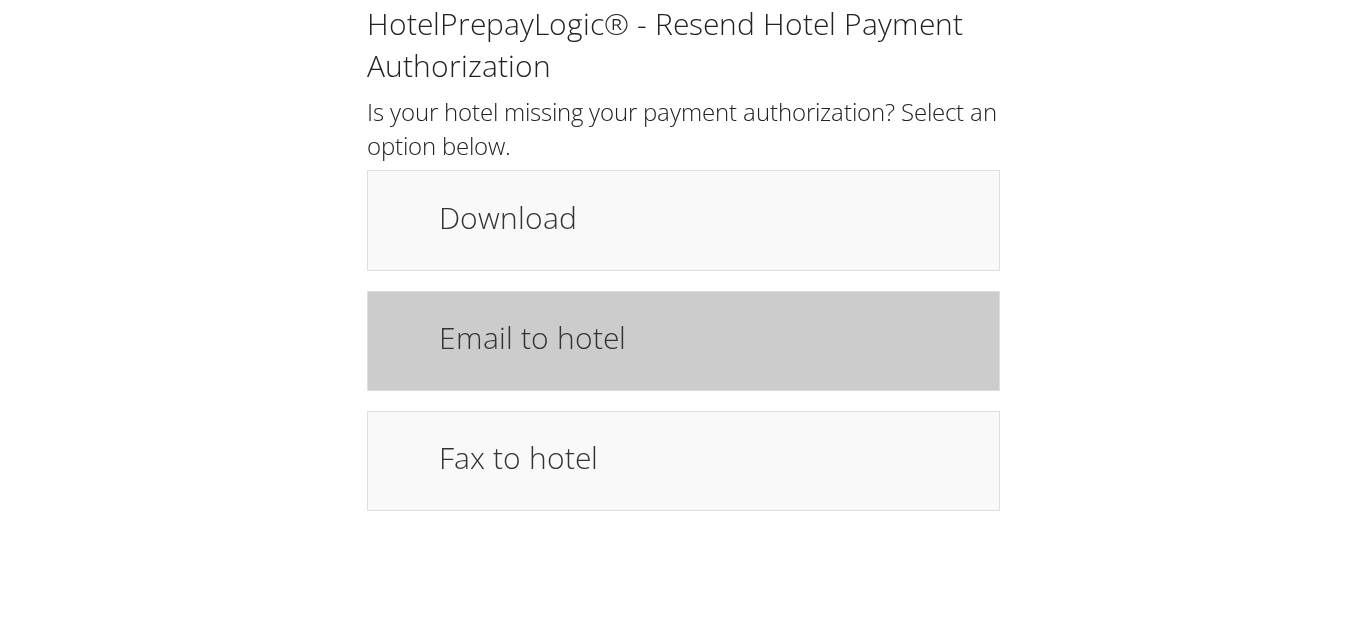 click on "Email to hotel" at bounding box center (708, 341) 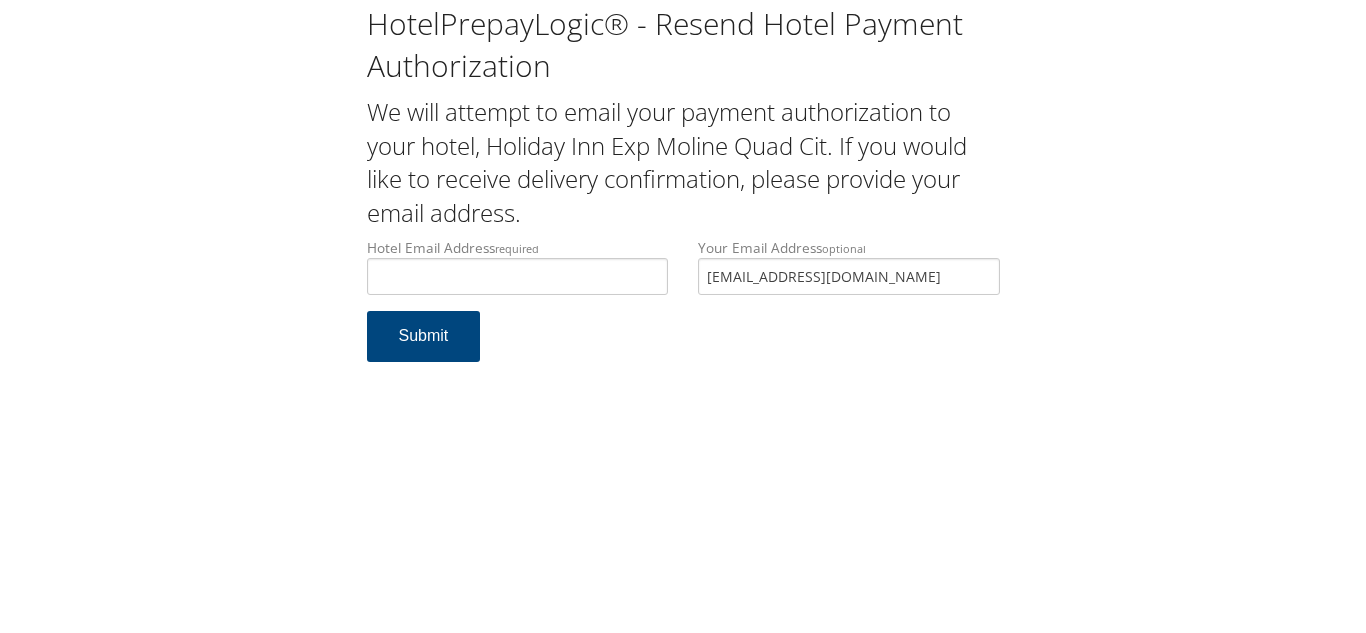 scroll, scrollTop: 0, scrollLeft: 0, axis: both 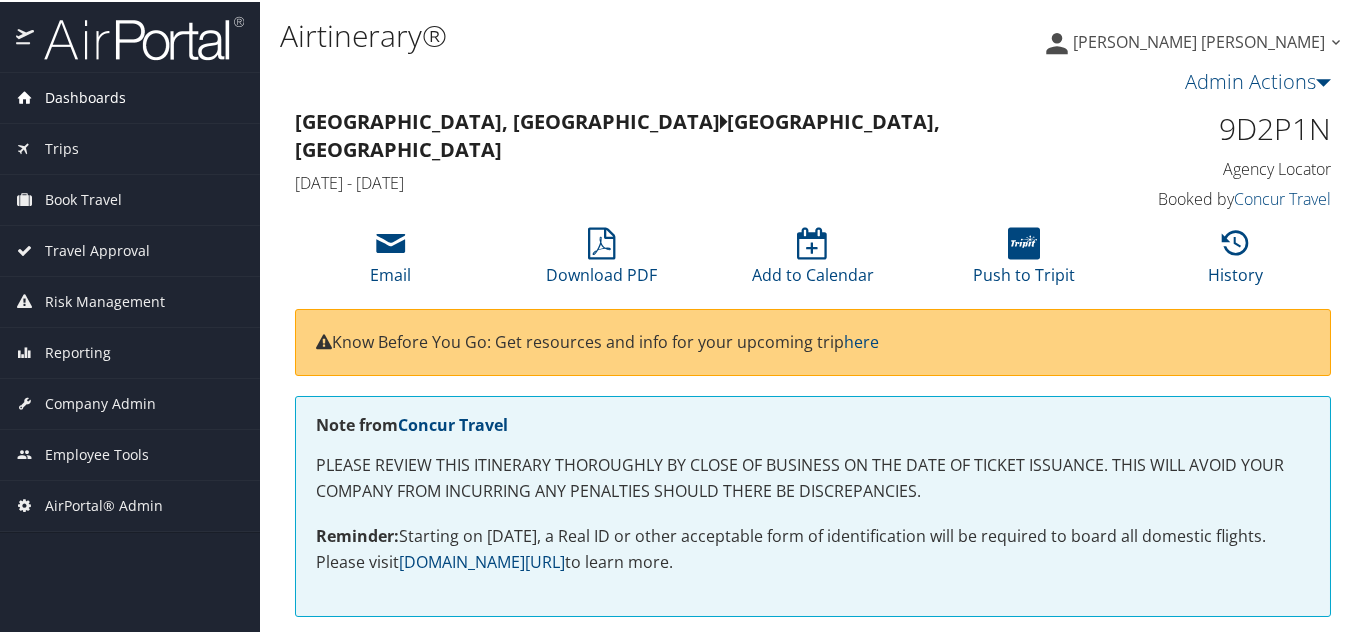 click at bounding box center [25, 95] 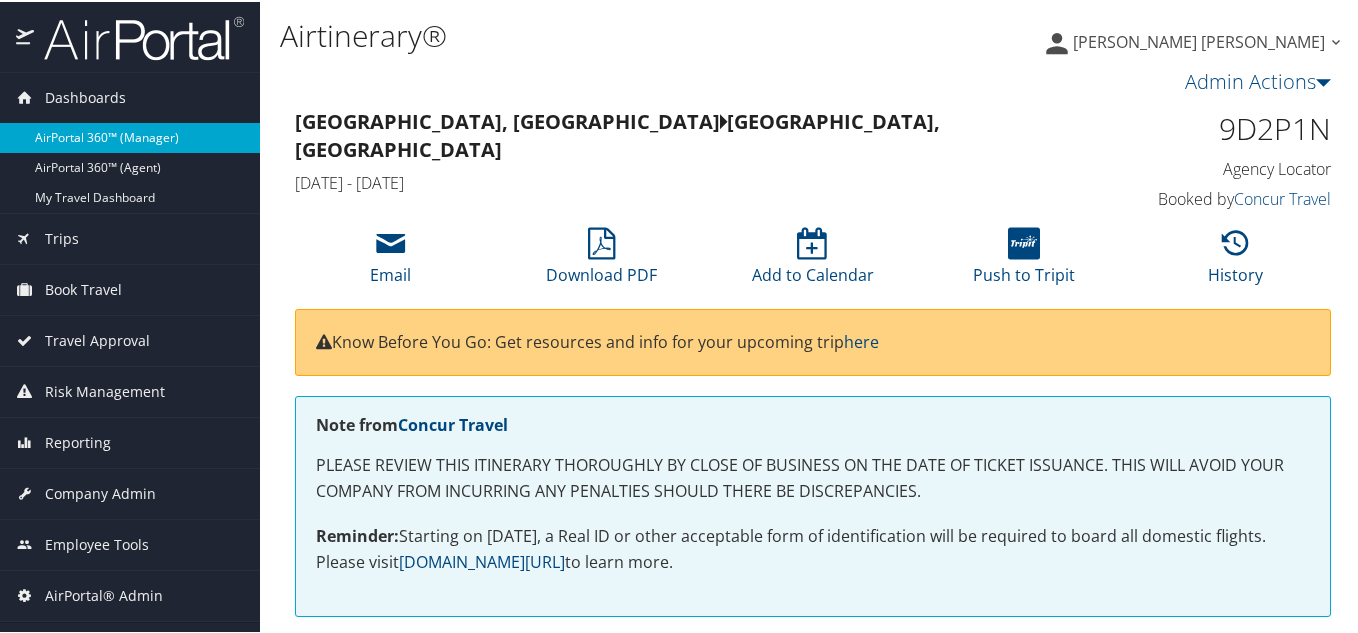 click on "AirPortal 360™ (Manager)" at bounding box center [130, 136] 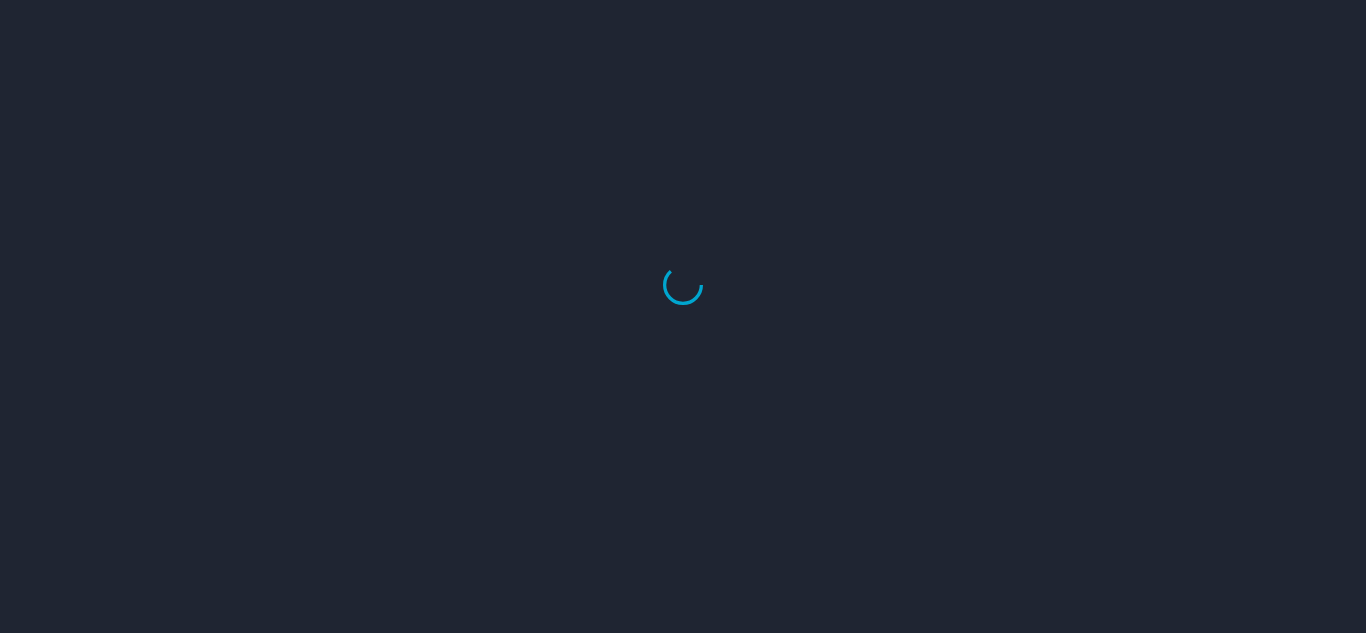 scroll, scrollTop: 0, scrollLeft: 0, axis: both 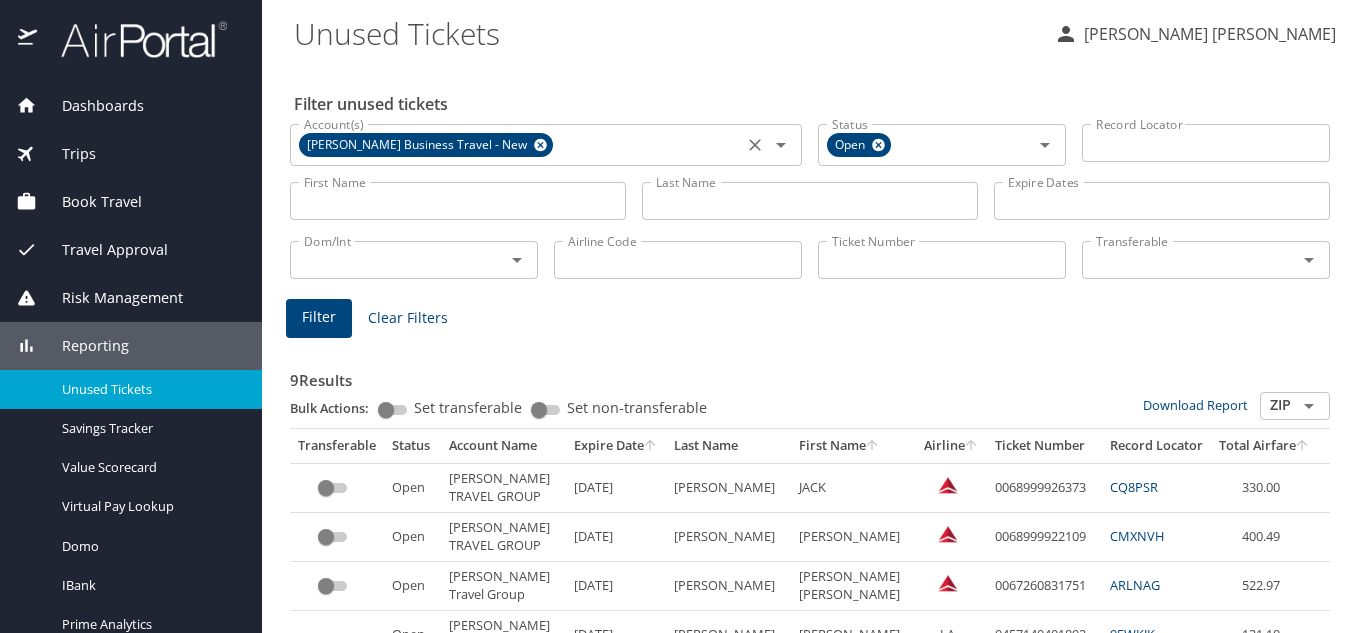 click 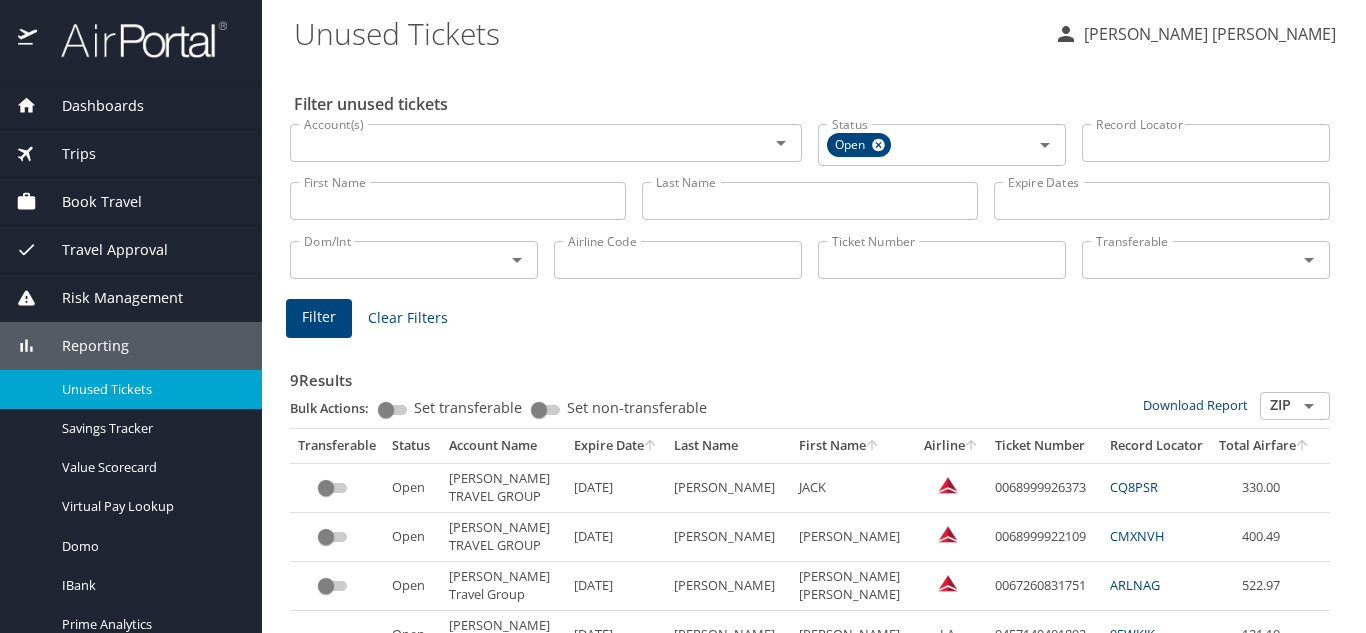 click on "Ticket Number" at bounding box center [942, 260] 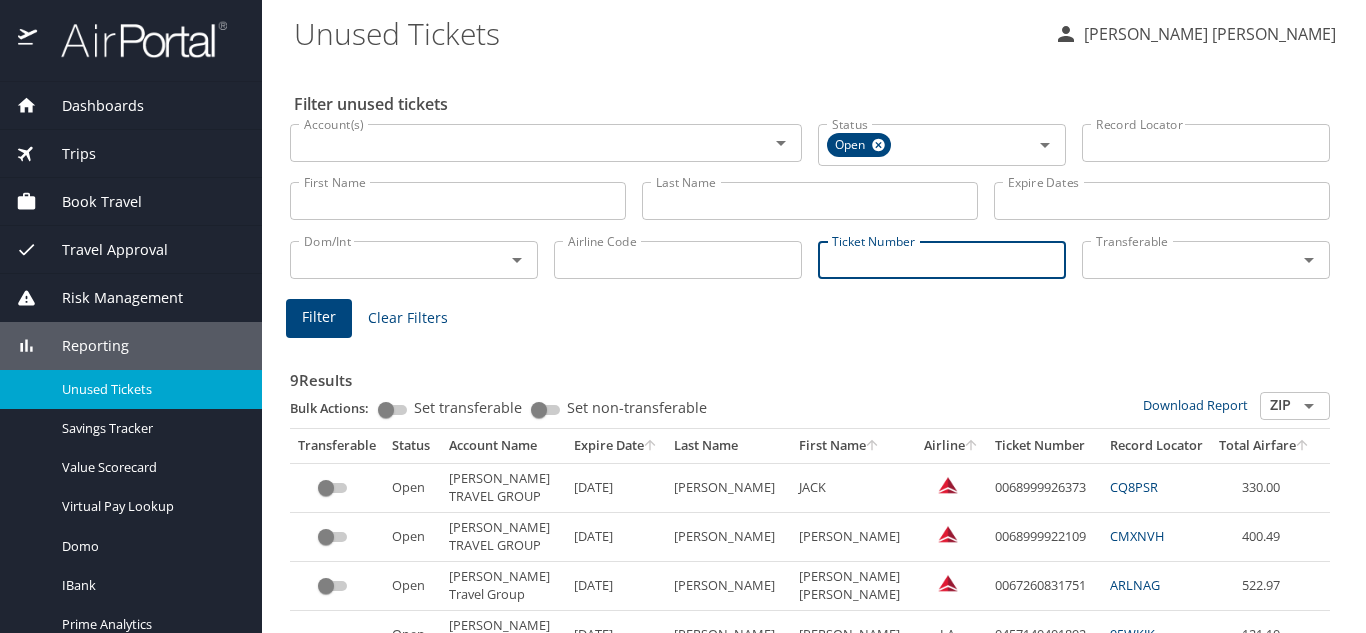 paste on "0067140882959" 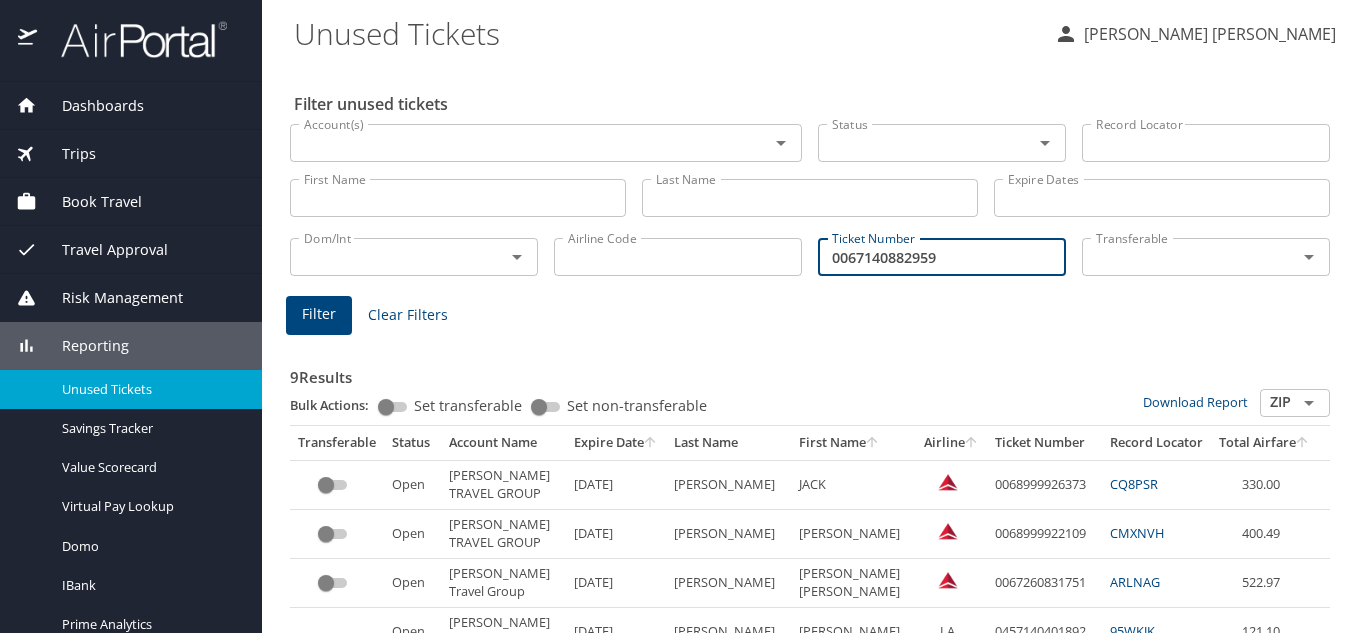 type on "0067140882959" 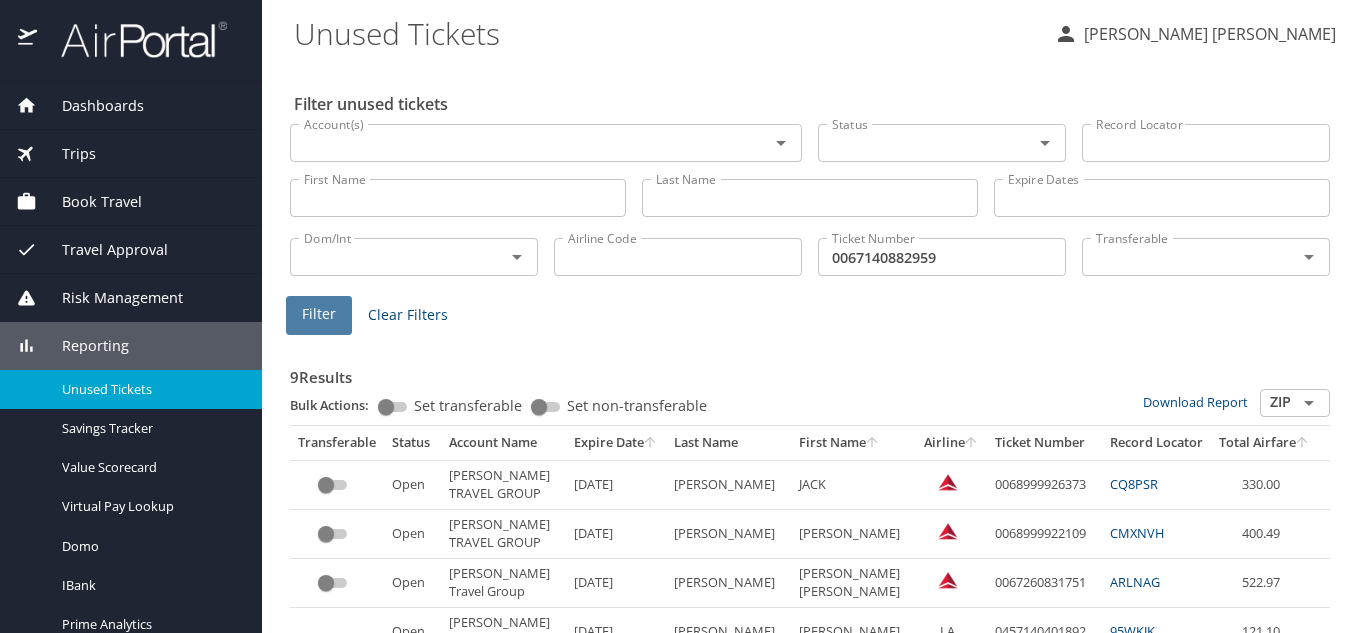 click on "Filter" at bounding box center [319, 314] 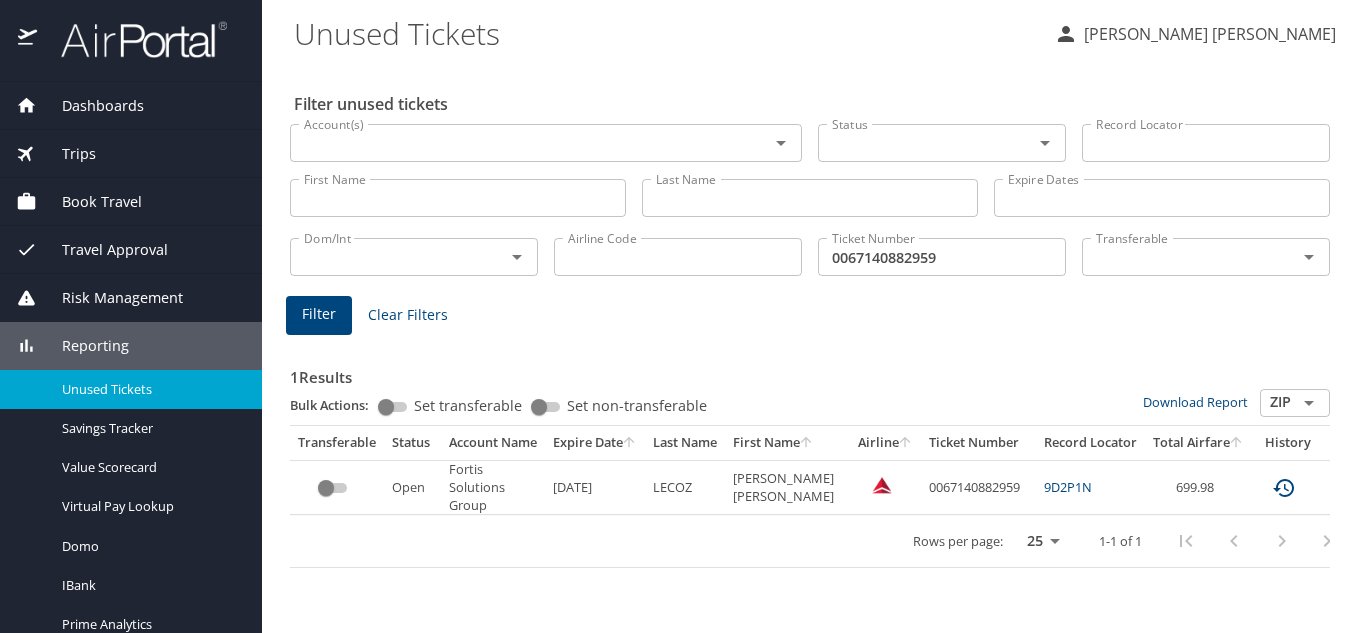 click on "Open" at bounding box center [412, 487] 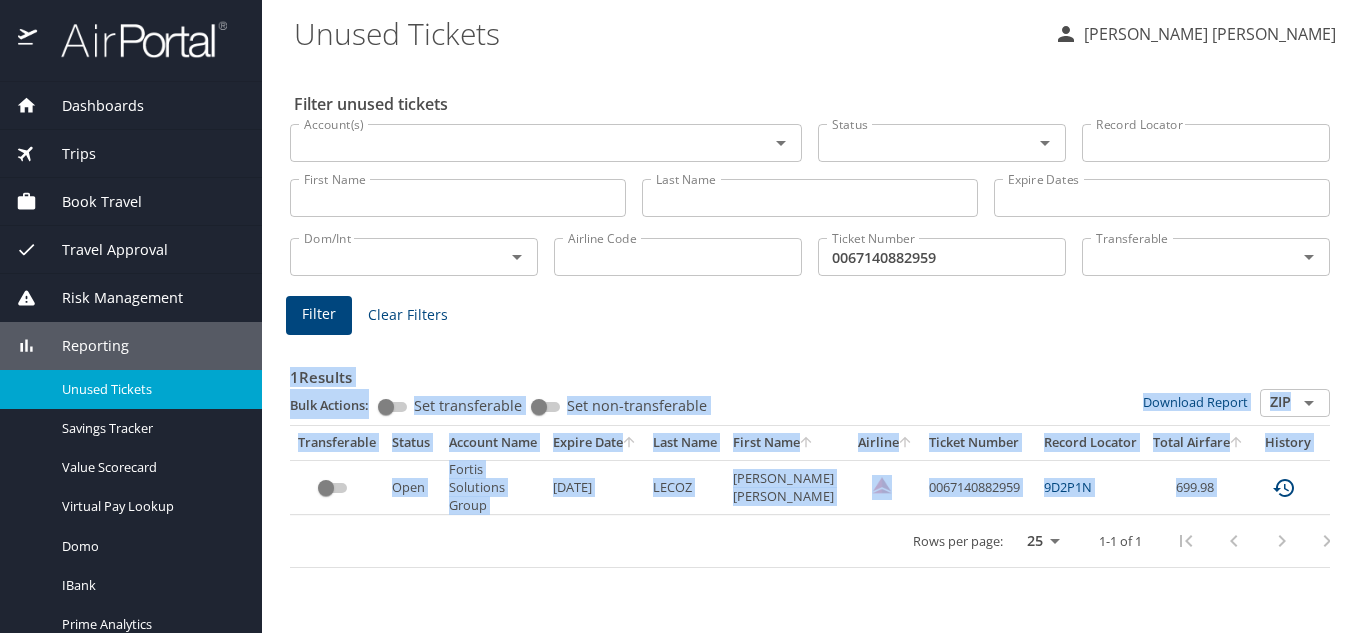drag, startPoint x: 637, startPoint y: 566, endPoint x: 655, endPoint y: 569, distance: 18.248287 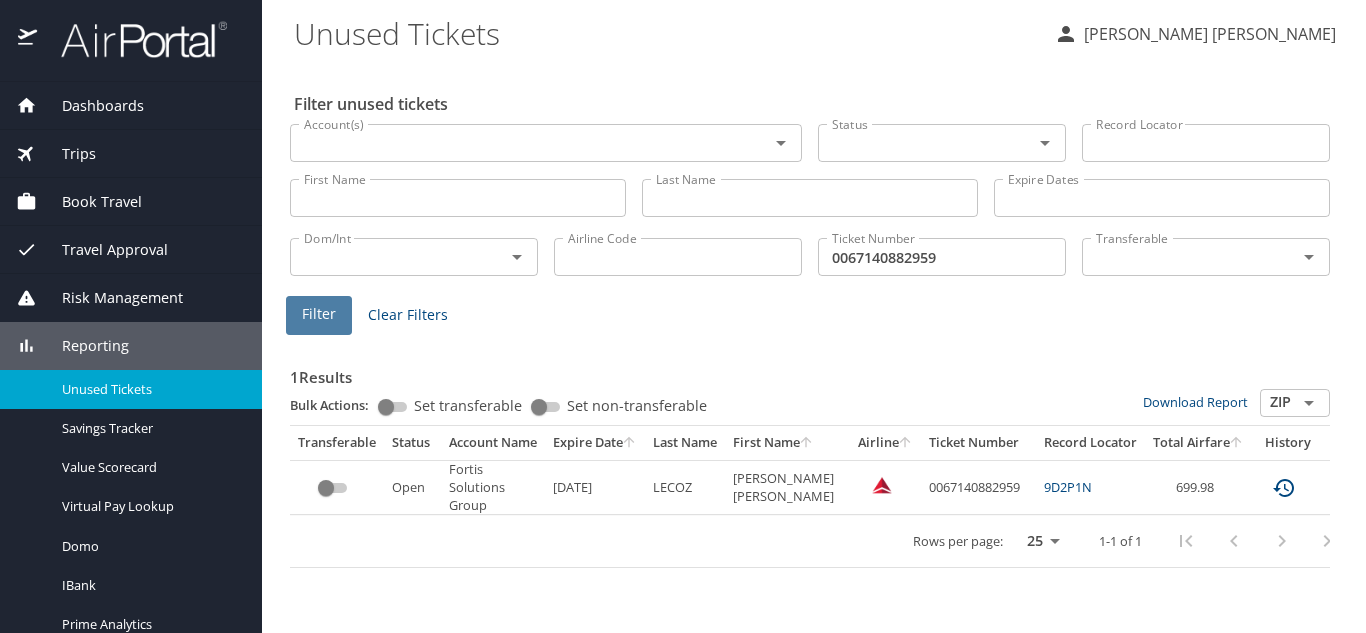 click on "Filter" at bounding box center (319, 314) 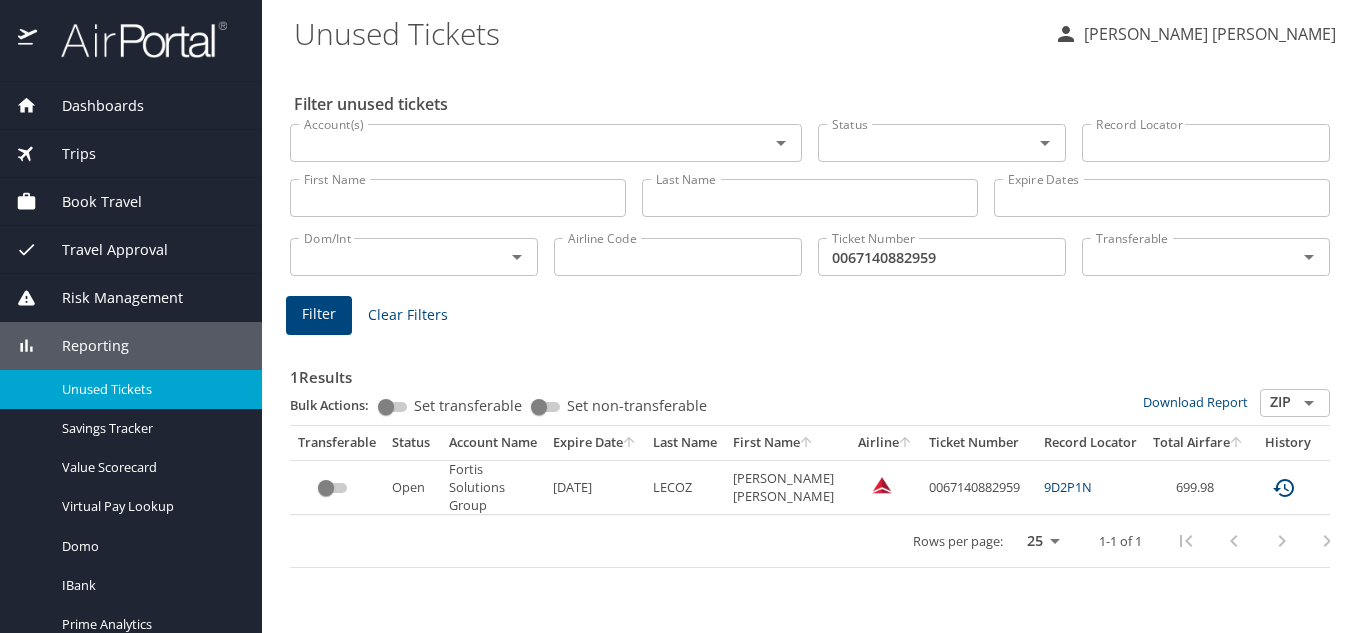 click 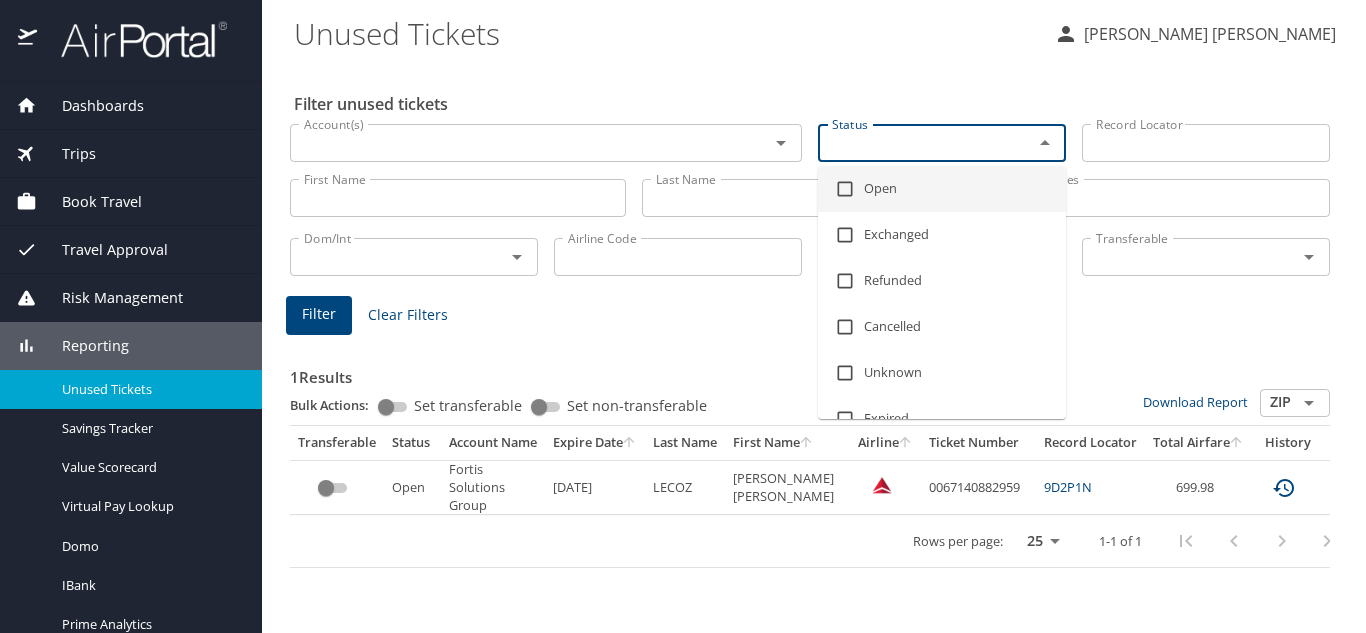 click on "Open" at bounding box center (942, 189) 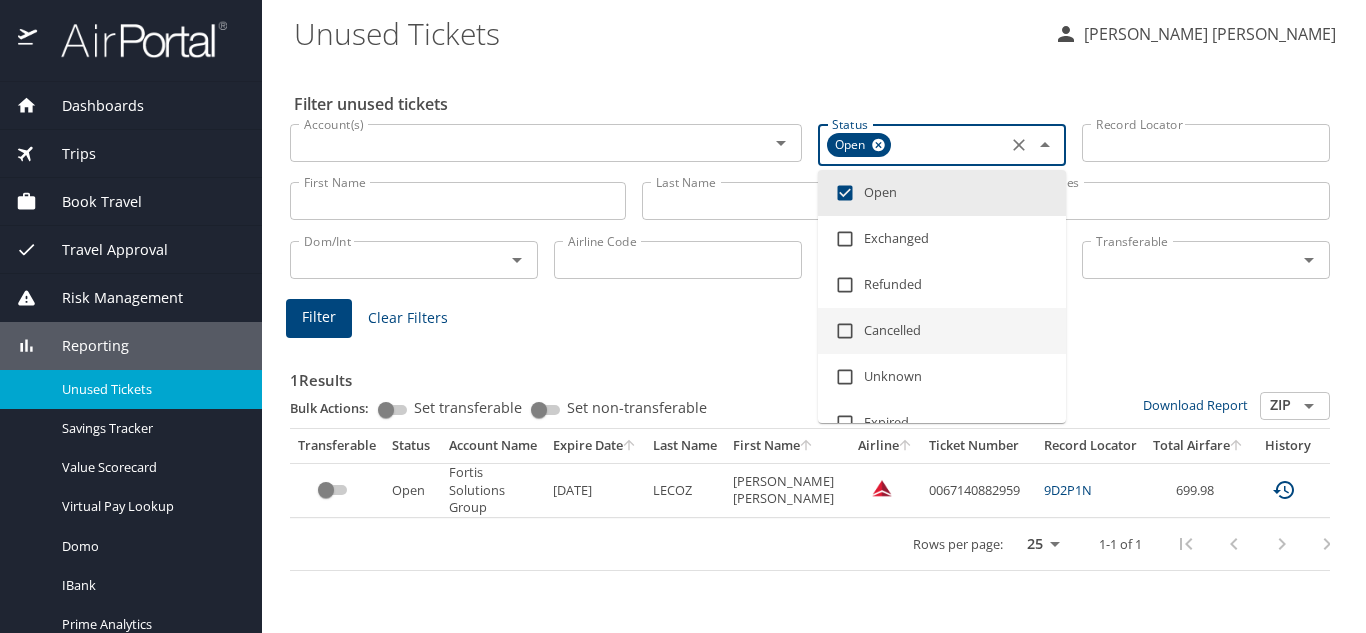 click on "Filter" at bounding box center (319, 317) 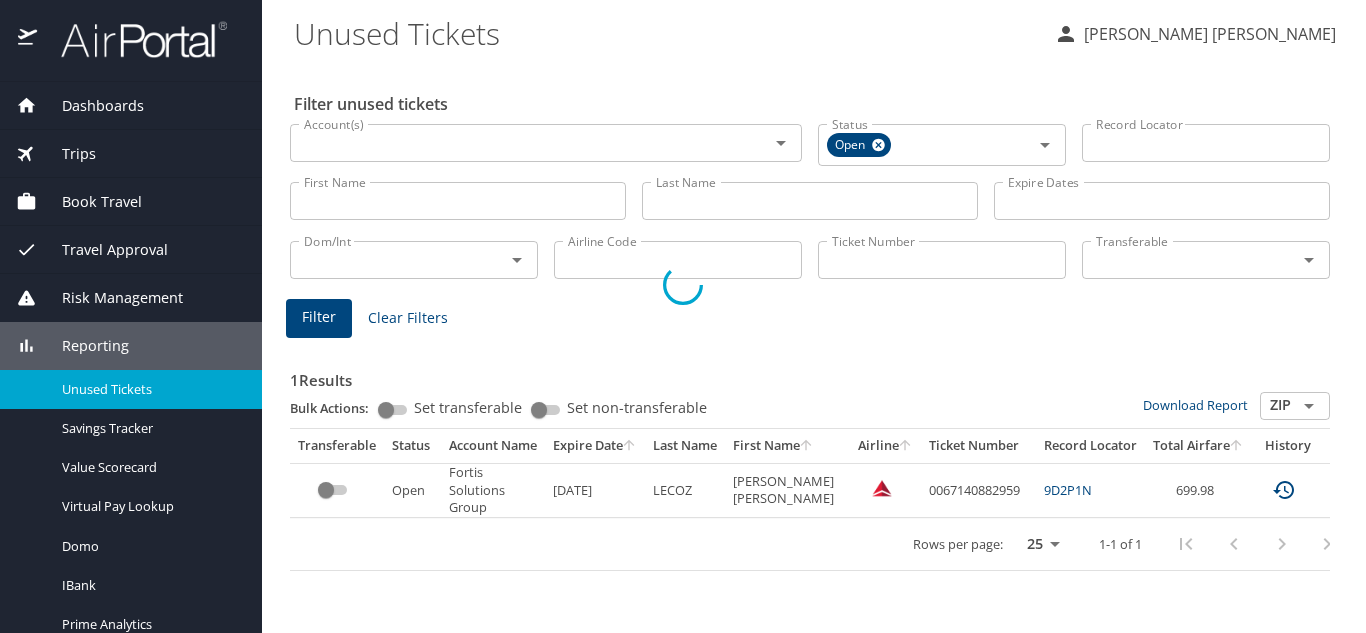 click at bounding box center [683, 285] 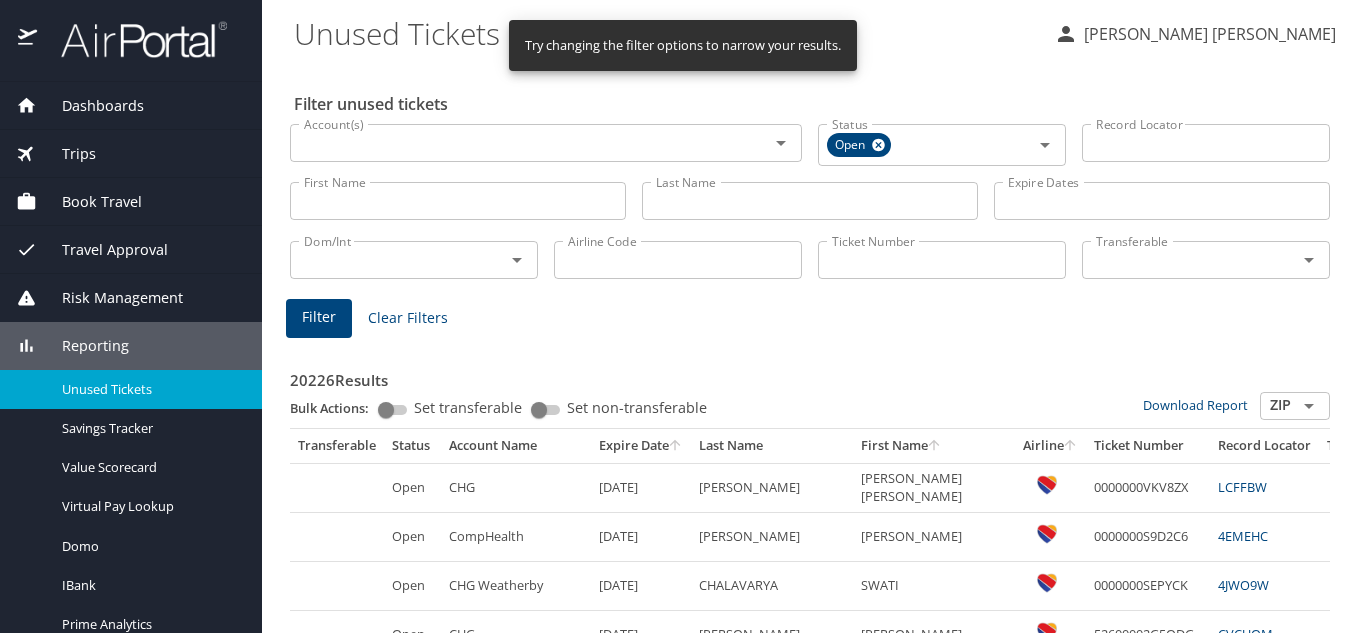 click on "Ticket Number" at bounding box center (942, 260) 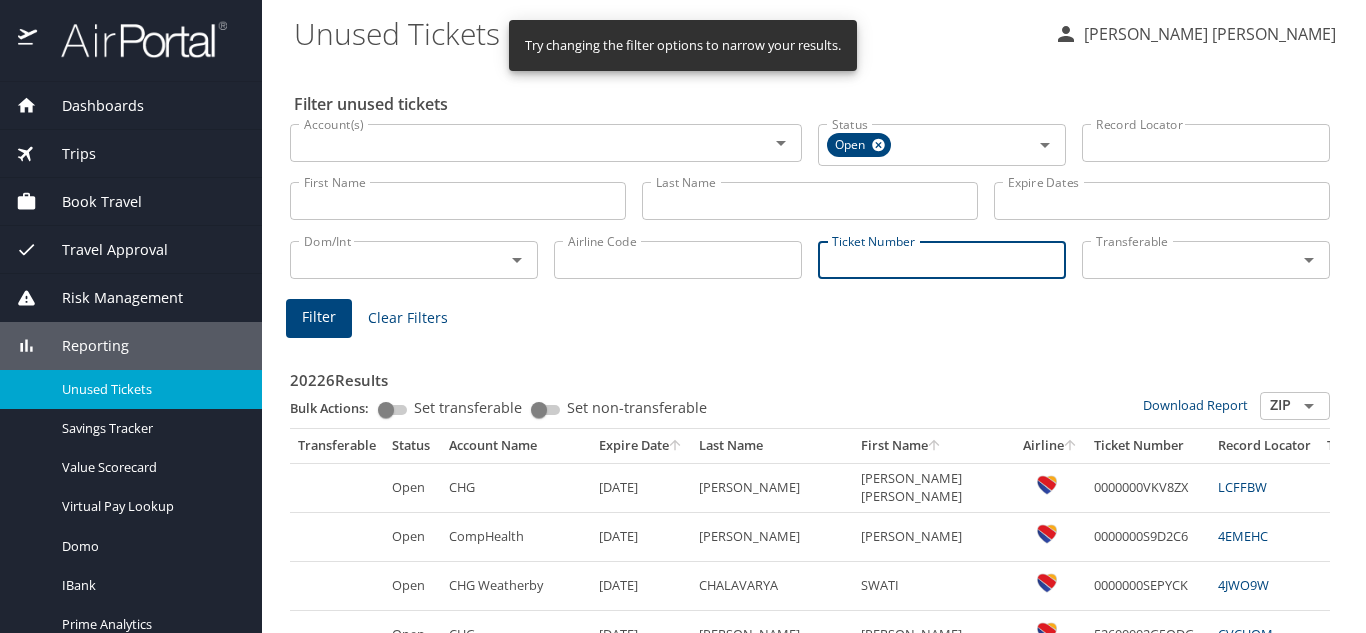 paste on "0067140882959" 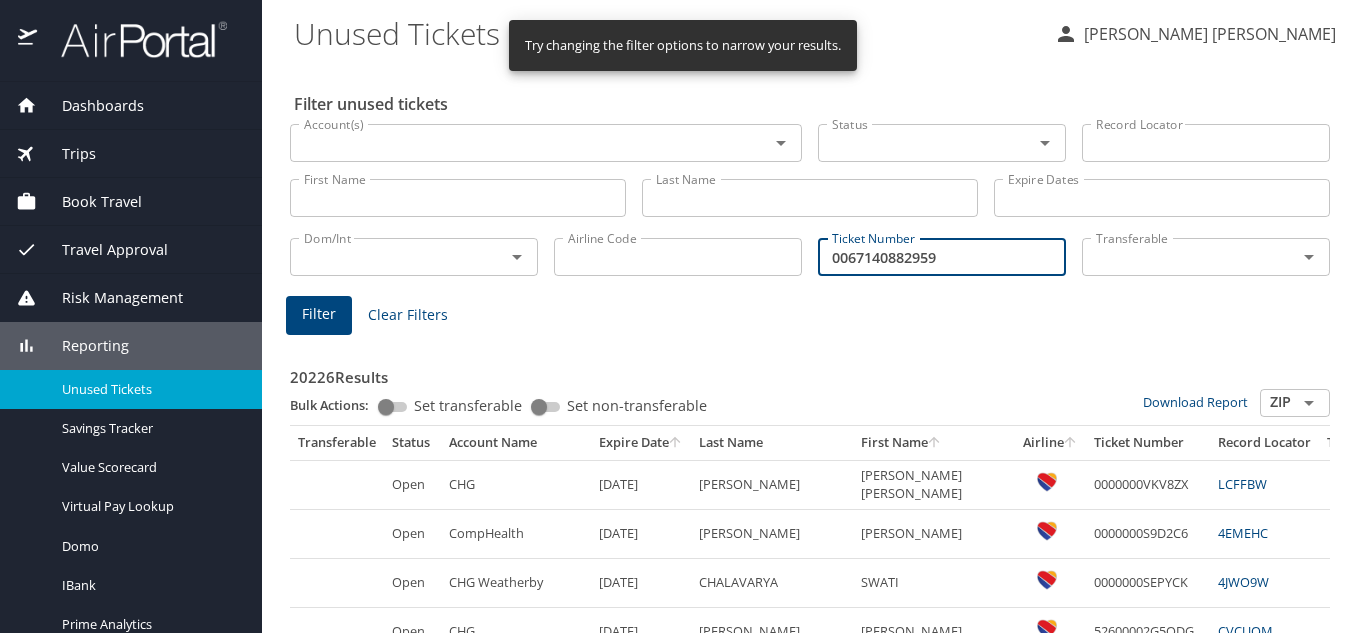 type on "0067140882959" 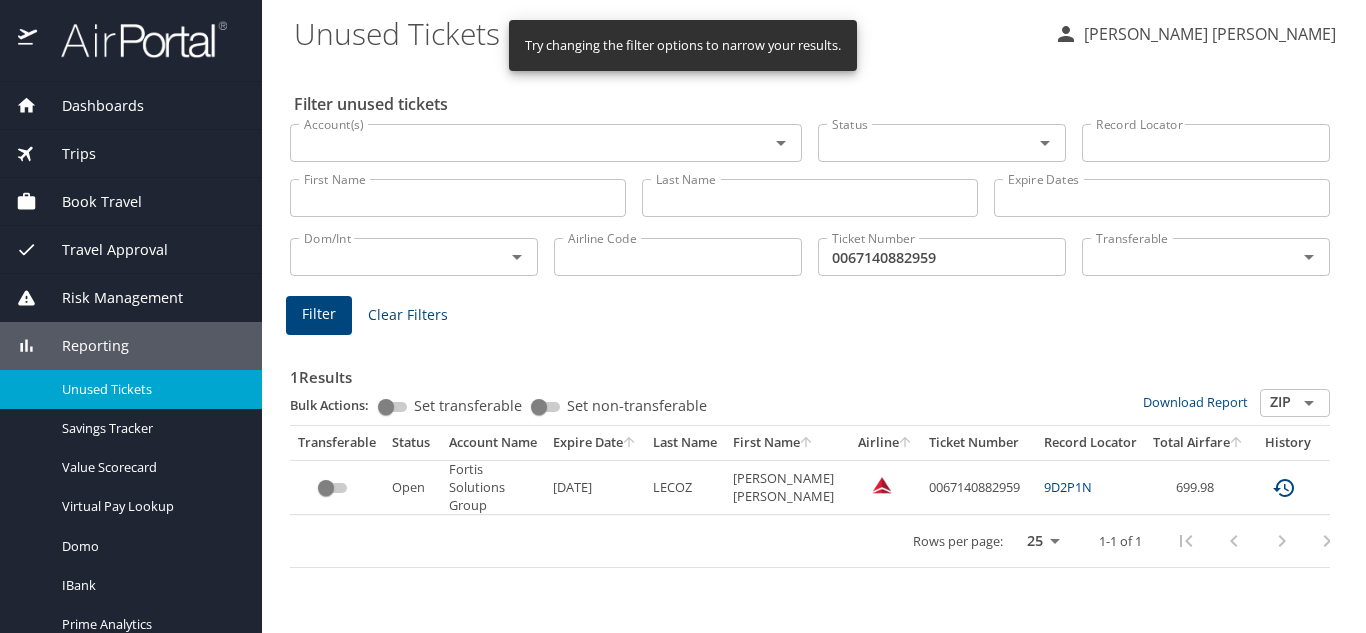 click at bounding box center (1031, 143) 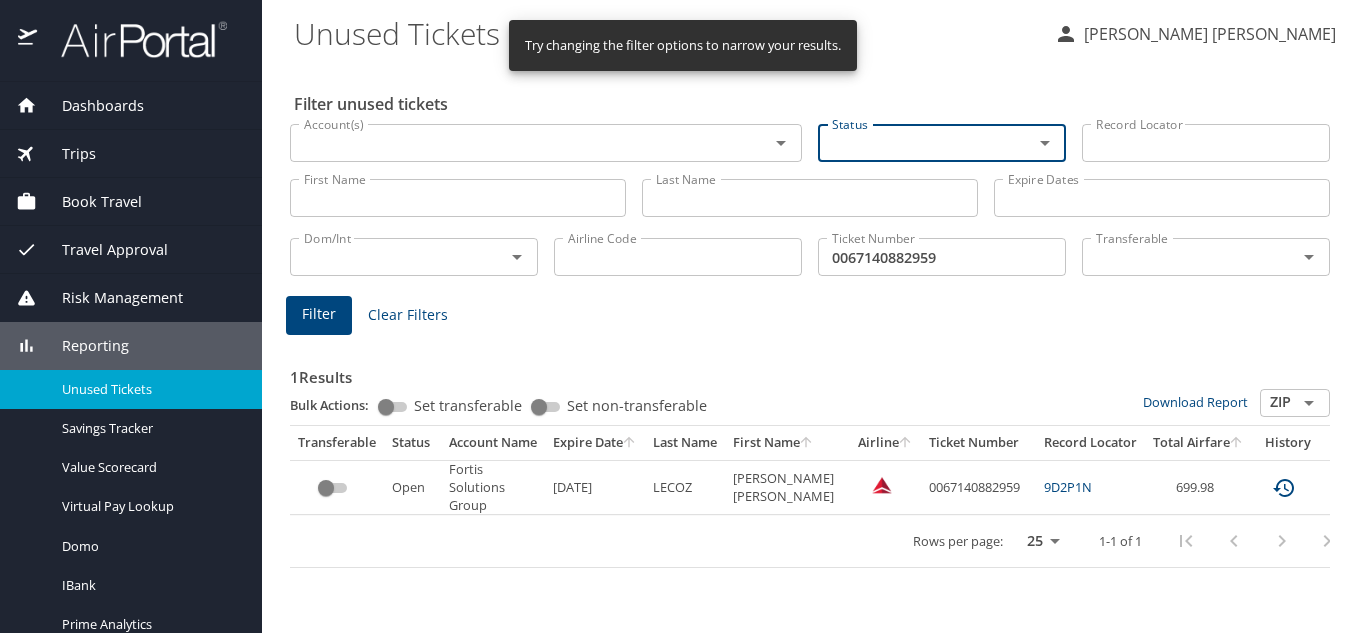 click 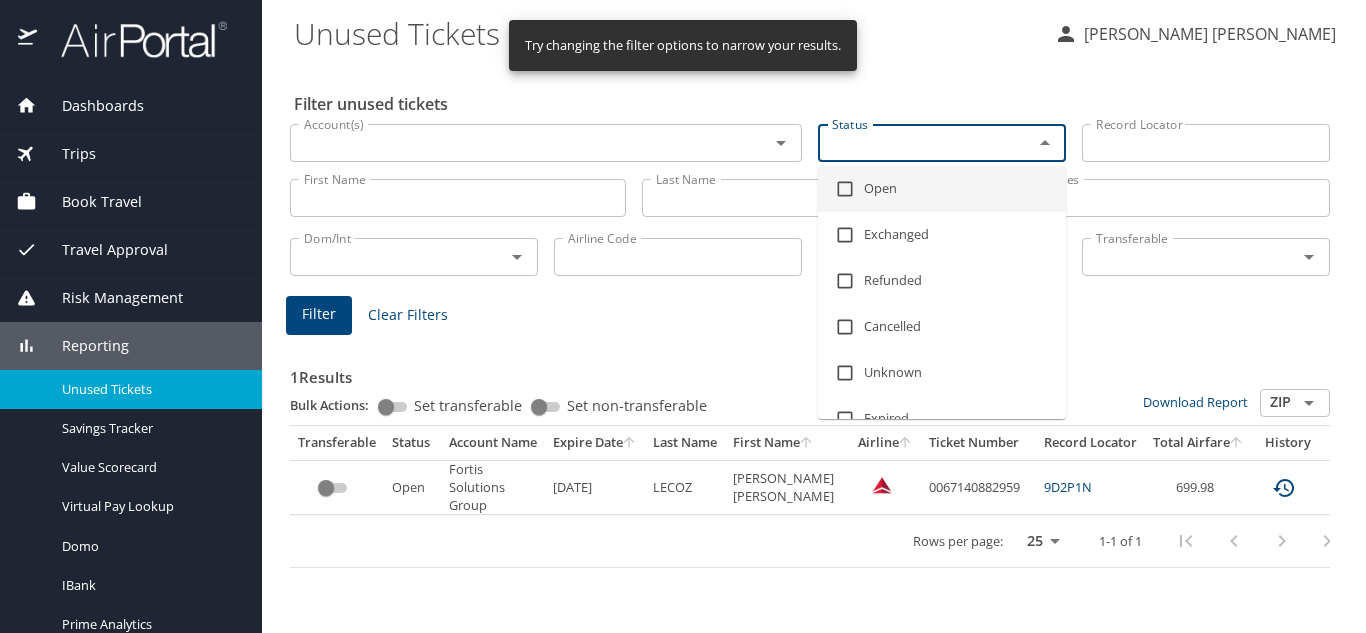 click on "Open" at bounding box center [942, 189] 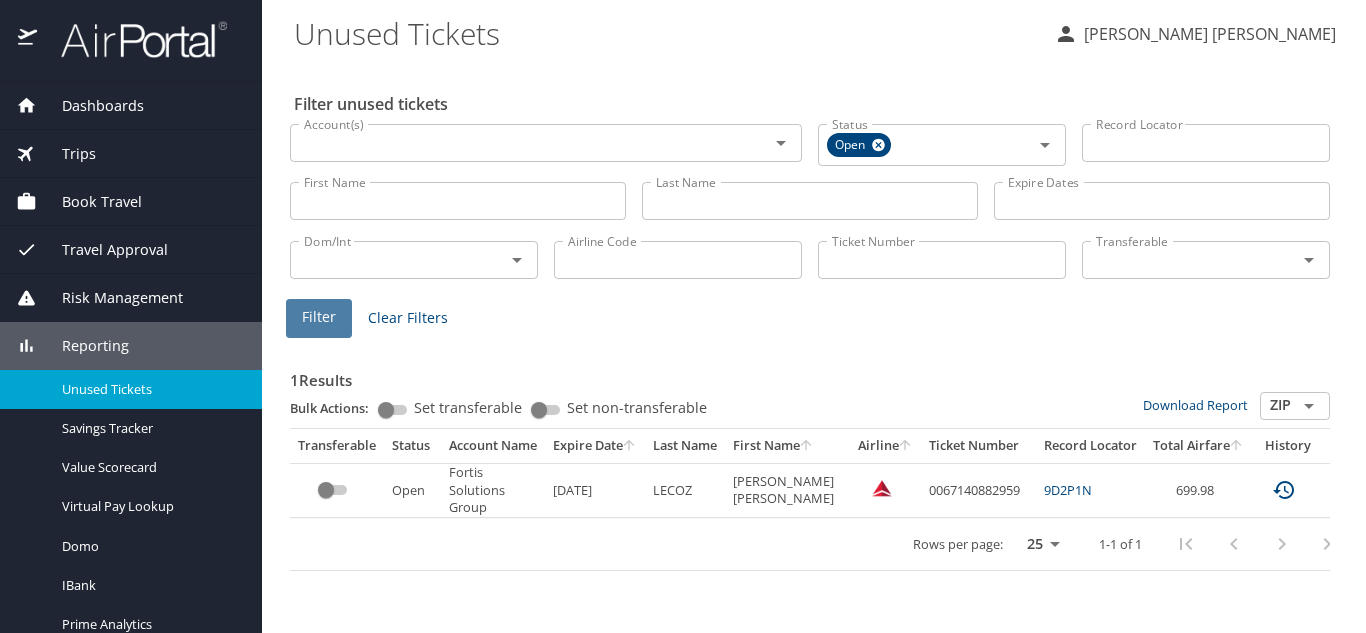 click on "Filter" at bounding box center (319, 317) 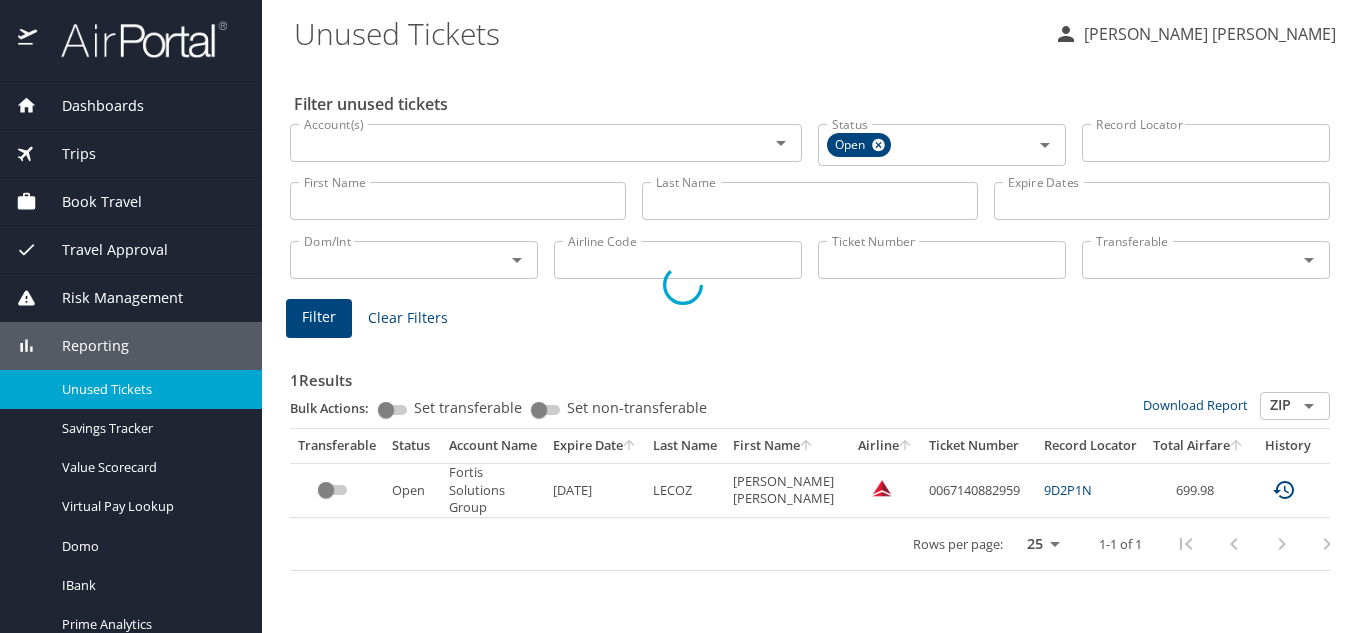 click at bounding box center (683, 285) 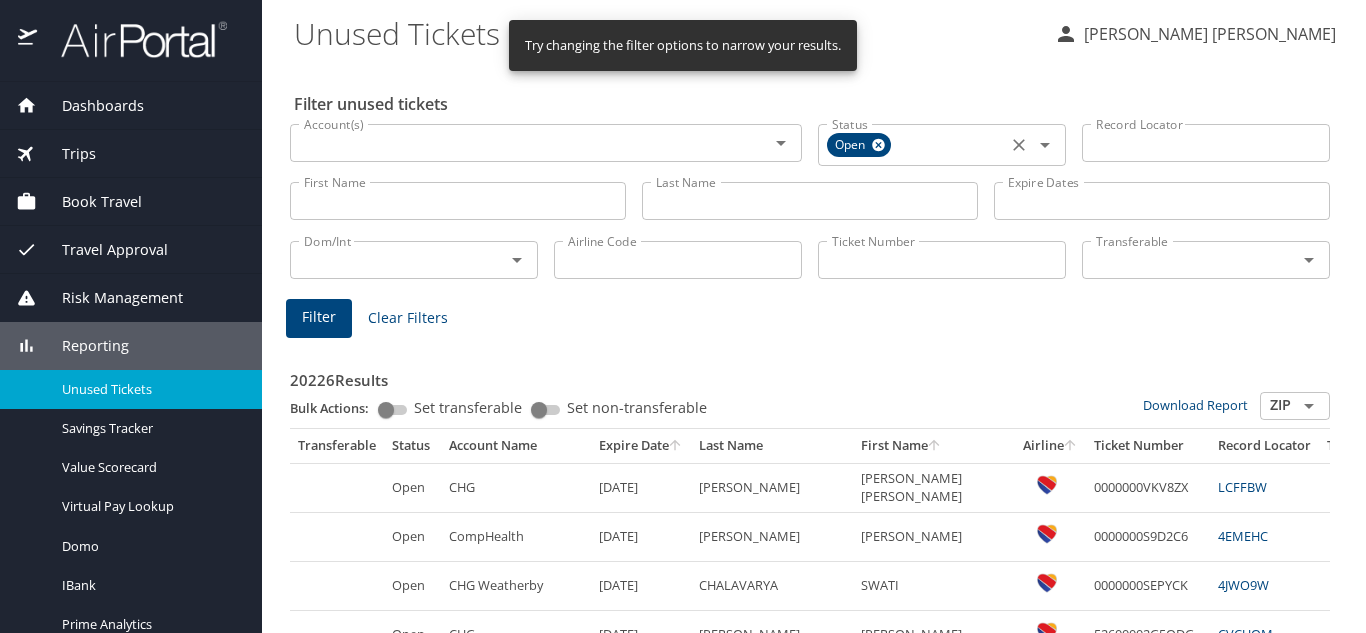 click 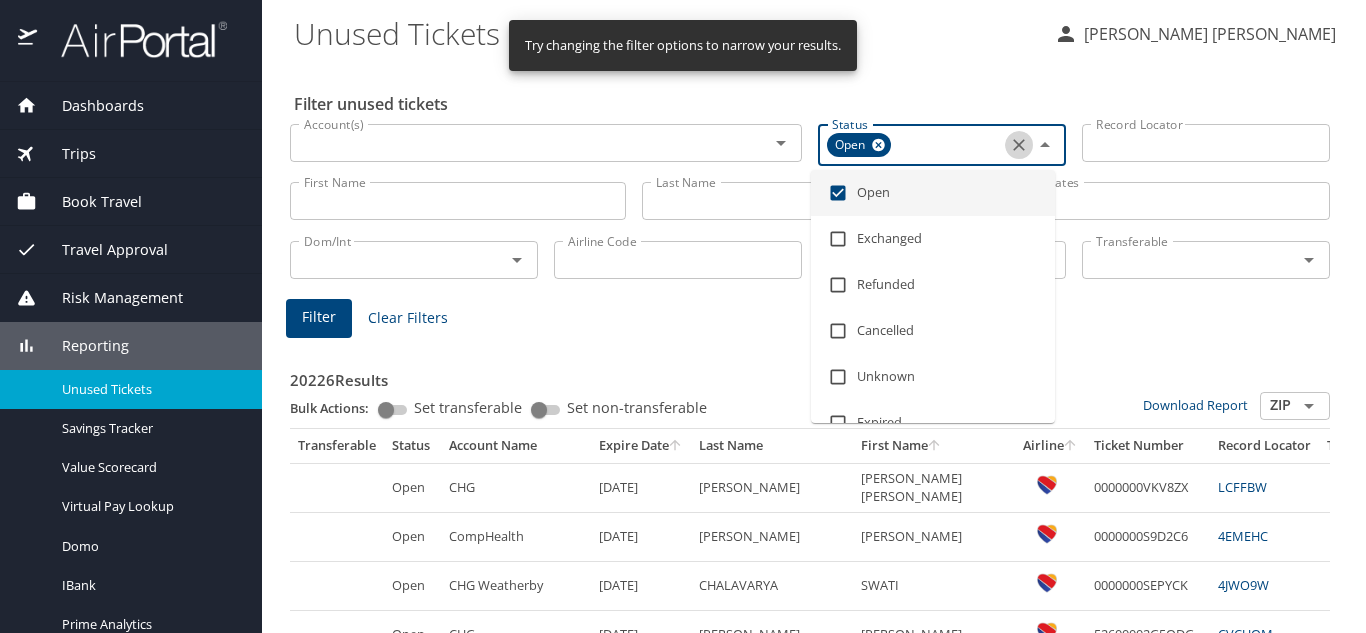 click 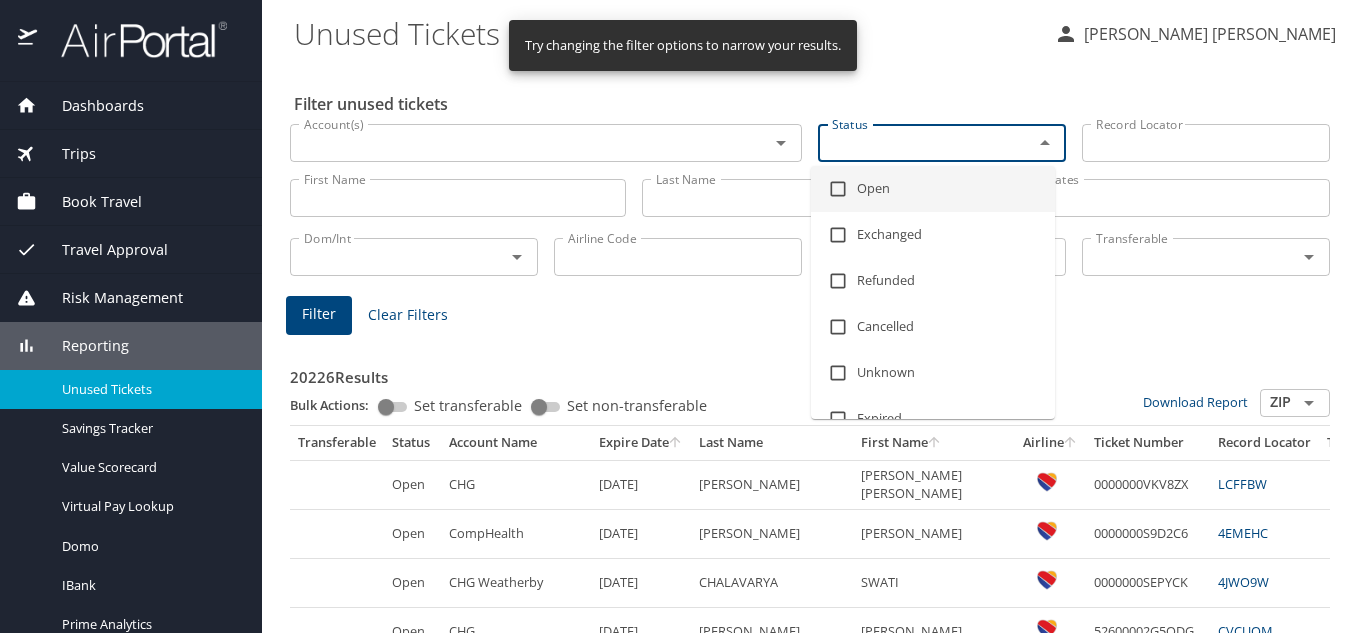 click on "Open" at bounding box center (933, 189) 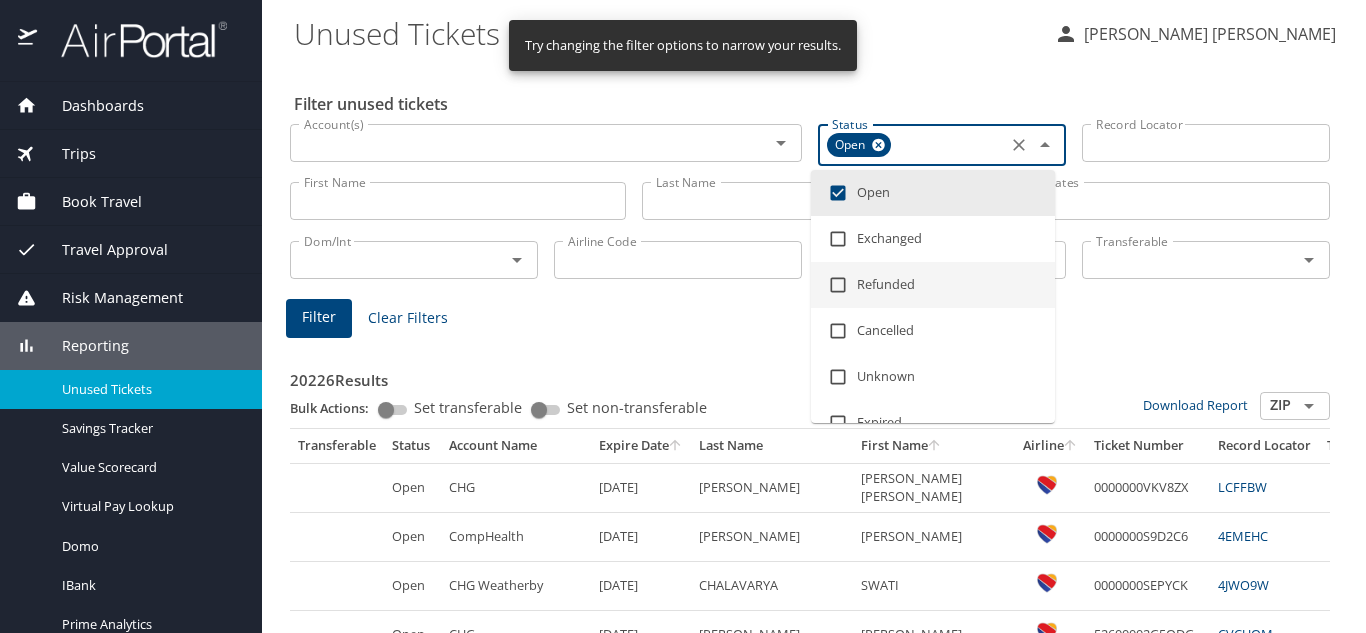click on "20226  Results" at bounding box center (810, 374) 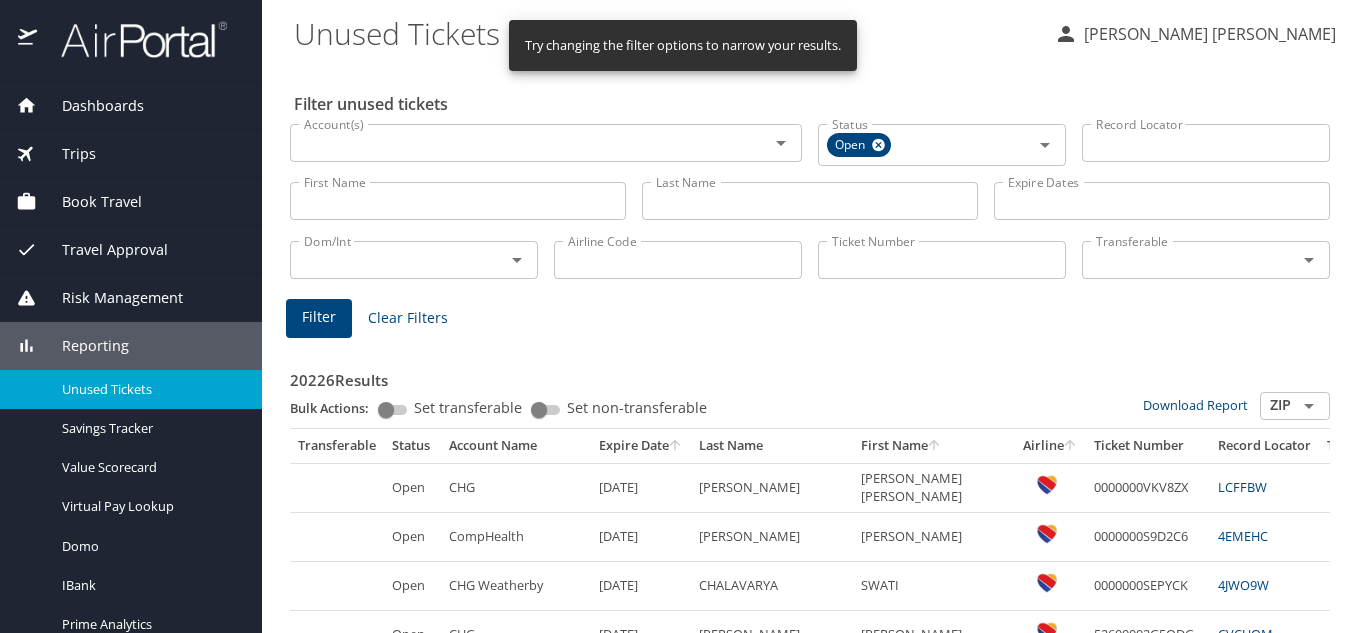 click on "Ticket Number" at bounding box center (942, 260) 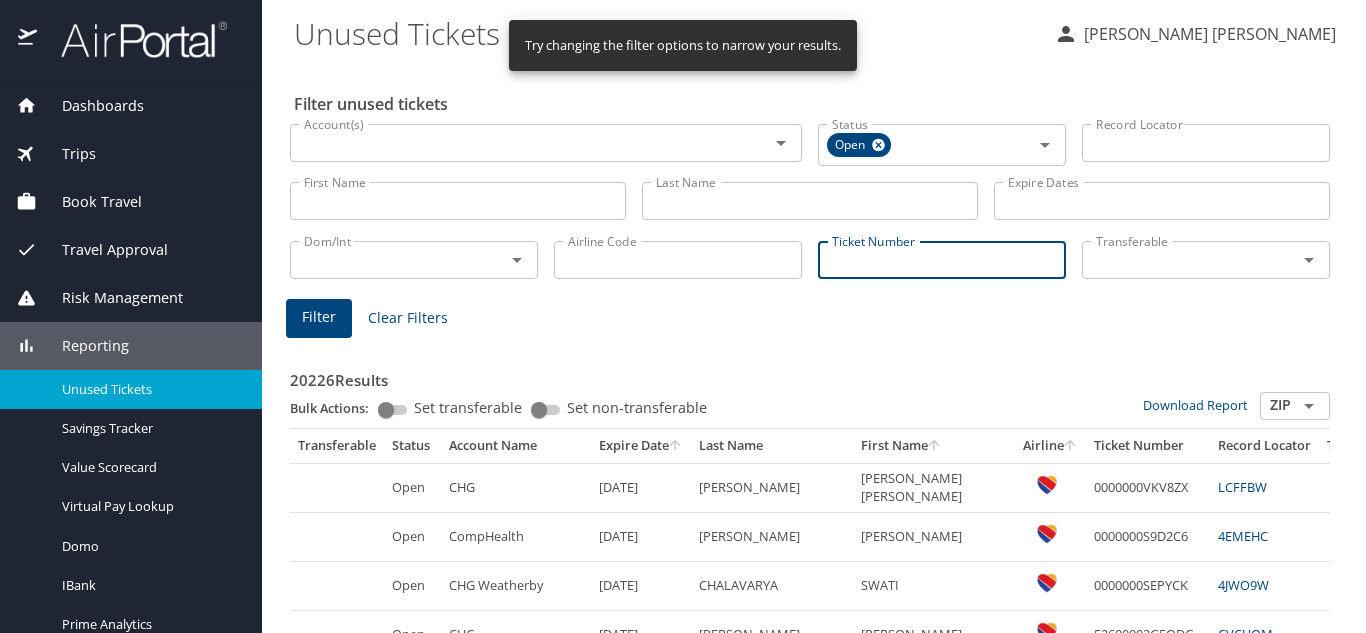 paste on "0067140882959" 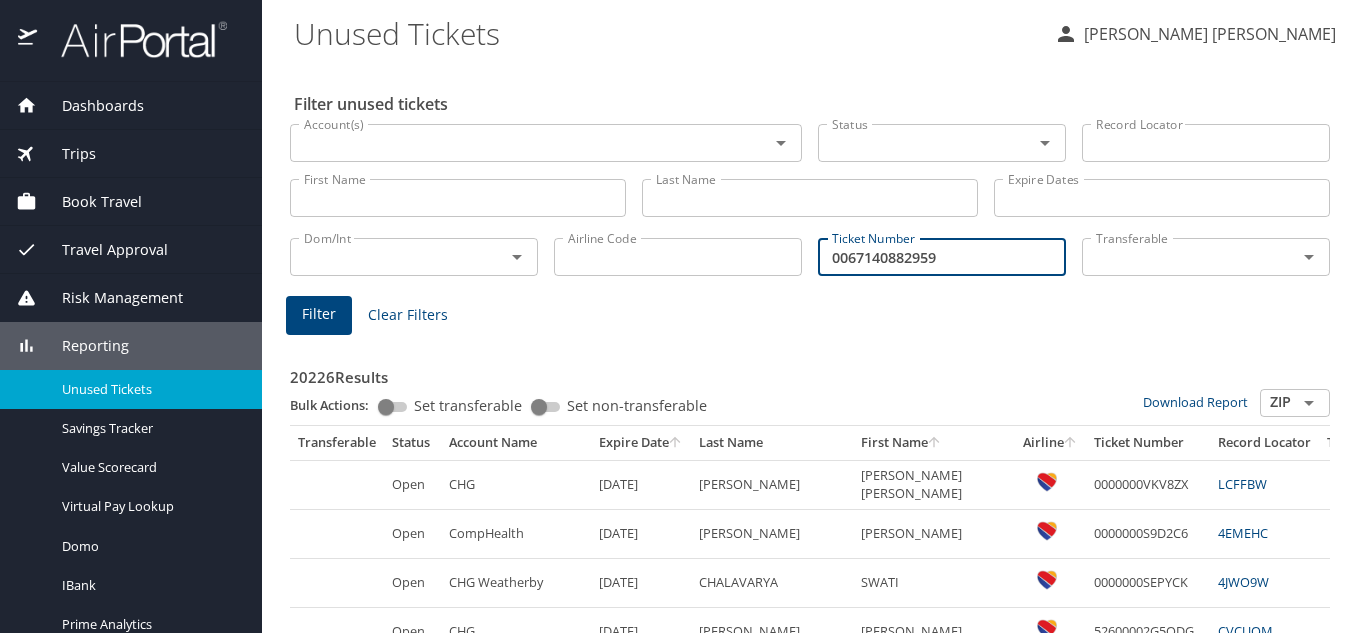 type on "0067140882959" 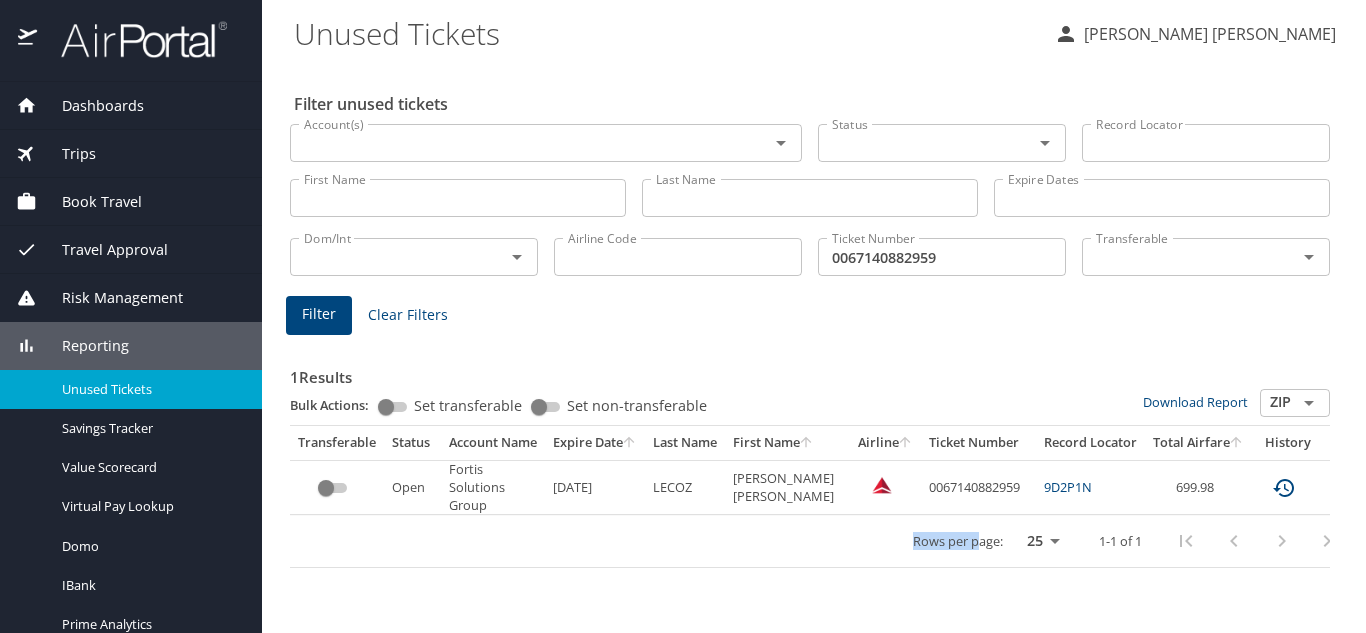 drag, startPoint x: 794, startPoint y: 567, endPoint x: 973, endPoint y: 558, distance: 179.22612 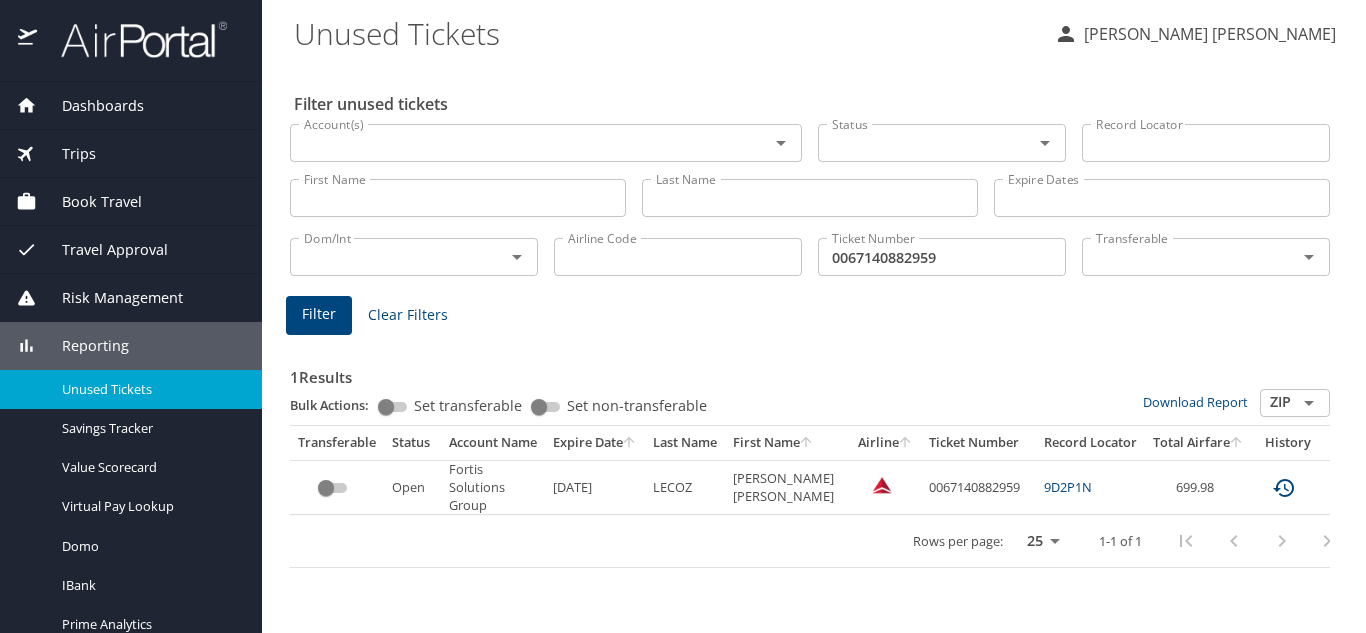 scroll, scrollTop: 0, scrollLeft: 38, axis: horizontal 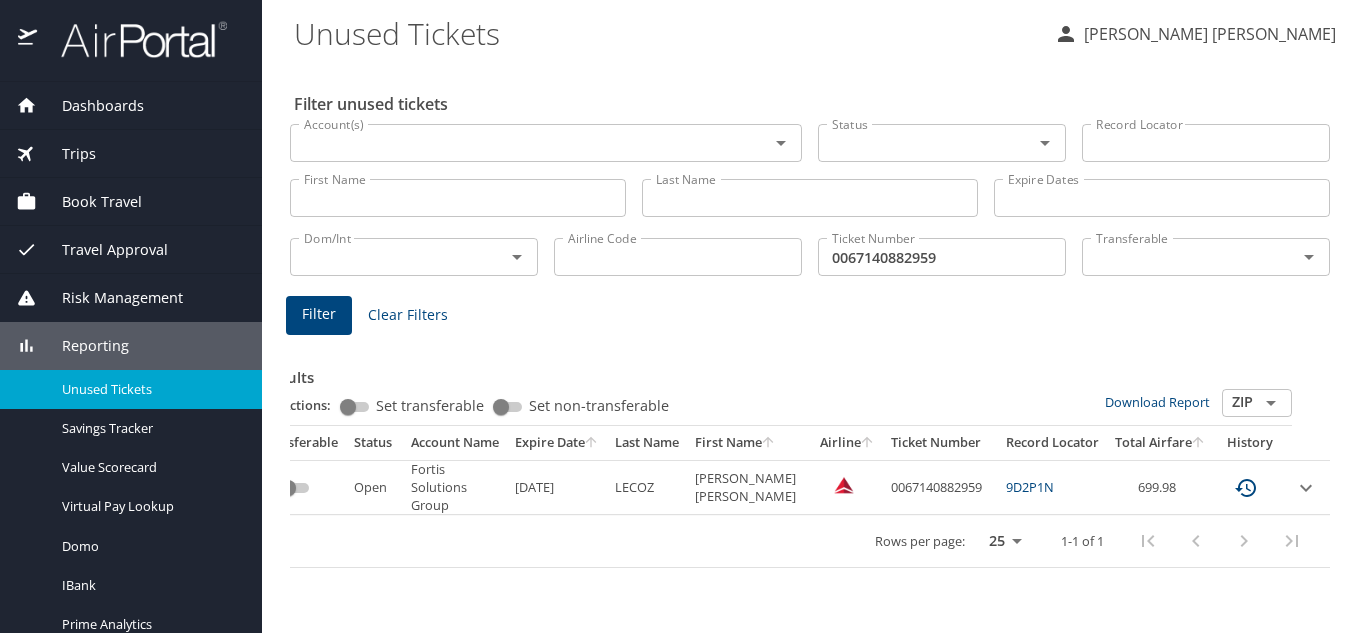 click 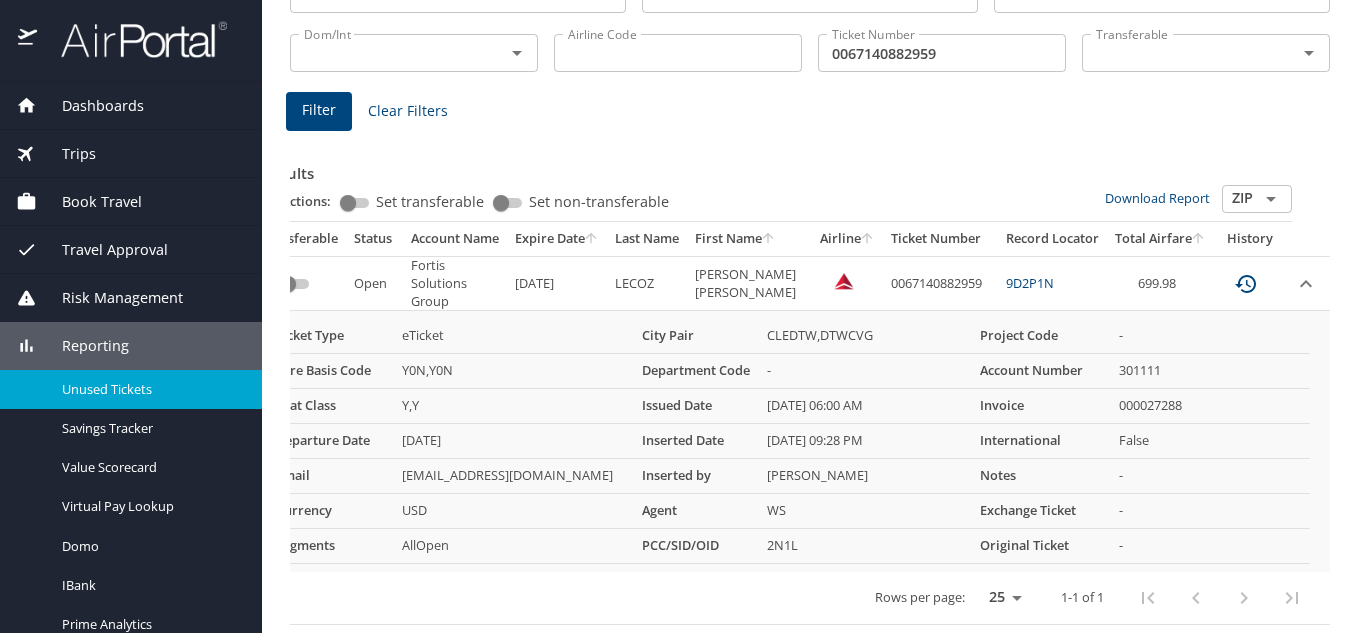 scroll, scrollTop: 237, scrollLeft: 0, axis: vertical 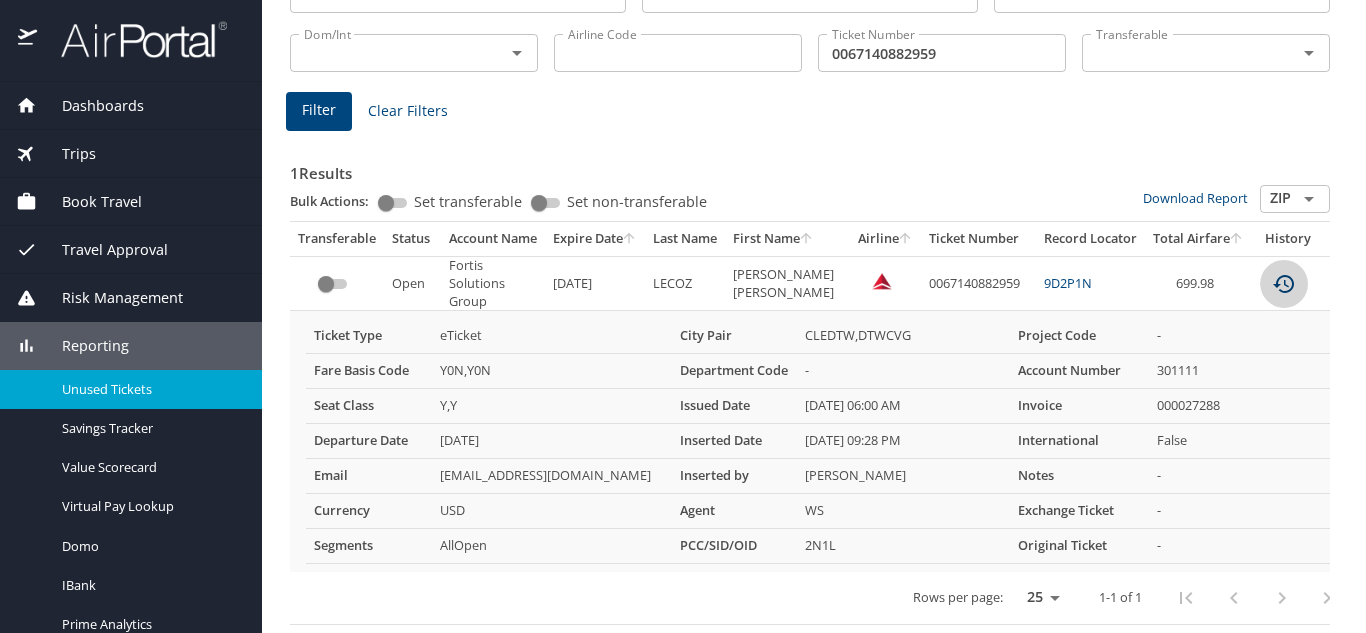 click 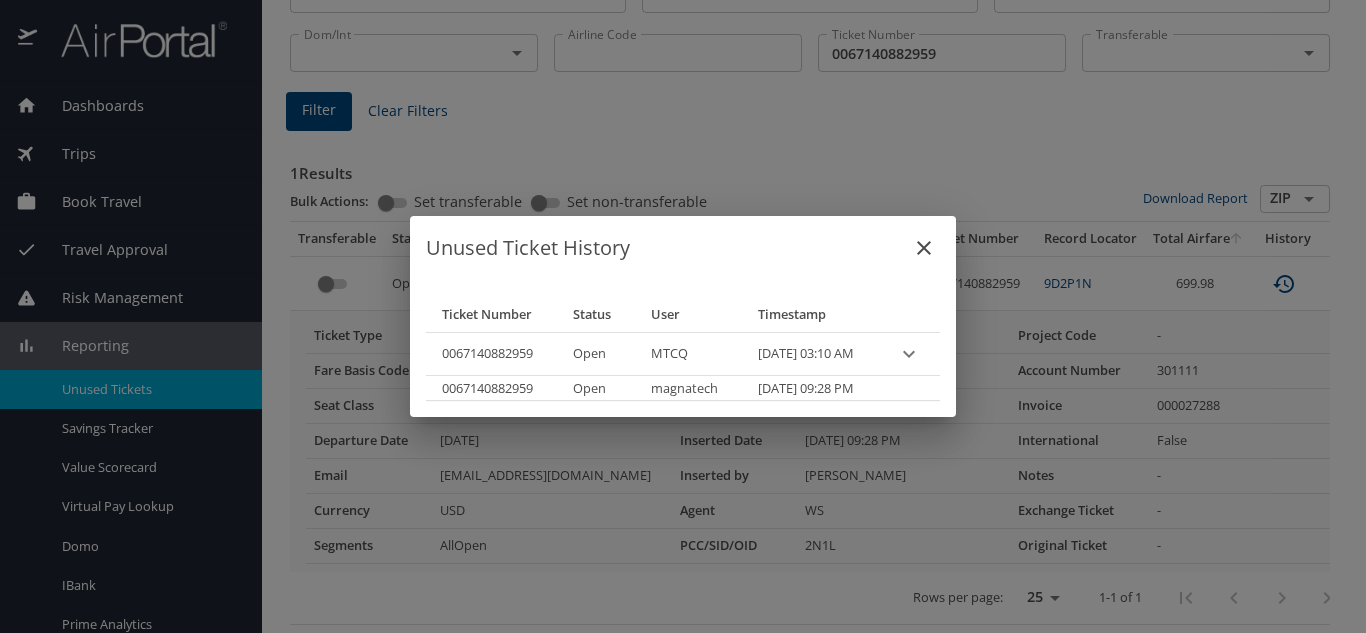 click 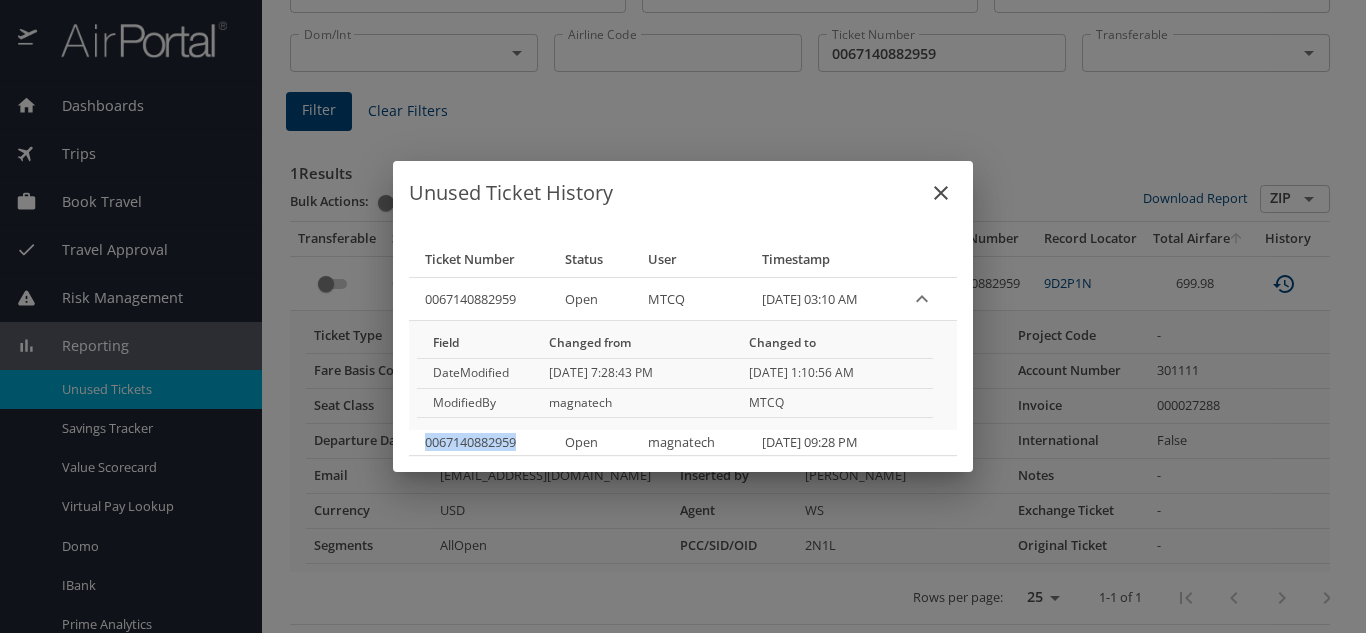 drag, startPoint x: 510, startPoint y: 444, endPoint x: 413, endPoint y: 440, distance: 97.082436 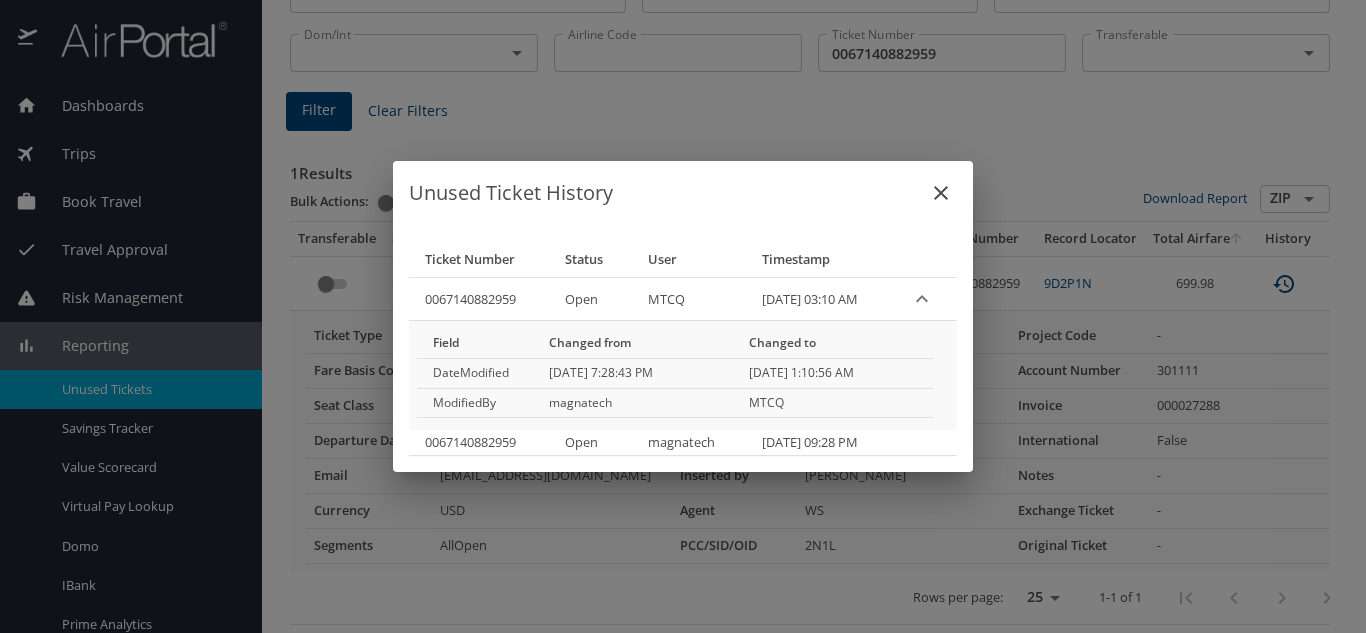 click on "MTCQ" at bounding box center [833, 403] 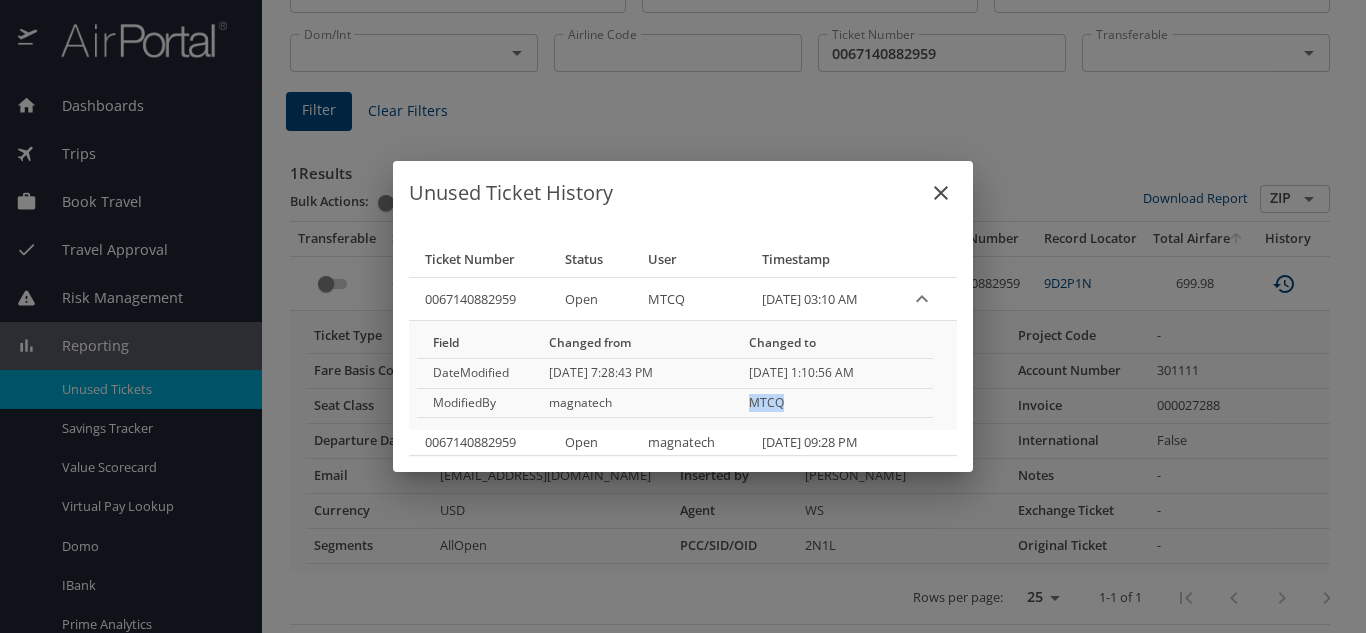 click on "MTCQ" at bounding box center (833, 403) 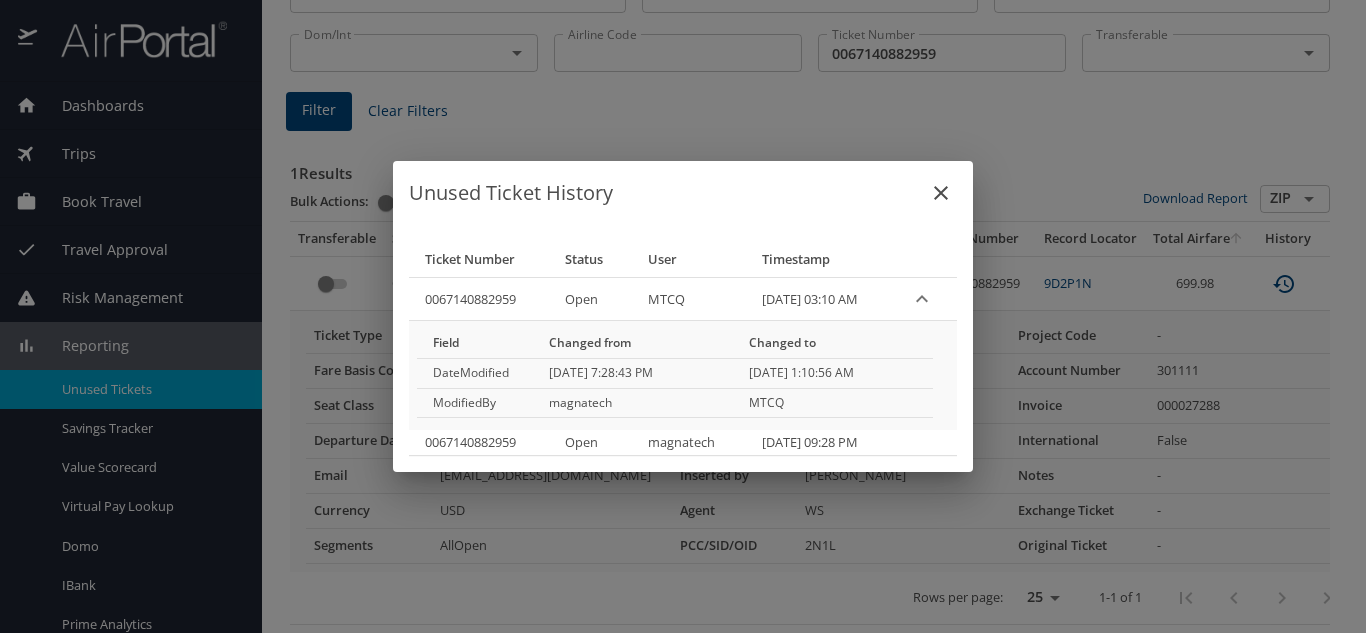 click on "Unused Ticket History Ticket Number Status User Timestamp 0067140882959 Open MTCQ 07/03/2025, 03:10 AM Field Changed from Changed to DateModified 11/3/2024 7:28:43 PM 7/3/2025 1:10:56 AM ModifiedBy magnatech MTCQ 0067140882959 Open magnatech 11/03/2024, 09:28 PM" at bounding box center (683, 316) 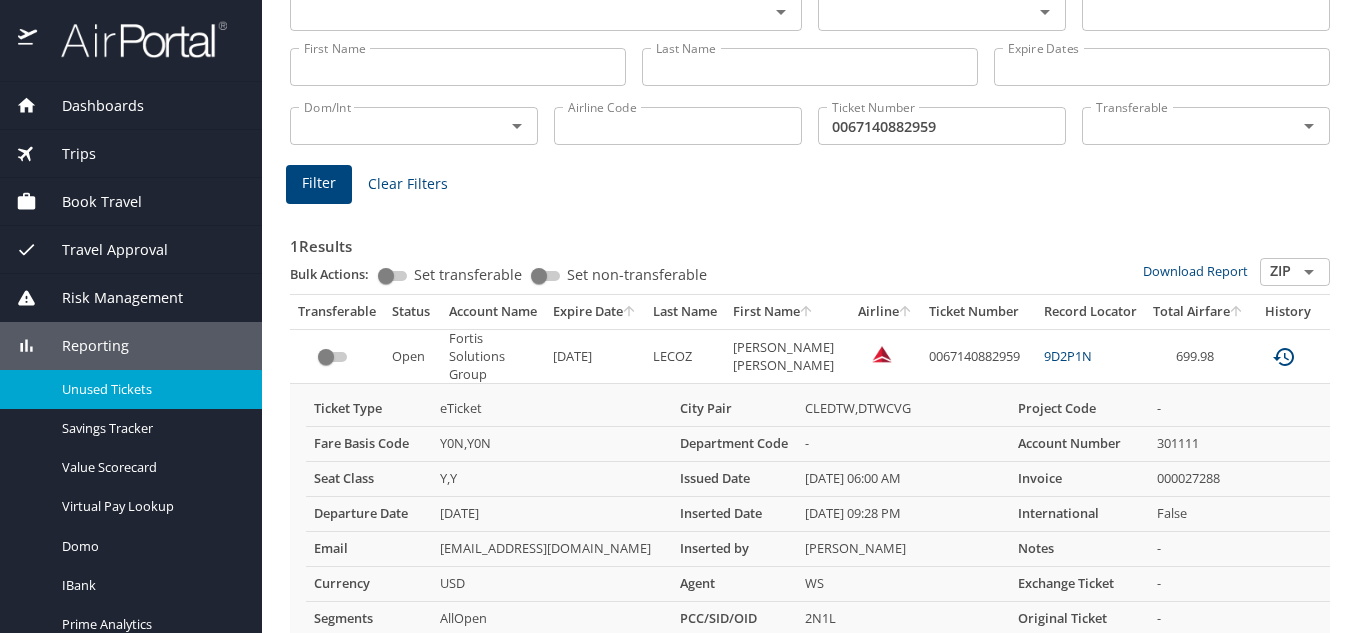 scroll, scrollTop: 0, scrollLeft: 0, axis: both 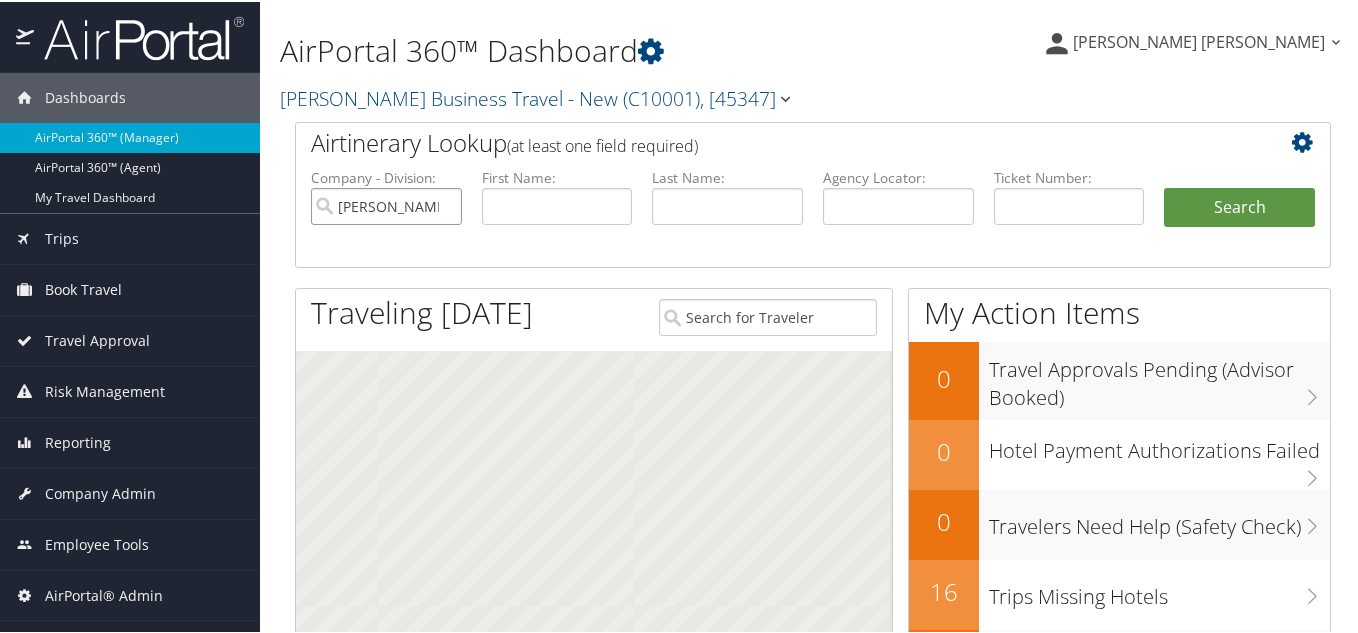 click on "[PERSON_NAME] Business Travel - New" at bounding box center (386, 204) 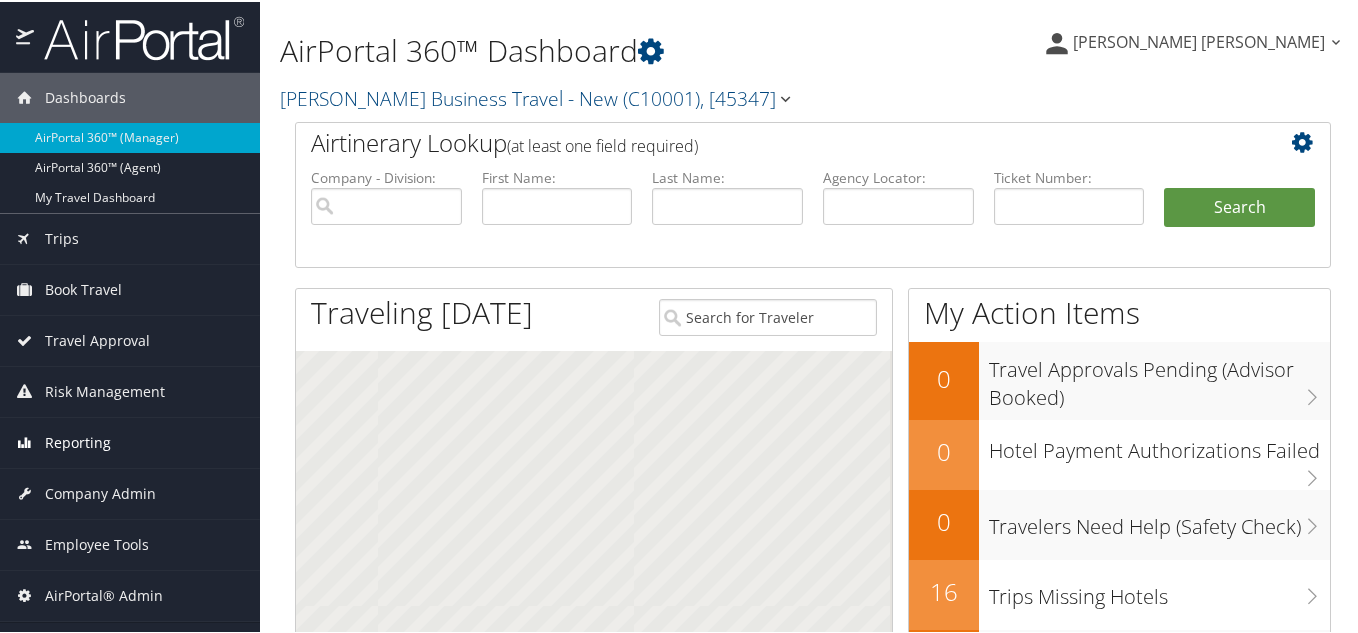 click on "Reporting" at bounding box center (78, 441) 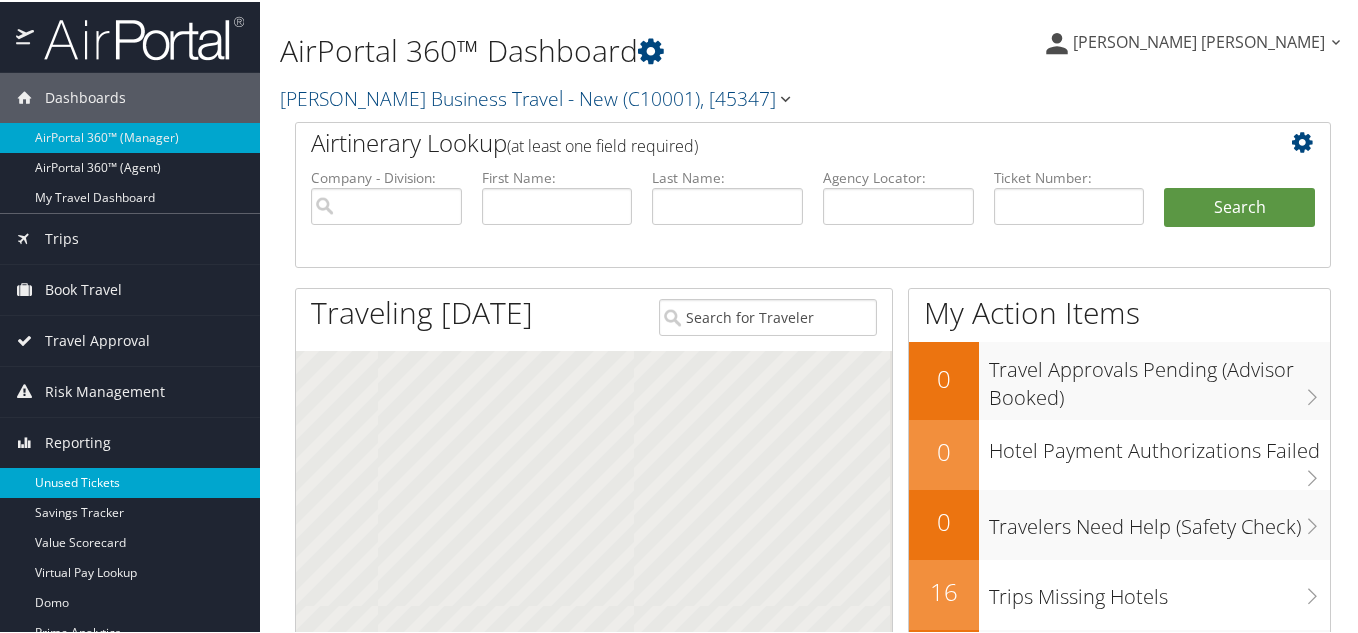 click on "Unused Tickets" at bounding box center (130, 481) 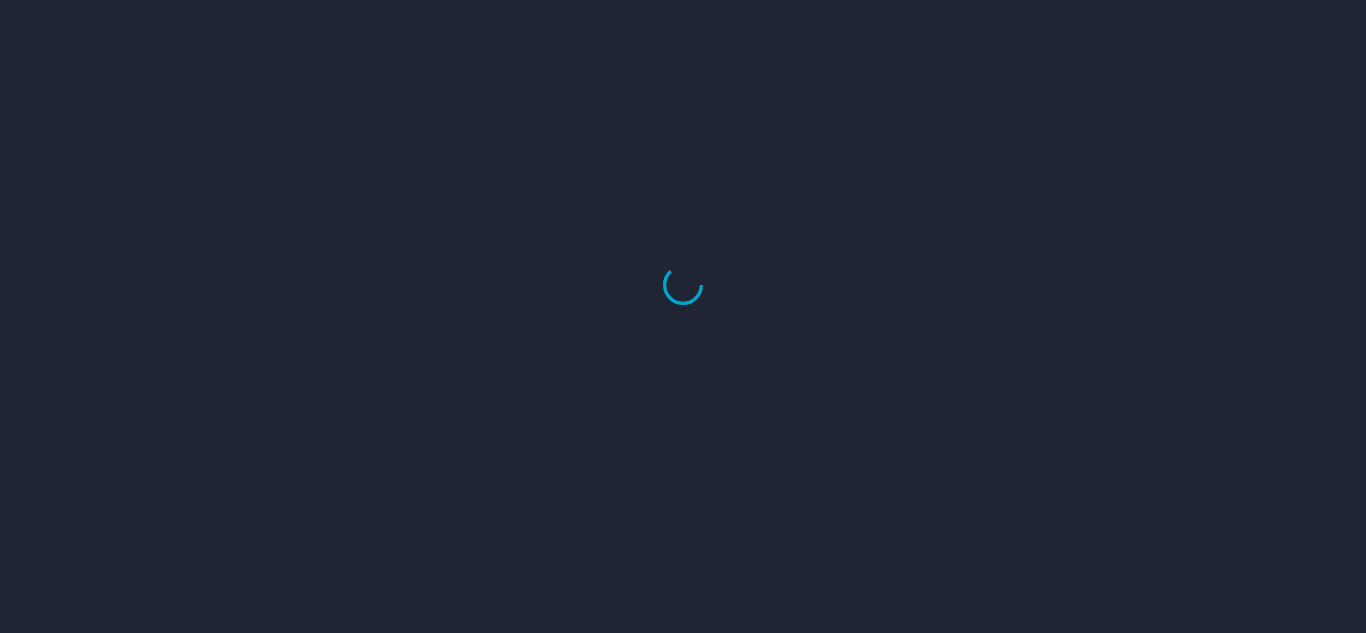 scroll, scrollTop: 0, scrollLeft: 0, axis: both 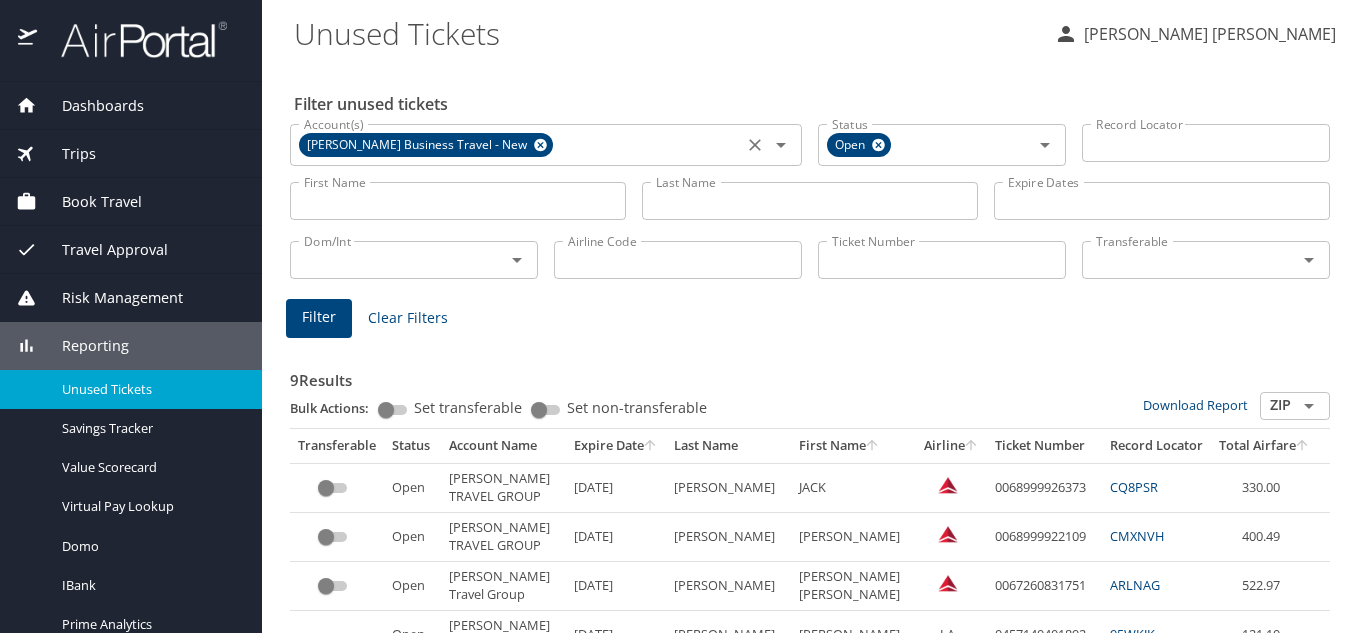 click 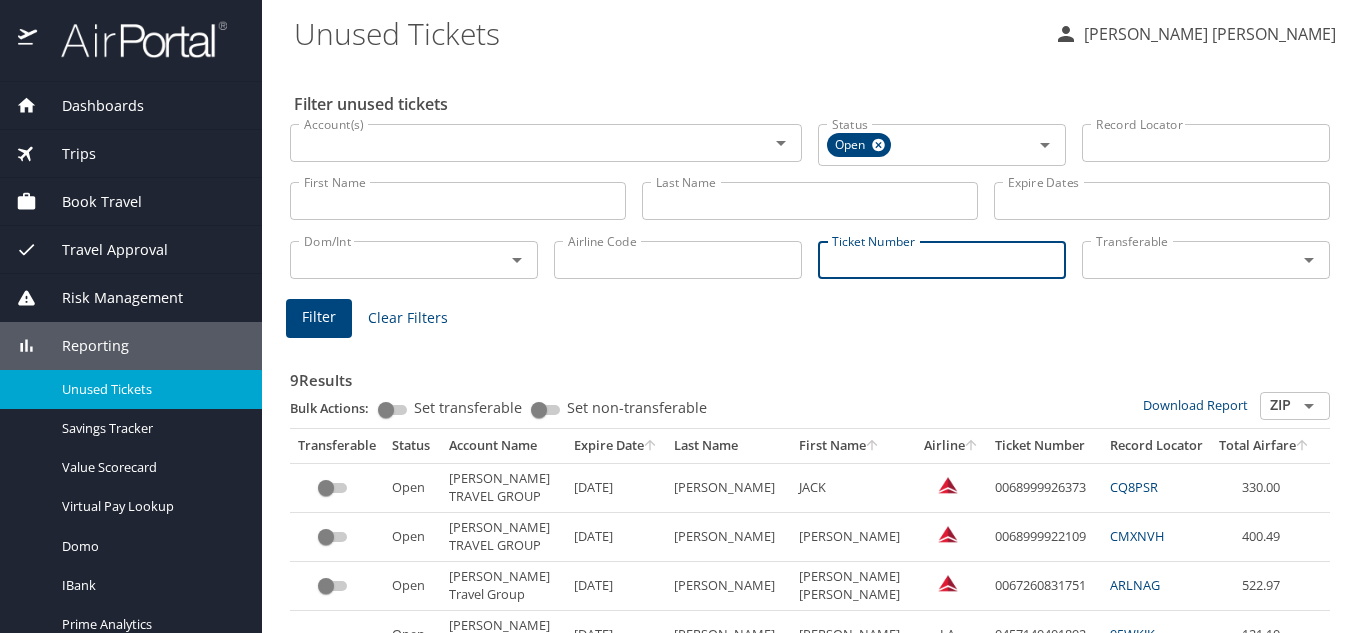 click on "Ticket Number" at bounding box center [942, 260] 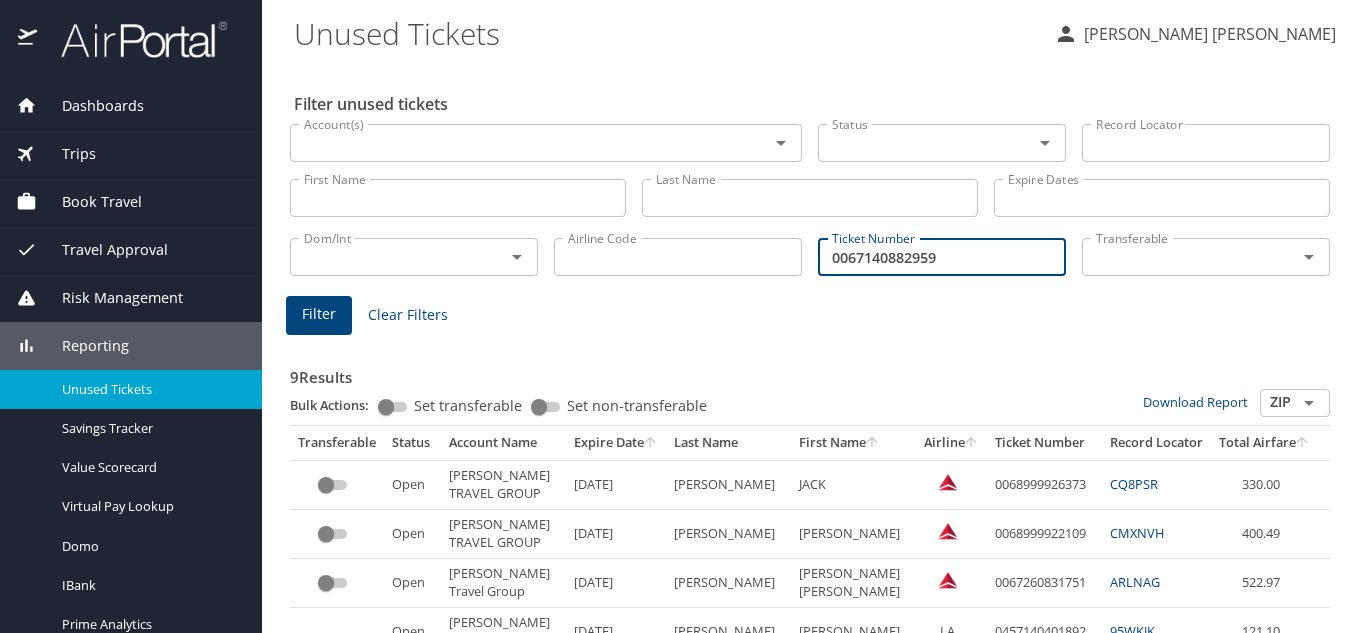type on "0067140882959" 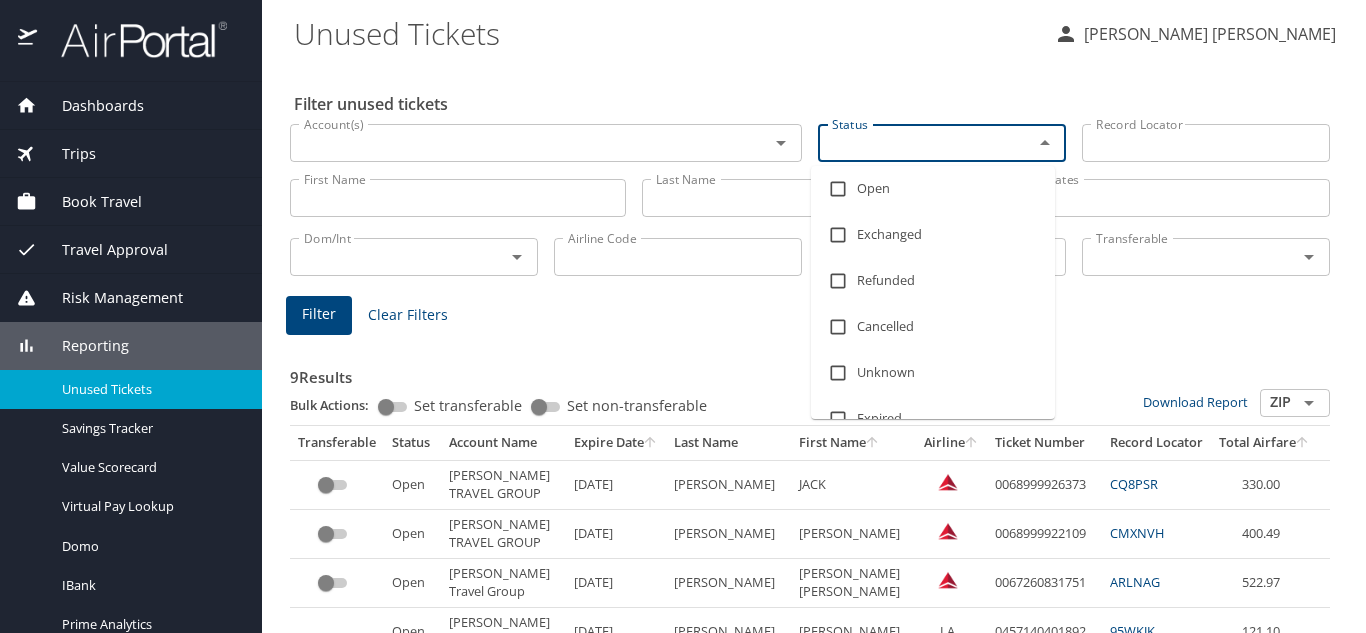 click on "Status" at bounding box center (912, 143) 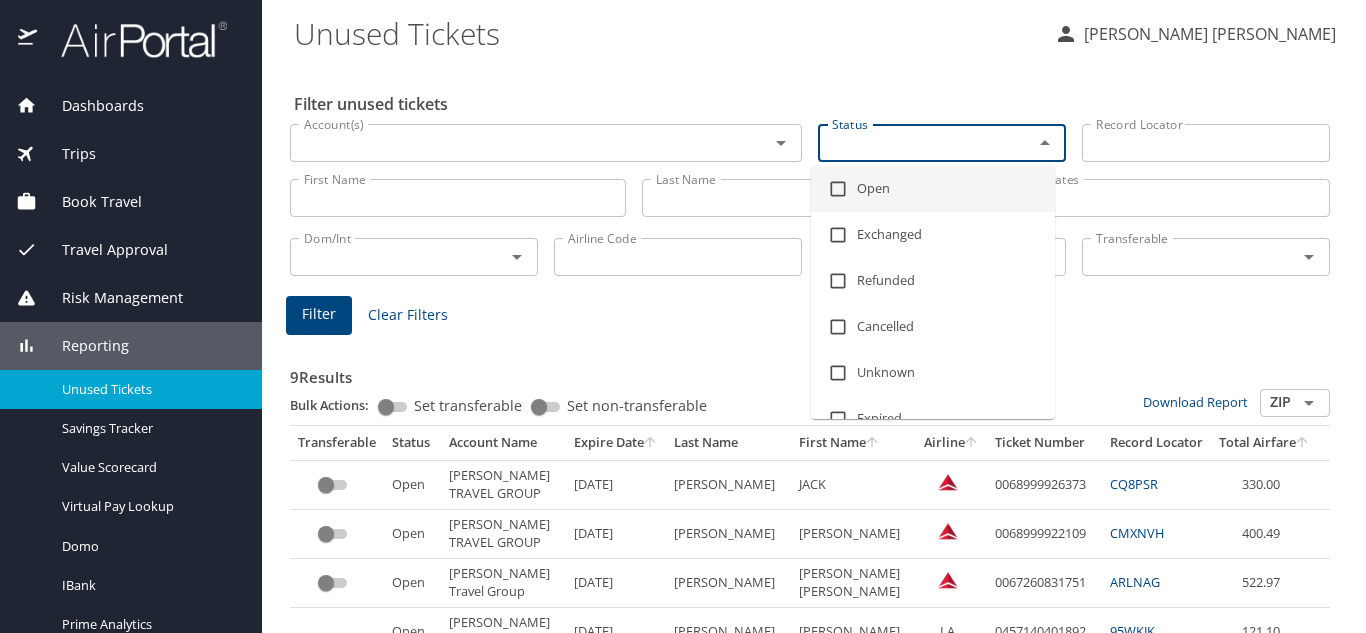 click on "Open" at bounding box center (933, 189) 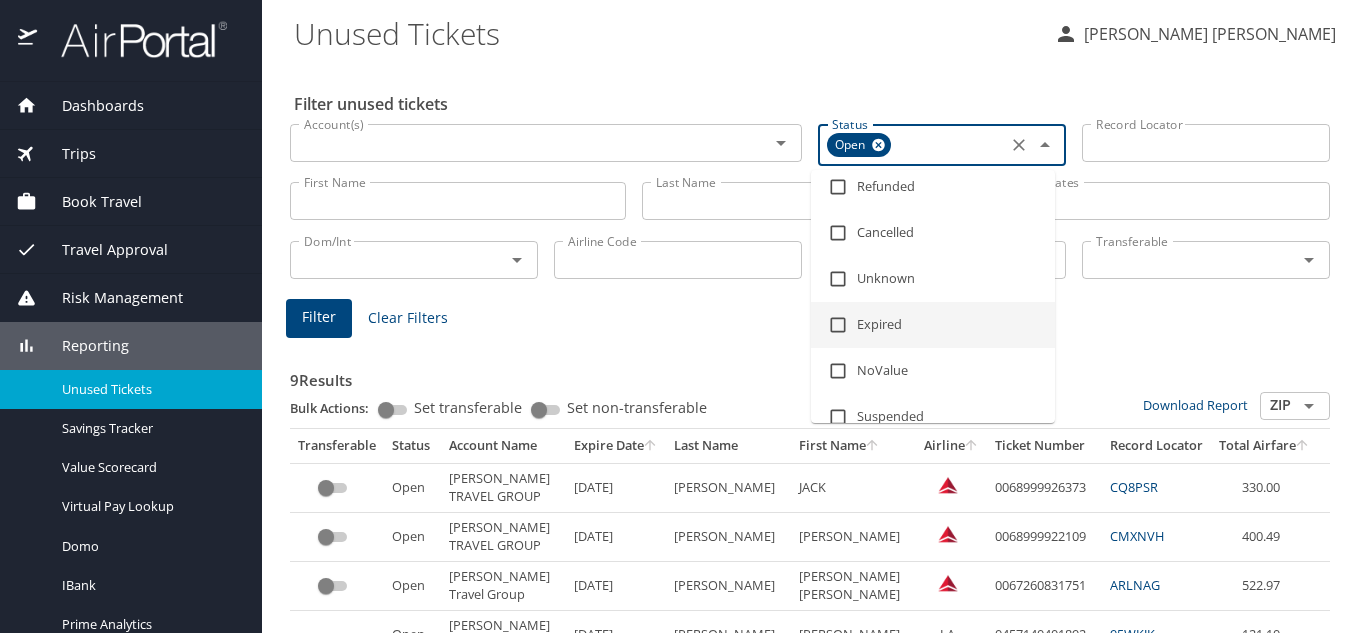 scroll, scrollTop: 0, scrollLeft: 0, axis: both 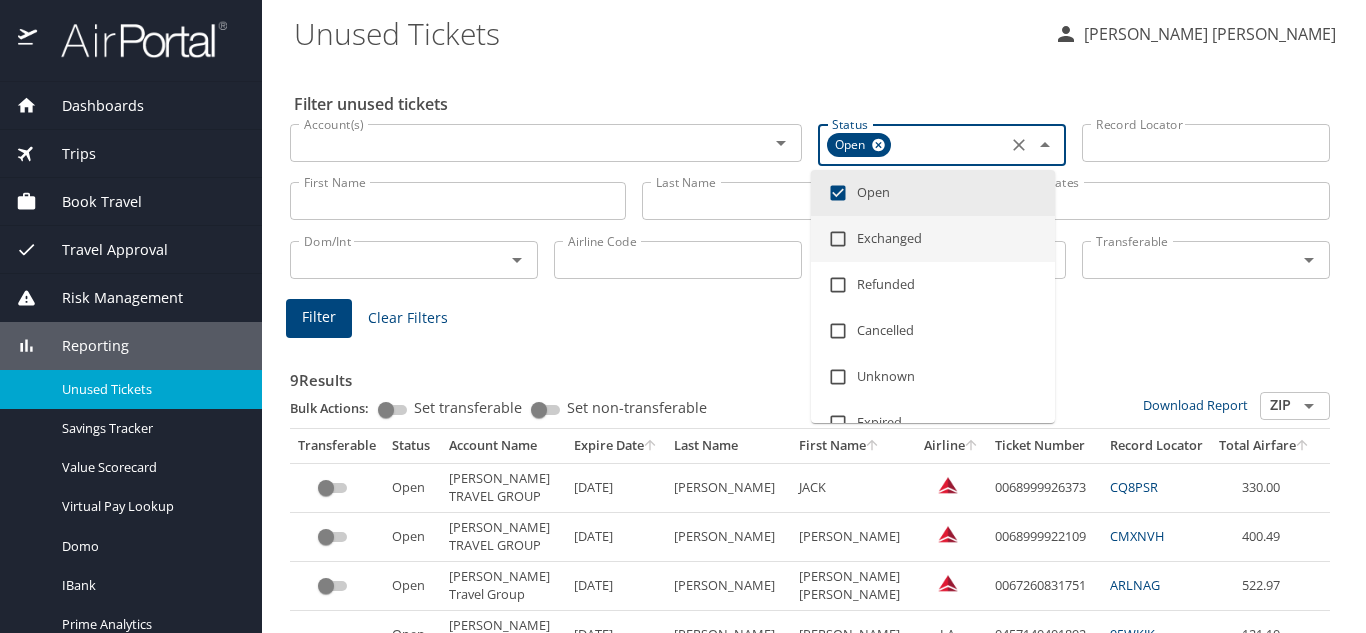 click on "Exchanged" at bounding box center [933, 239] 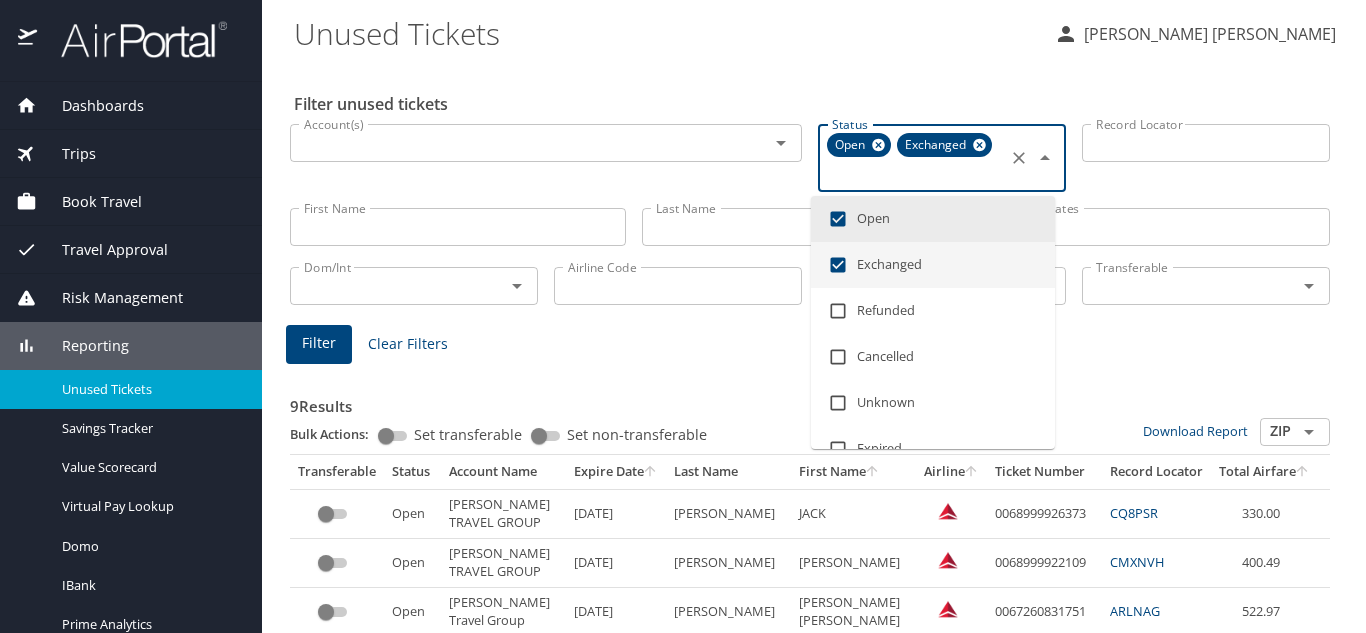 click on "Filter" at bounding box center (319, 344) 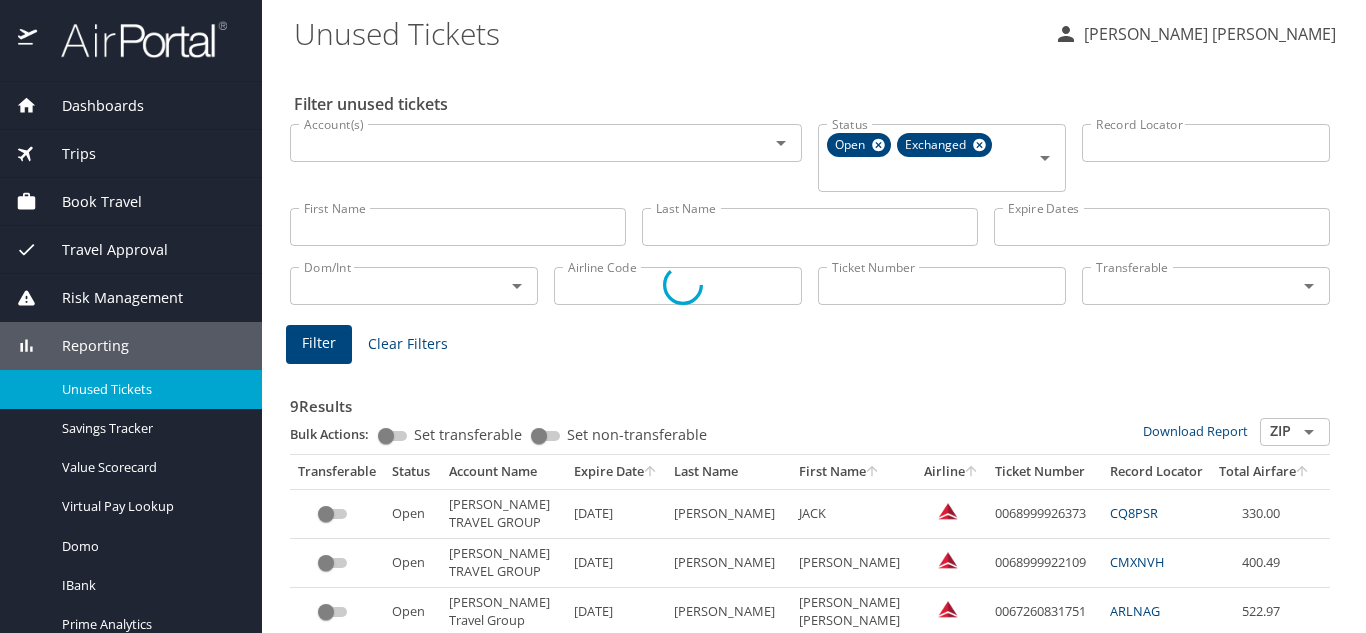 click at bounding box center (683, 285) 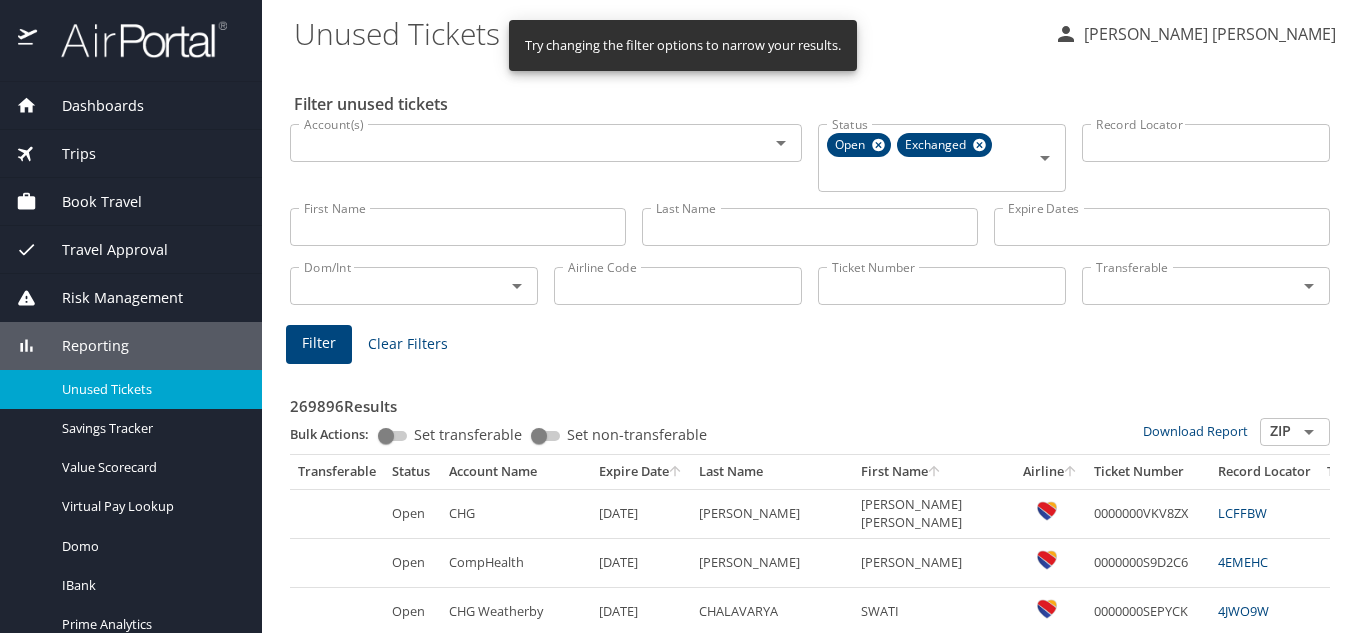 click on "Ticket Number" at bounding box center (942, 286) 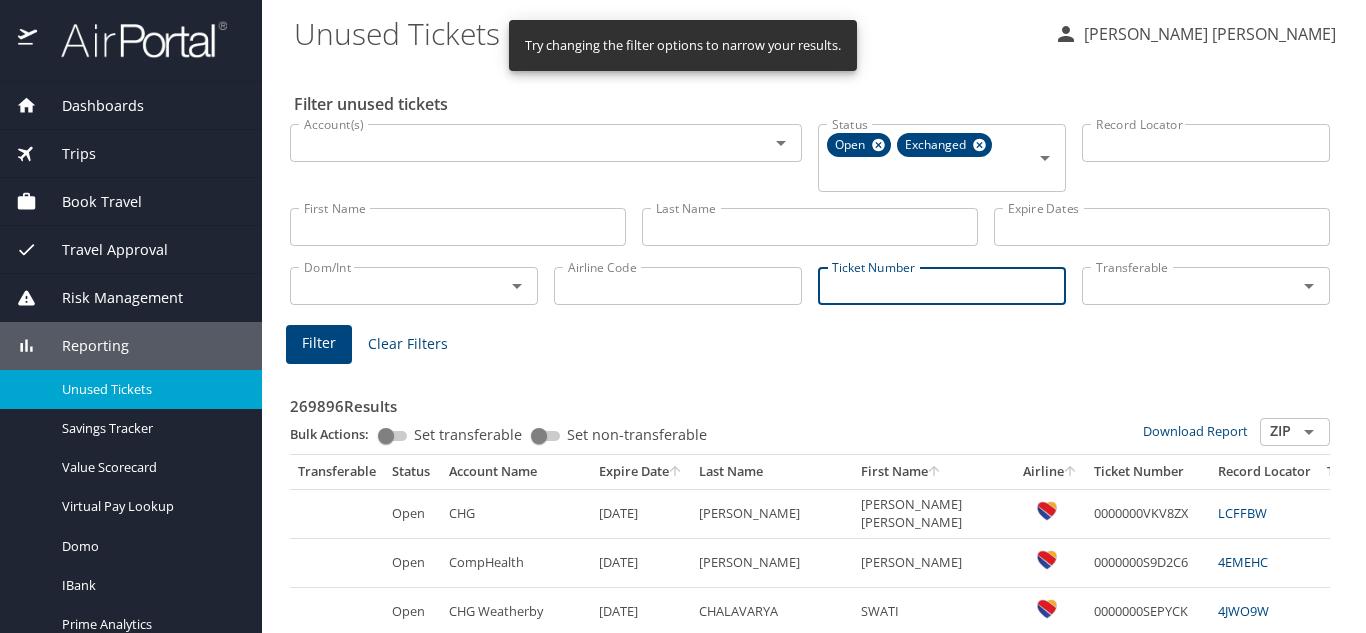 paste on "0067140882959" 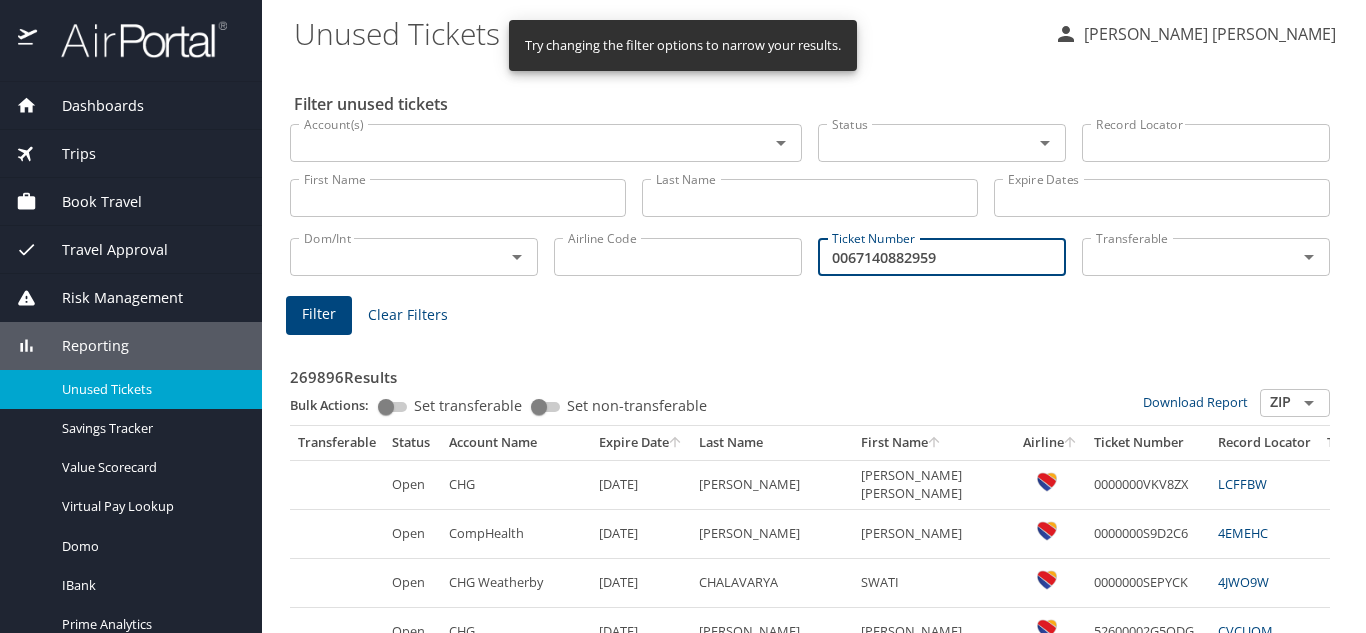 type on "0067140882959" 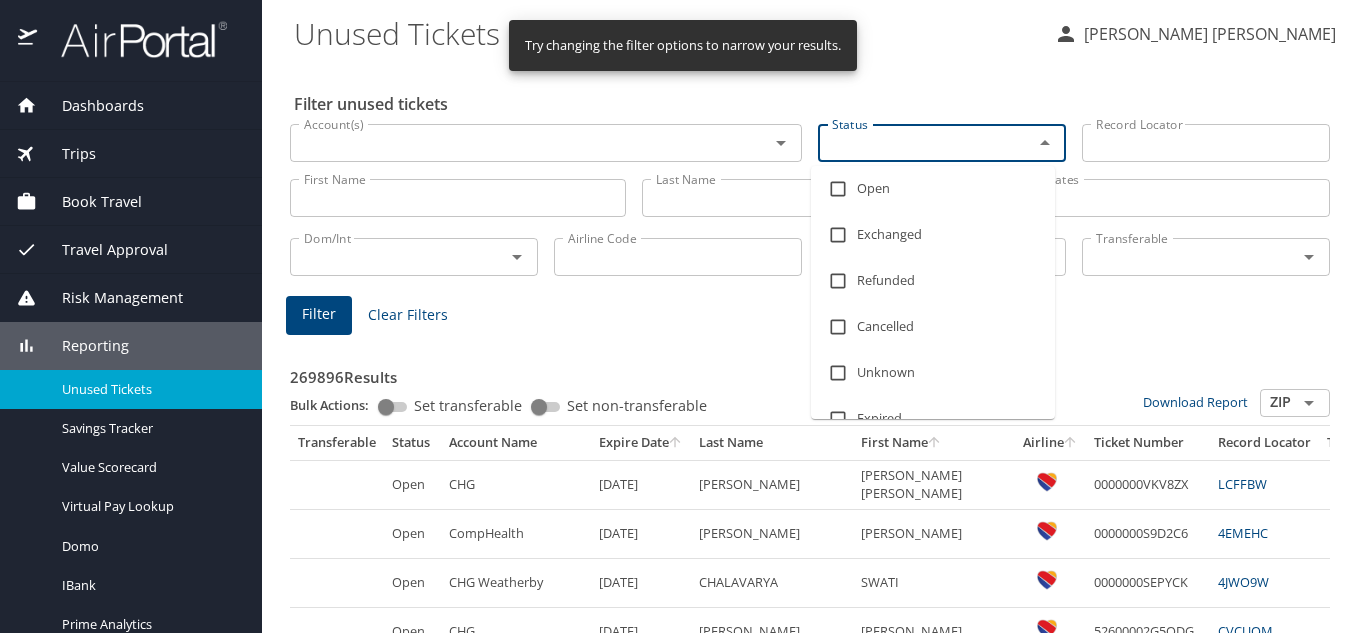 click on "Status" at bounding box center (912, 143) 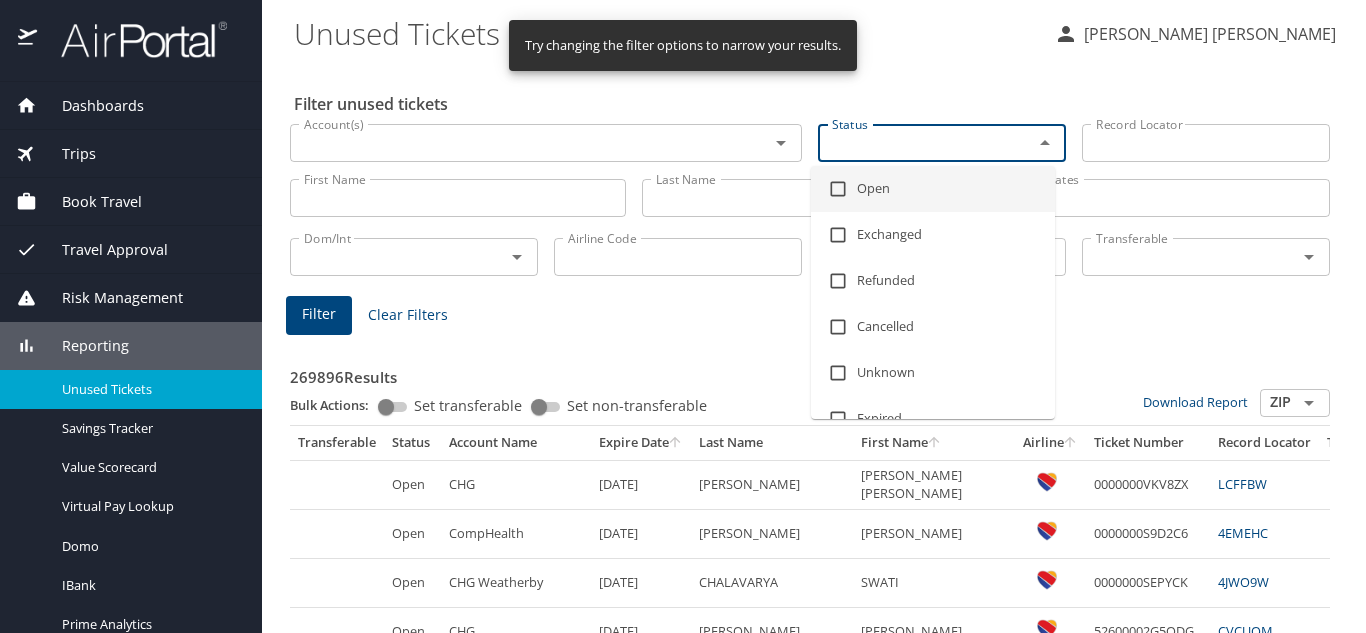 click on "Open" at bounding box center [933, 189] 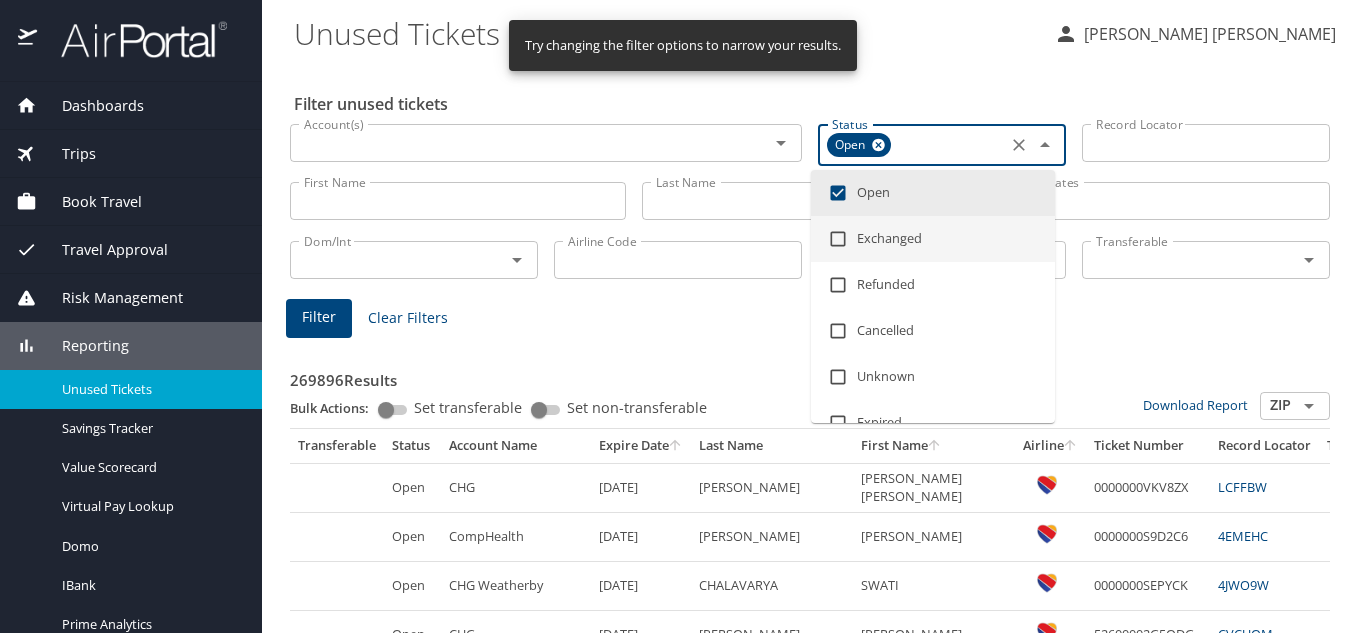 click on "Exchanged" at bounding box center [933, 239] 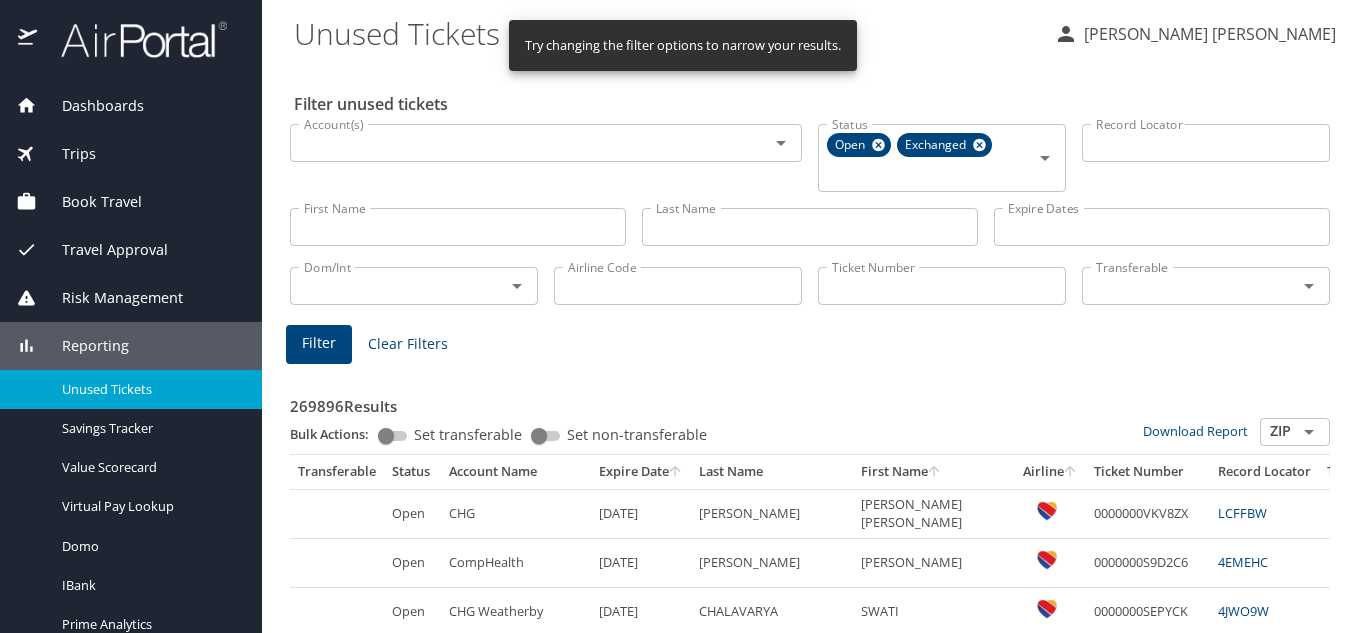 click on "Record Locator Record Locator" at bounding box center (1206, 156) 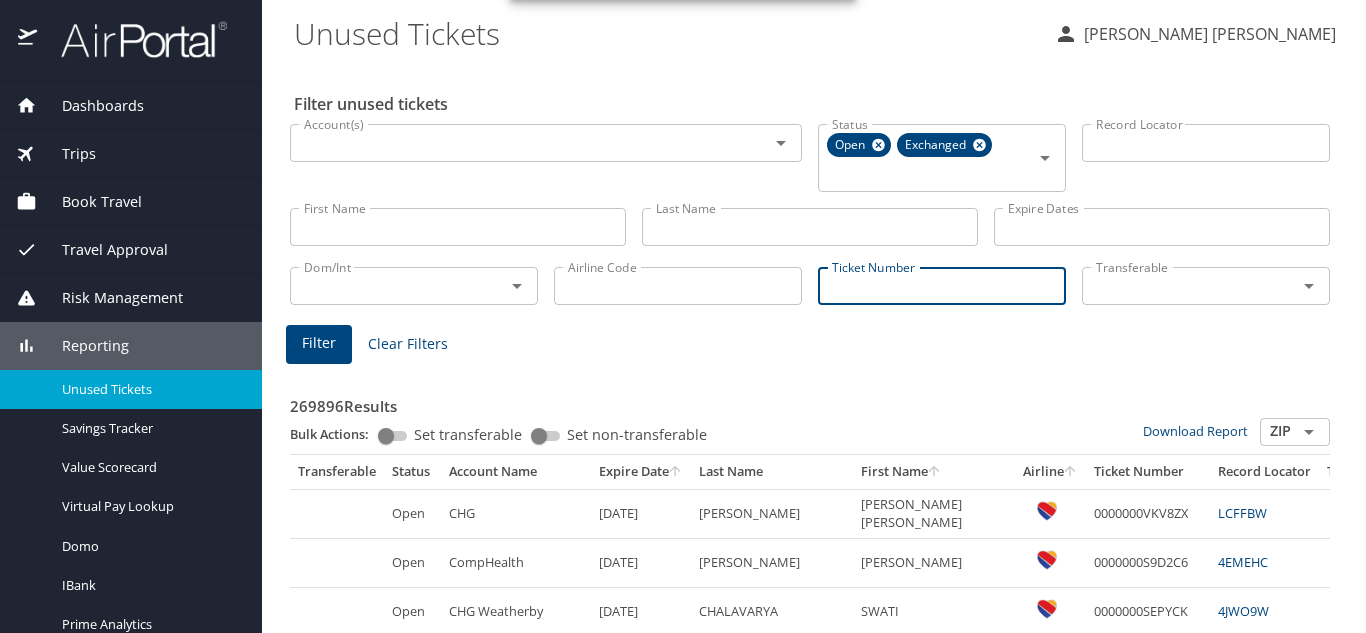 click on "Ticket Number" at bounding box center [942, 286] 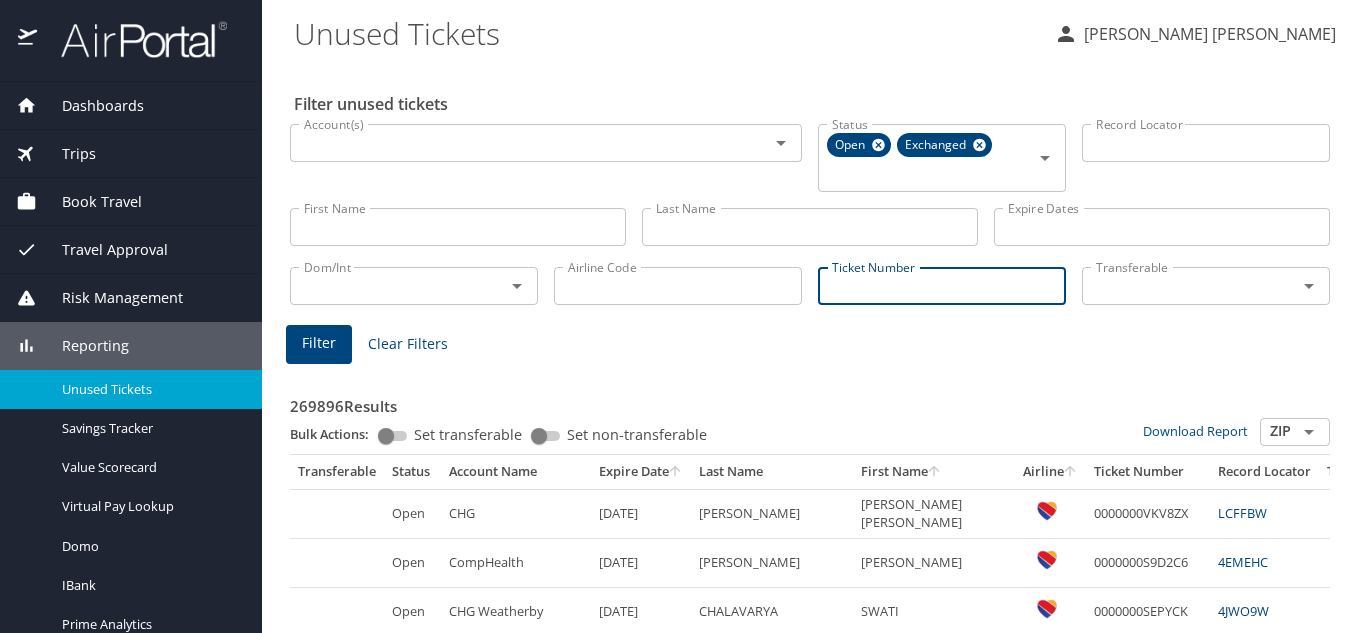paste on "0067140882959" 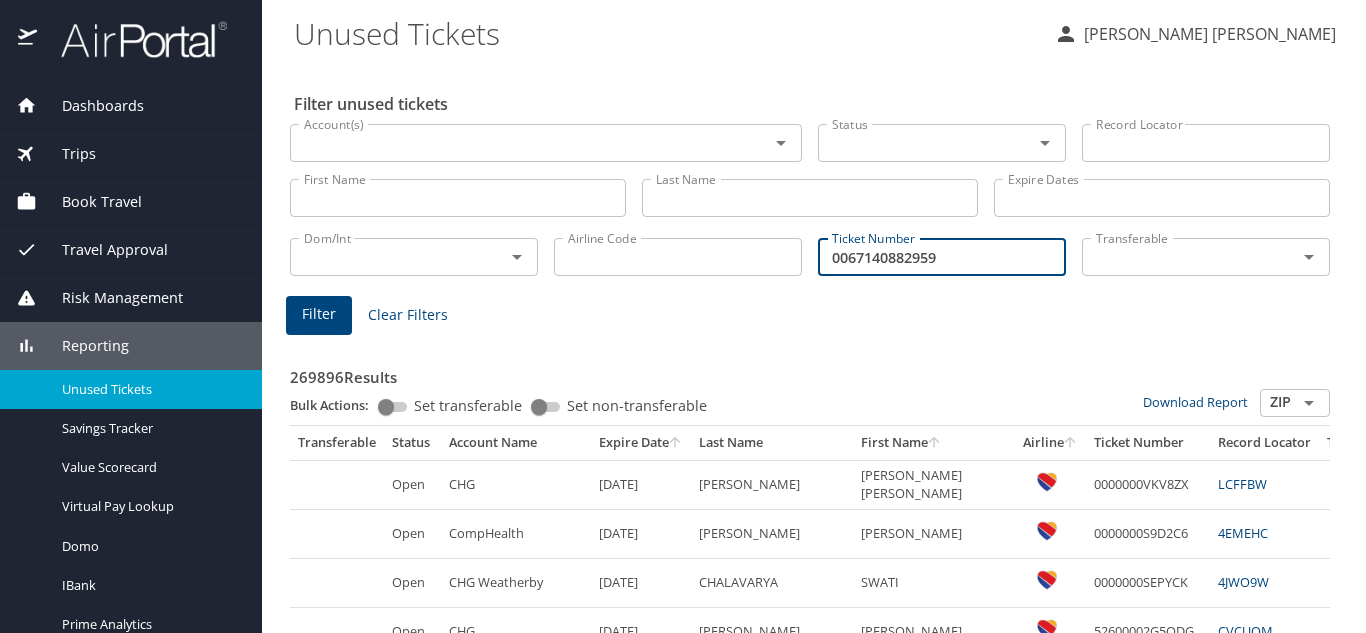 type on "0067140882959" 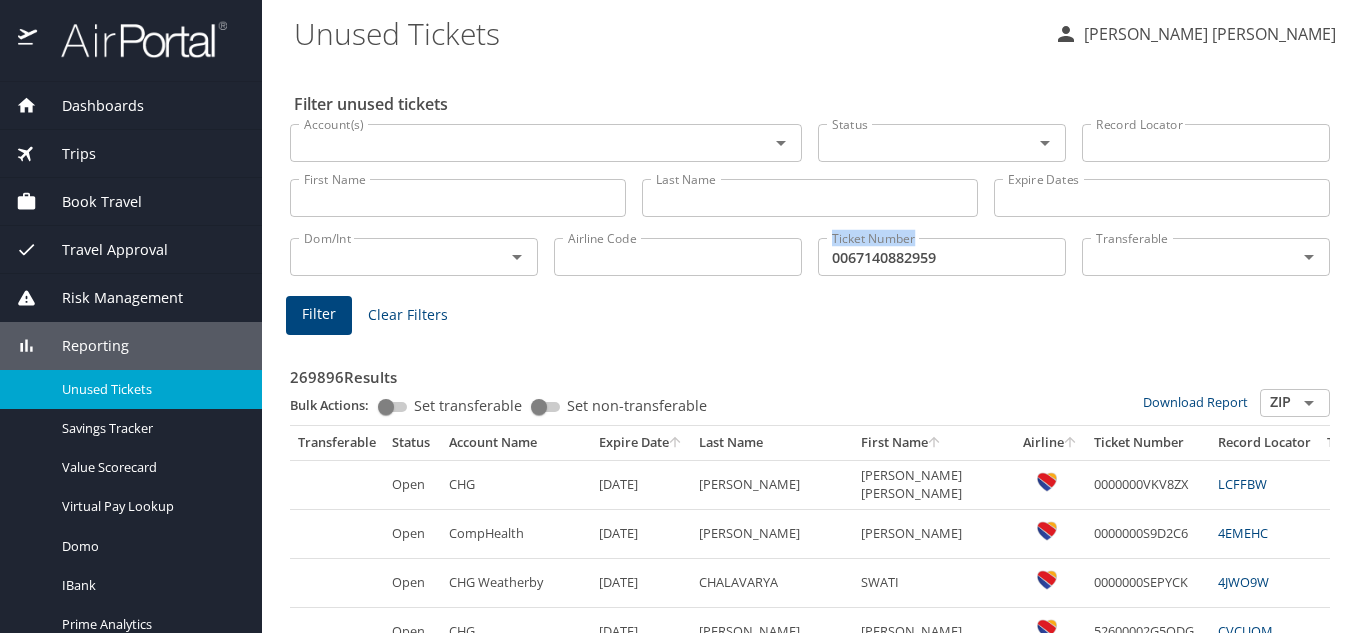 drag, startPoint x: 980, startPoint y: 246, endPoint x: 631, endPoint y: 283, distance: 350.95584 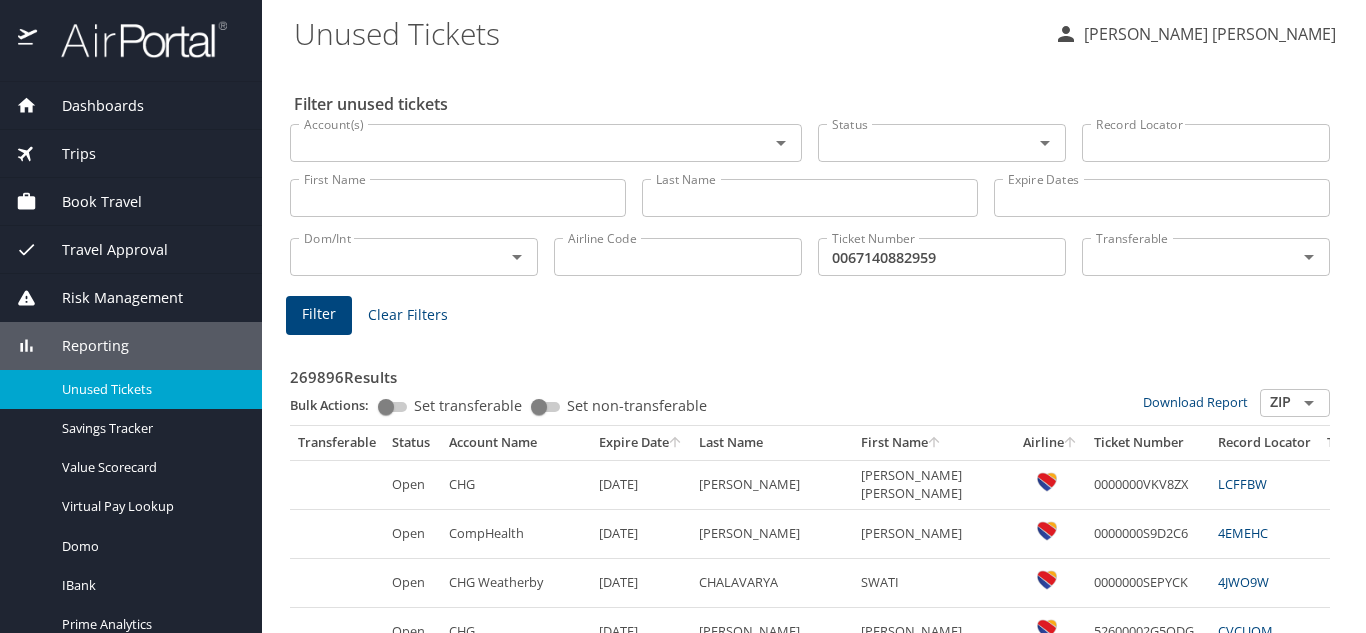 click on "0067140882959" at bounding box center [942, 257] 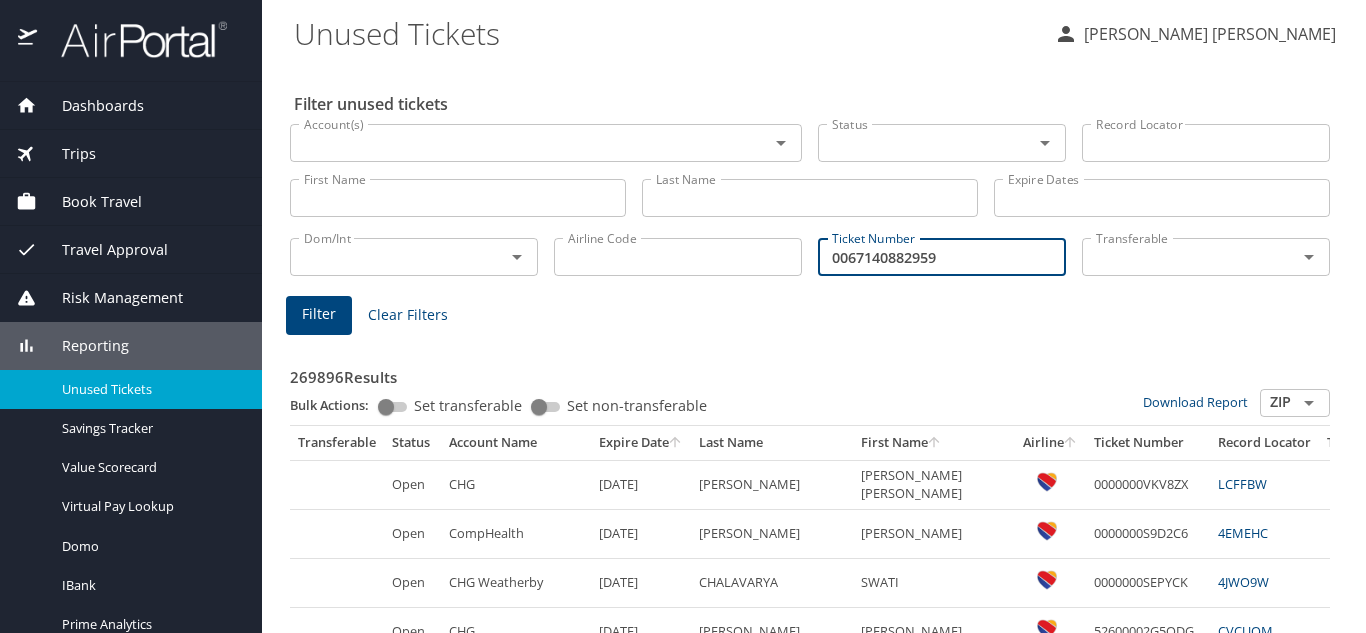 drag, startPoint x: 529, startPoint y: 232, endPoint x: 451, endPoint y: 231, distance: 78.00641 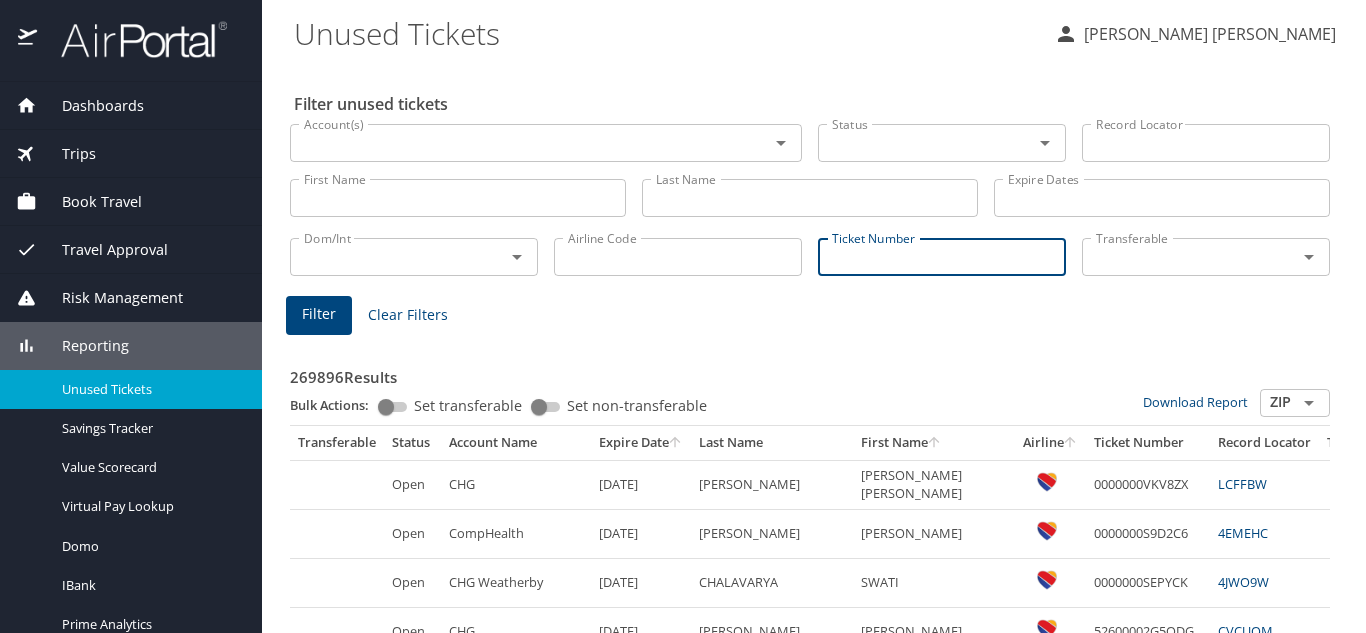 click on "Filter" at bounding box center (319, 314) 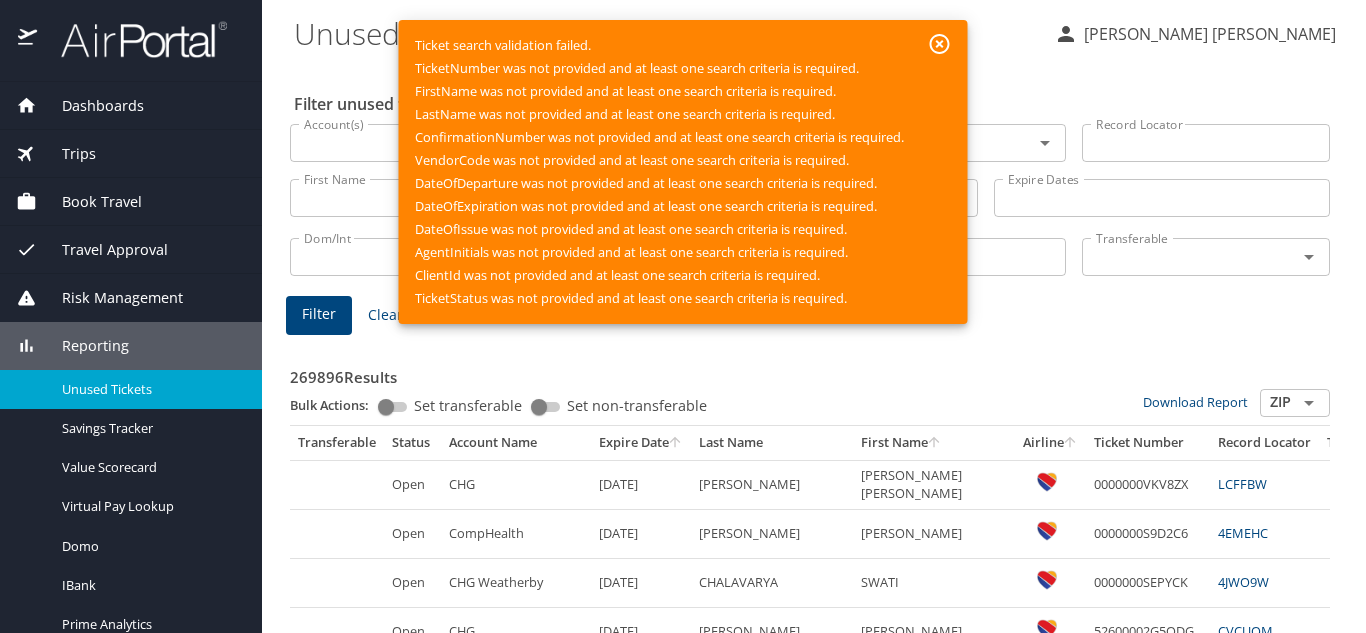 click 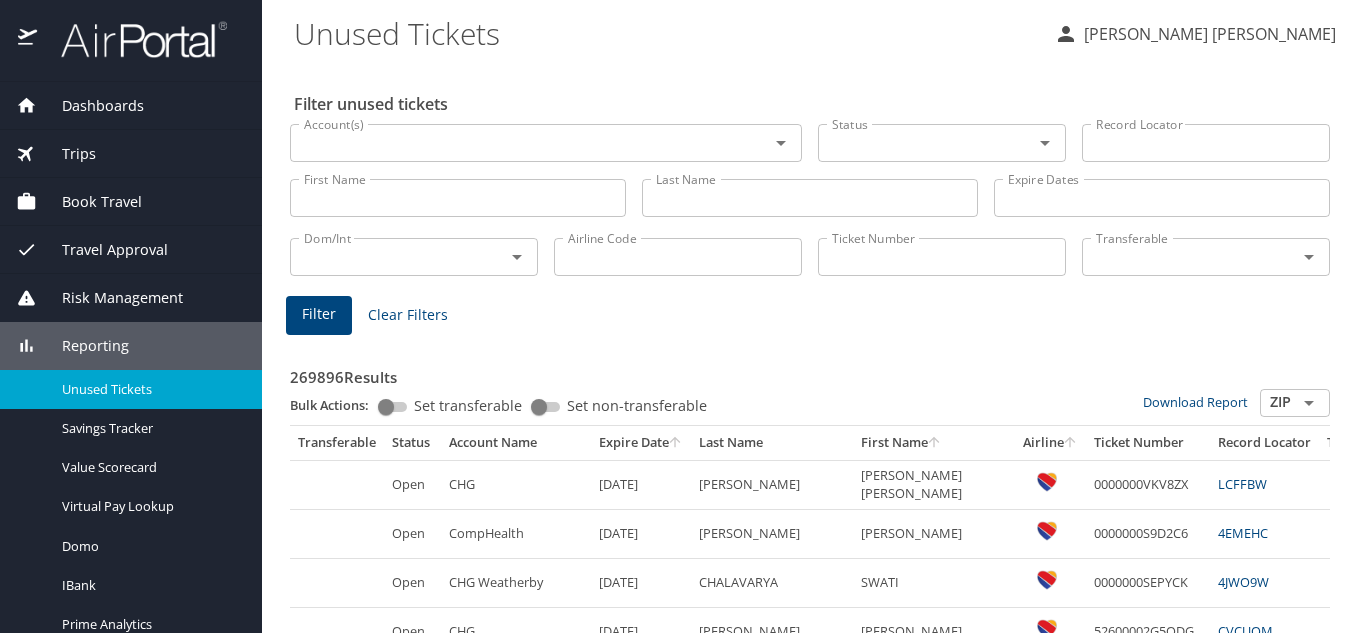click on "Ticket Number" at bounding box center [942, 257] 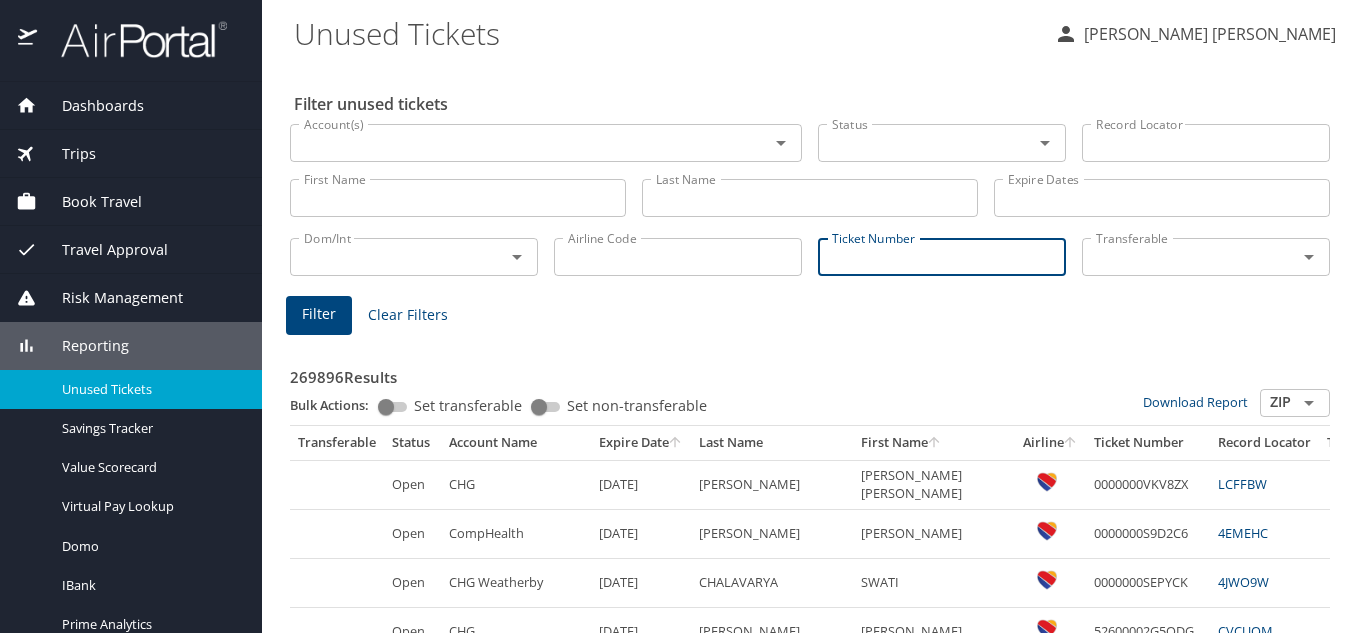 paste on "0067140882959" 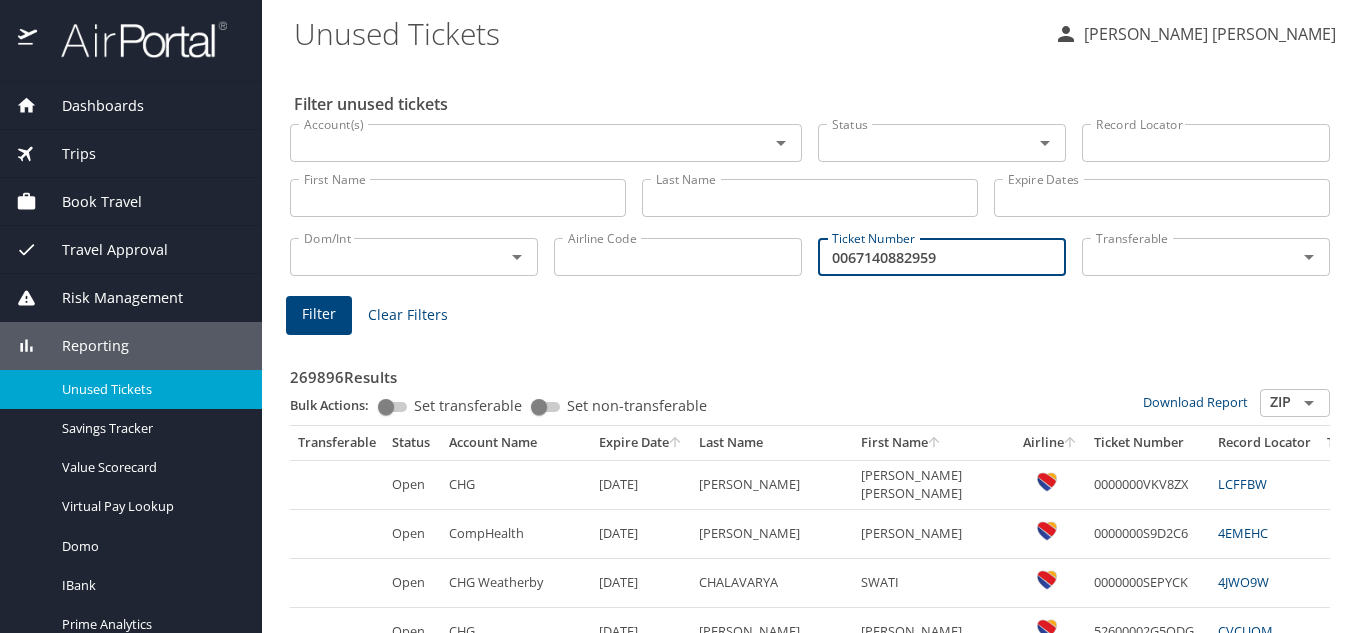 type on "0067140882959" 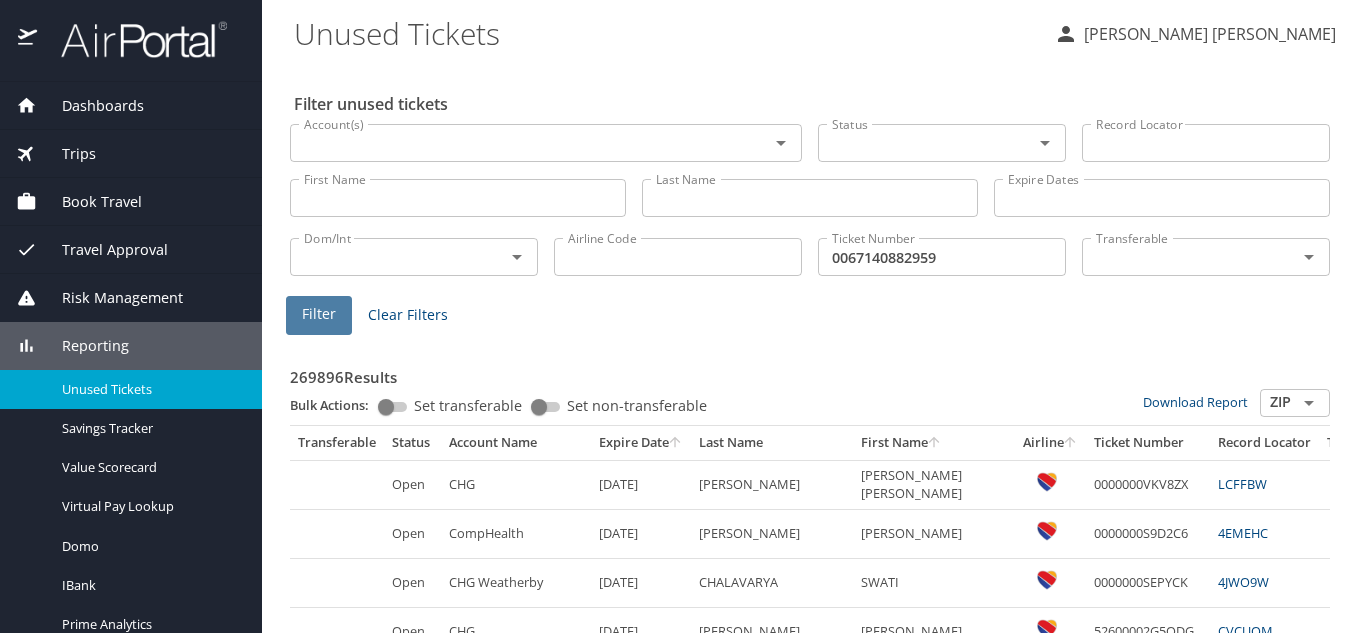click on "Filter" at bounding box center (319, 314) 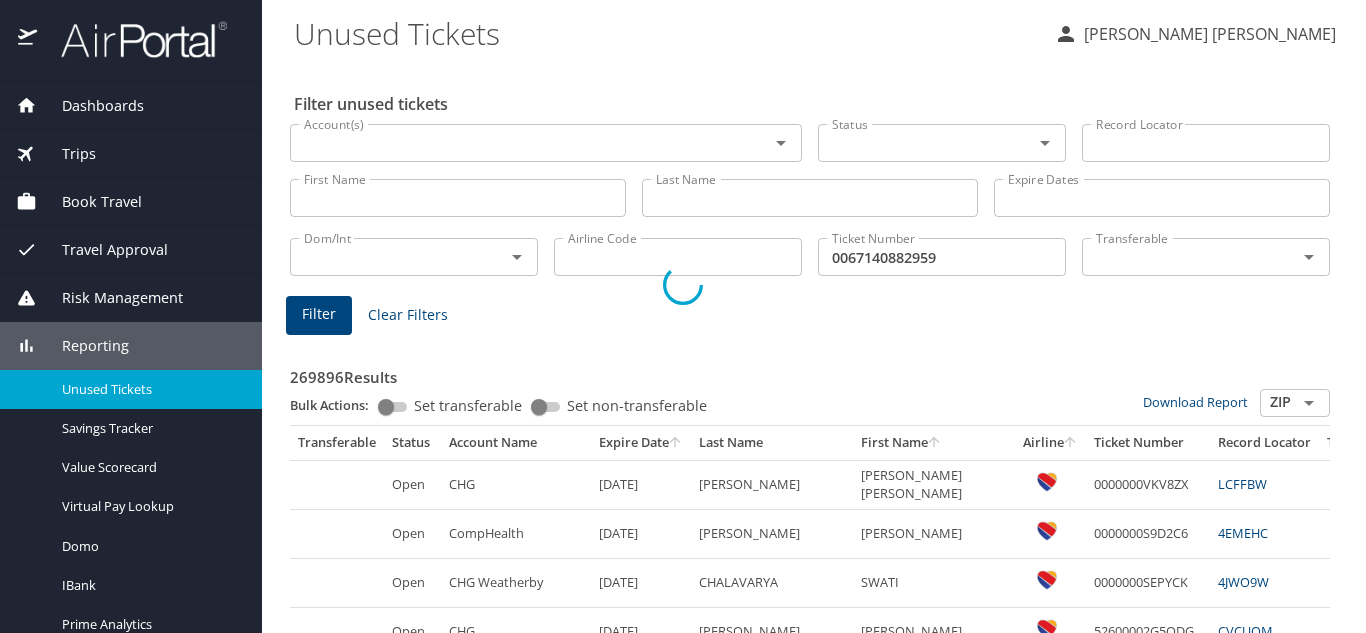 click at bounding box center (683, 285) 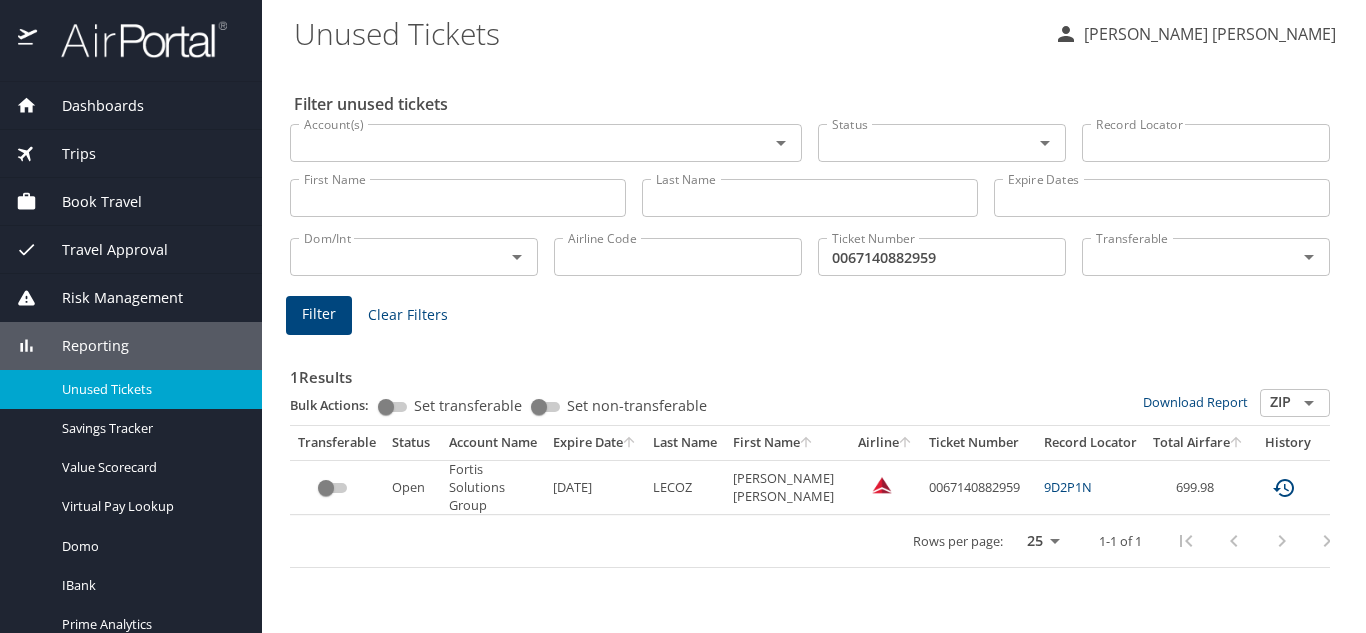 click at bounding box center [326, 488] 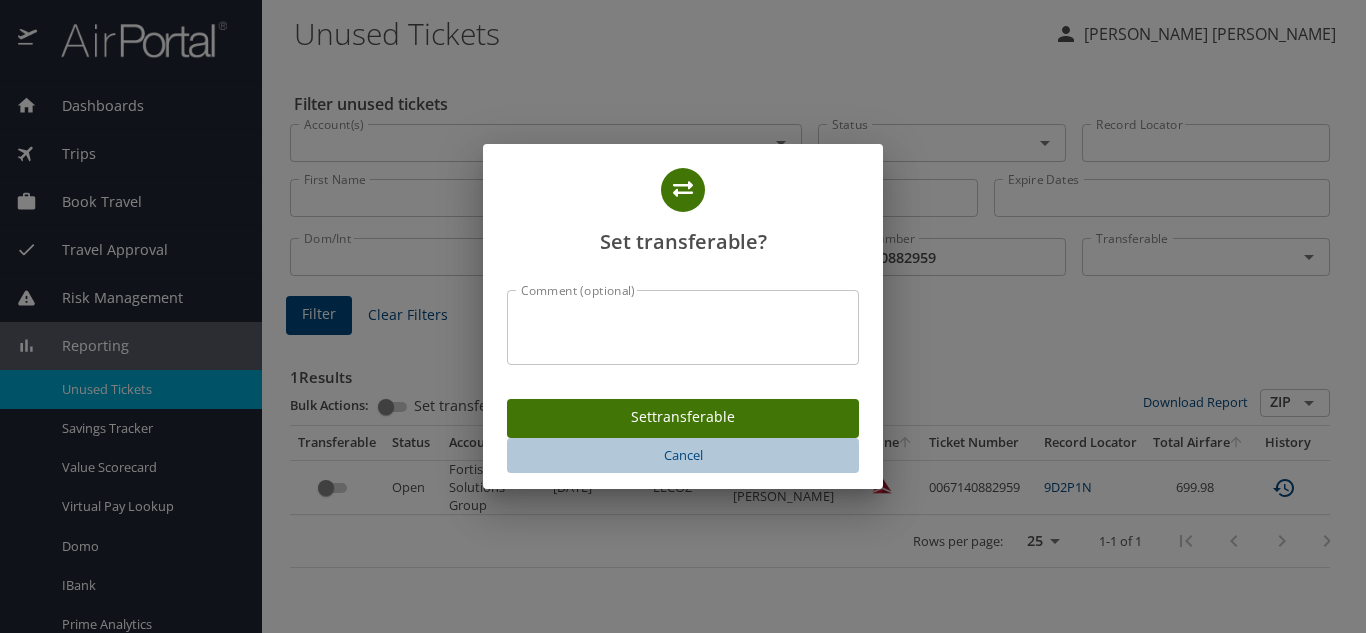click on "Cancel" at bounding box center [683, 455] 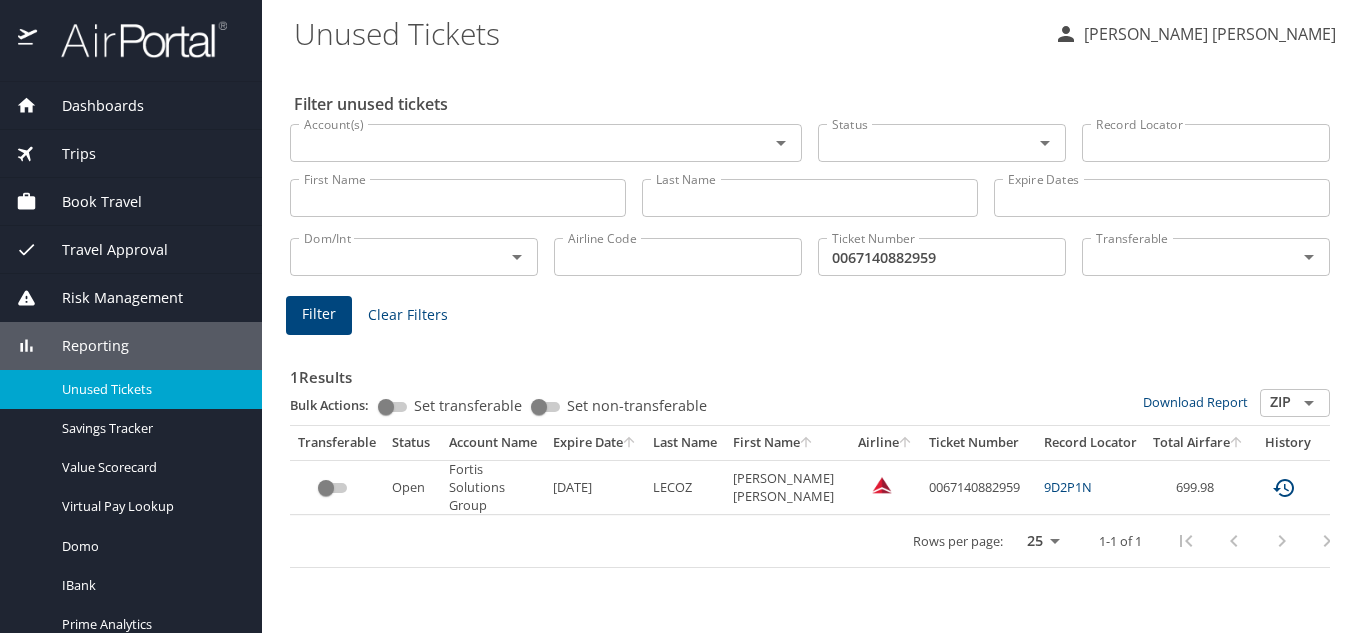 click 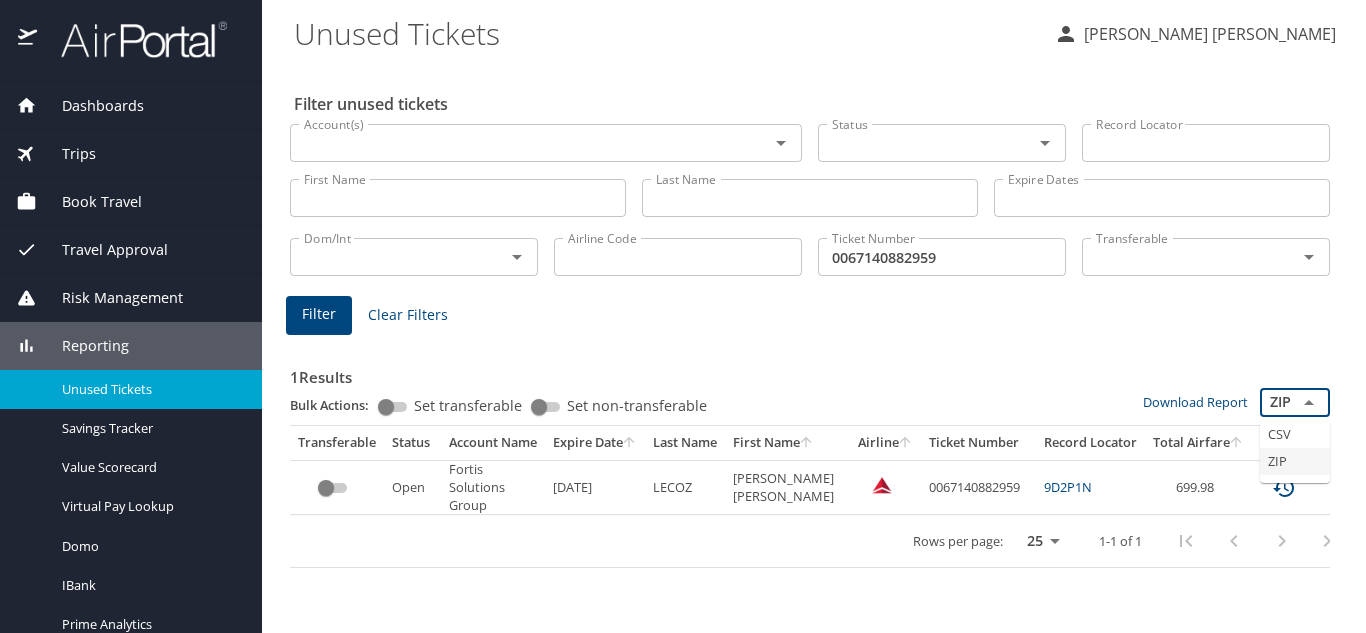 click on "1  Results Bulk Actions: Set transferable Set non-transferable Download Report ZIP ​ Transferable Status Account Name Expire Date  Last Name  First Name  Airline  Ticket Number Record Locator Total Airfare  History Open Fortis Solutions Group 10/25/2025 LECOZ TIMOTHY EDWARD 0067140882959 9D2P1N 699.98 Rows per page: 25 50 100 1-1 of 1" at bounding box center (810, 454) 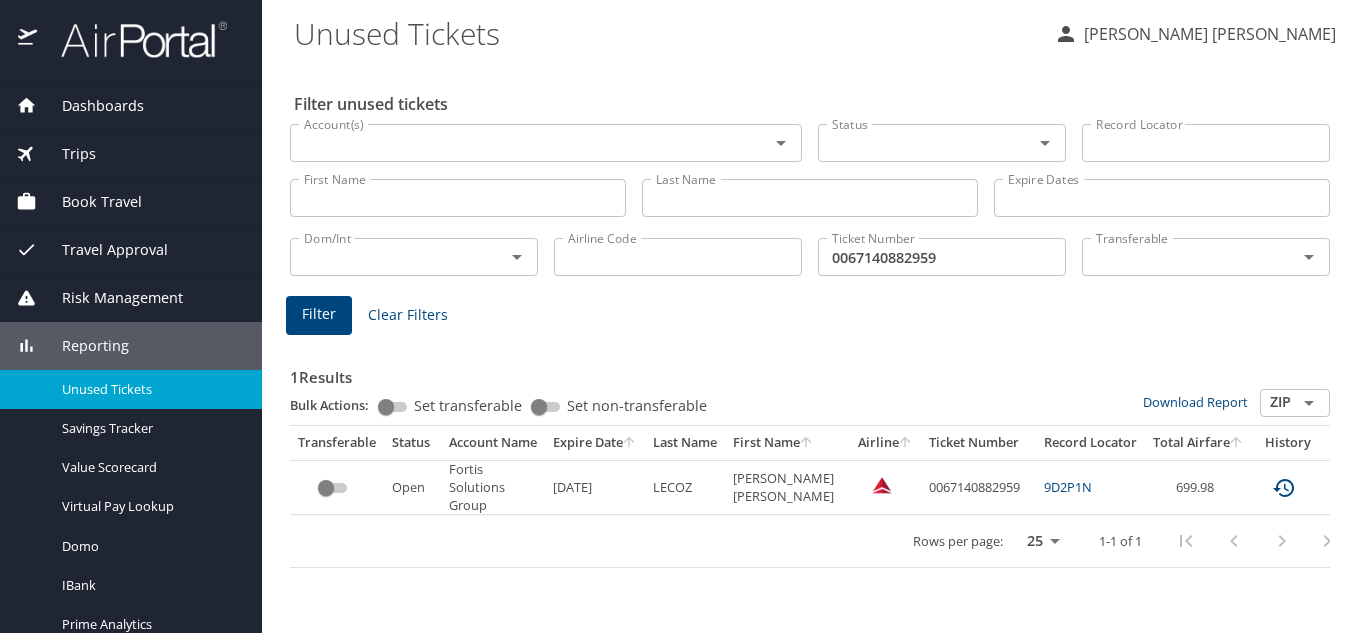 drag, startPoint x: 660, startPoint y: 565, endPoint x: 796, endPoint y: 567, distance: 136.01471 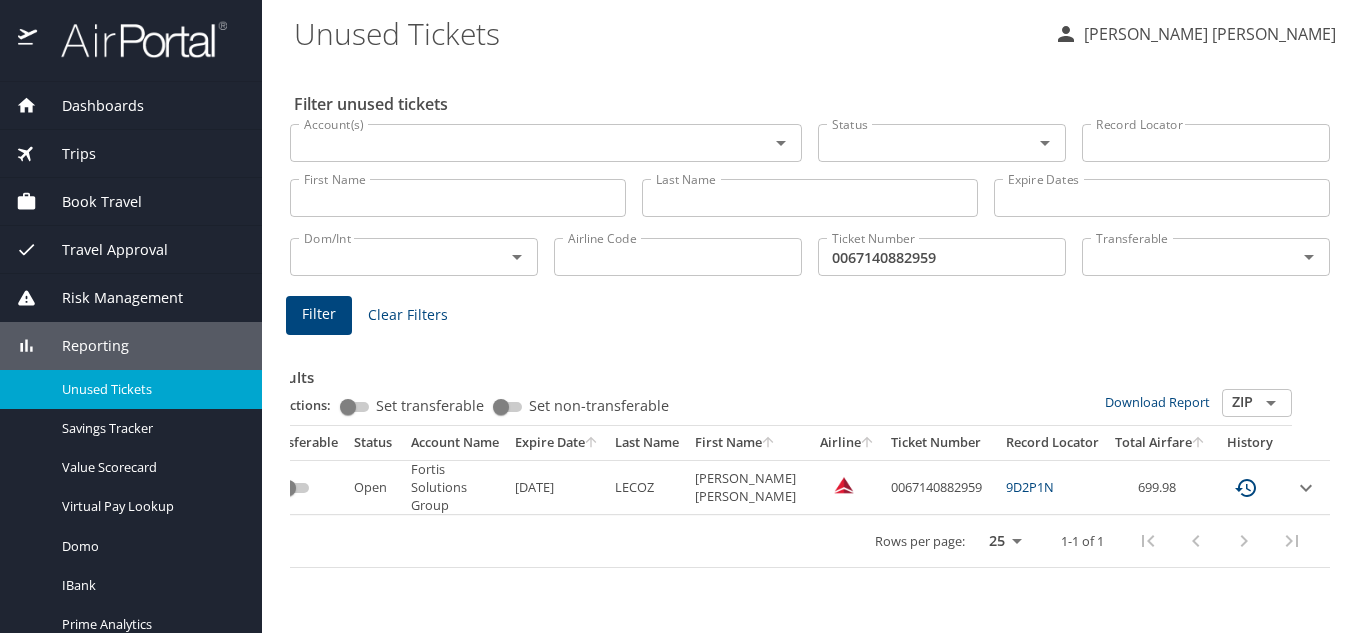 scroll, scrollTop: 0, scrollLeft: 0, axis: both 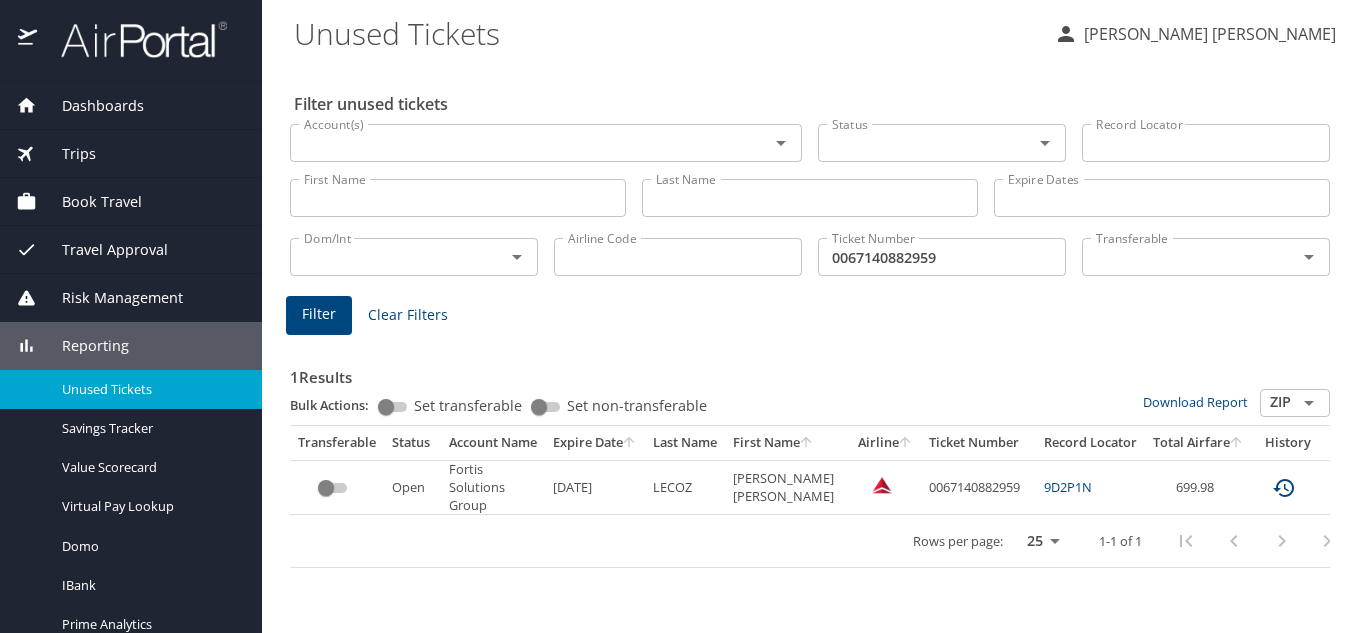 click on "Dashboards" at bounding box center [131, 106] 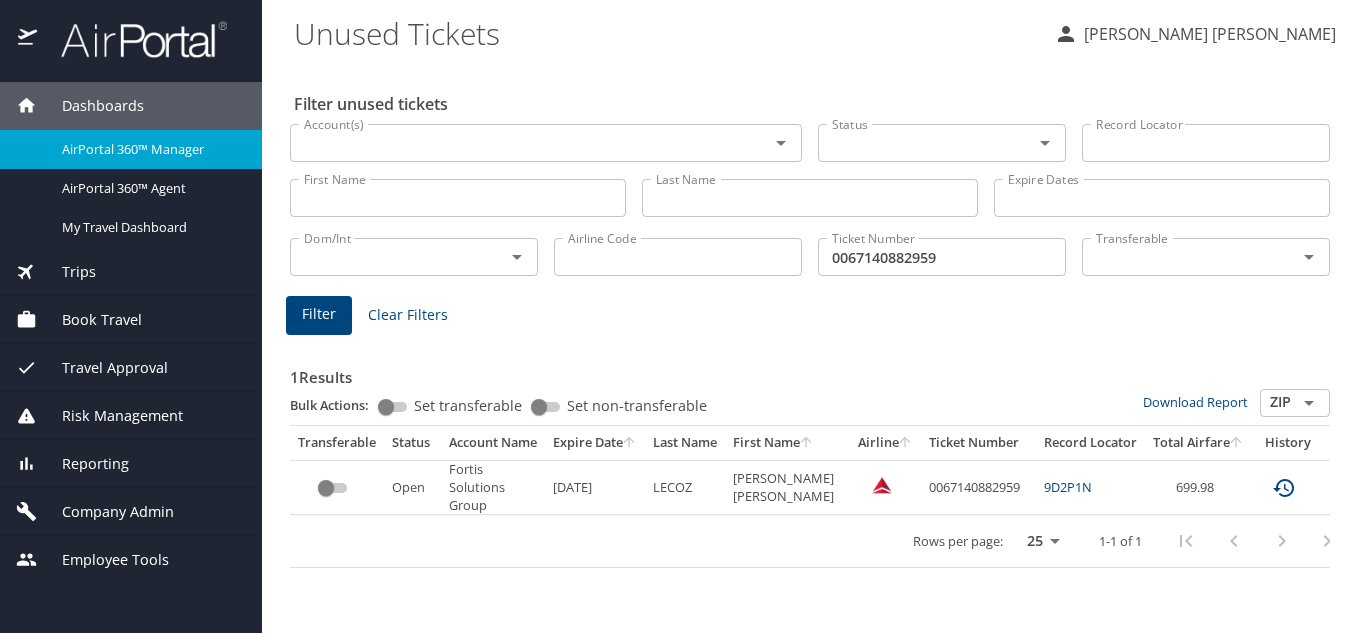 click on "AirPortal 360™ Manager" at bounding box center (131, 149) 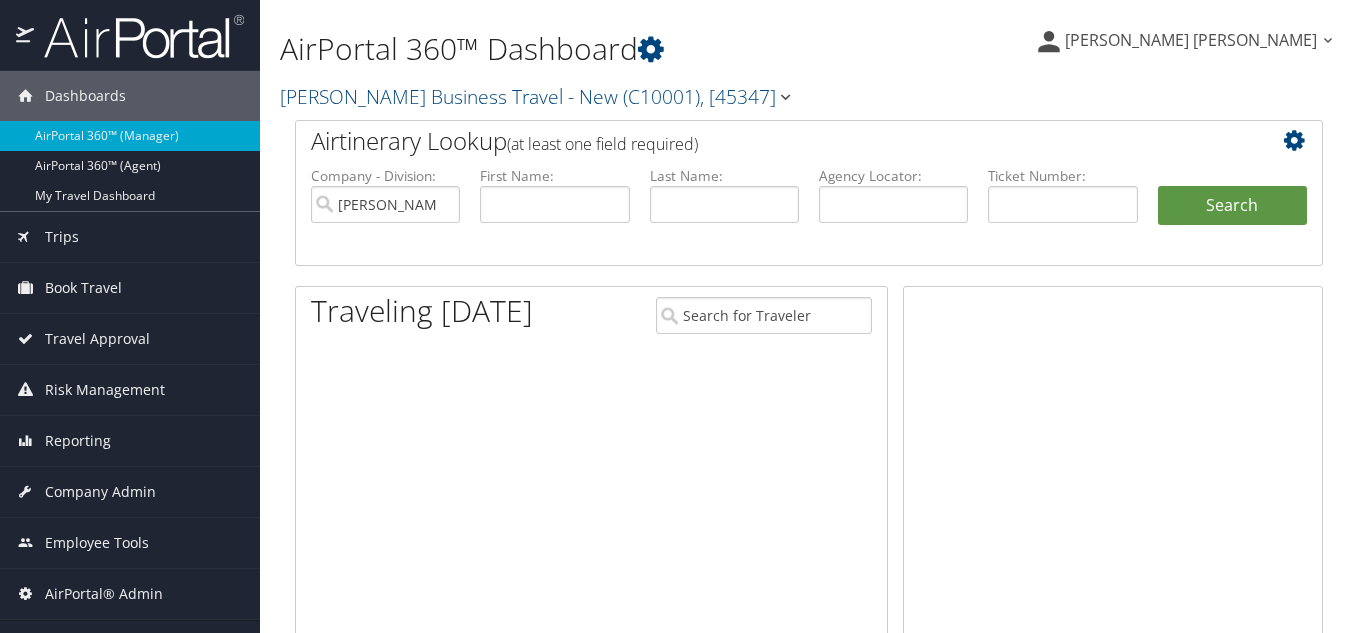 scroll, scrollTop: 0, scrollLeft: 0, axis: both 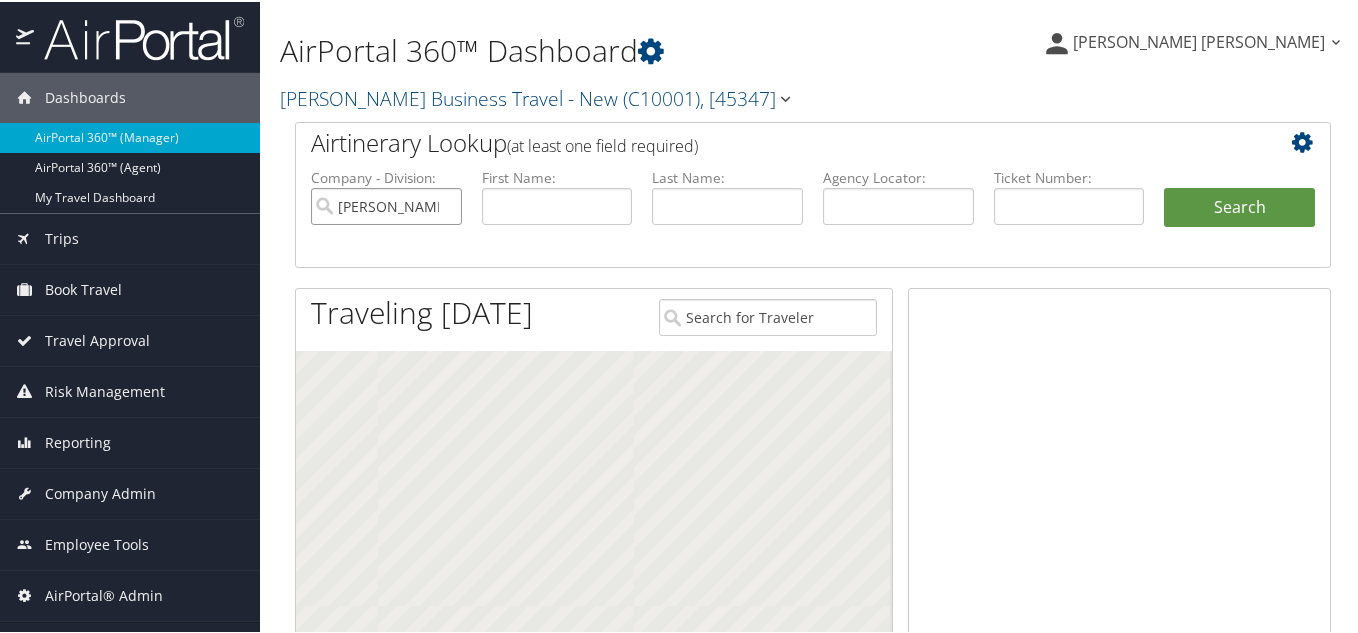 click on "Christopherson Business Travel - New" at bounding box center (386, 204) 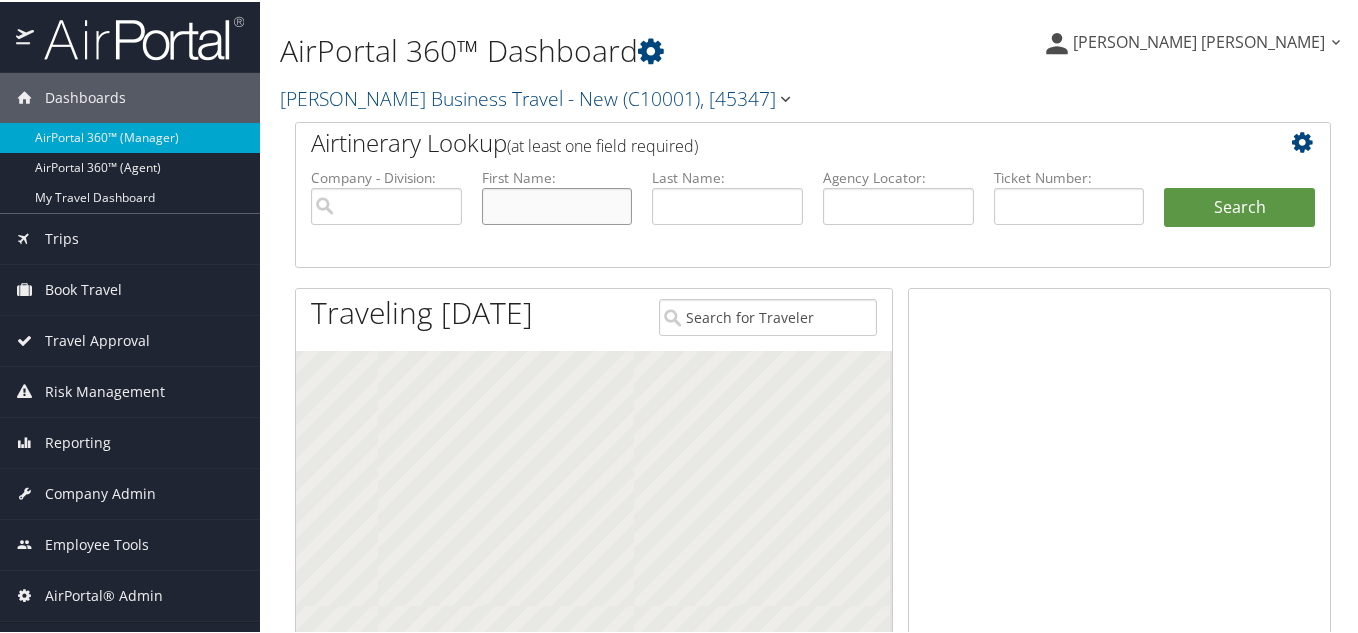 click at bounding box center (557, 204) 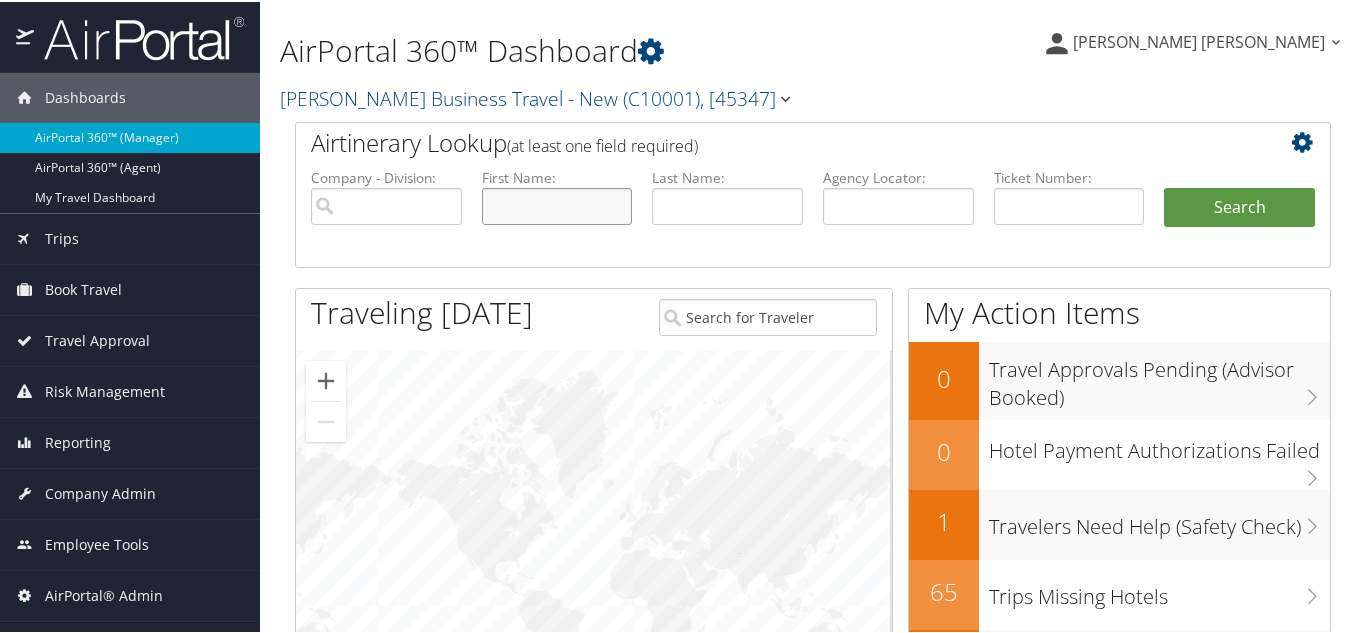 paste on "holly south" 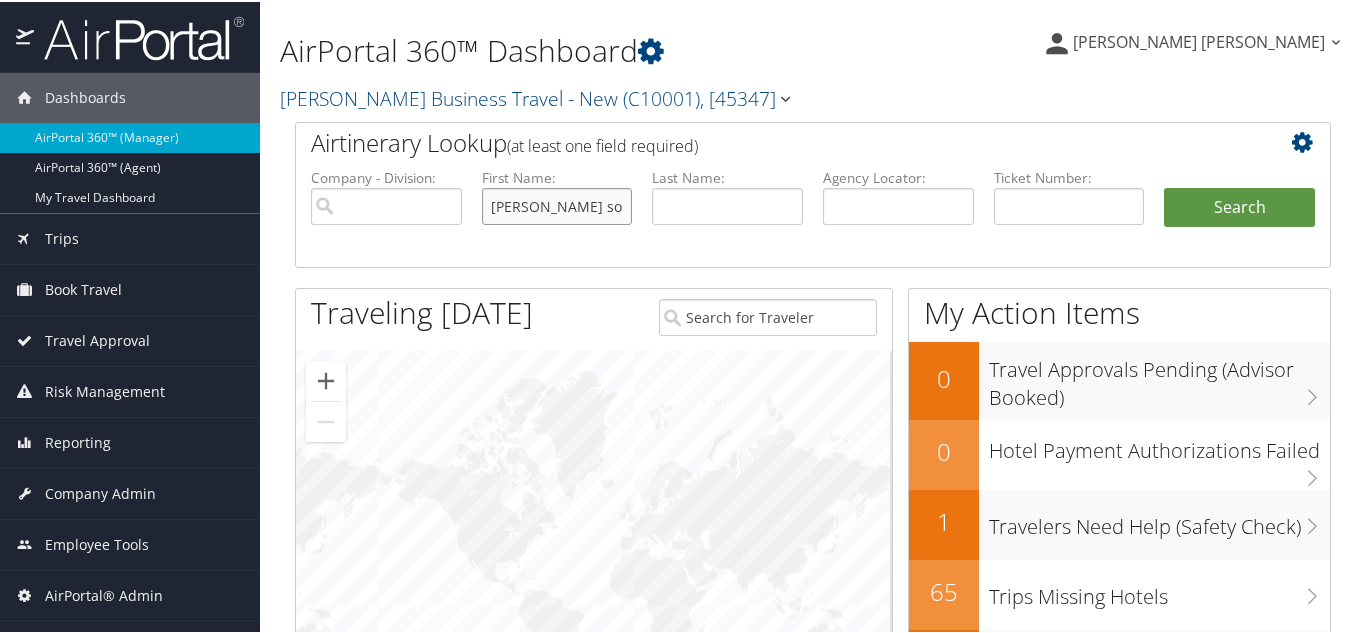 click on "holly south" at bounding box center (557, 204) 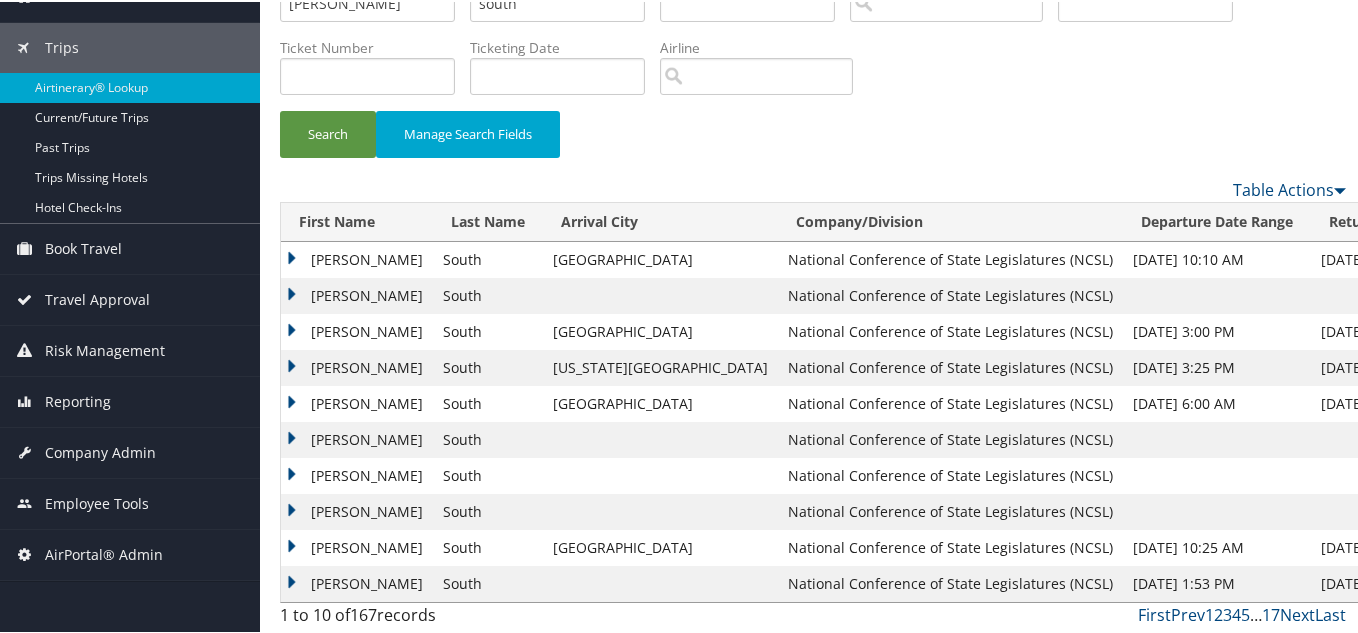 scroll, scrollTop: 103, scrollLeft: 0, axis: vertical 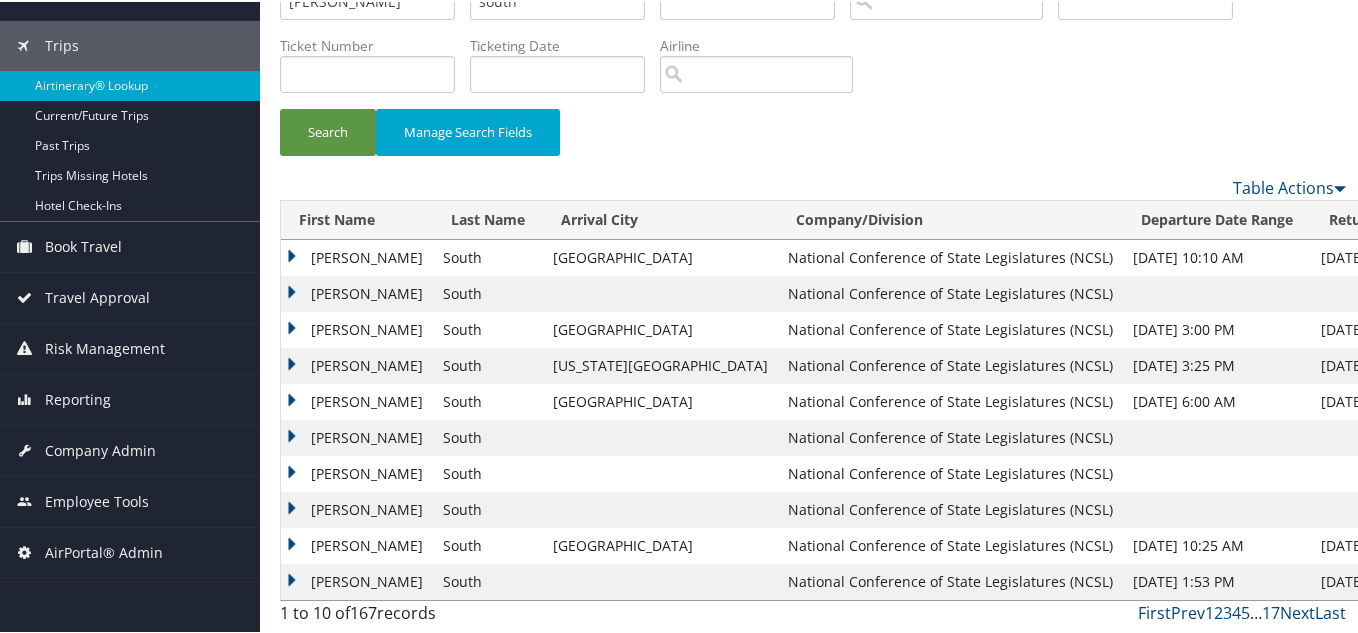click on "[PERSON_NAME]" at bounding box center (357, 256) 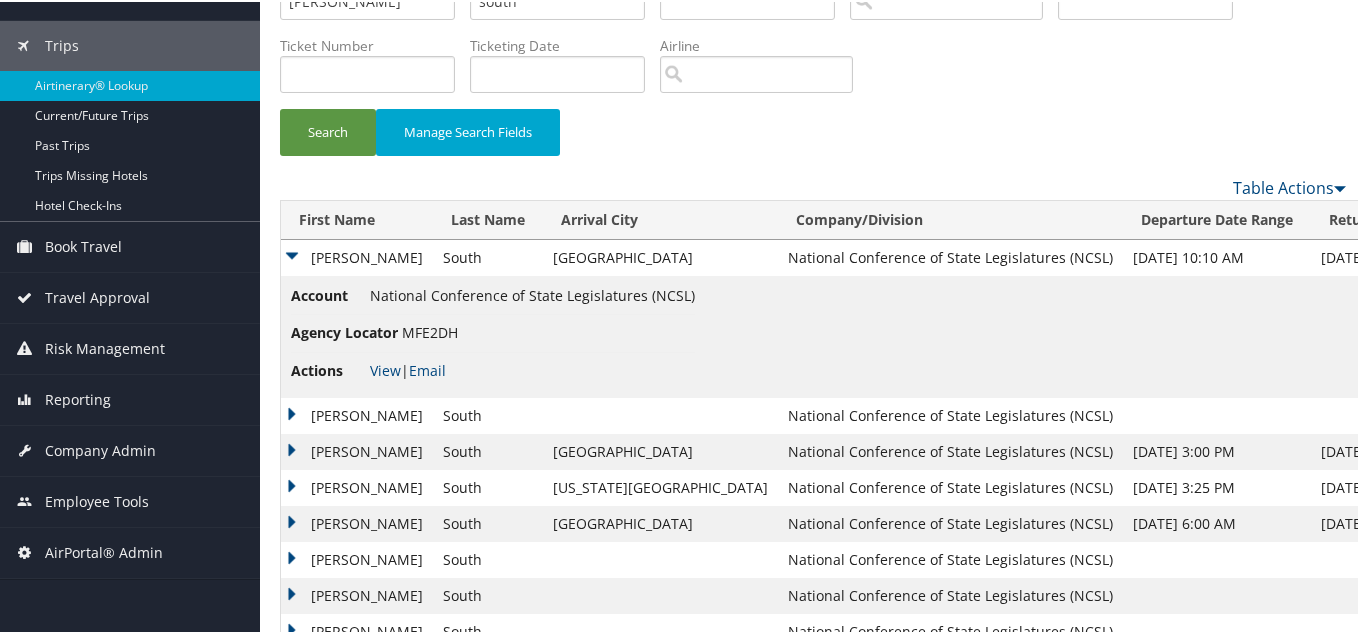 click on "[PERSON_NAME]" at bounding box center [357, 256] 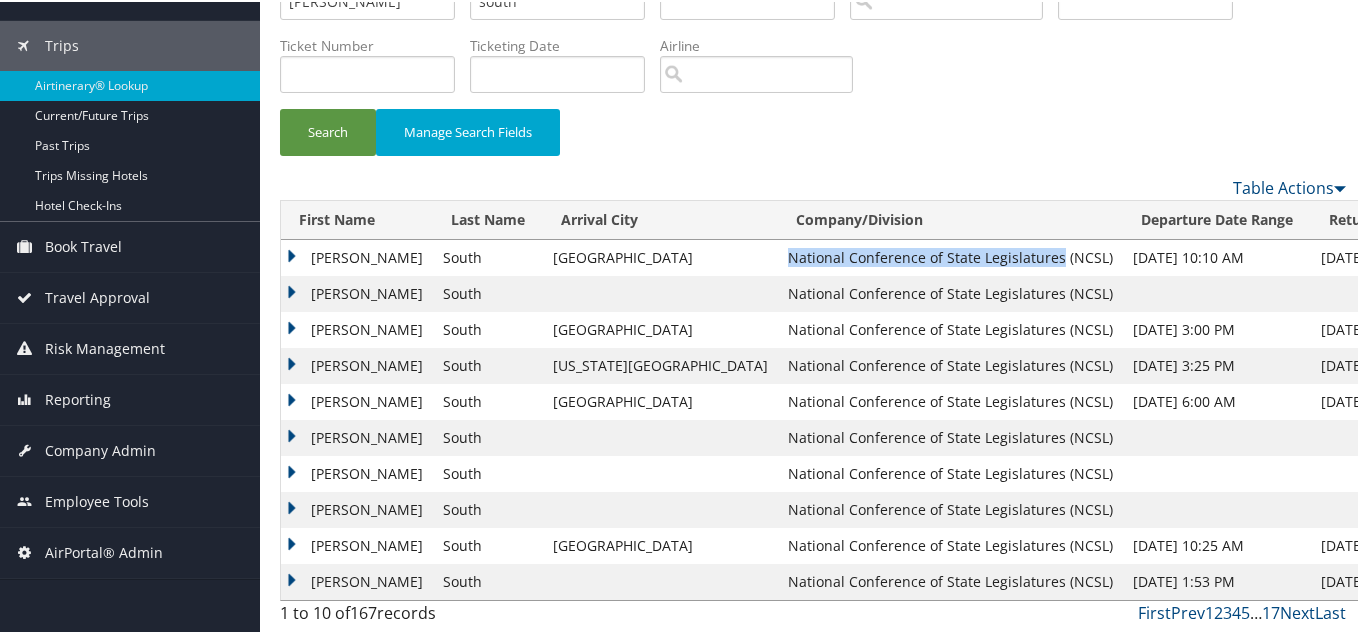 drag, startPoint x: 633, startPoint y: 257, endPoint x: 904, endPoint y: 258, distance: 271.00183 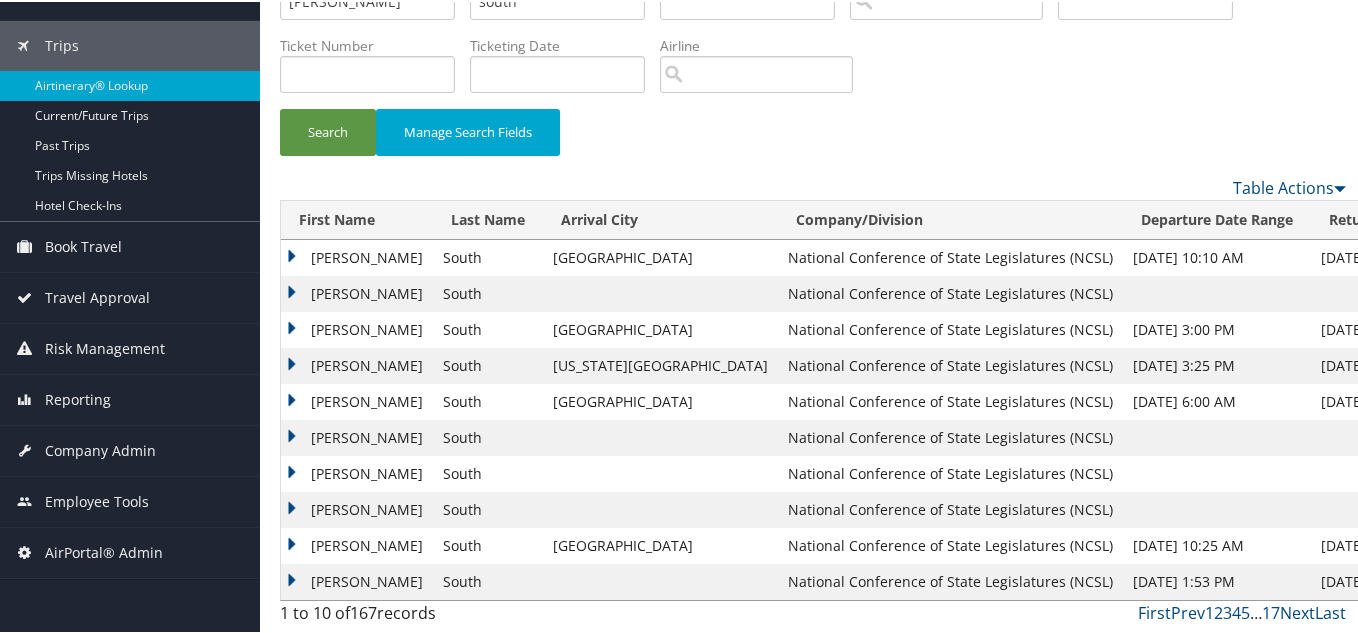 click on "Search Manage Search Fields" at bounding box center [813, 140] 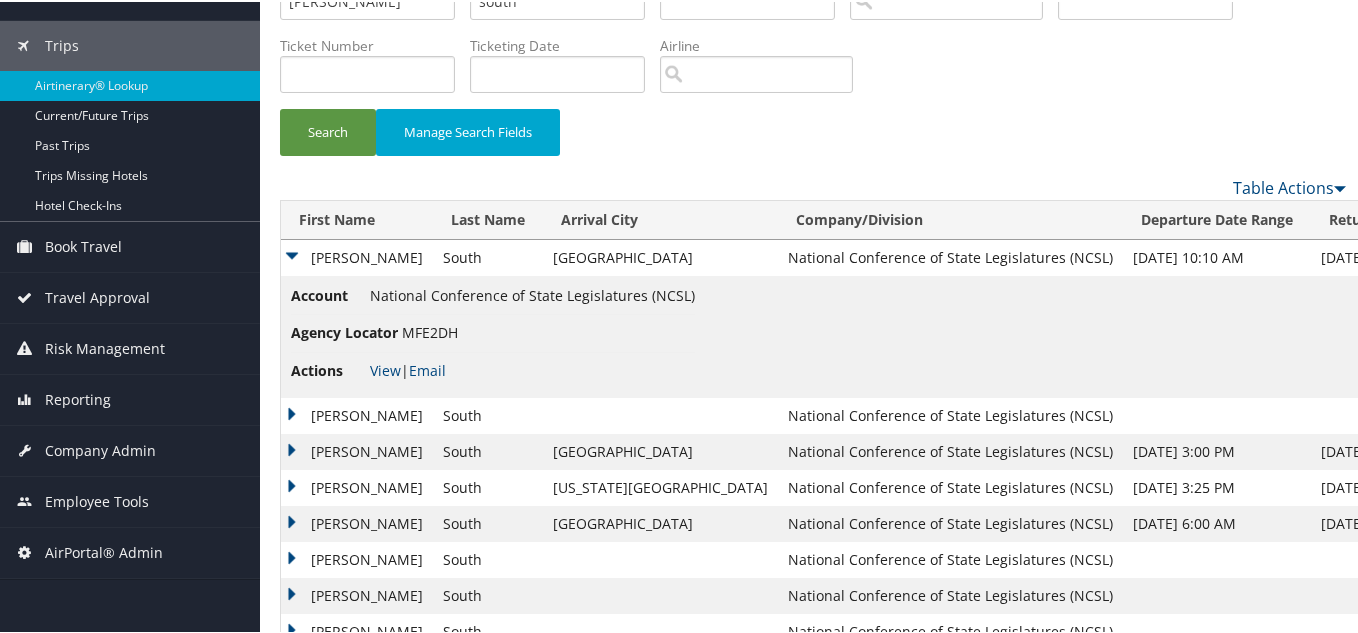 click on "Holly" at bounding box center [357, 256] 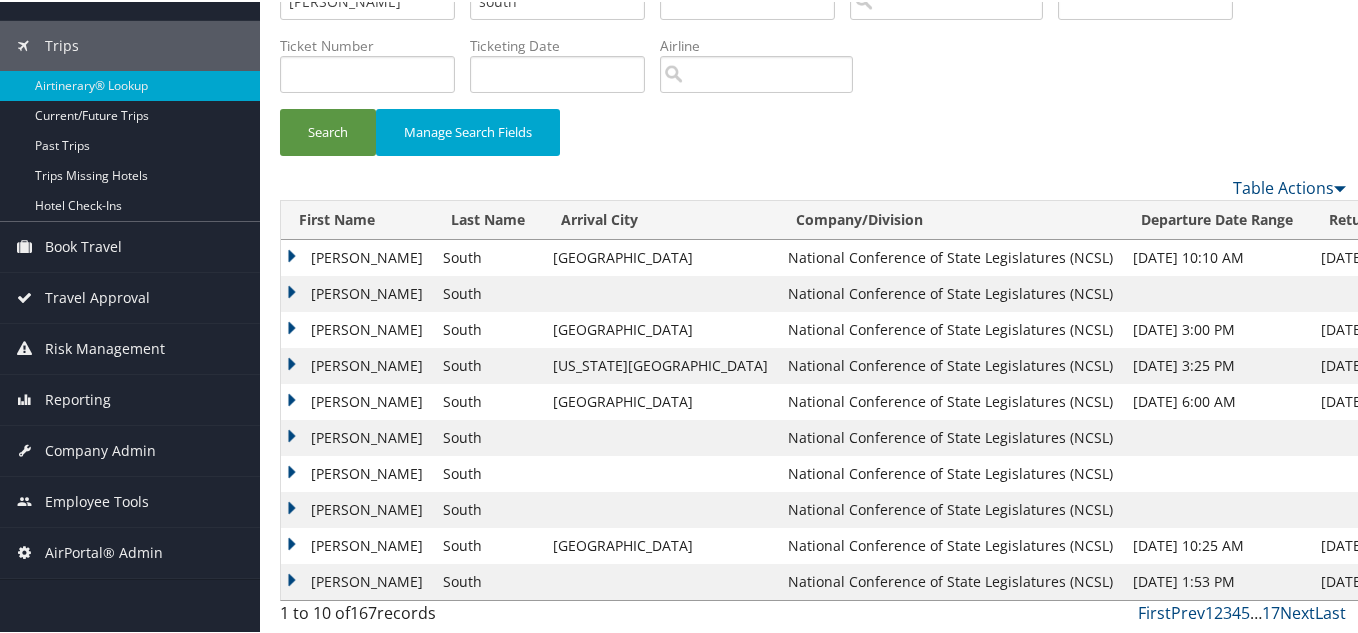 click on "Holly" at bounding box center [357, 292] 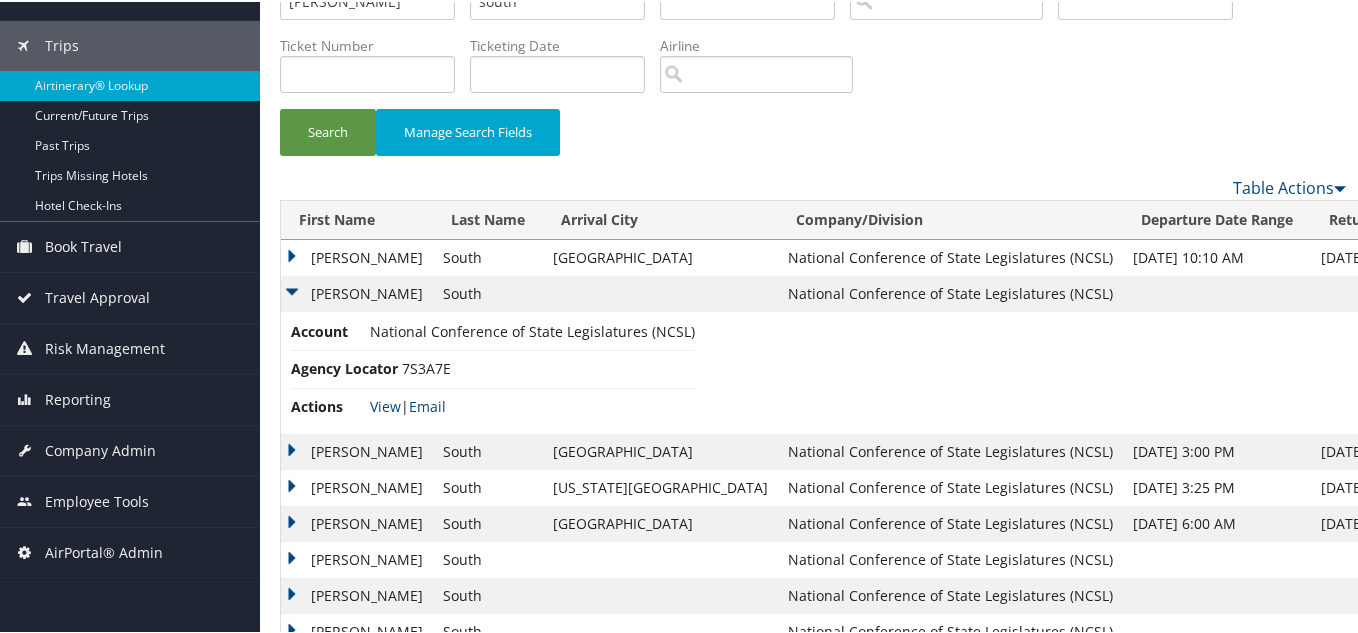 click on "7S3A7E" at bounding box center (426, 366) 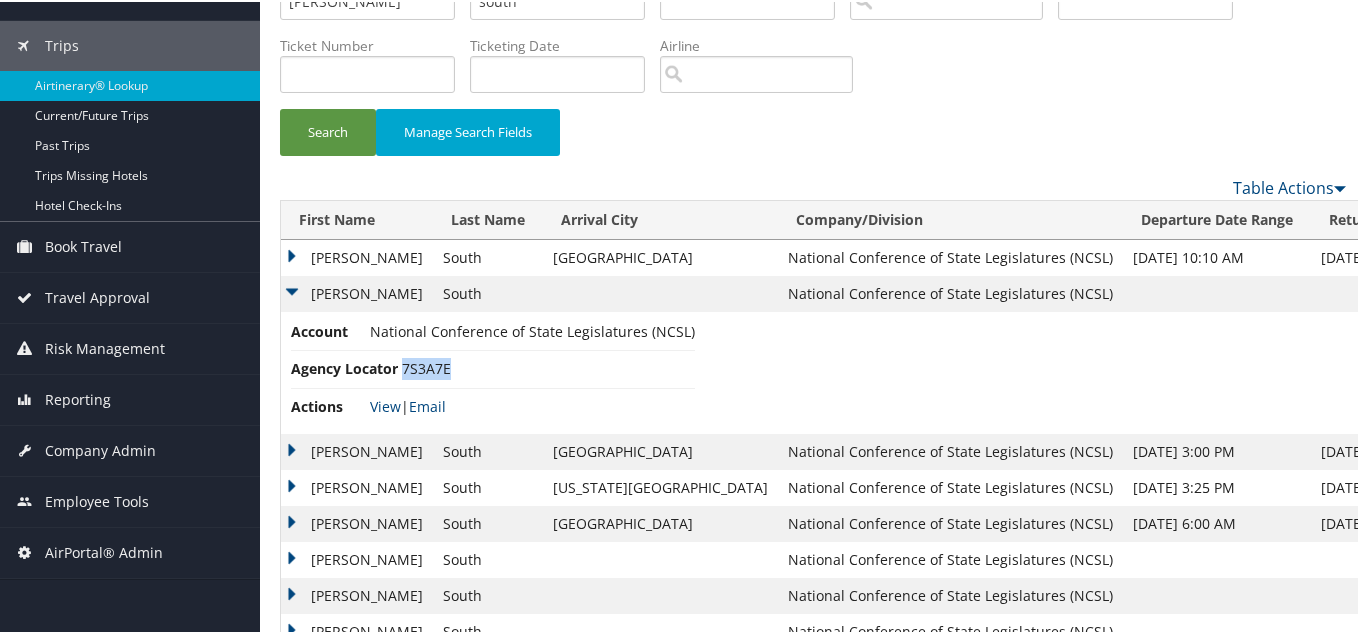 click on "7S3A7E" at bounding box center [426, 366] 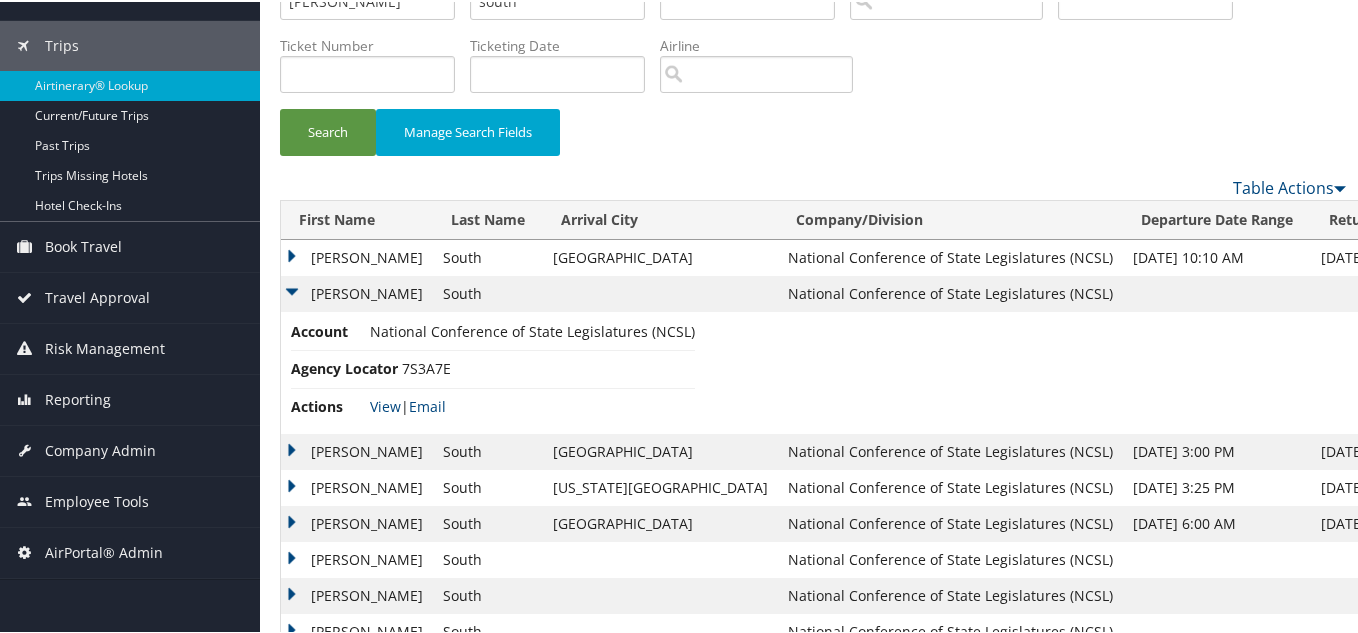 click on "Holly" at bounding box center [357, 292] 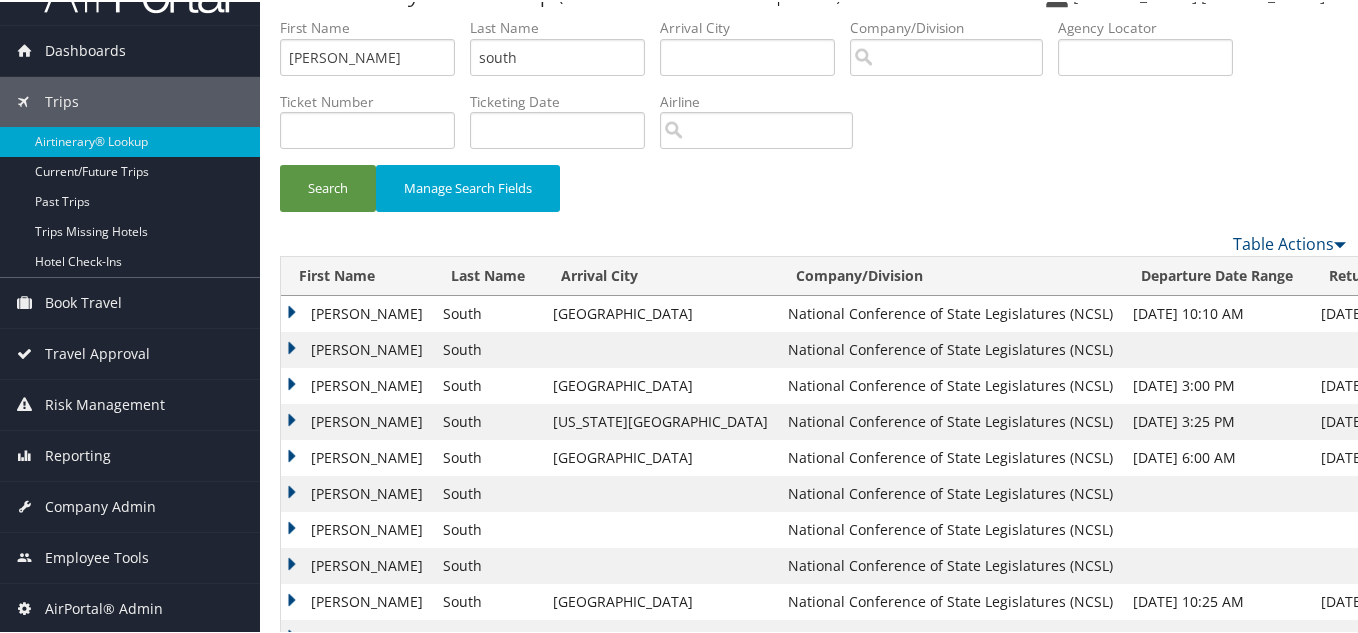 scroll, scrollTop: 0, scrollLeft: 0, axis: both 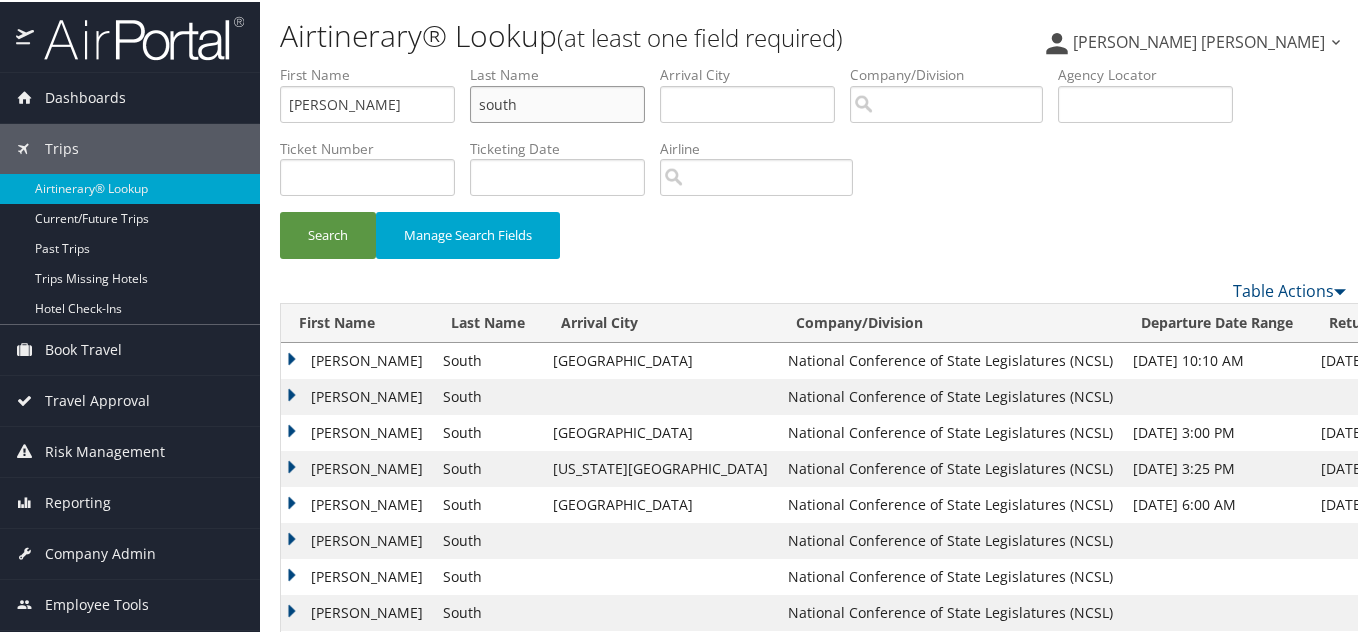 click on "First Name holly Last Name south Departure City Arrival City Company/Division Airport/City Code Departure Date Range Agency Locator Ticket Number Ticketing Date Invoice Number Flight Number Agent Name Air Confirmation Hotel Confirmation Credit Card - Last 4 Digits Airline Car Rental Chain Hotel Chain Rail Vendor Authorization Billable Client Code Cost Center Department Explanation Manager ID Project Purpose Region Traveler ID" at bounding box center (813, 63) 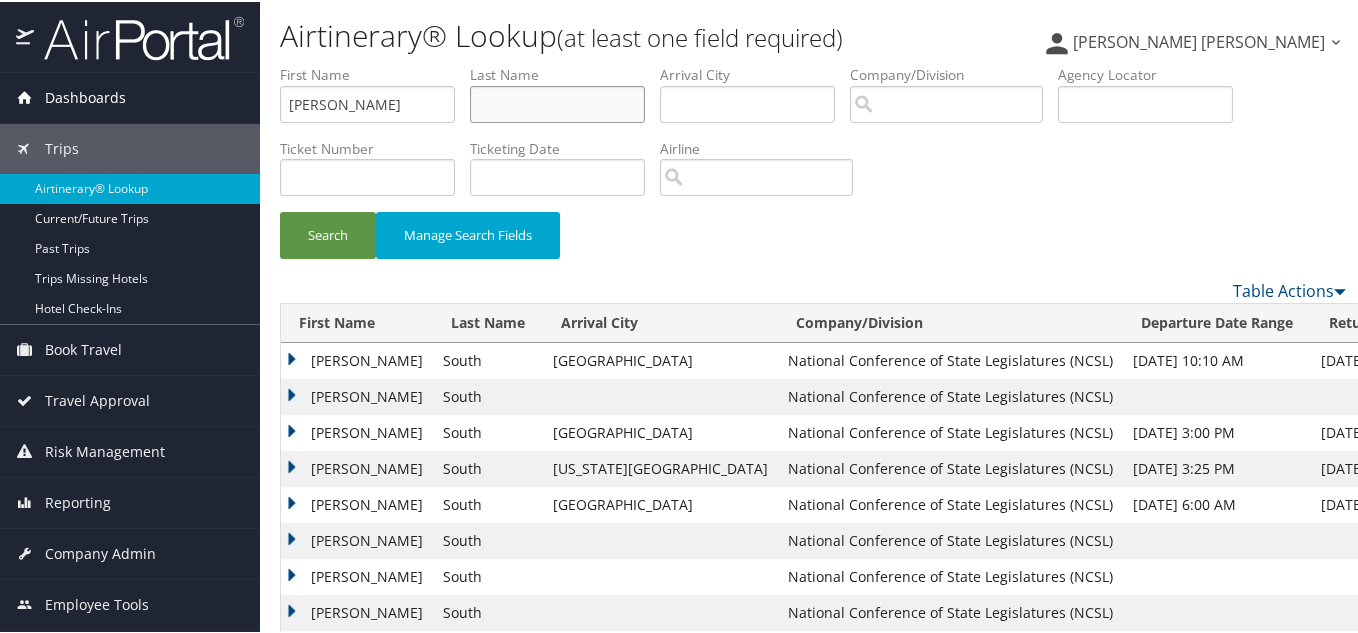 type 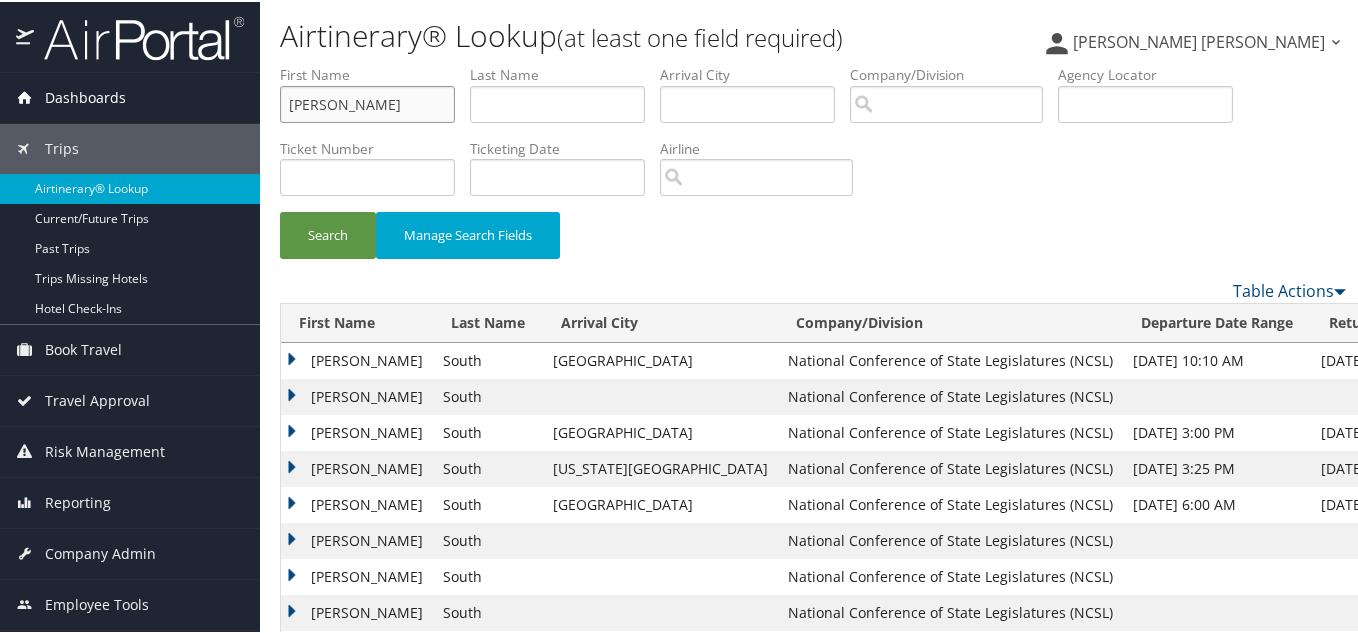 click on "Dashboards AirPortal 360™ (Manager) AirPortal 360™ (Agent) My Travel Dashboard   Trips Airtinerary® Lookup Current/Future Trips Past Trips Trips Missing Hotels Hotel Check-ins   Book Travel Agent Booking Request Approval Request (Beta) Book/Manage Online Trips   Travel Approval Pending Trip Approvals Approved Trips Canceled Trips Approvals (Beta)   Risk Management SecurityLogic® Map SecurityLogic® Reporting beta Assistance Requests Travel Alerts Notifications   Reporting Unused Tickets Savings Tracker Value Scorecard Virtual Pay Lookup Domo Prime Analytics   Company Admin Company Information Configure Approval Types (Beta) People Users (Beta) Vendor Contracts Travel Agency Contacts Help Desk Travel Policy Forms Of Payment Service Fees  Reporting Fields (Beta) Report Settings Technology Settings Airtinerary® Settings Virtual Pay Settings Notes" at bounding box center [683, 368] 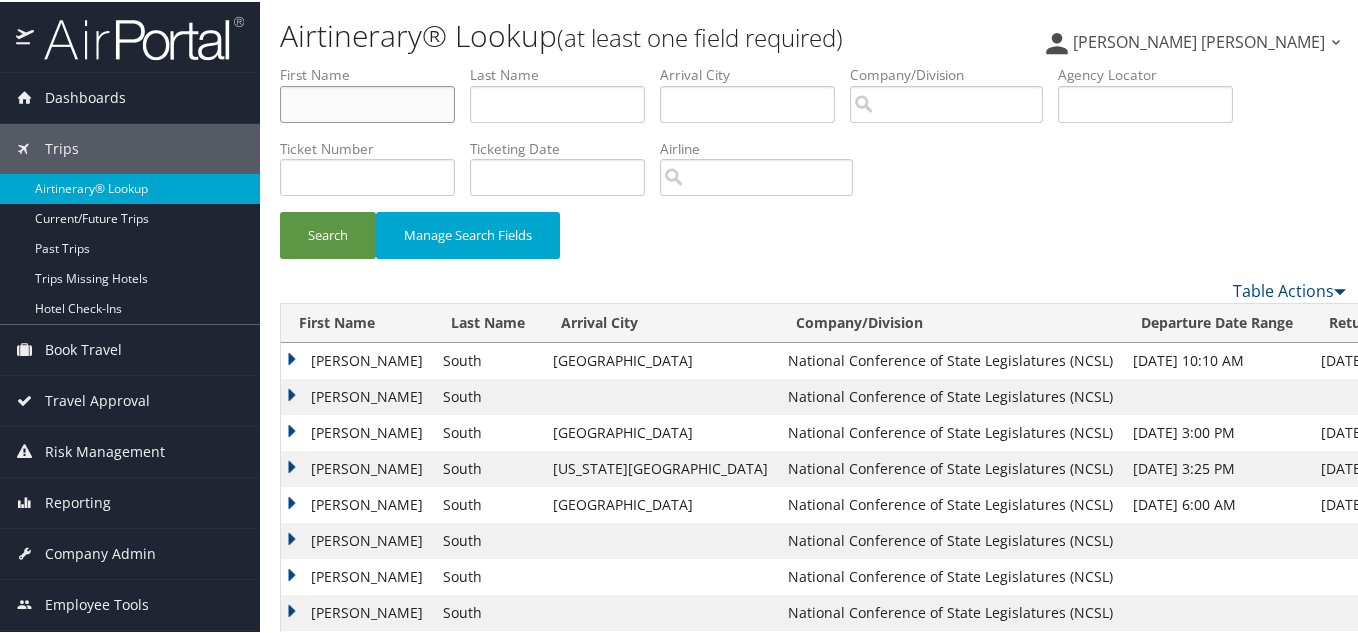 type 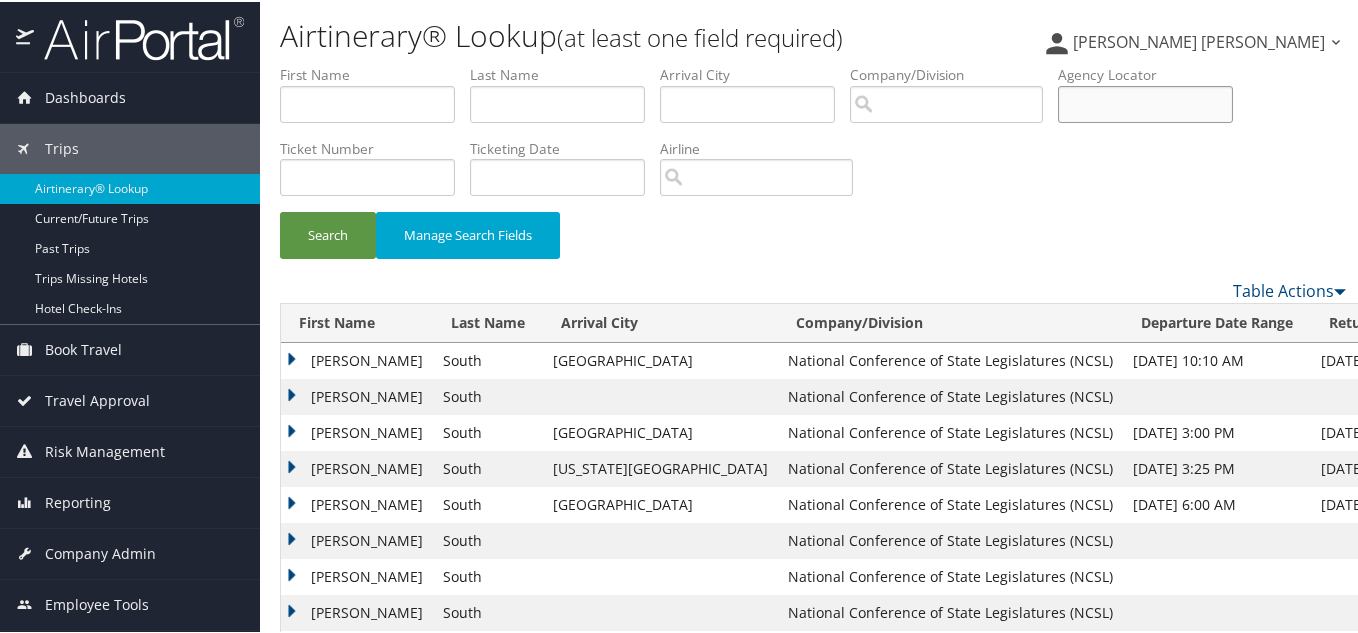 click at bounding box center [1145, 102] 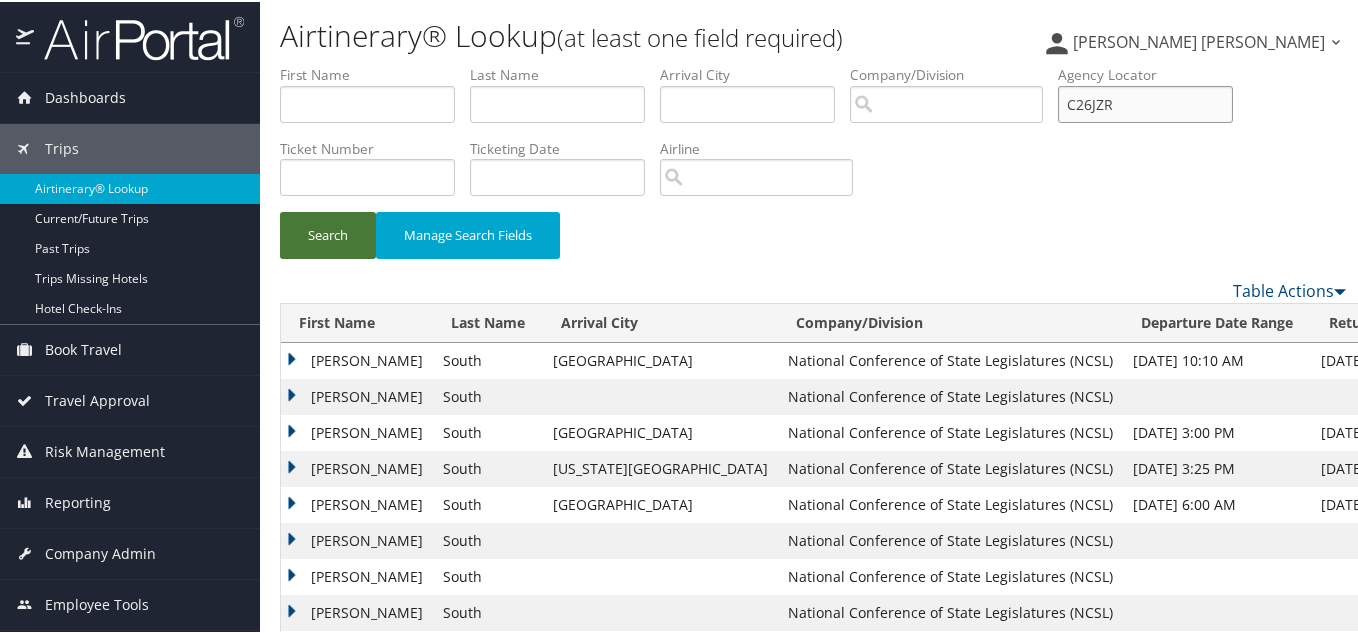 type on "C26JZR" 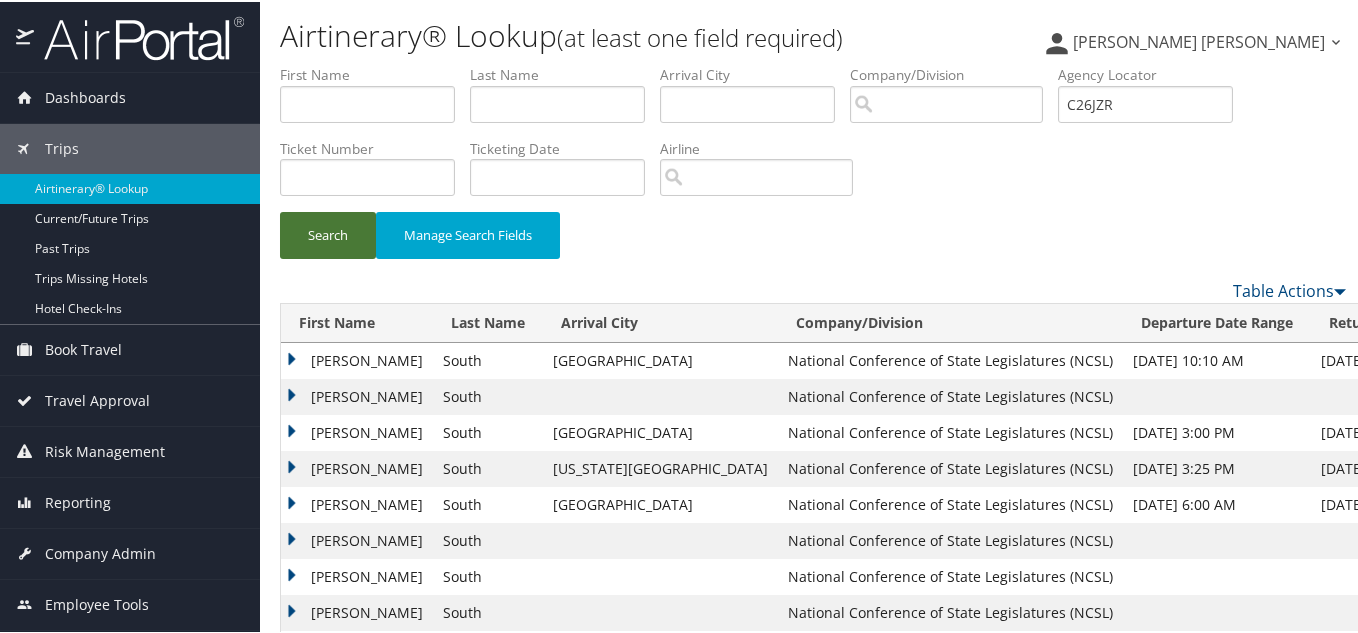 click on "Search" at bounding box center [328, 233] 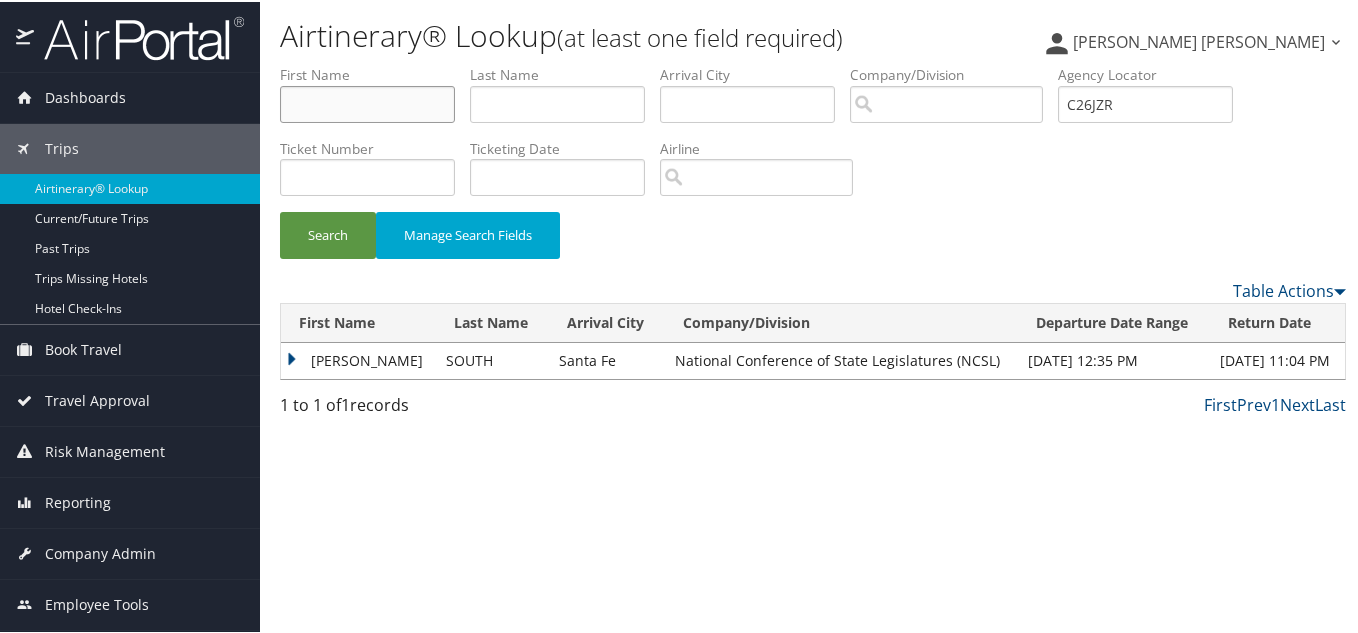 click at bounding box center [367, 102] 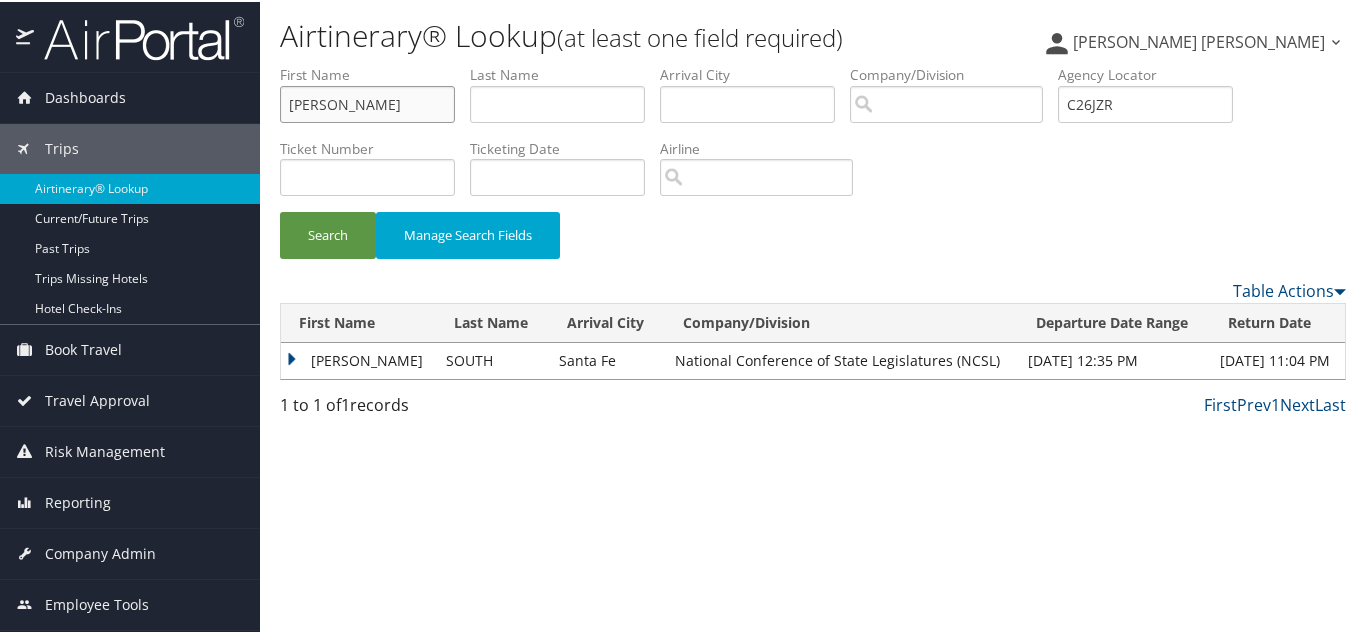 click on "Alex Aguila" at bounding box center [367, 102] 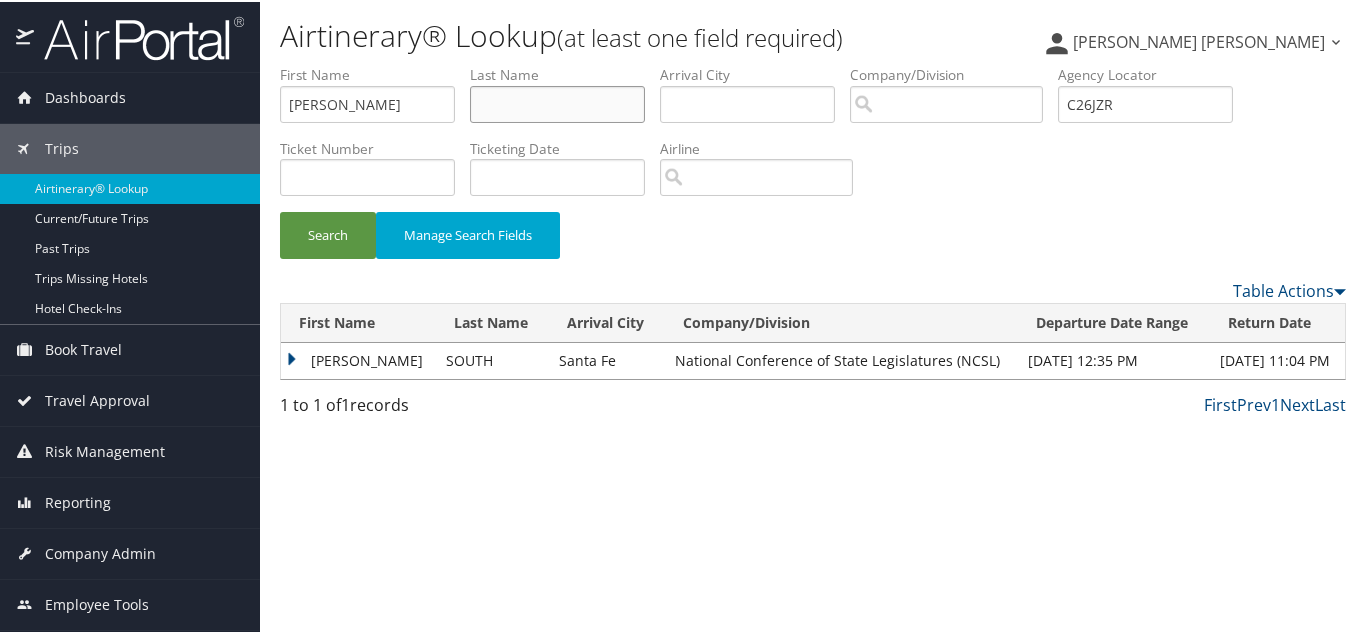 click at bounding box center (557, 102) 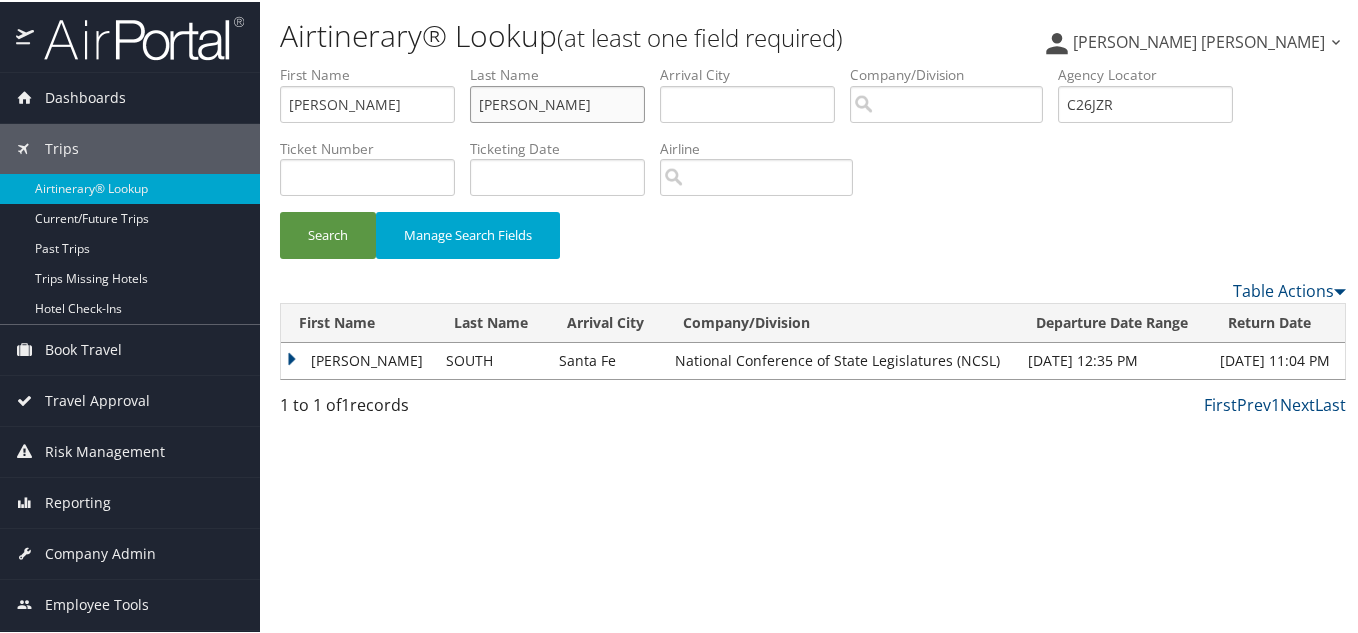 type on "Aguila" 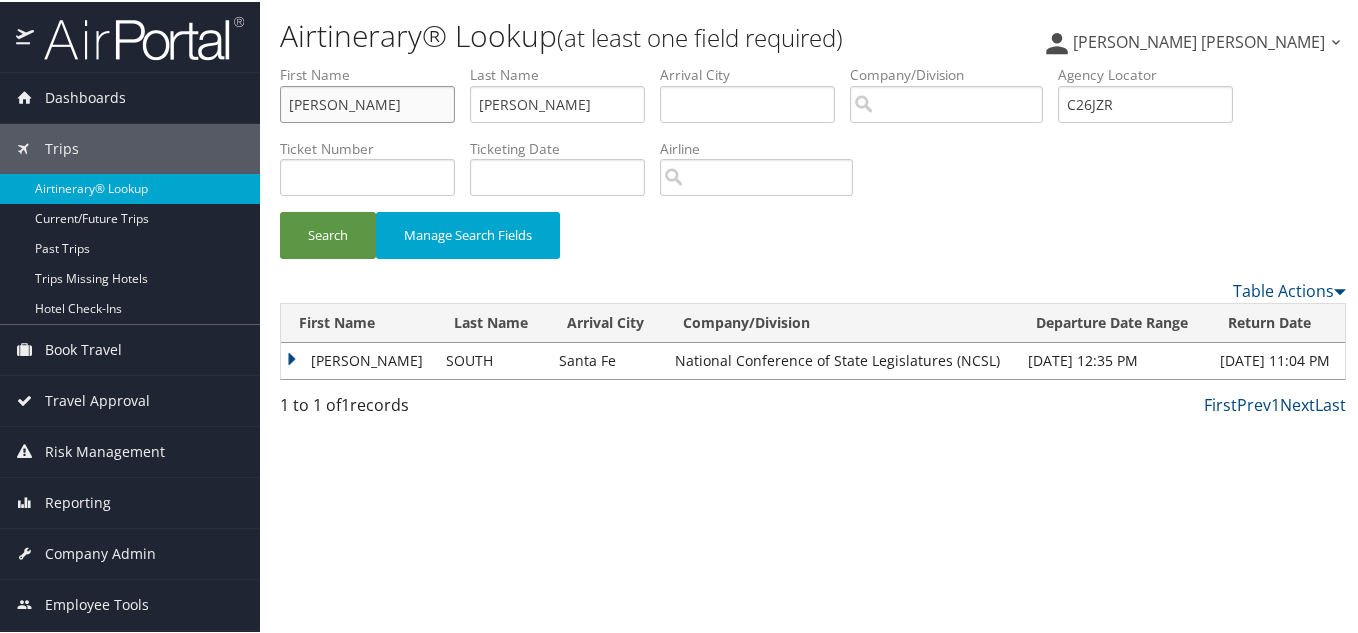click on "Alex Aguila" at bounding box center (367, 102) 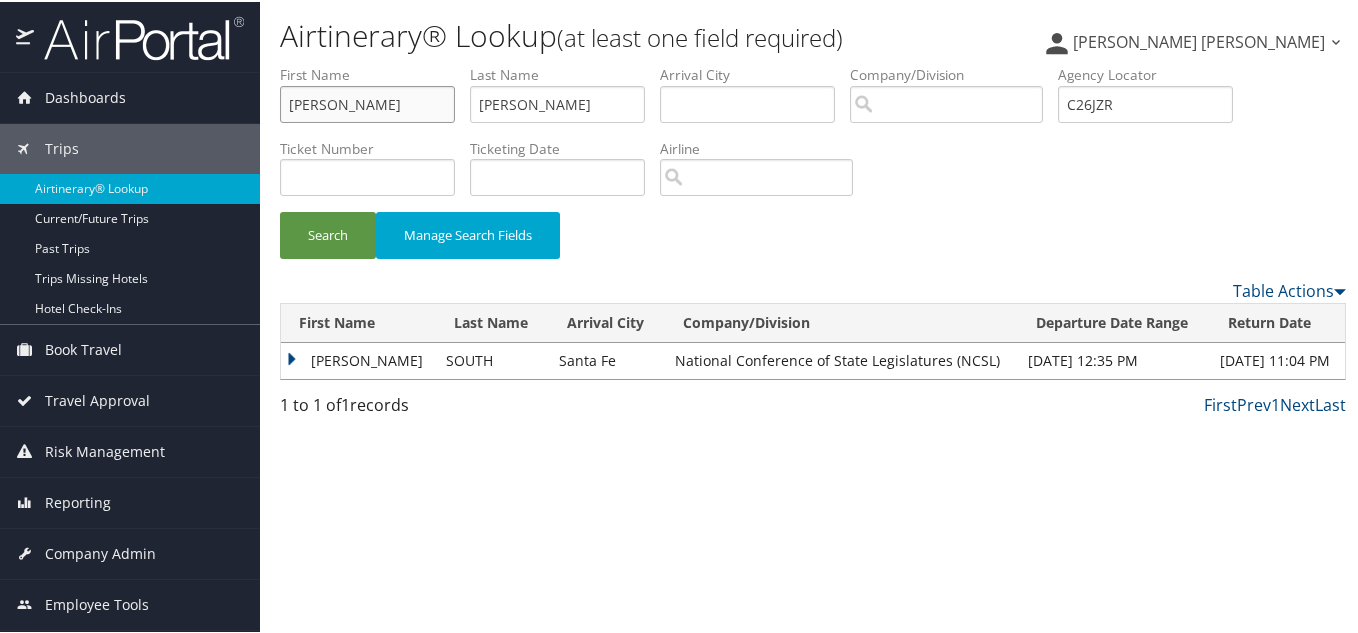 type on "Alex" 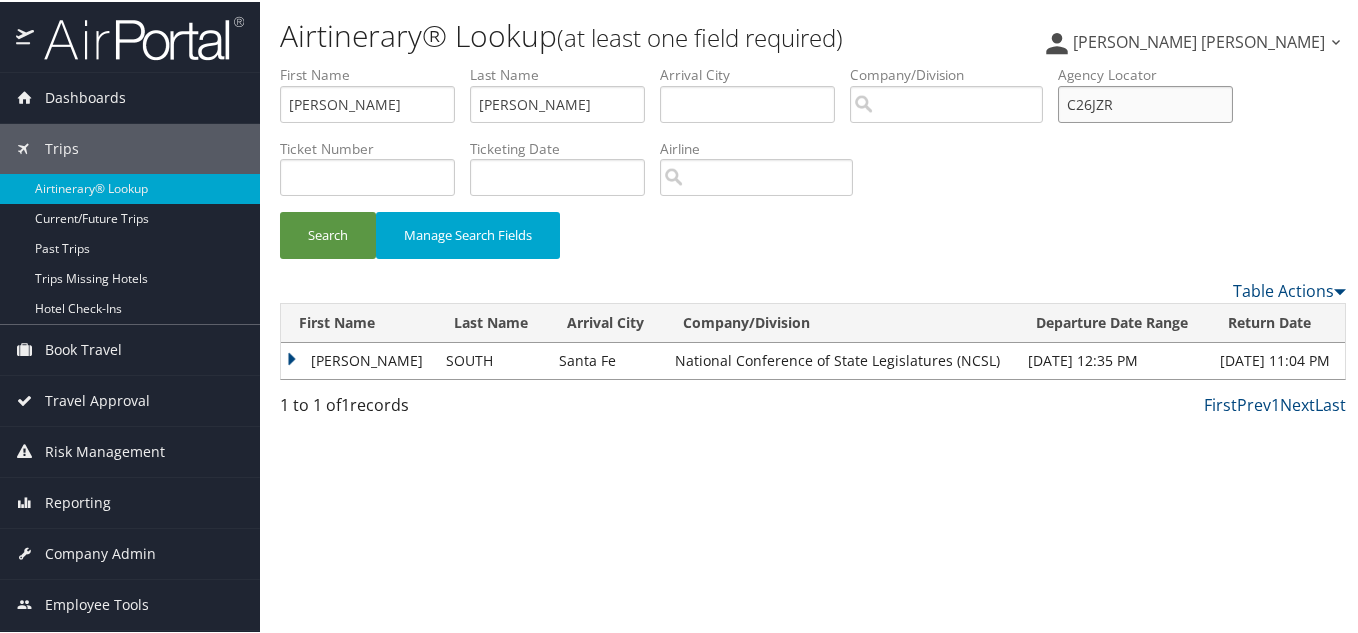 click on "C26JZR" at bounding box center (1145, 102) 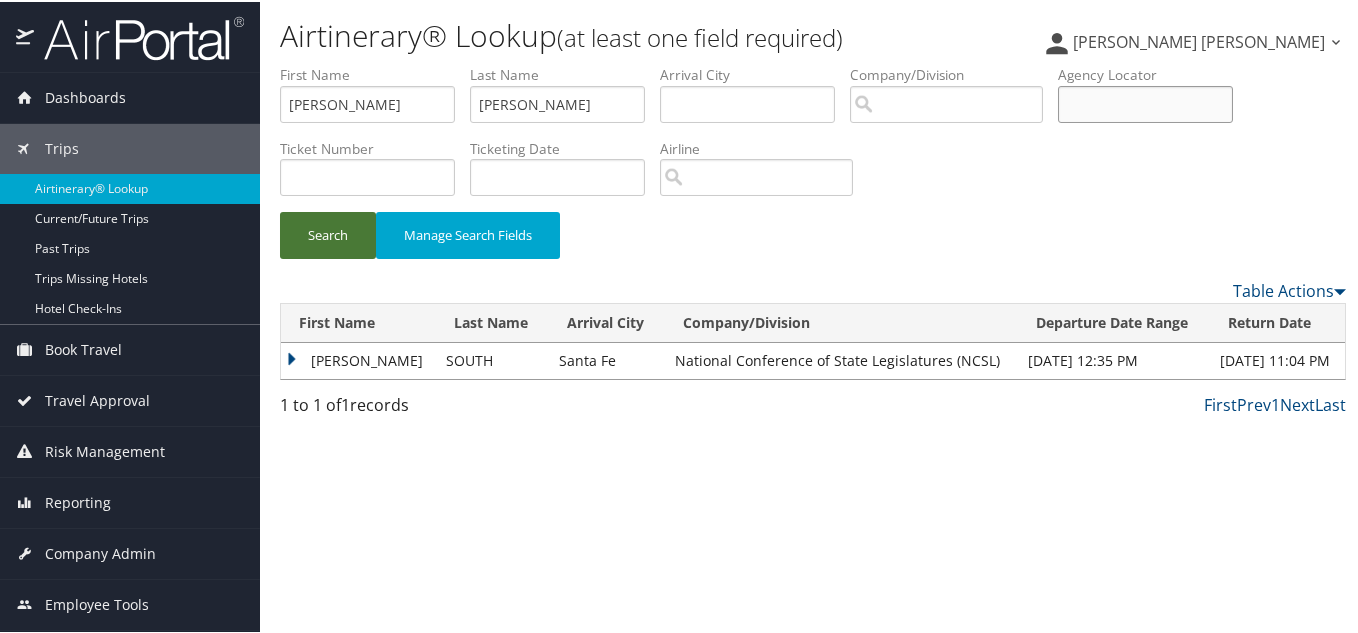 type 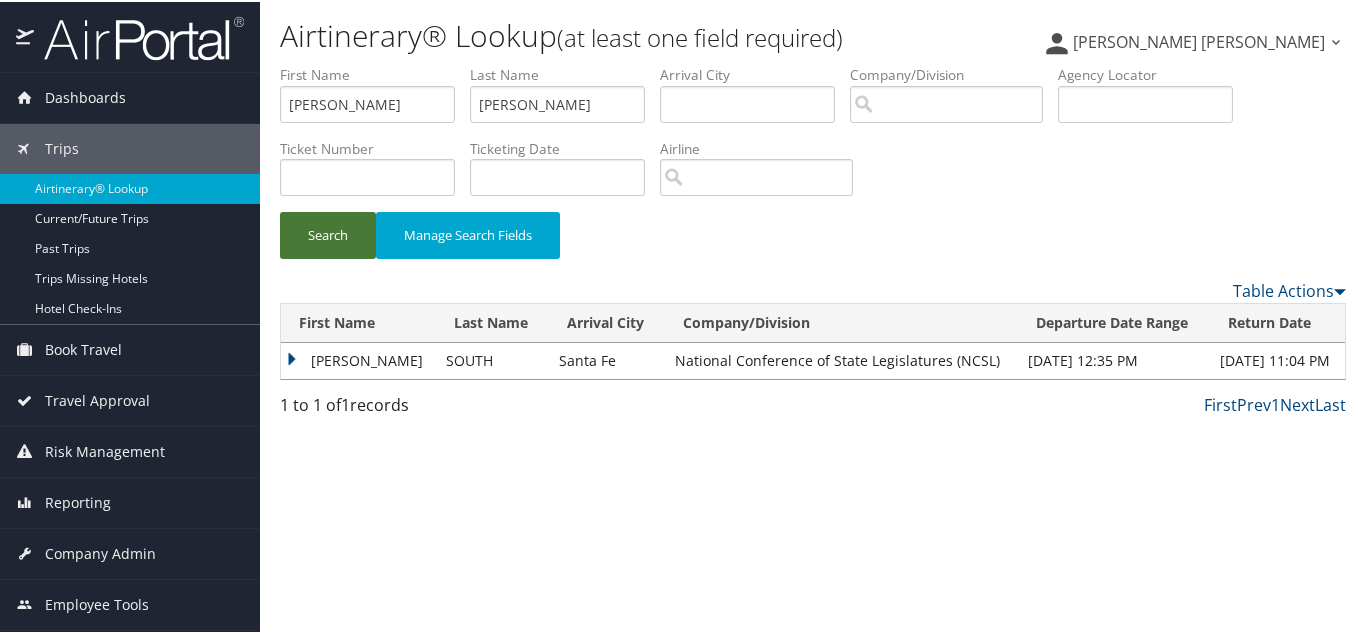 click on "Search" at bounding box center (328, 233) 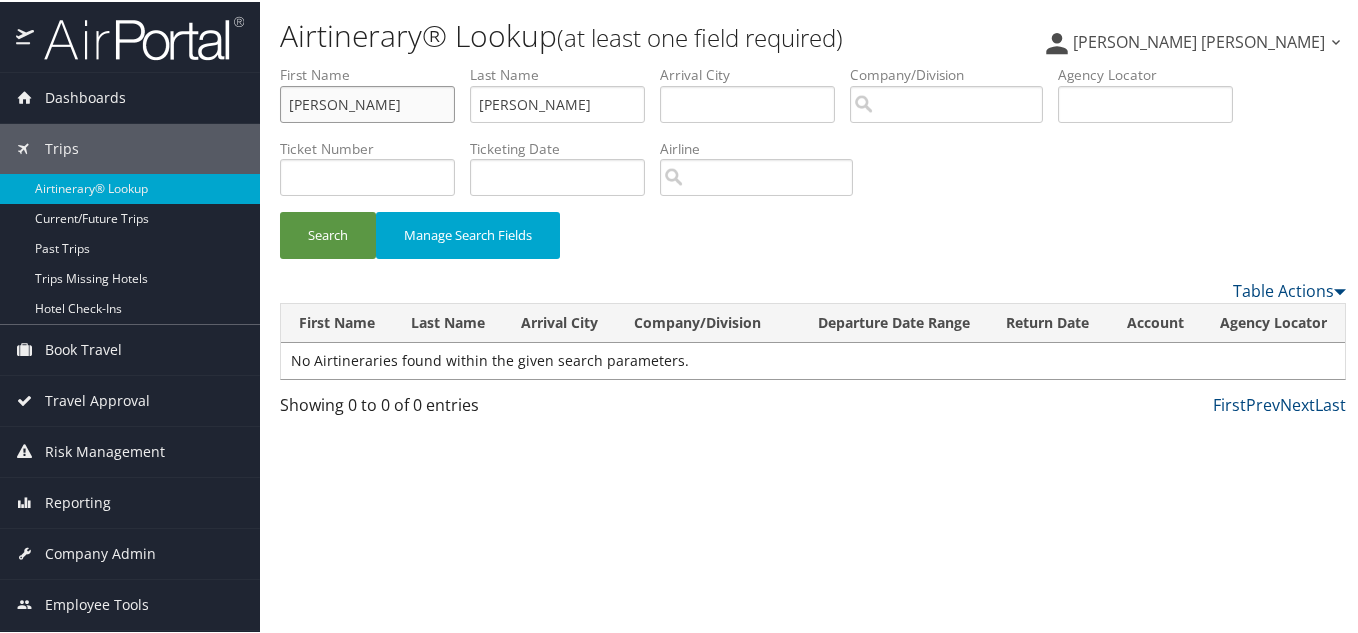 click on "Alex" at bounding box center (367, 102) 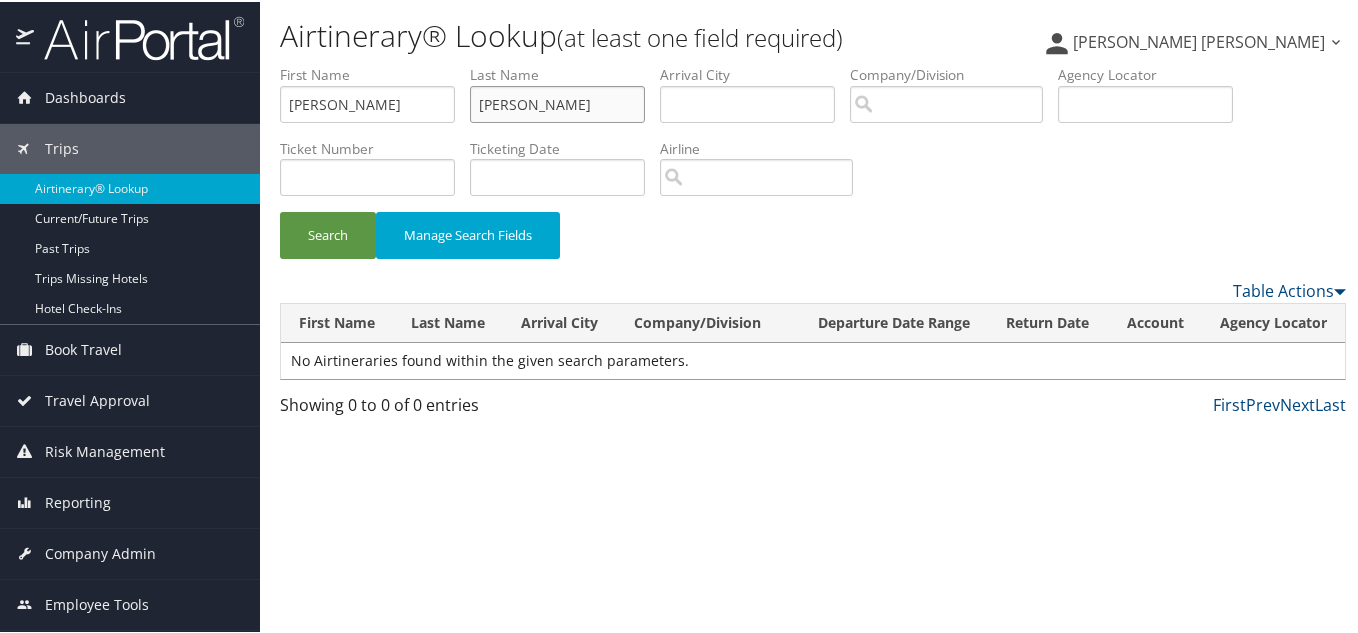 drag, startPoint x: 567, startPoint y: 112, endPoint x: 331, endPoint y: 108, distance: 236.03389 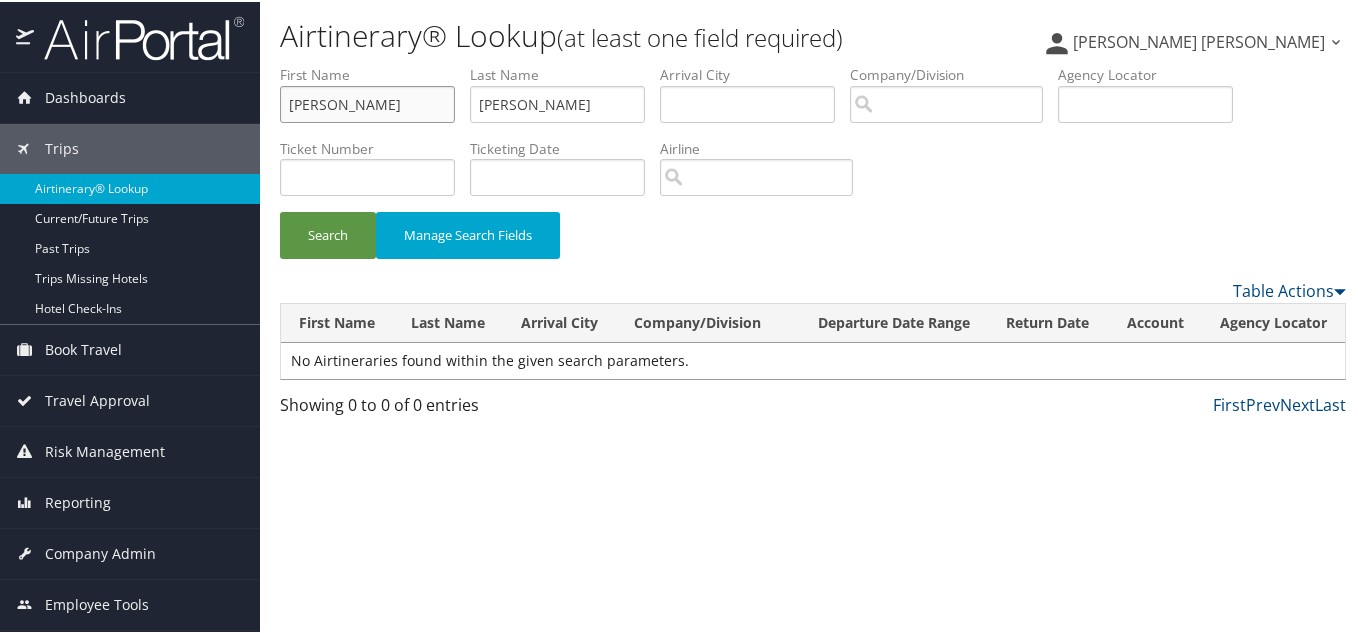 click on "Ashraf Almomani" at bounding box center (367, 102) 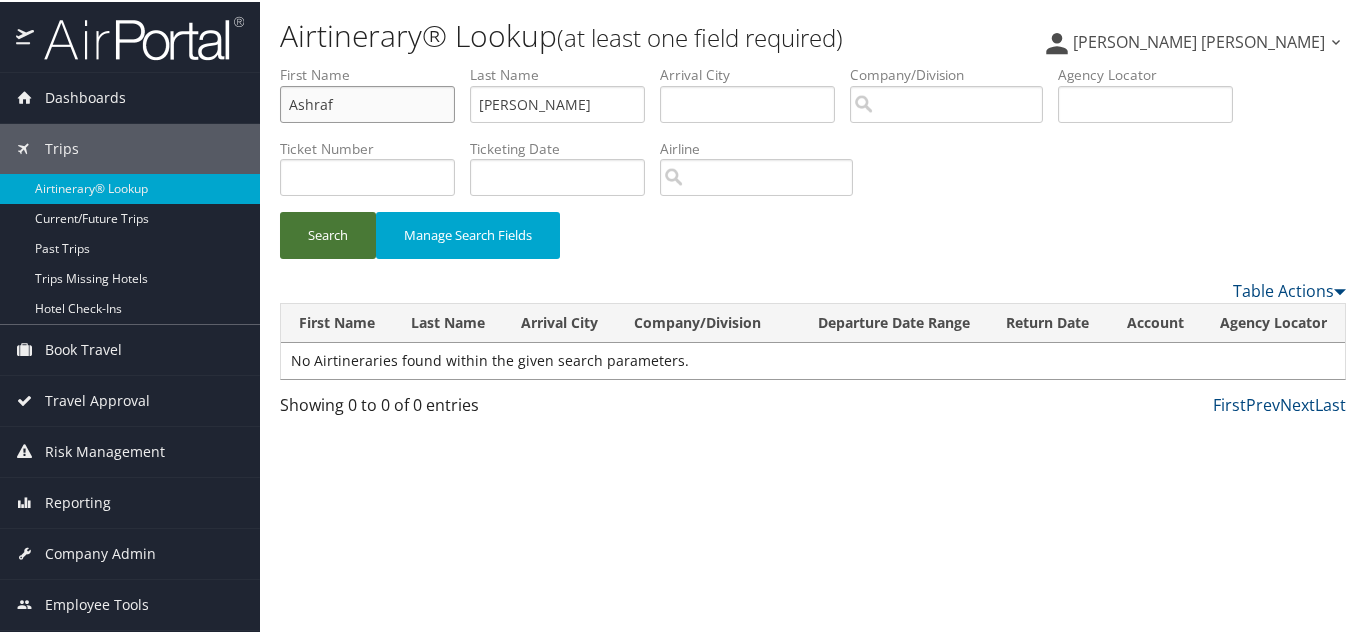 type on "Ashraf" 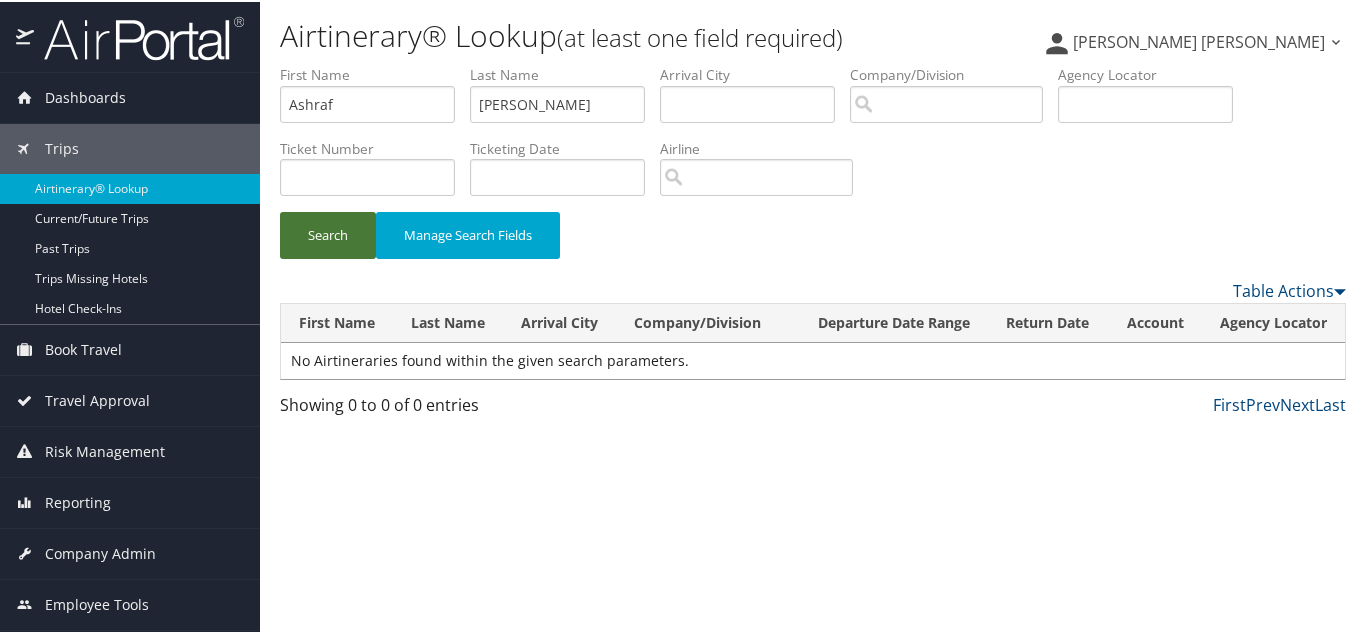 click on "Search" at bounding box center [328, 233] 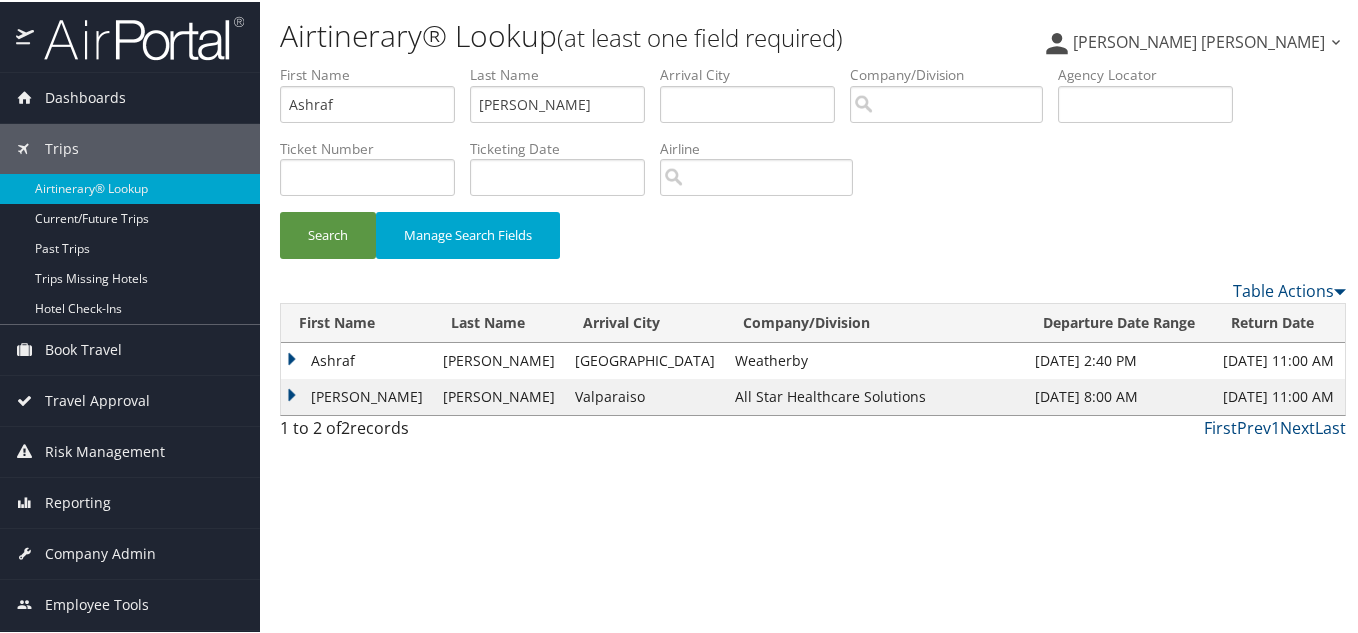 click on "Ashraf" at bounding box center [357, 359] 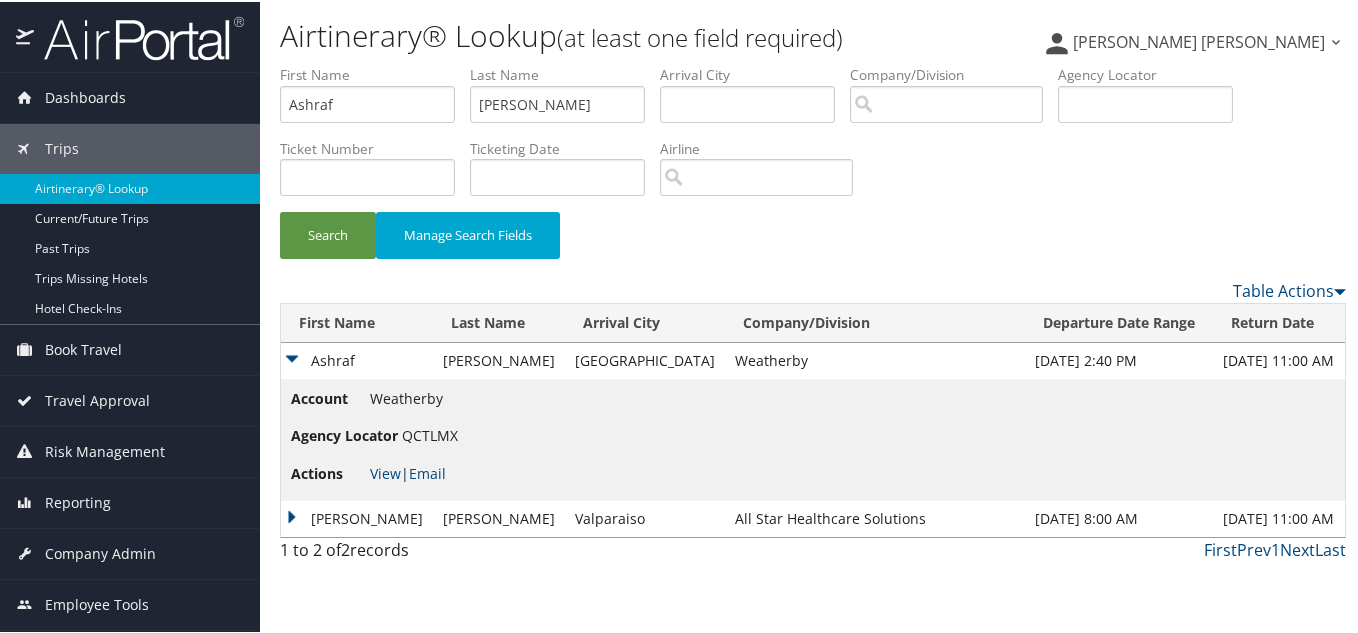 click on "QCTLMX" at bounding box center [430, 433] 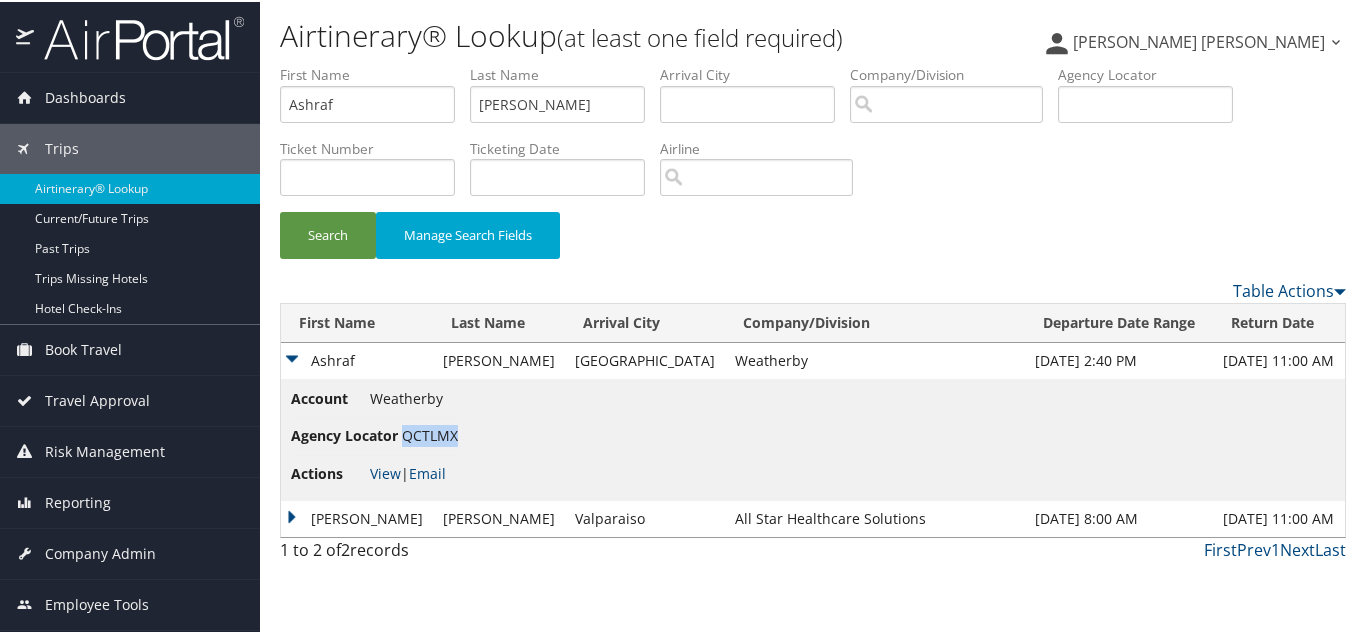 click on "QCTLMX" at bounding box center (430, 433) 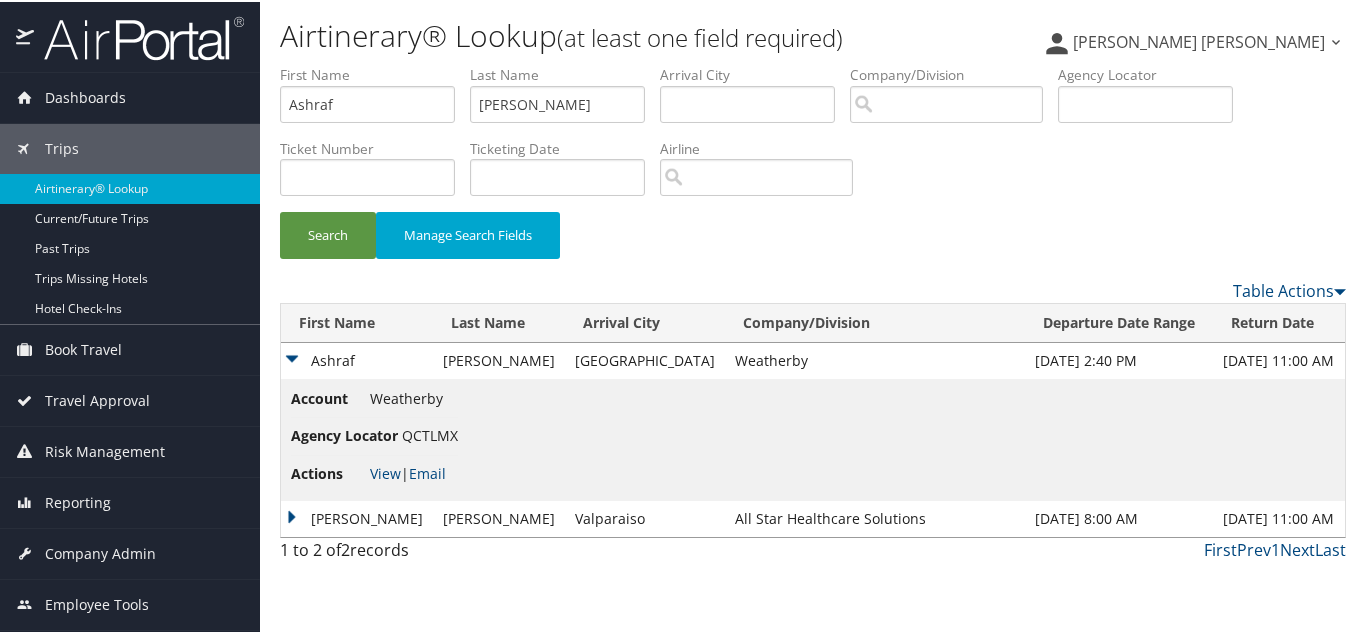 click on "Brandon Lee Hendricks
Brandon Lee Hendricks
My Settings
Travel Agency Contacts
Log Consulting Time
View Travel Profile
Give Feedback
Sign Out" at bounding box center [1138, 48] 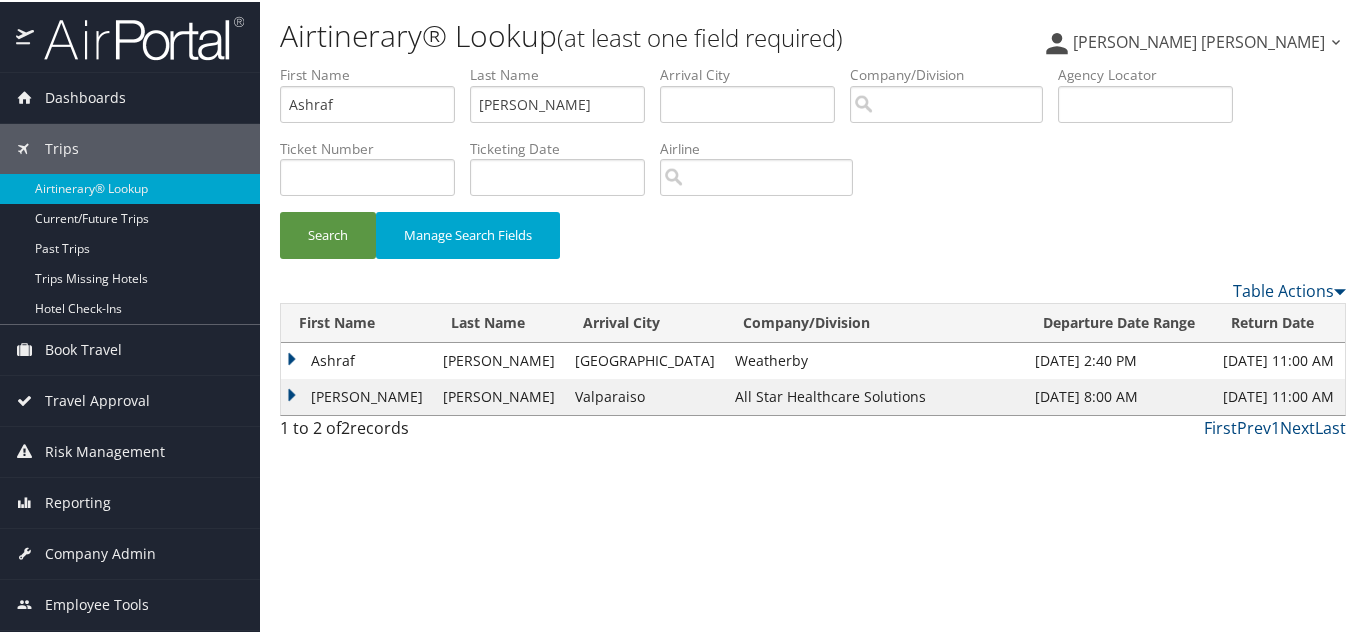 click on "ASHRAF NEBIH" at bounding box center [357, 395] 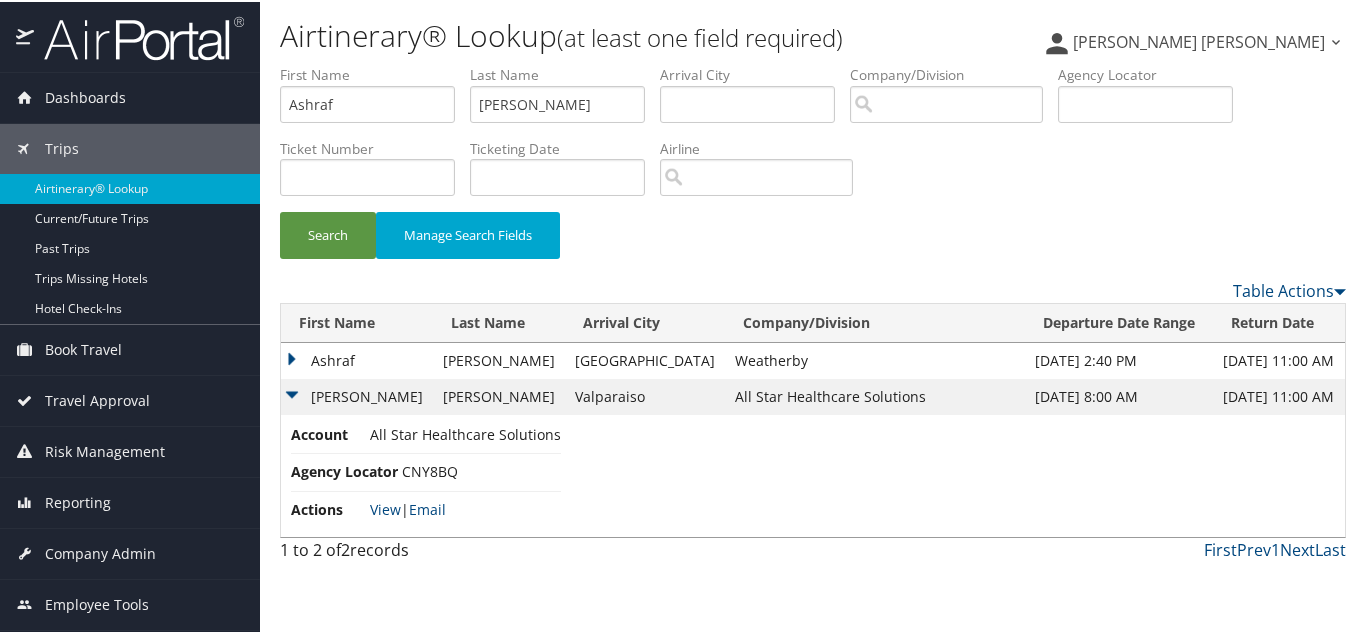 click on "CNY8BQ" at bounding box center (430, 469) 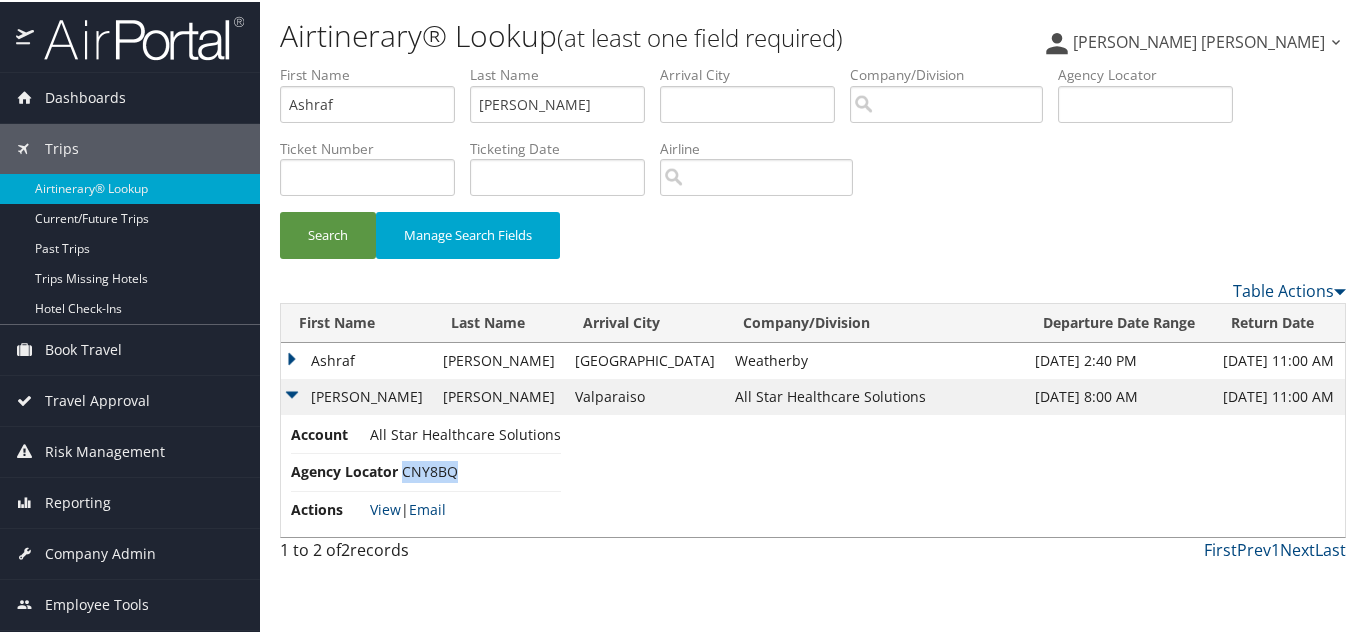 click on "CNY8BQ" at bounding box center [430, 469] 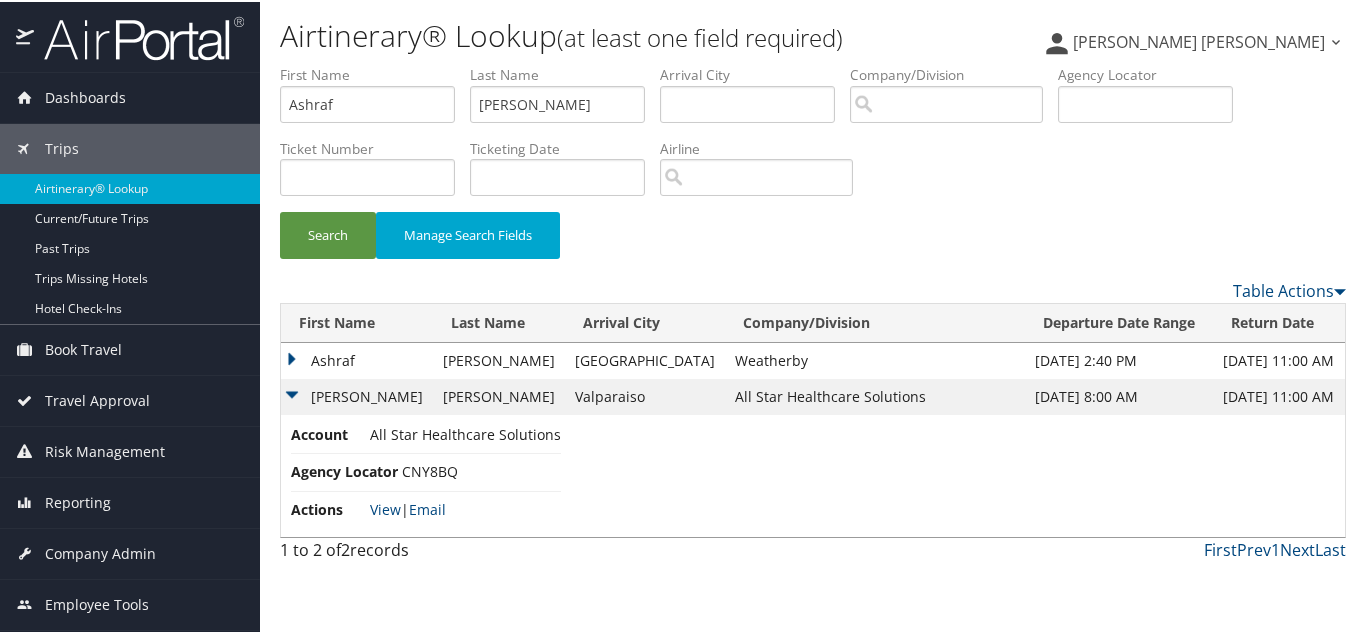 click on "Ashraf" at bounding box center (357, 359) 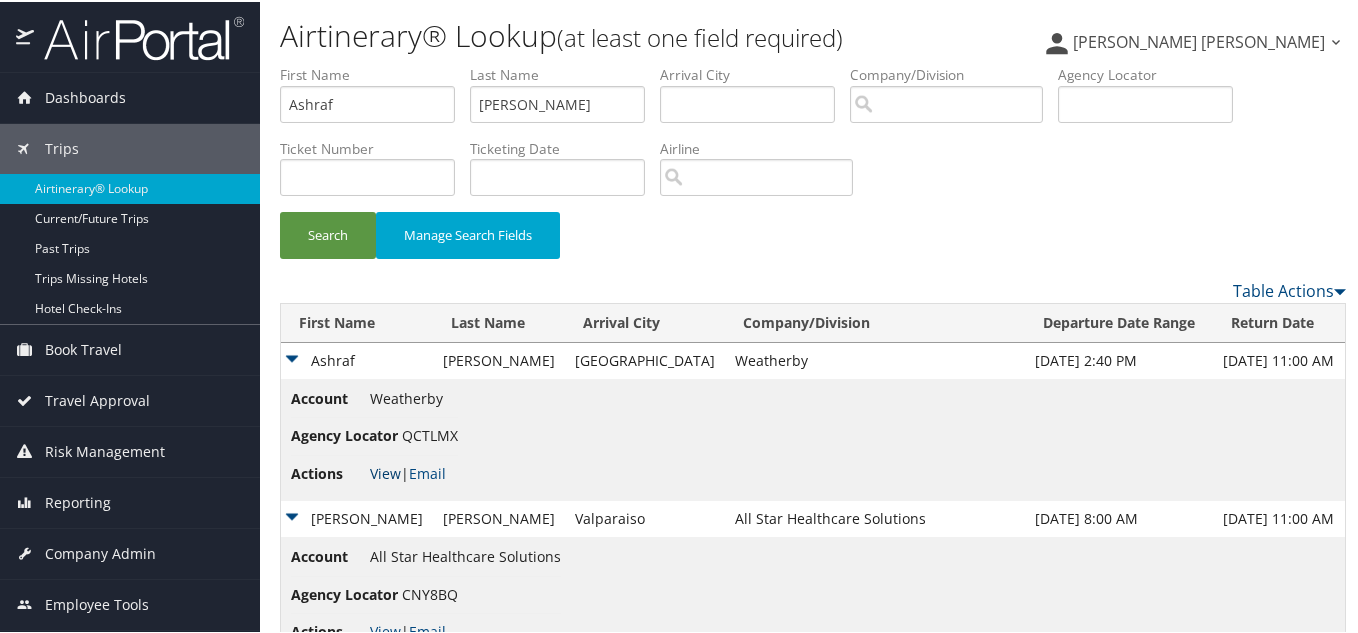 click on "View" at bounding box center [385, 471] 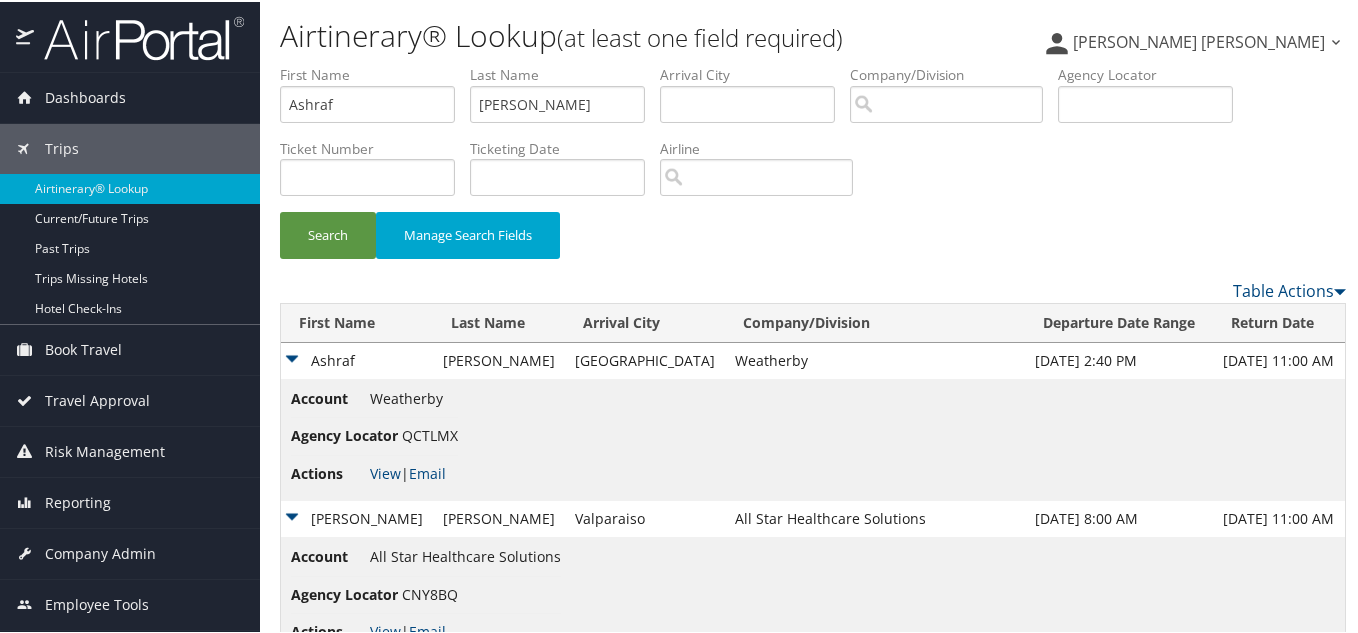 click on "Ashraf" at bounding box center (357, 359) 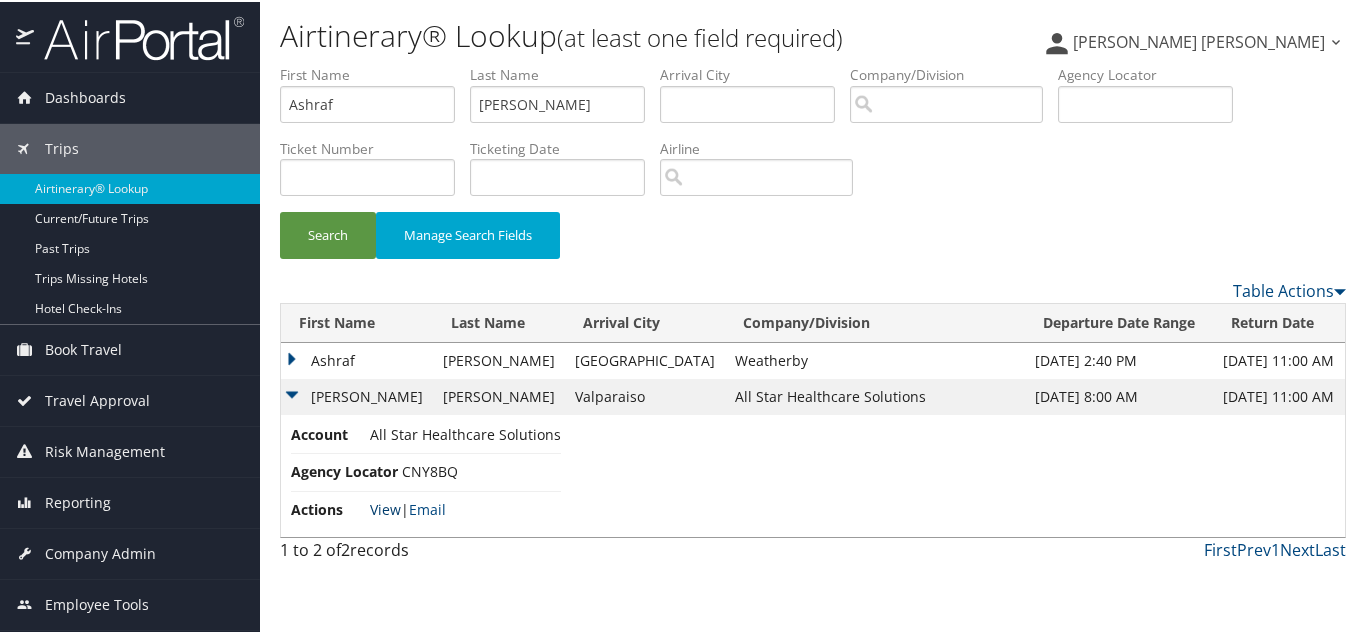 click on "View" at bounding box center (385, 507) 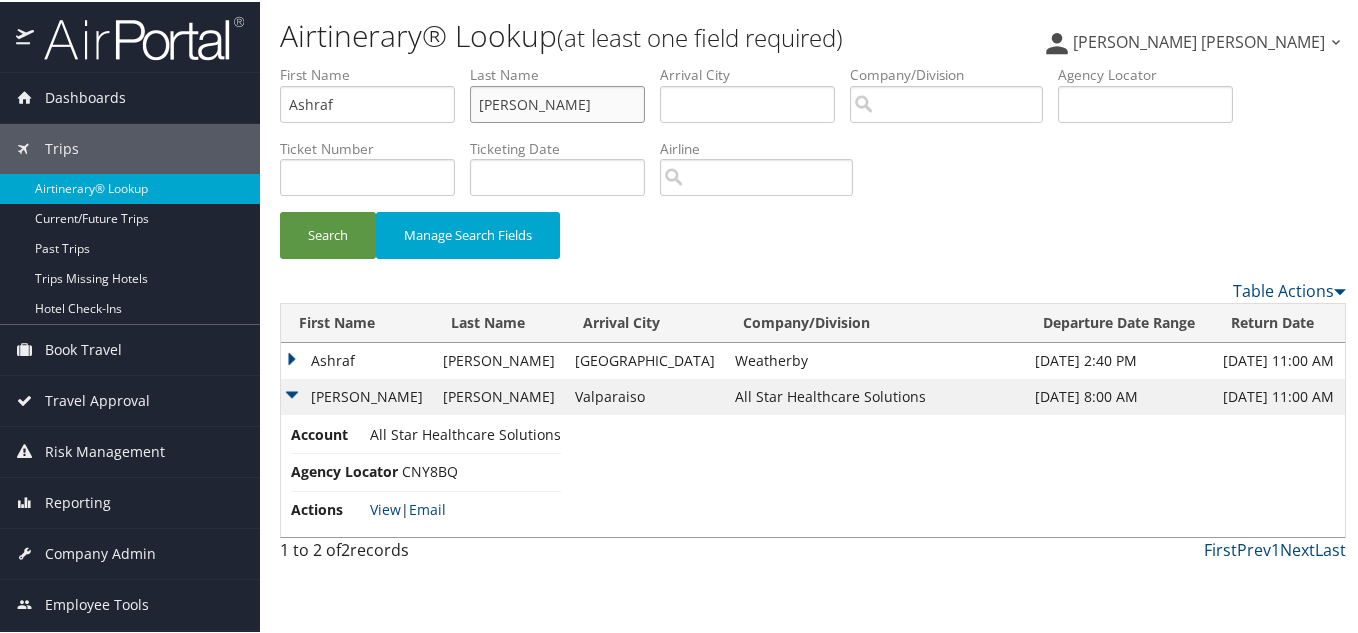 drag, startPoint x: 560, startPoint y: 101, endPoint x: 419, endPoint y: 92, distance: 141.28694 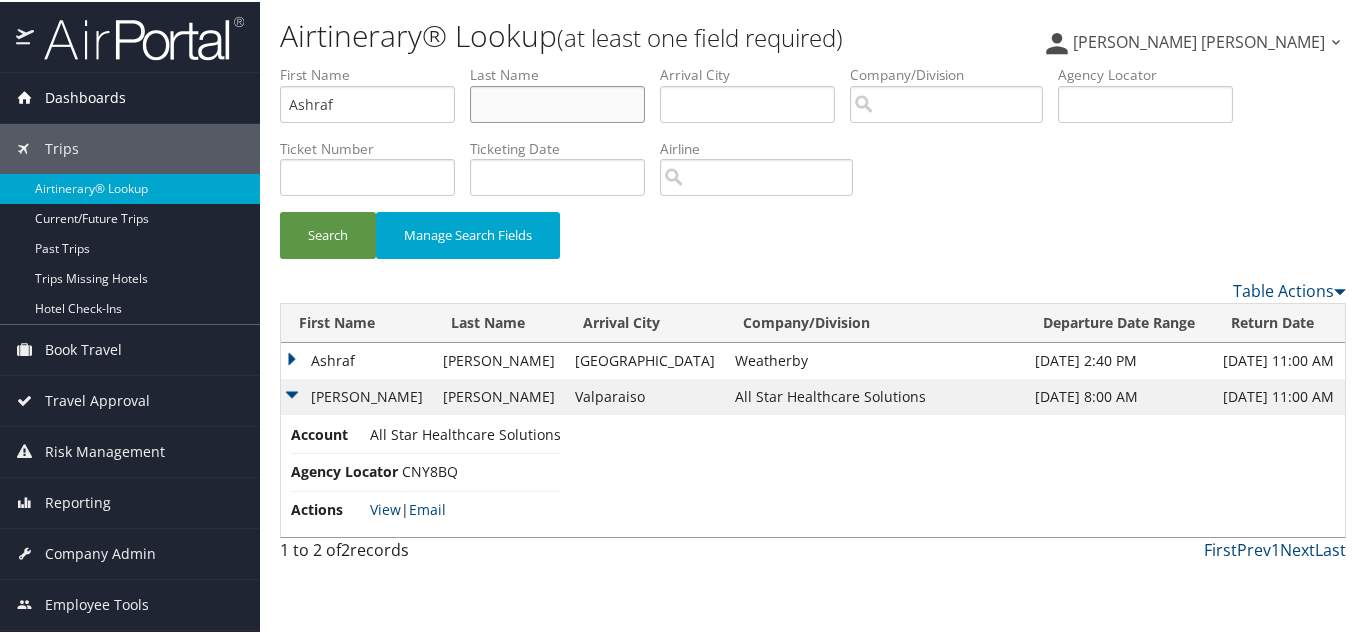 type 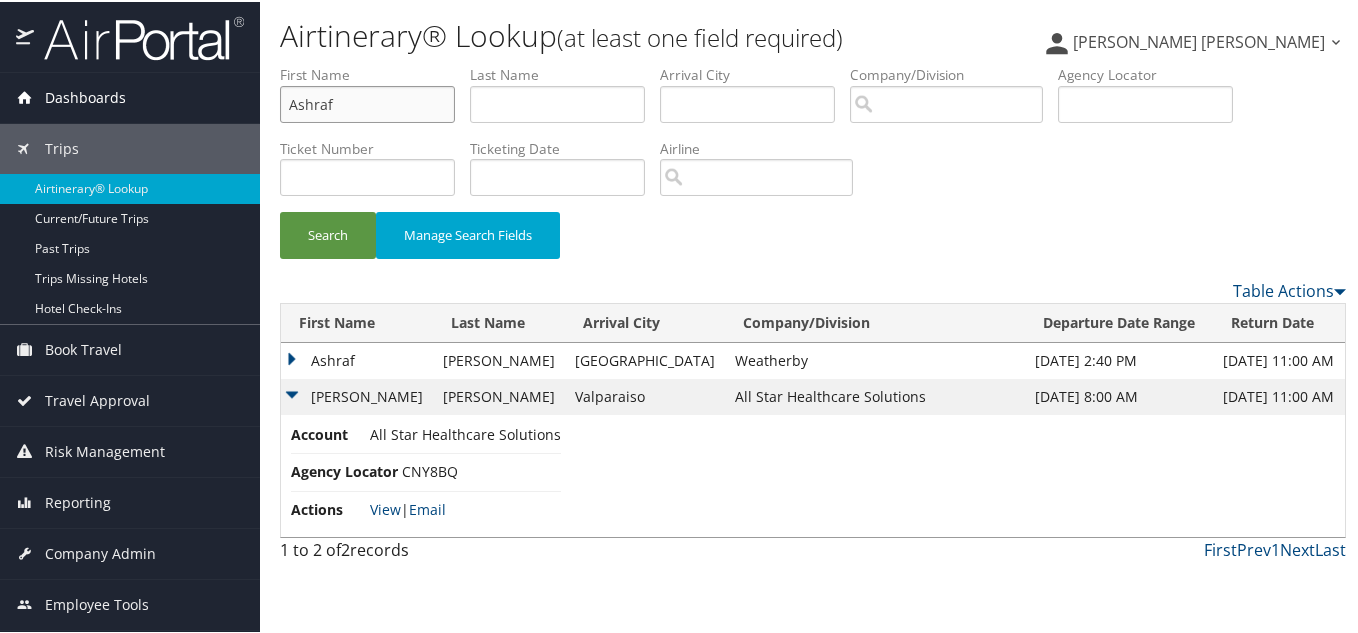 drag, startPoint x: 214, startPoint y: 97, endPoint x: 127, endPoint y: 106, distance: 87.46428 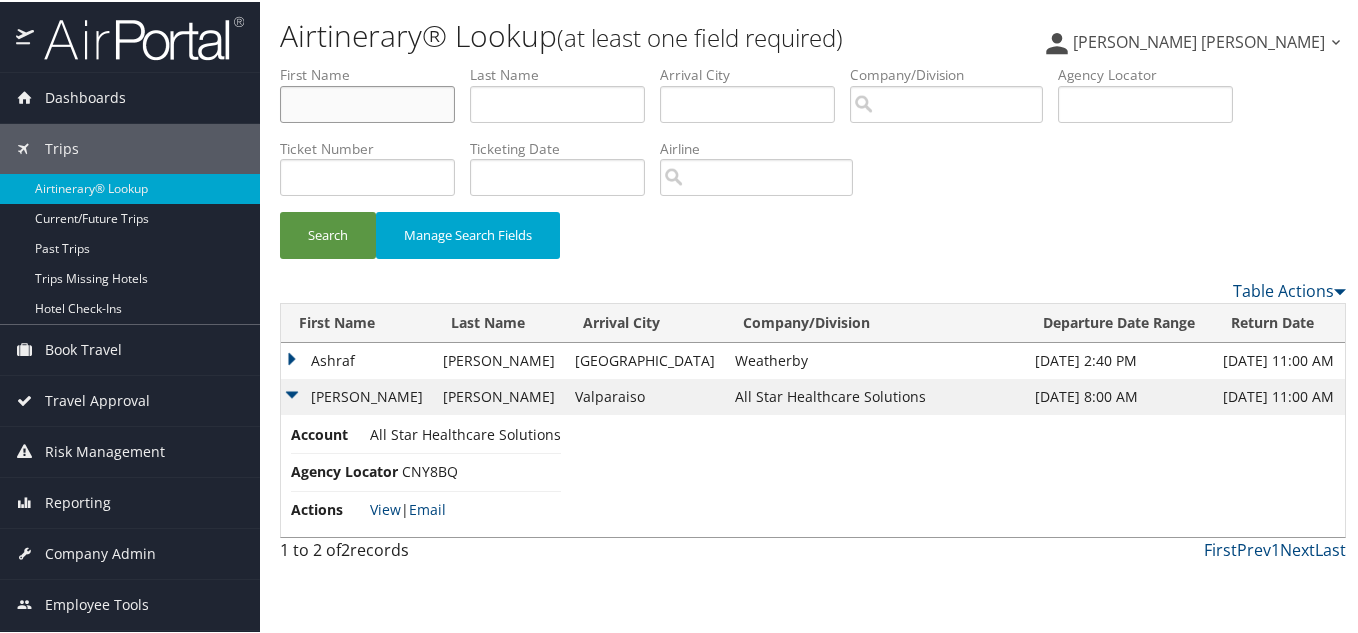 type 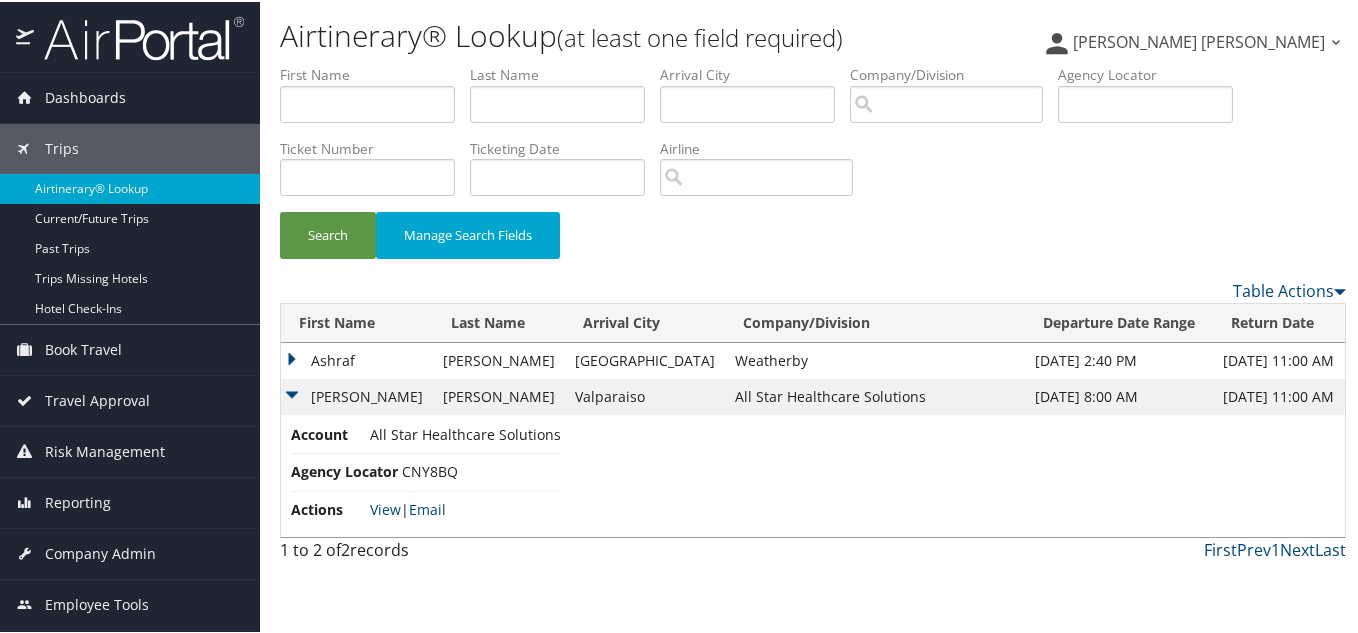 click on "Agency Locator" at bounding box center [1153, 73] 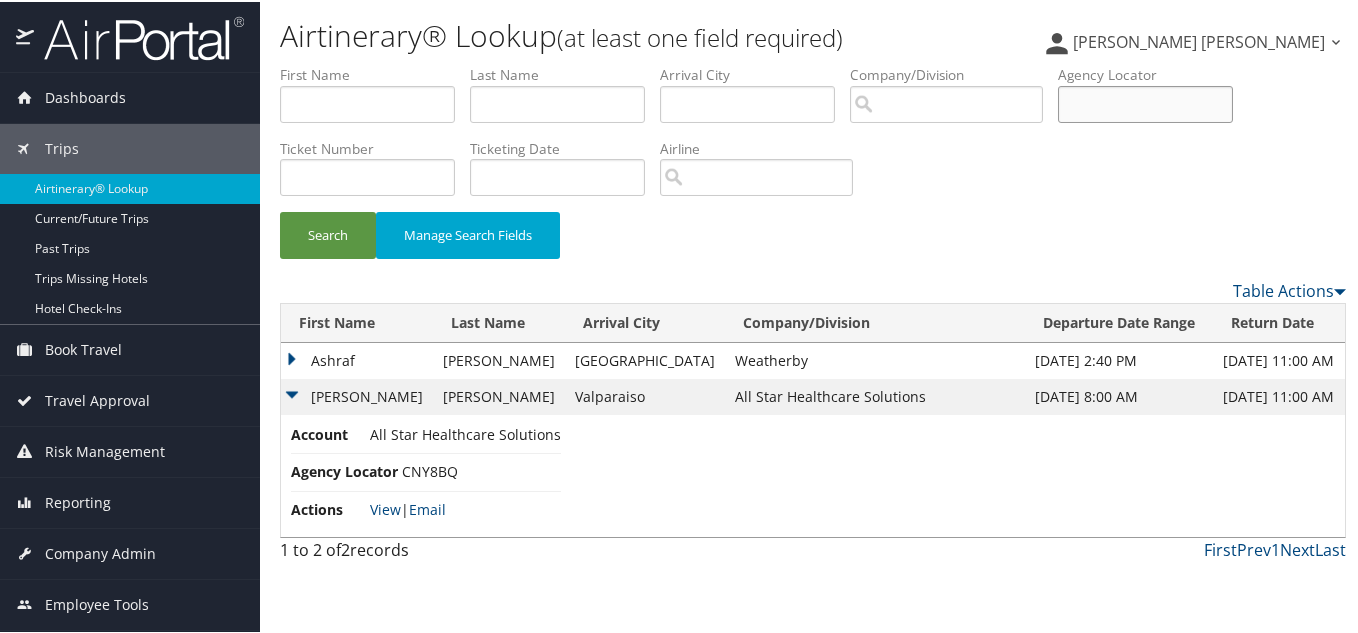 click at bounding box center [1145, 102] 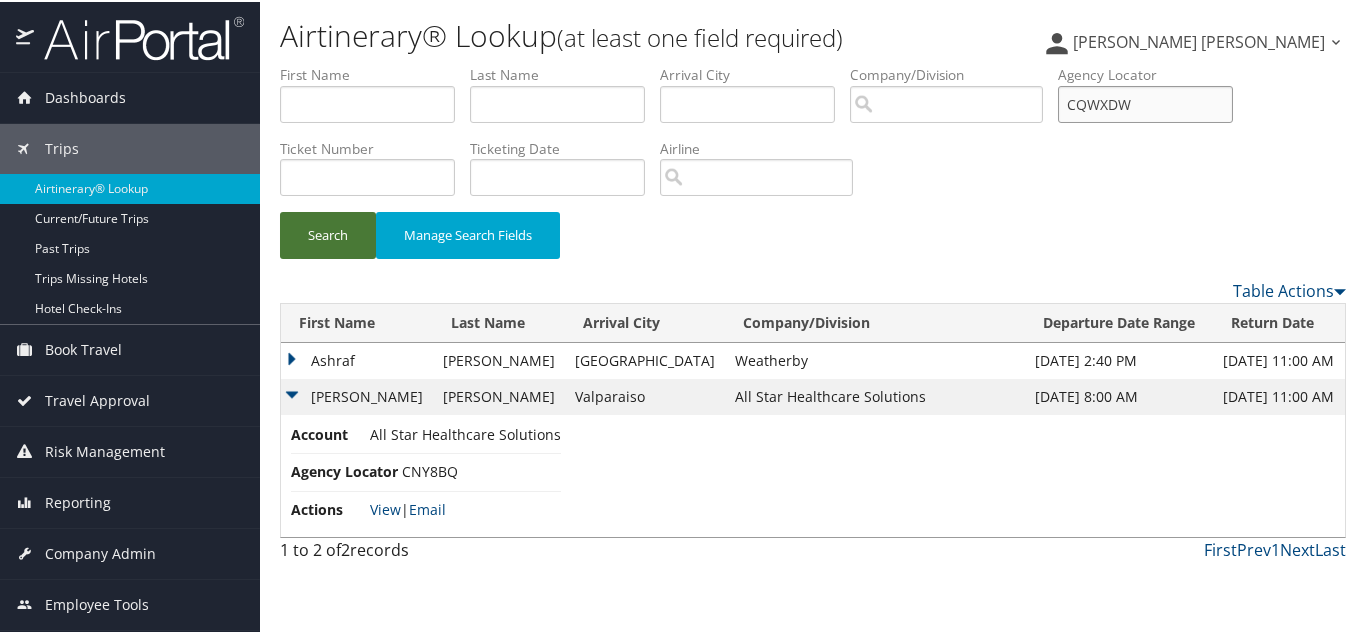 type on "CQWXDW" 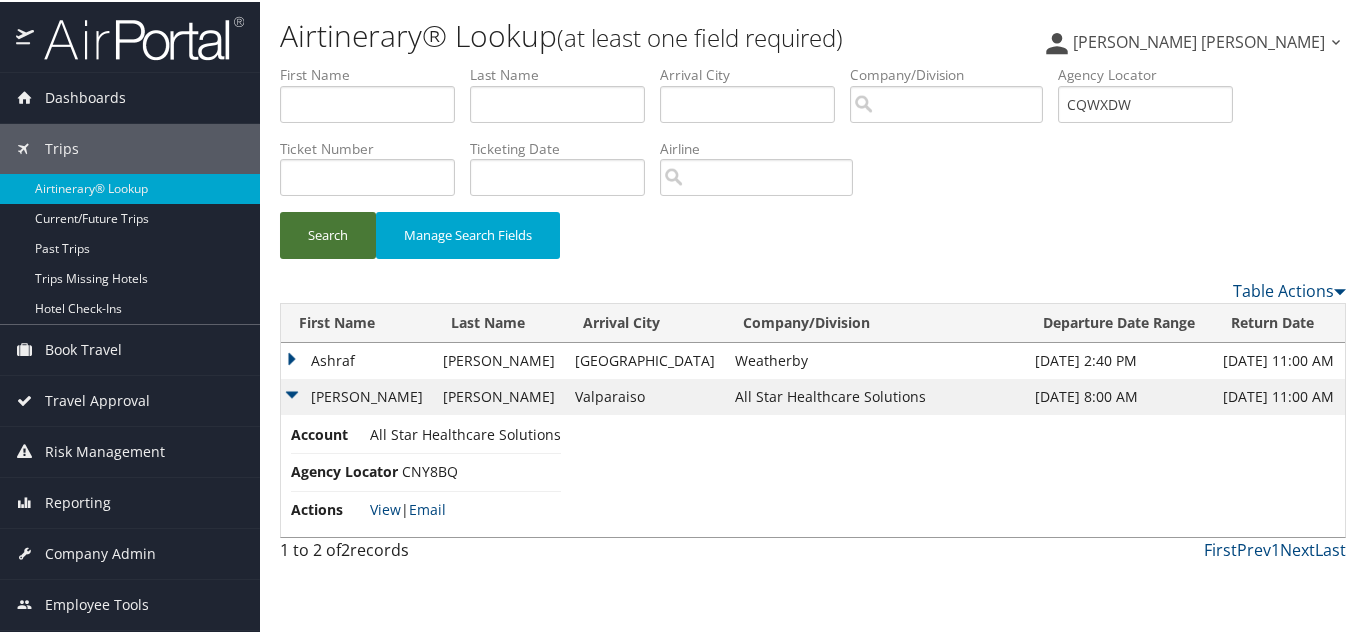 click on "Search" at bounding box center [328, 233] 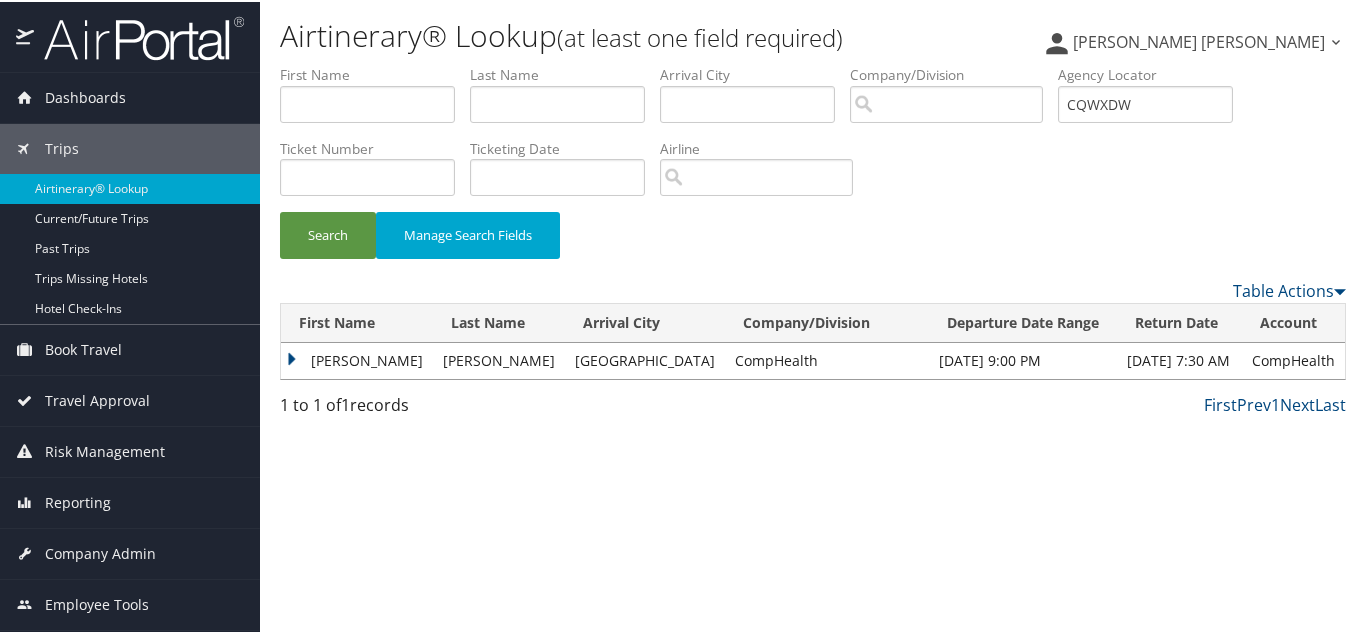 click on "Amy" at bounding box center [357, 359] 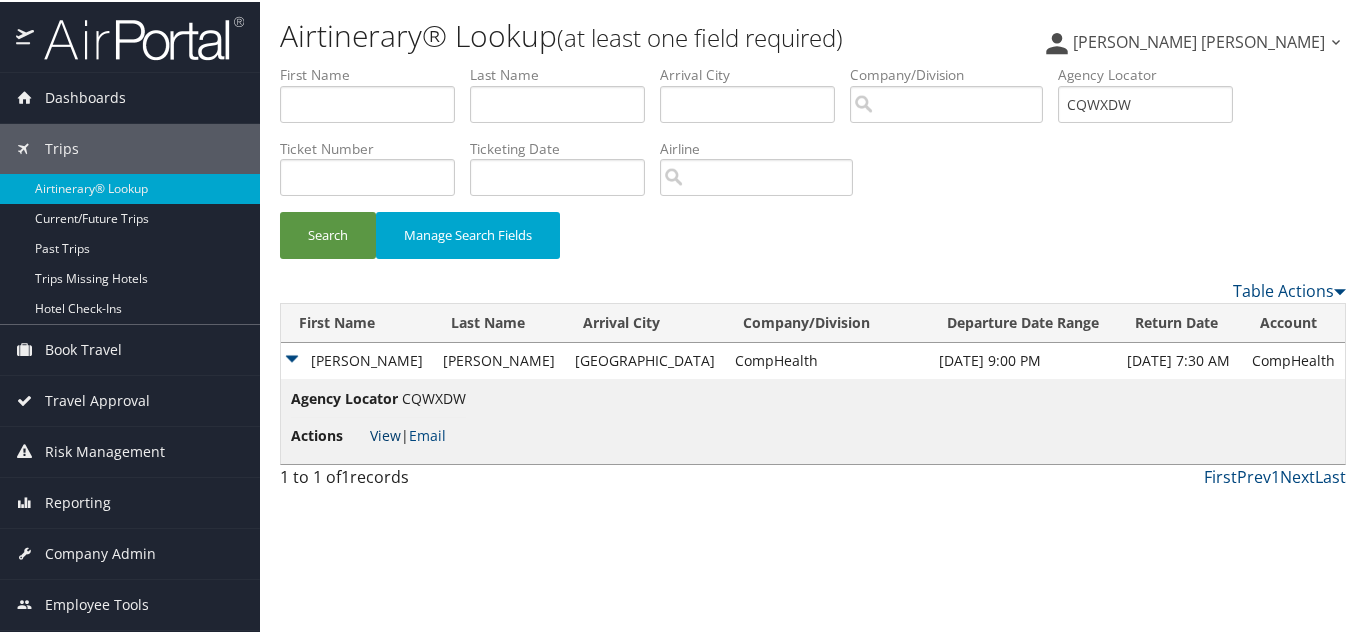 click on "View" at bounding box center (385, 433) 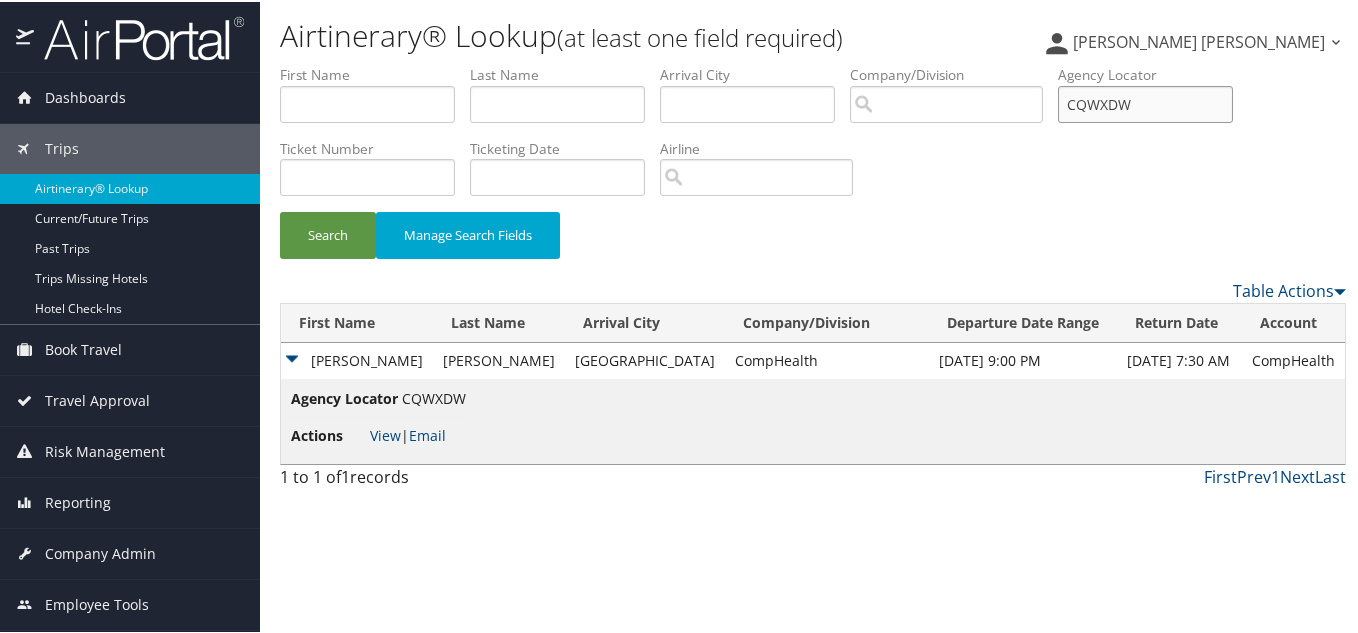 click on "CQWXDW" at bounding box center (1145, 102) 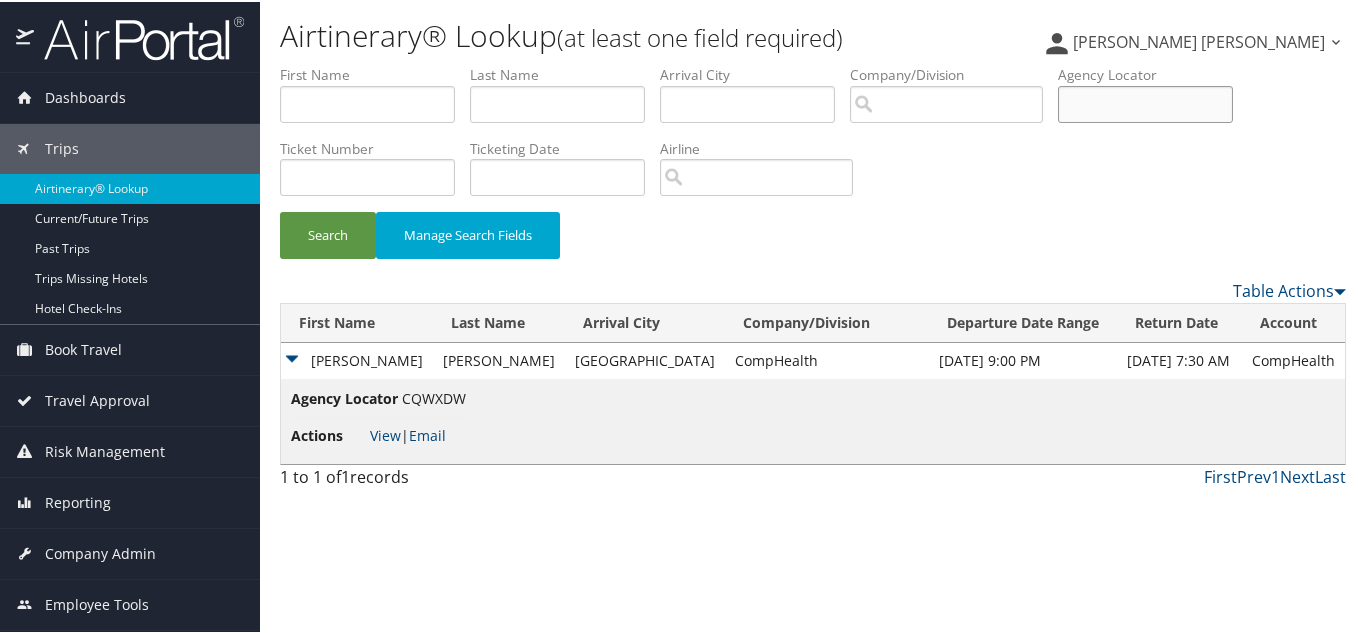 click at bounding box center [1145, 102] 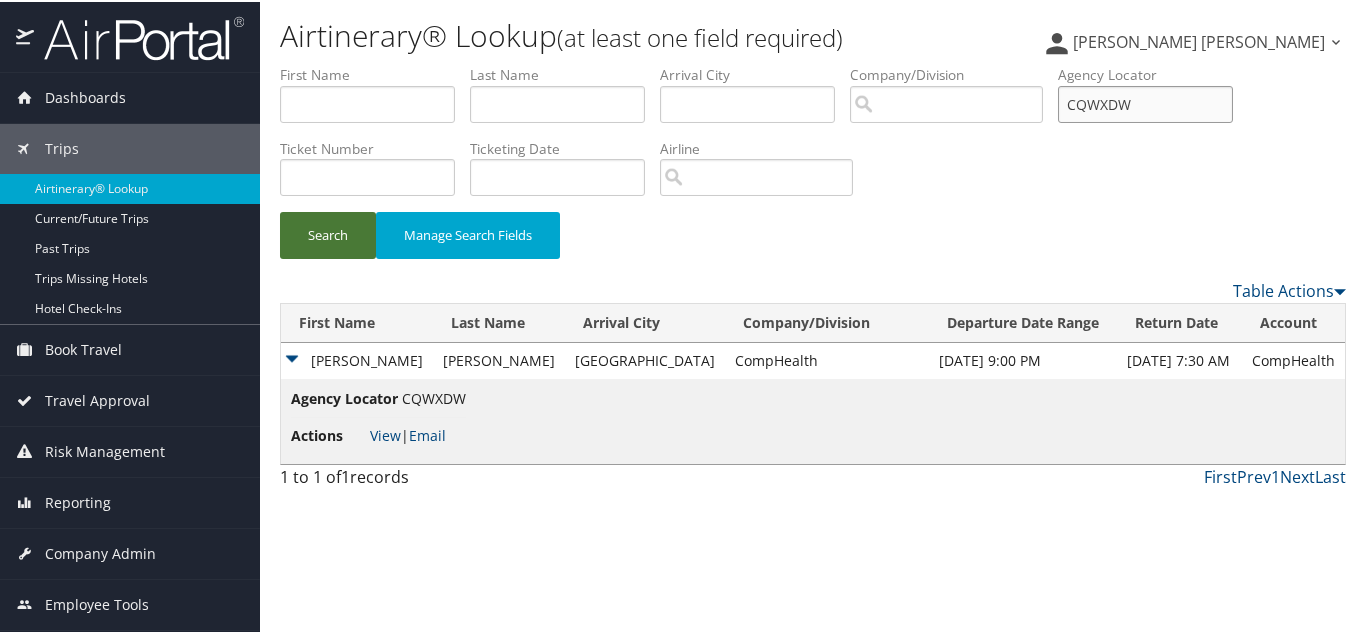 type on "CQWXDW" 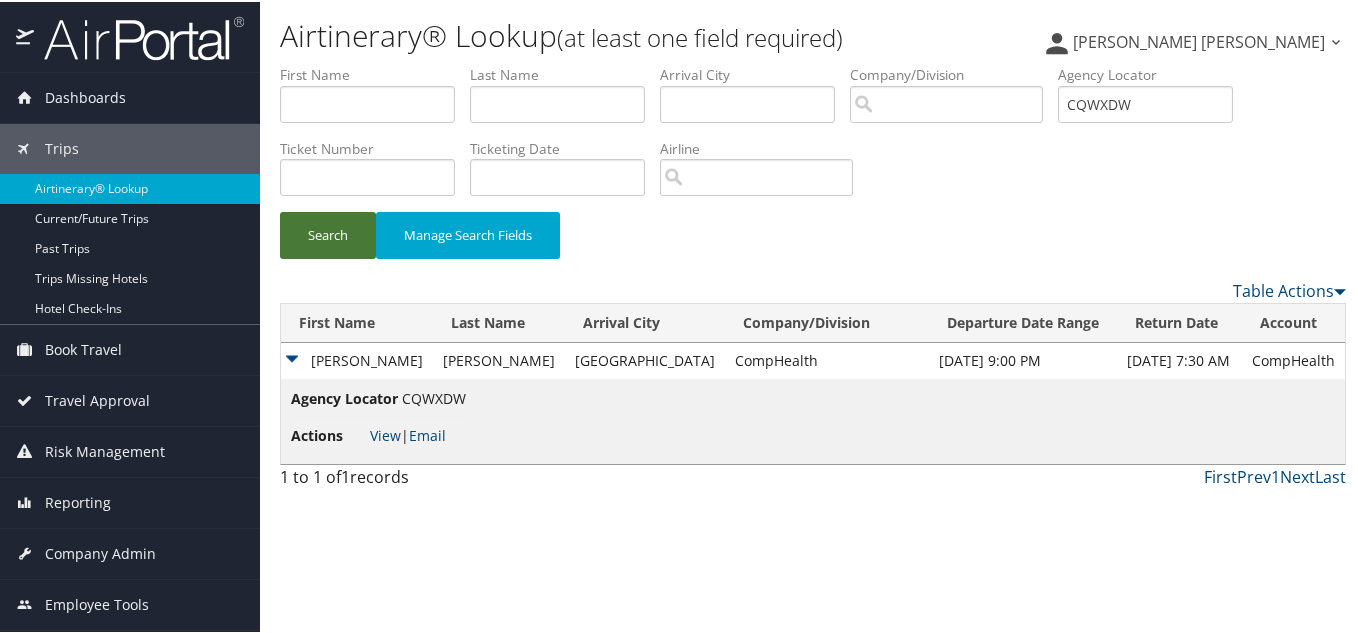 click on "Search" at bounding box center [328, 233] 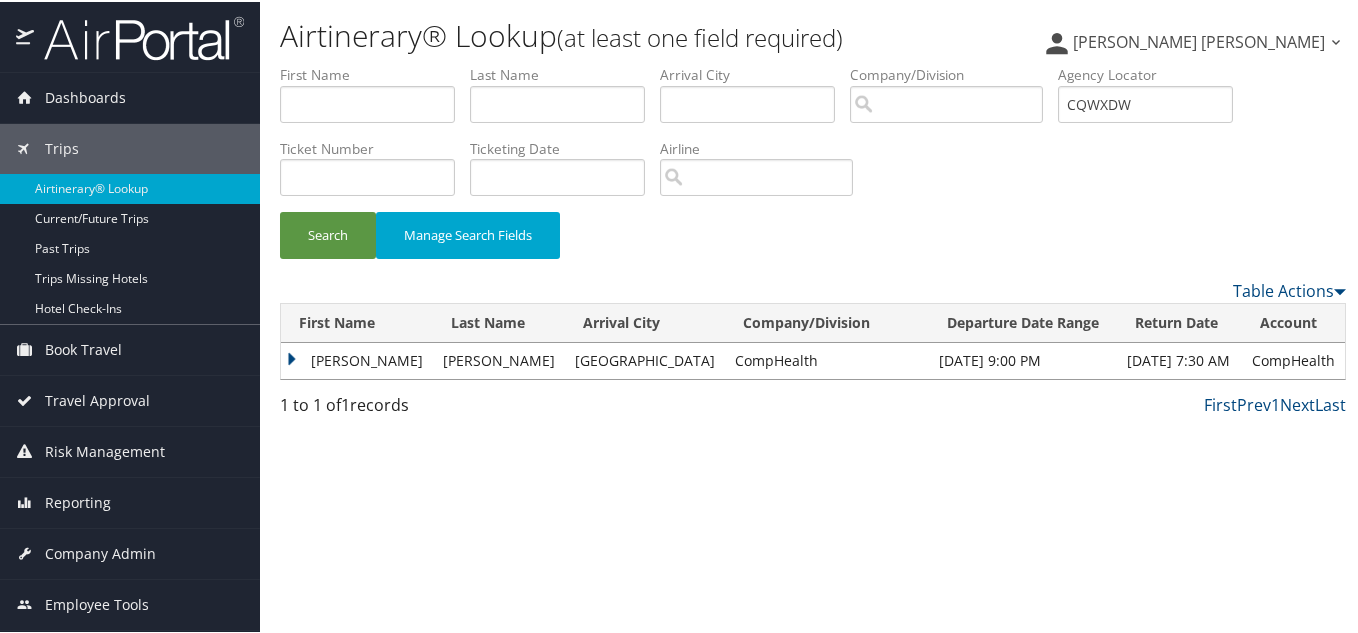 click on "Amy" at bounding box center (357, 359) 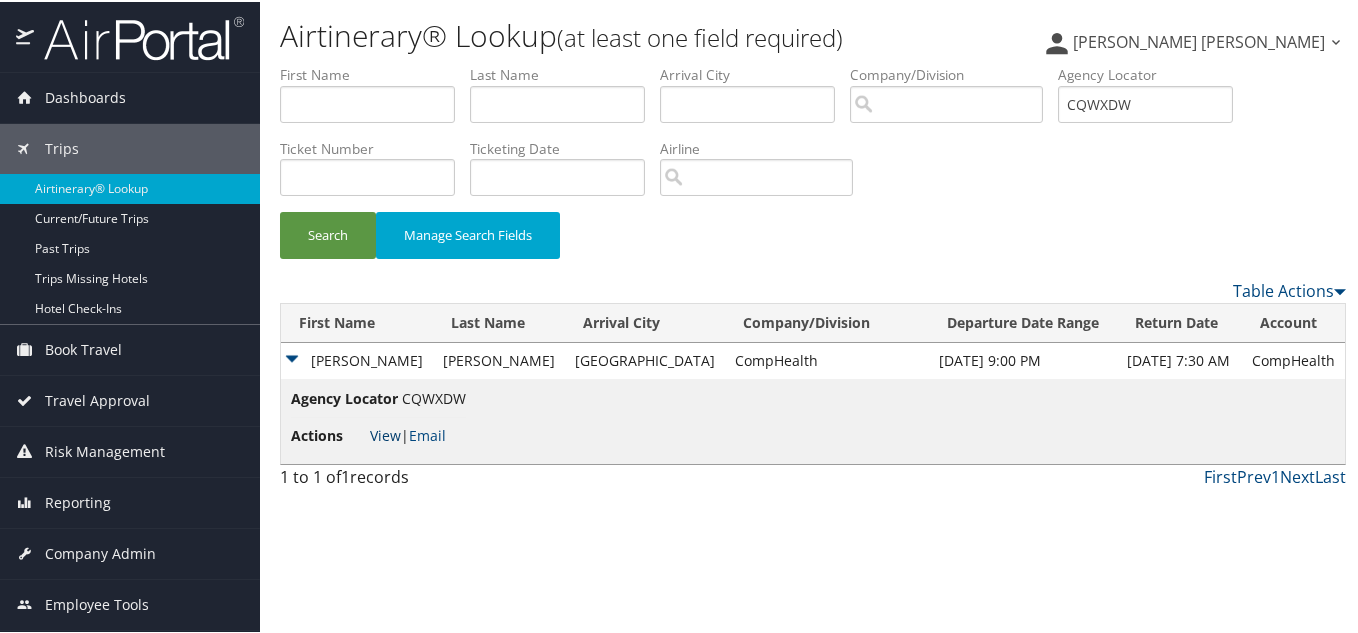 click on "View" at bounding box center (385, 433) 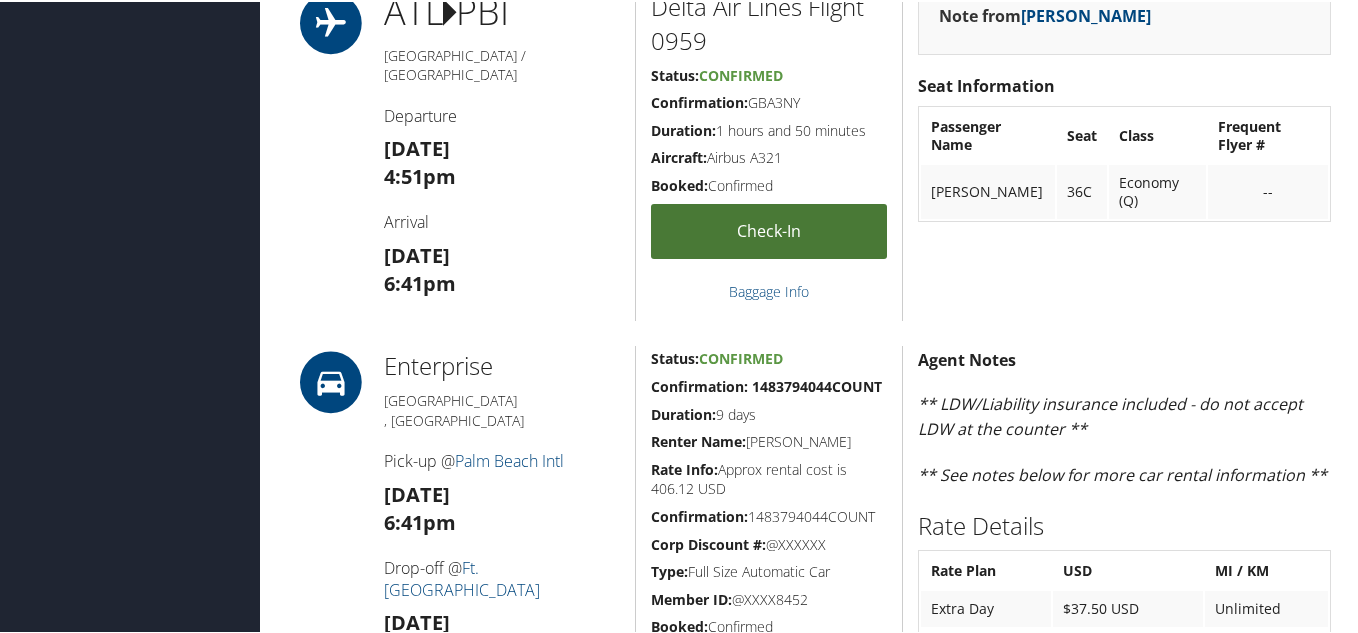 scroll, scrollTop: 1133, scrollLeft: 0, axis: vertical 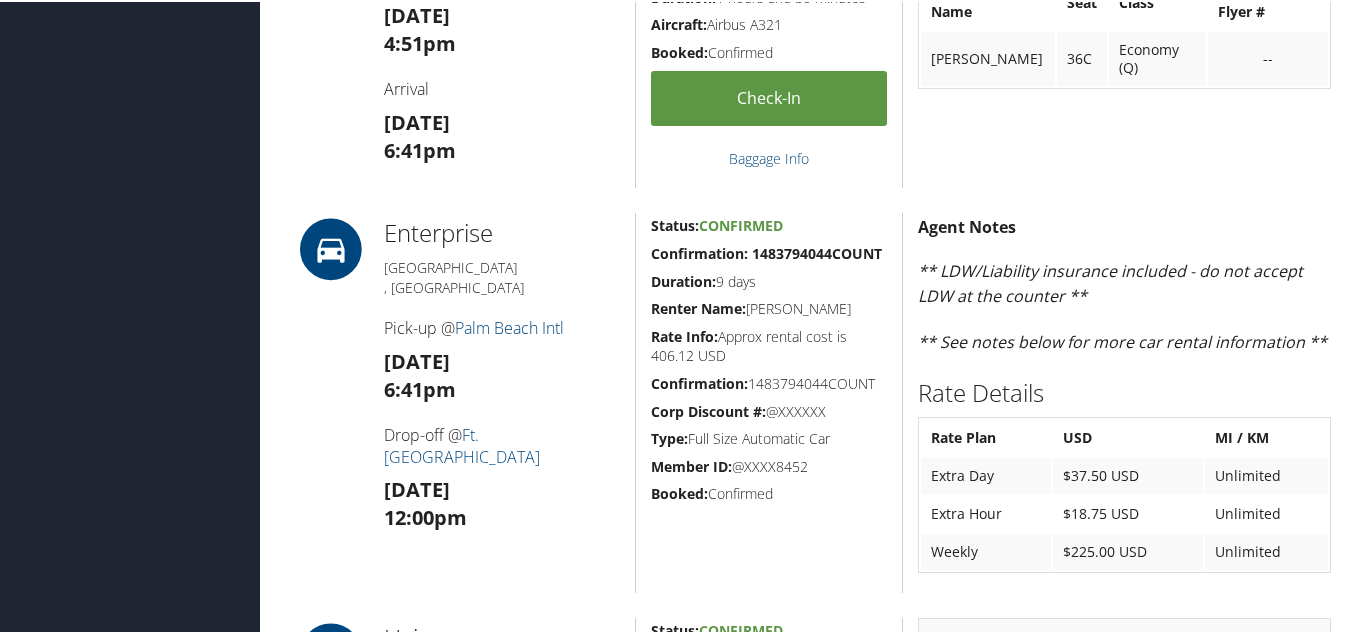 drag, startPoint x: 589, startPoint y: 438, endPoint x: 336, endPoint y: 333, distance: 273.92334 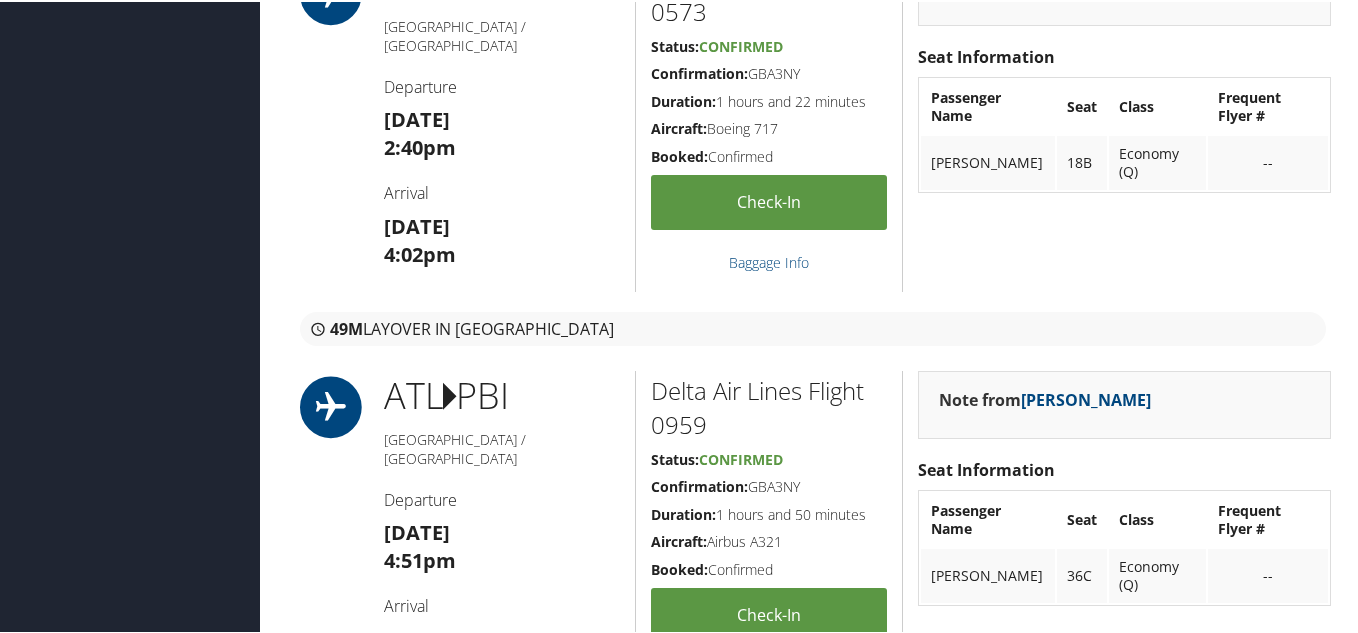 scroll, scrollTop: 600, scrollLeft: 0, axis: vertical 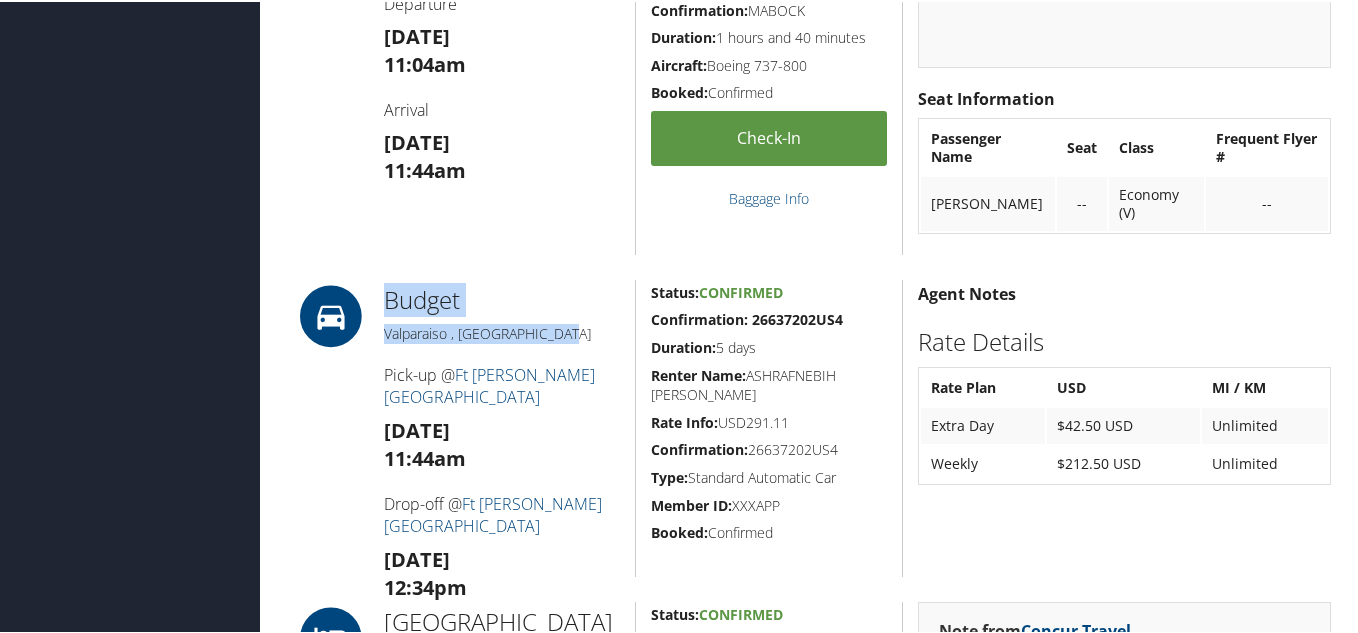 drag, startPoint x: 377, startPoint y: 289, endPoint x: 510, endPoint y: 332, distance: 139.7784 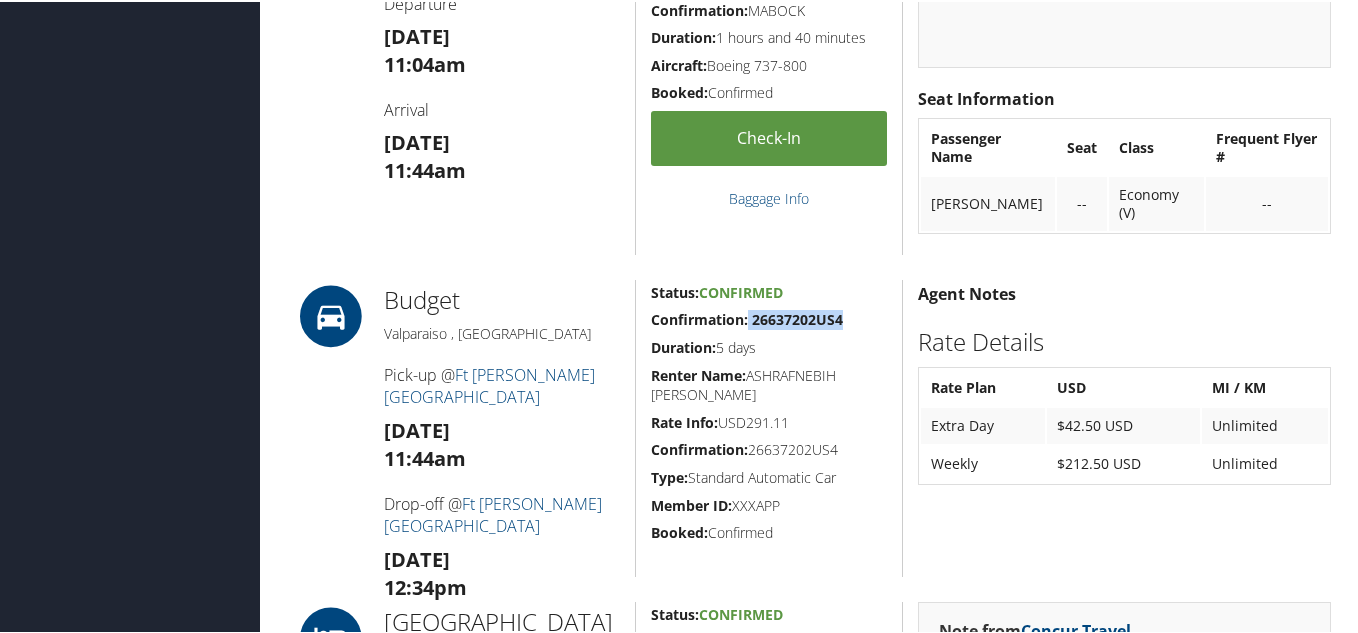 drag, startPoint x: 747, startPoint y: 314, endPoint x: 844, endPoint y: 311, distance: 97.04638 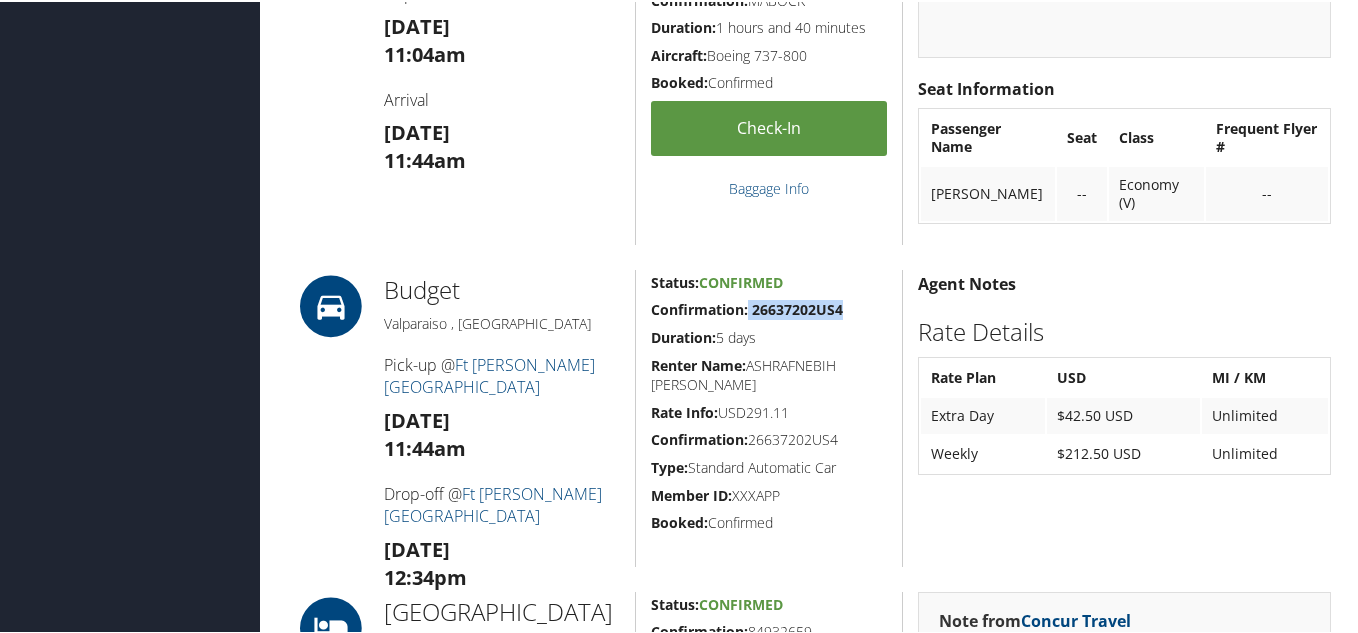 scroll, scrollTop: 1333, scrollLeft: 0, axis: vertical 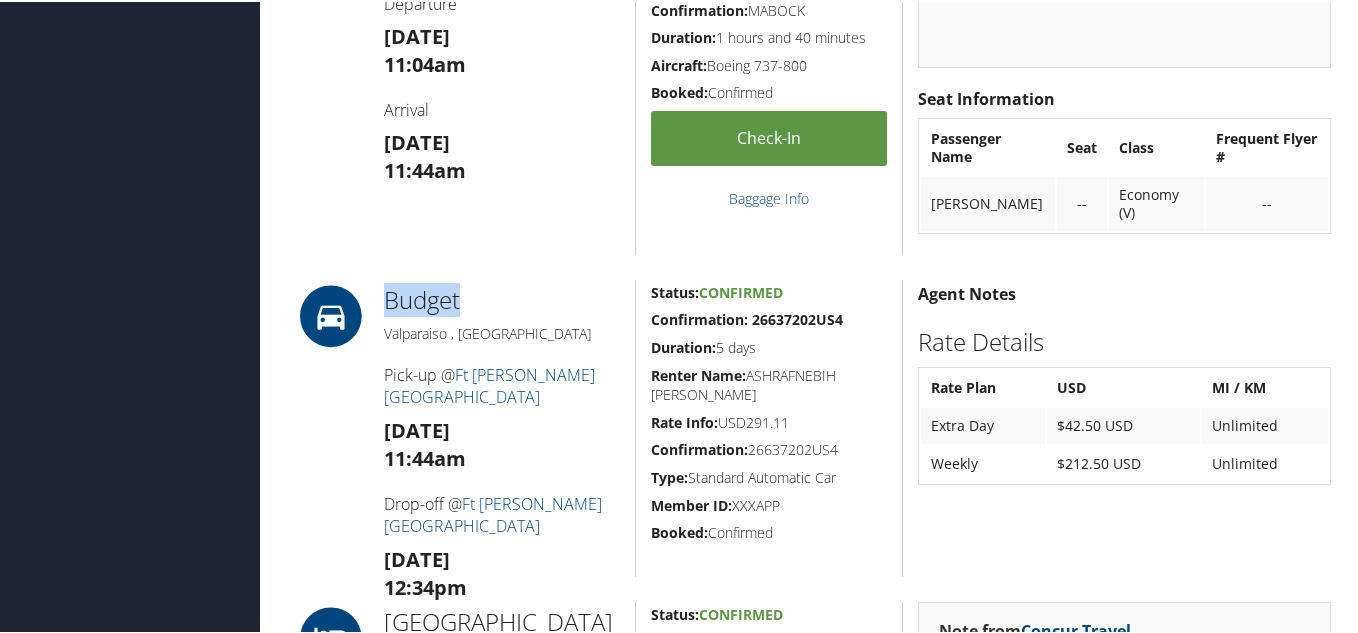 drag, startPoint x: 385, startPoint y: 298, endPoint x: 459, endPoint y: 291, distance: 74.330345 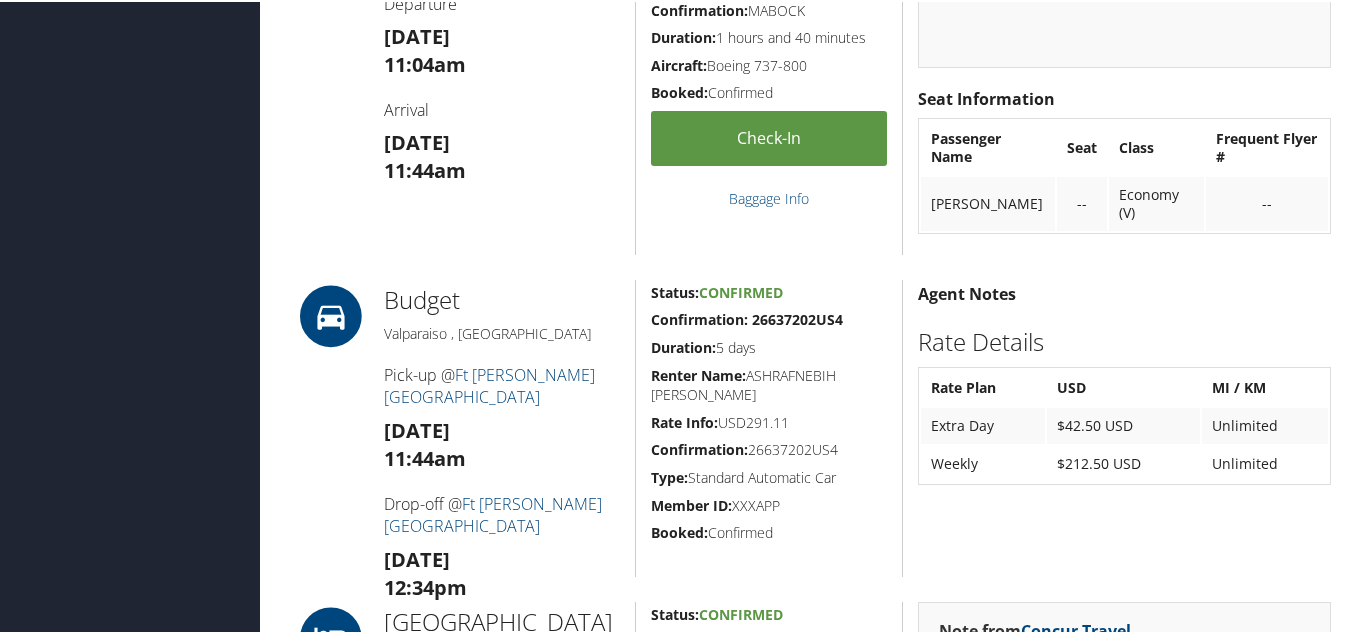 click on "Sun 29 Jun
11:44am" at bounding box center (502, 443) 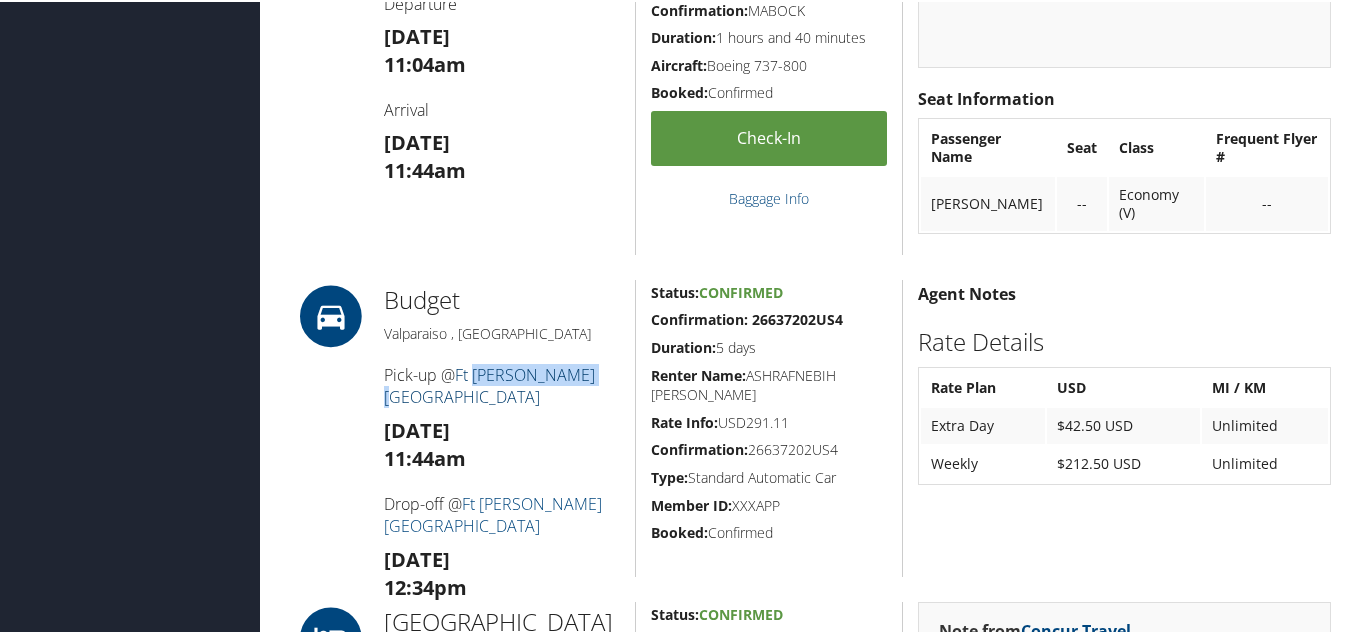 drag, startPoint x: 596, startPoint y: 373, endPoint x: 479, endPoint y: 376, distance: 117.03845 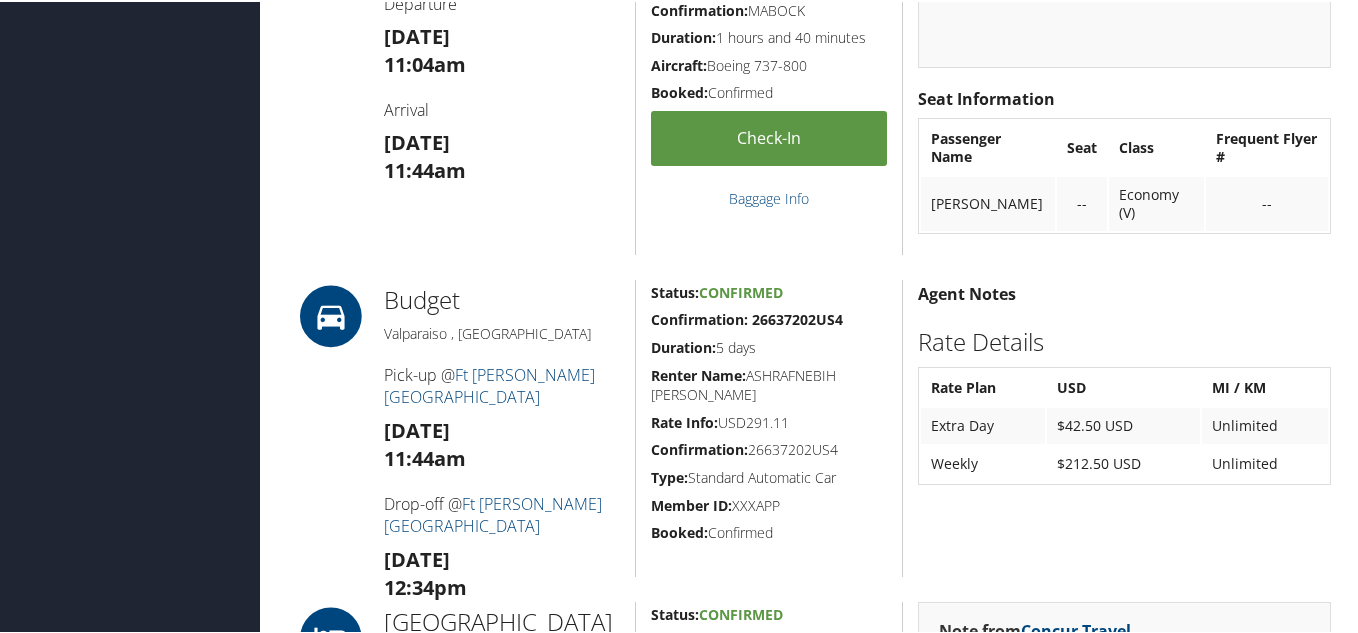 click on "Budget
Valparaiso            , FL
Pick-up @
Ft Walton Beach
Sun 29 Jun
11:44am
Drop-off @
Ft Walton Beach
Fri 04 Jul
12:34pm" at bounding box center [502, 426] 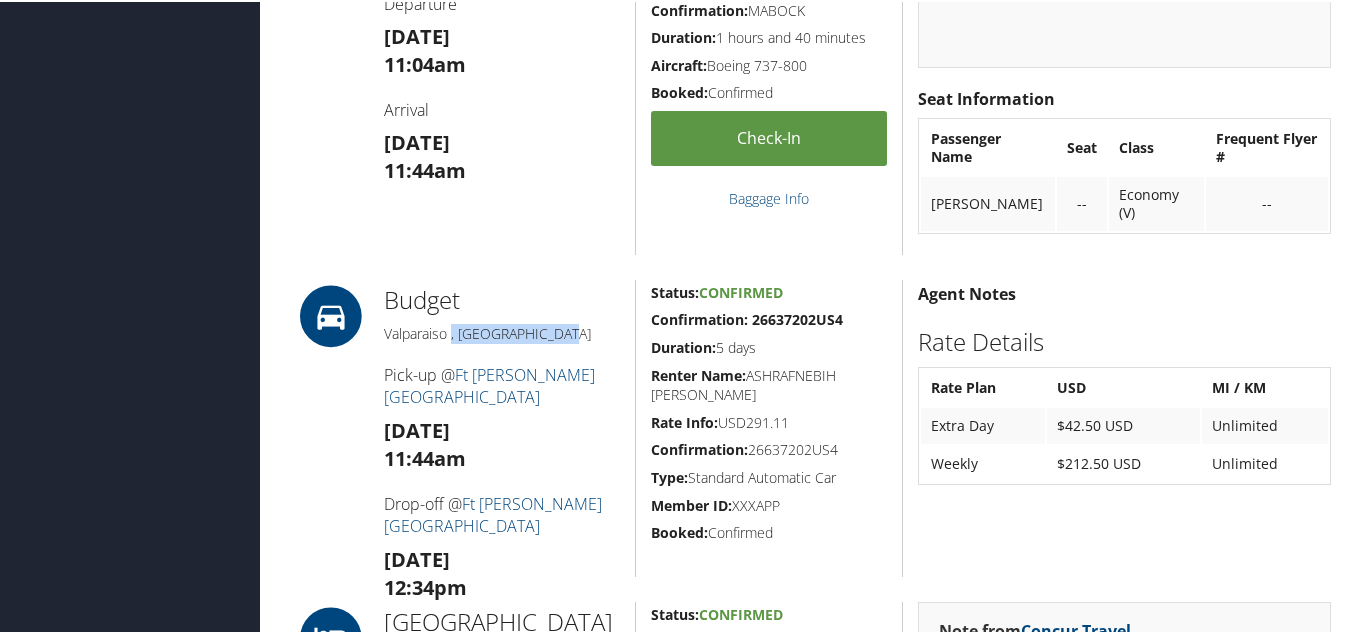 drag, startPoint x: 389, startPoint y: 334, endPoint x: 473, endPoint y: 336, distance: 84.0238 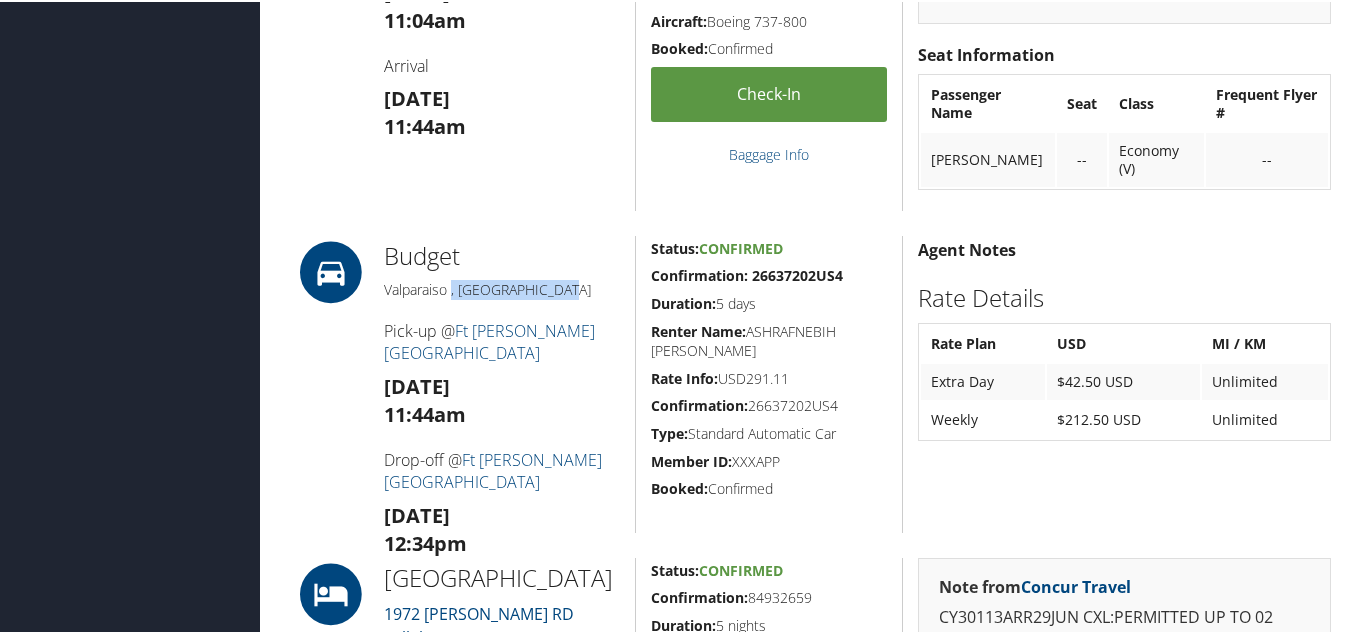scroll, scrollTop: 1400, scrollLeft: 0, axis: vertical 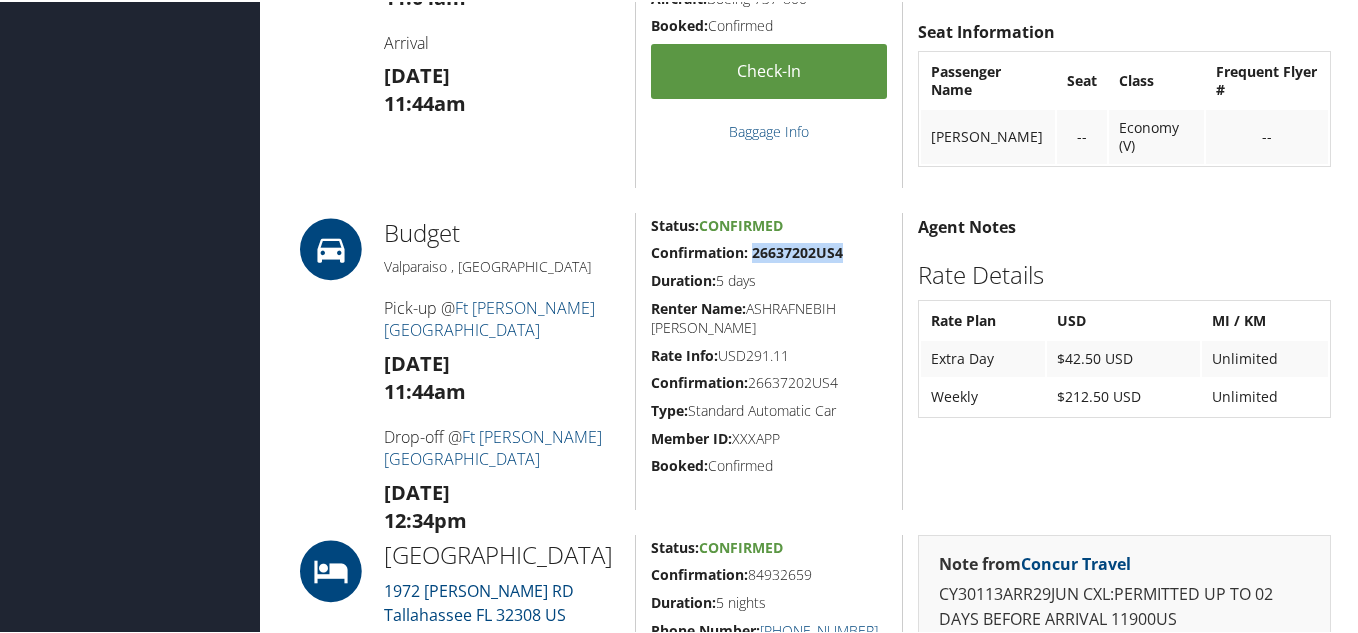 drag, startPoint x: 752, startPoint y: 248, endPoint x: 842, endPoint y: 251, distance: 90.04999 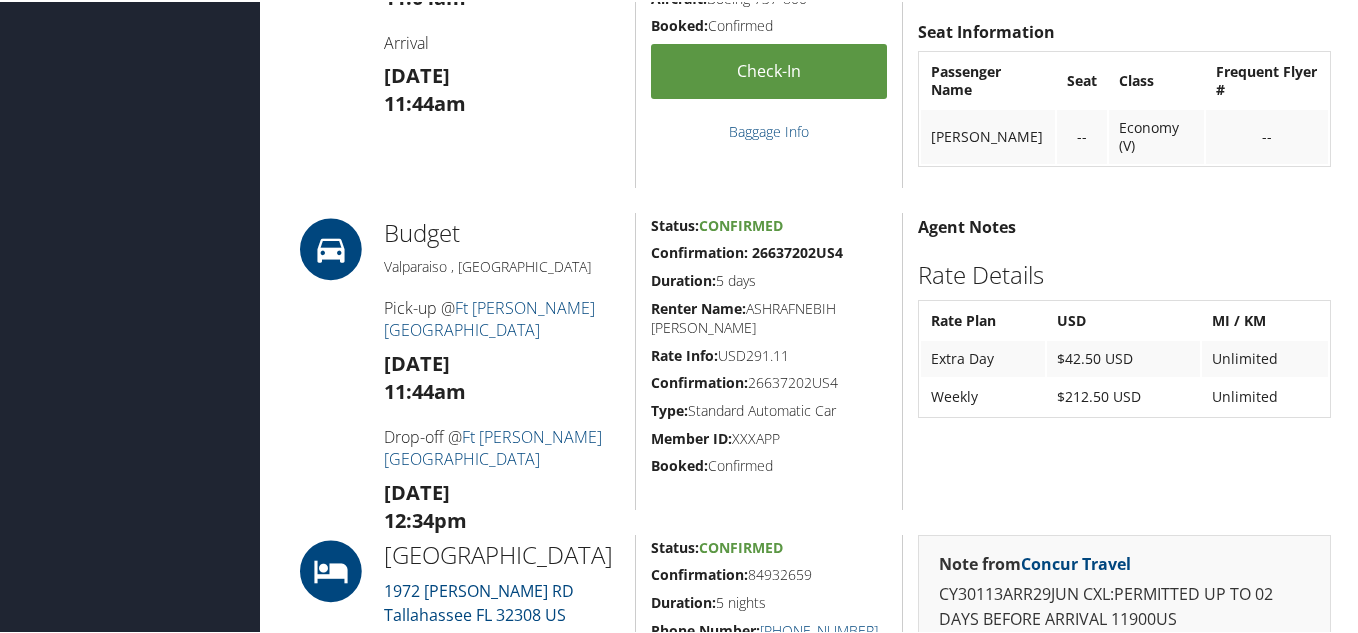 click on "Duration:  5 days" at bounding box center (769, 279) 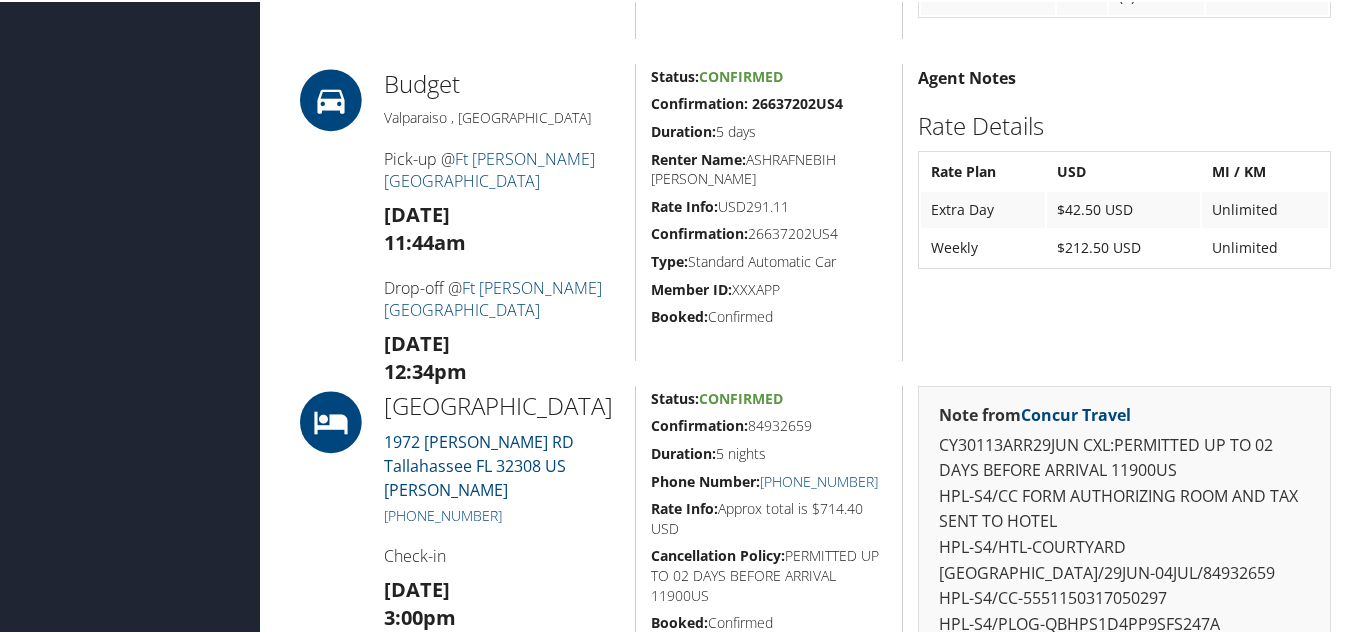 scroll, scrollTop: 1533, scrollLeft: 0, axis: vertical 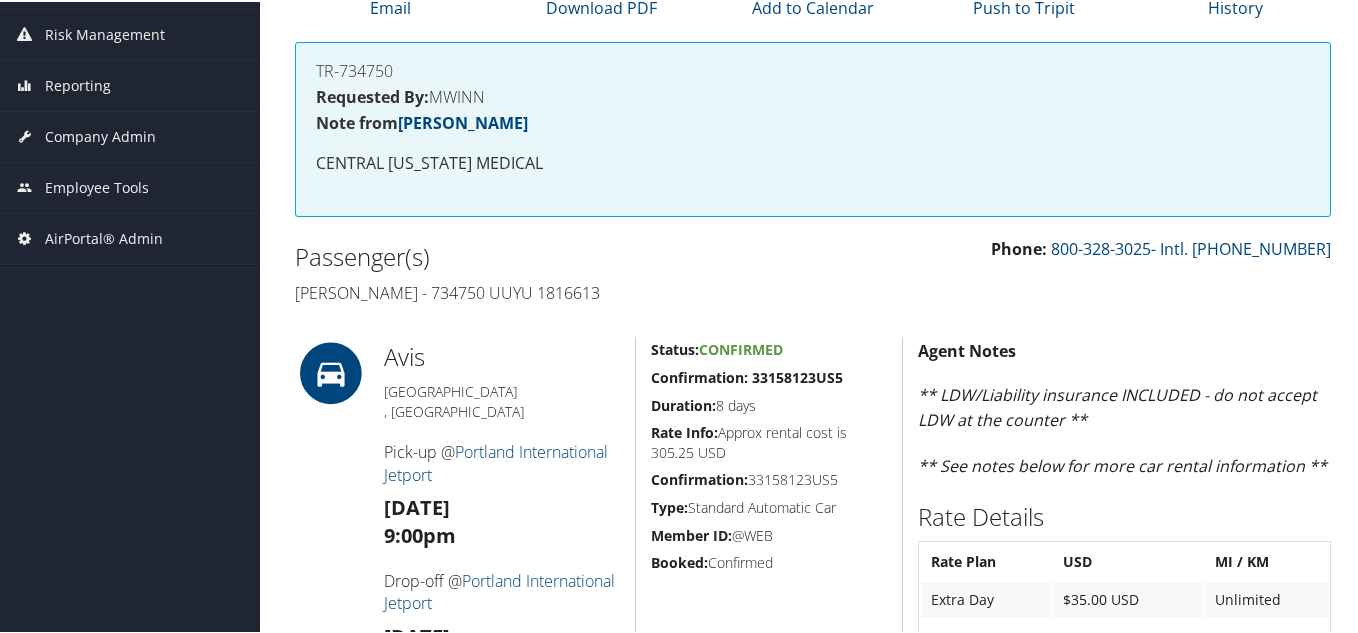 click on "Passenger(s)
[PERSON_NAME] - 734750 UUYU 1816613" at bounding box center [546, 272] 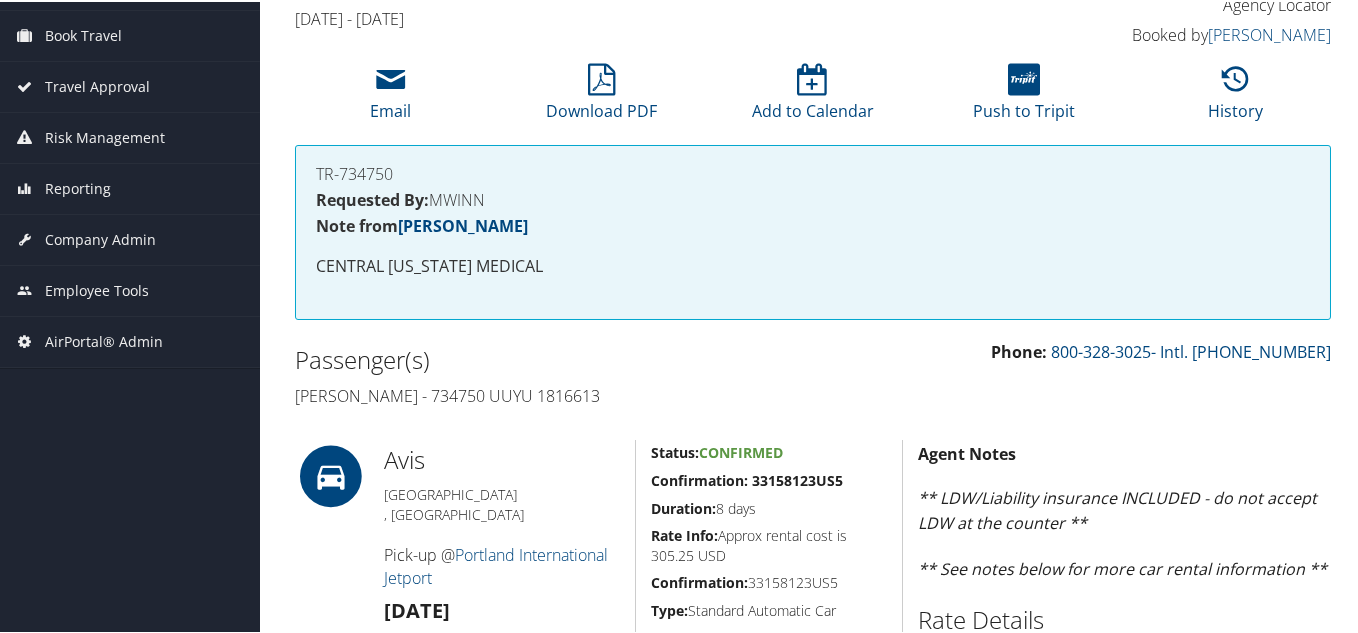 scroll, scrollTop: 5, scrollLeft: 0, axis: vertical 